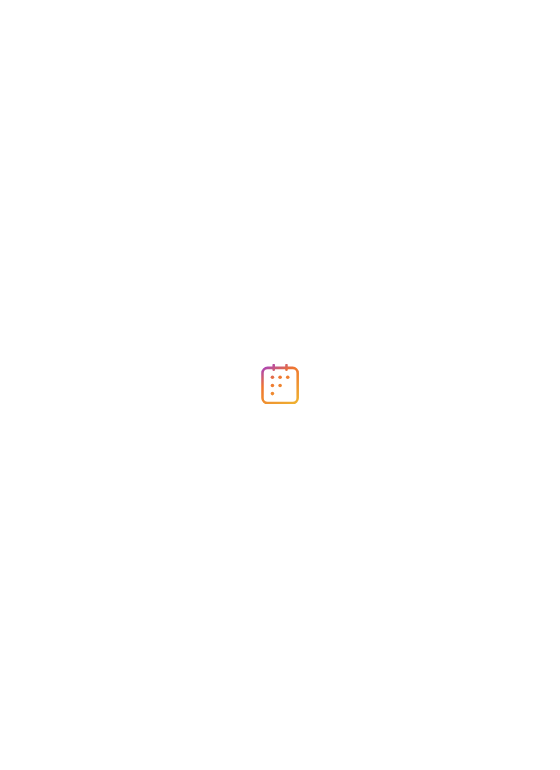 scroll, scrollTop: 0, scrollLeft: 0, axis: both 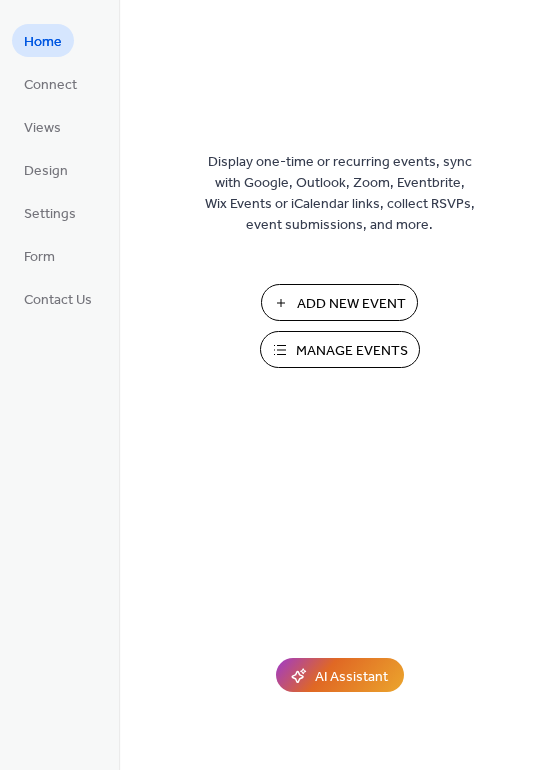 click on "Manage Events" at bounding box center [352, 351] 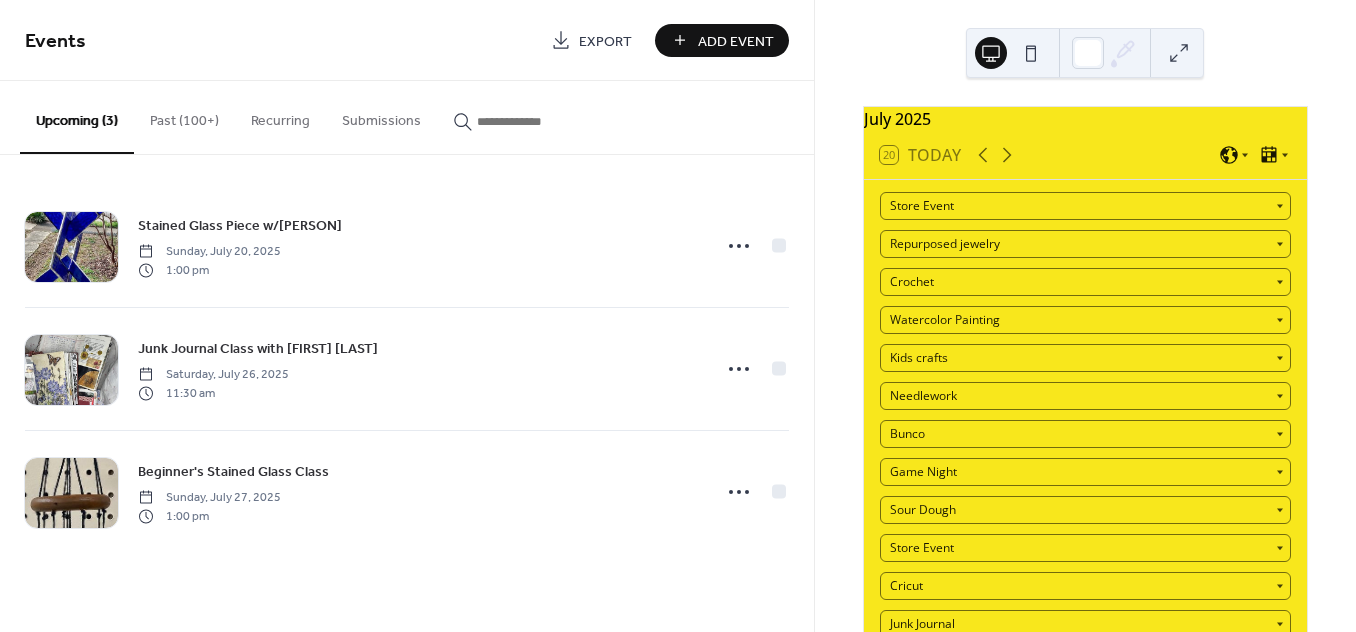 scroll, scrollTop: 0, scrollLeft: 0, axis: both 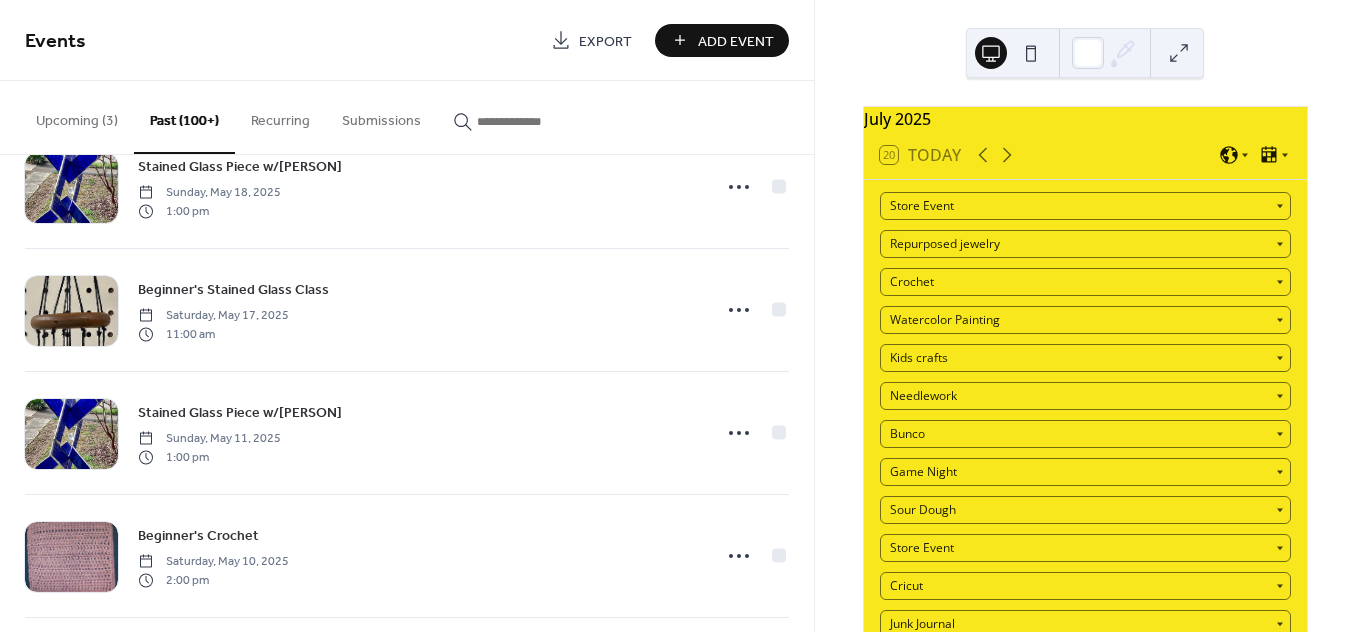 click on "[MONTH] [YEAR] [DAY] Today Store Event Repurposed jewelry Crochet Watercolor Painting Kids crafts Needlework Bunco Game Night Sour Dough Store Event Cricut Junk Journal Kids Craft Class Plants Glitter Cup New Category Crocheted Jewlery Sun Mon Tue Wed Thu Fri Sat 29 Stained Glass Project Piece Class 30 1 2 Beginner's Stained Glass Class 3 Cricut for Beginners 4 5 Crocheted Wire Jewlery with [PERSON] 6  Stained Glass Piece w/[PERSON] 7 8 9 10 11 12 Beginner's Sewing (Machine) Beginner's Crochet 13 Stained Glass Project Piece Class 14 Painting with [PERSON] [PERSON] 15 16 Stained Glass Project Piece Class 17 18 19 Beginner's Stained Glass Class 20  Stained Glass Piece w/[PERSON] 21 22 23 24 25 26 Junk Journal Class with [PERSON] 27 Beginner's Stained Glass Class 28 29 30 31 1 2 3 4 5 6 7 8 9 Subscribe Powered by   EventsCalendar.co" at bounding box center [1085, 316] 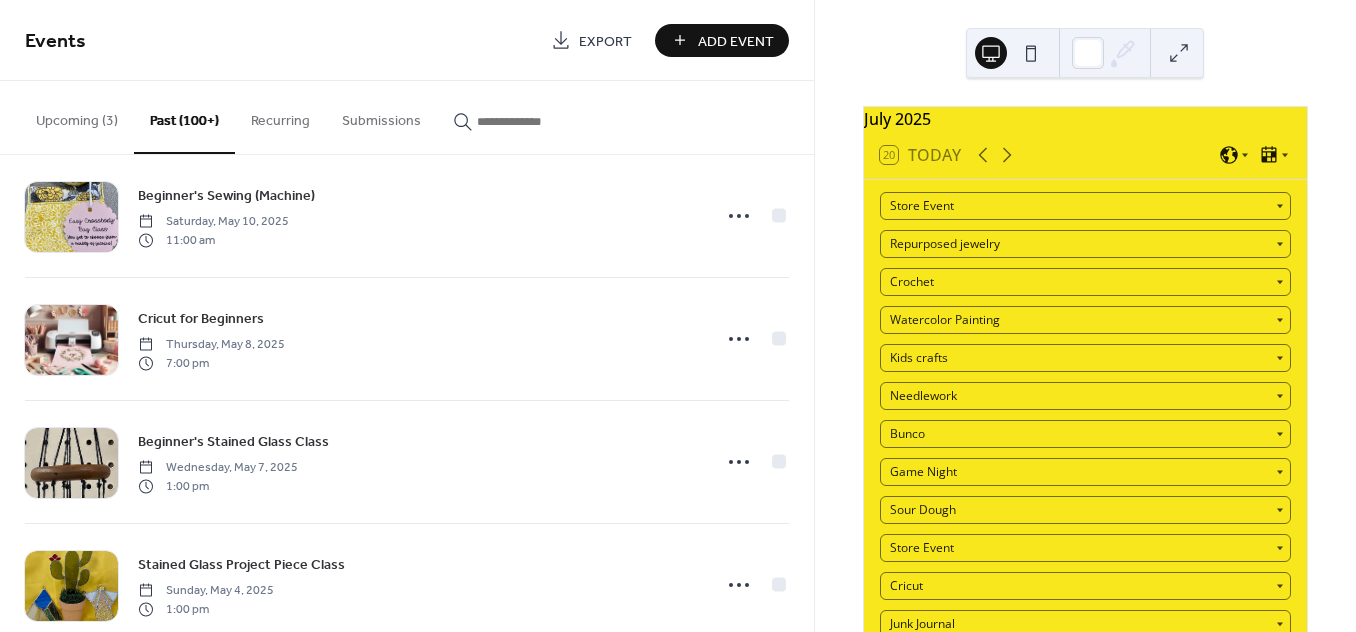 scroll, scrollTop: 4505, scrollLeft: 0, axis: vertical 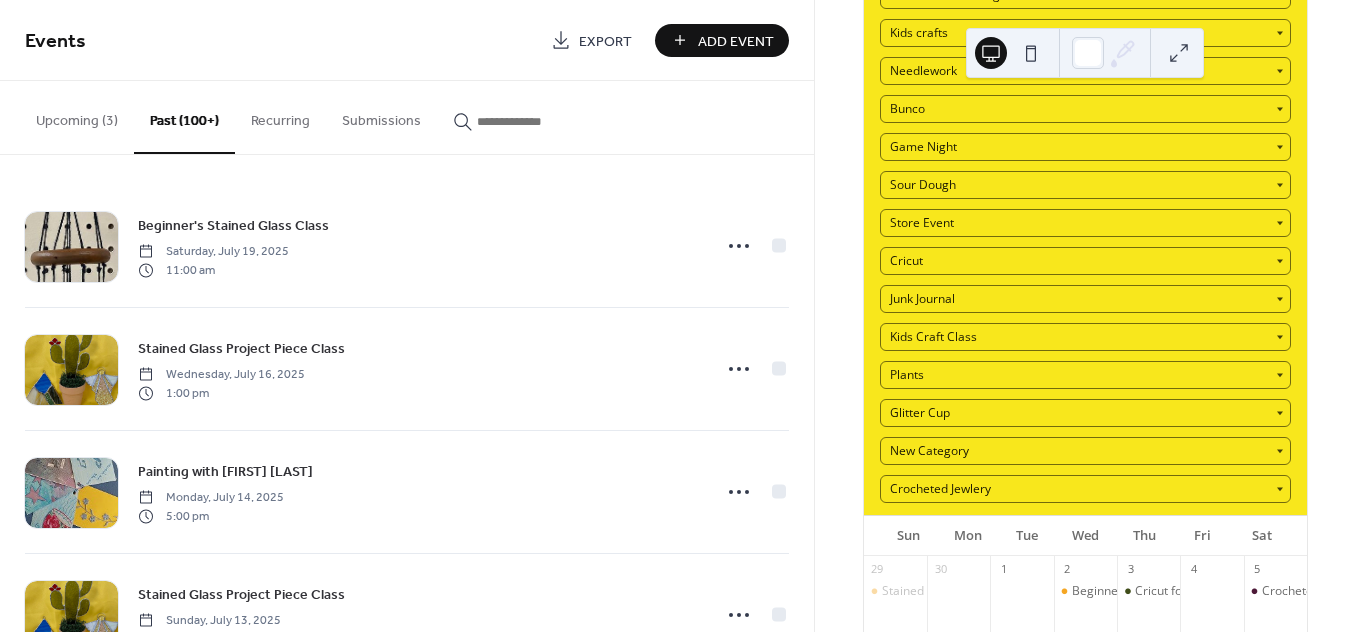 drag, startPoint x: 806, startPoint y: 172, endPoint x: 795, endPoint y: 292, distance: 120.50311 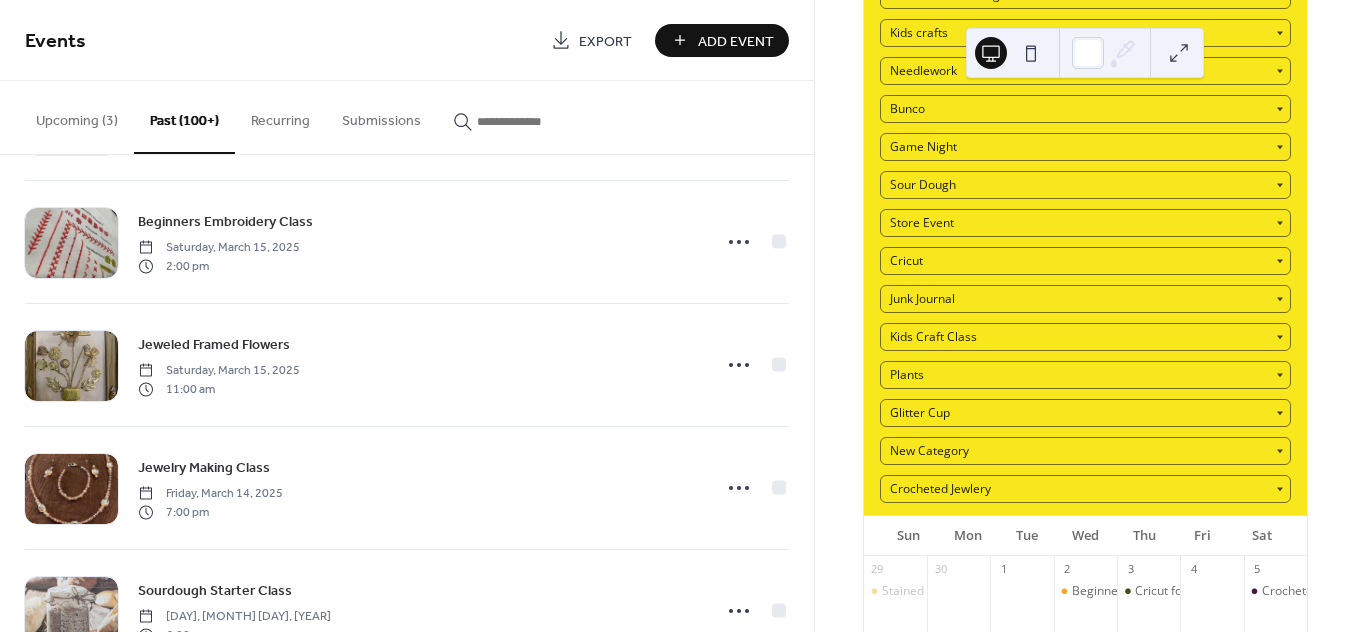 scroll, scrollTop: 8370, scrollLeft: 0, axis: vertical 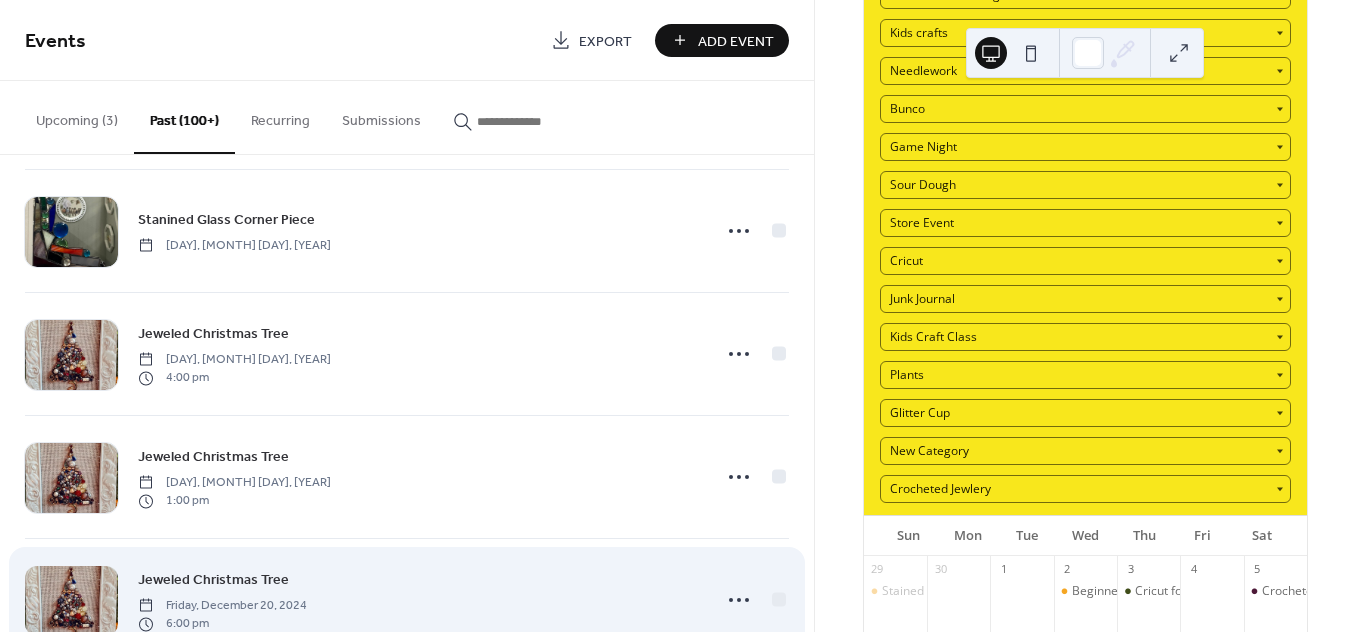 click at bounding box center [71, 601] 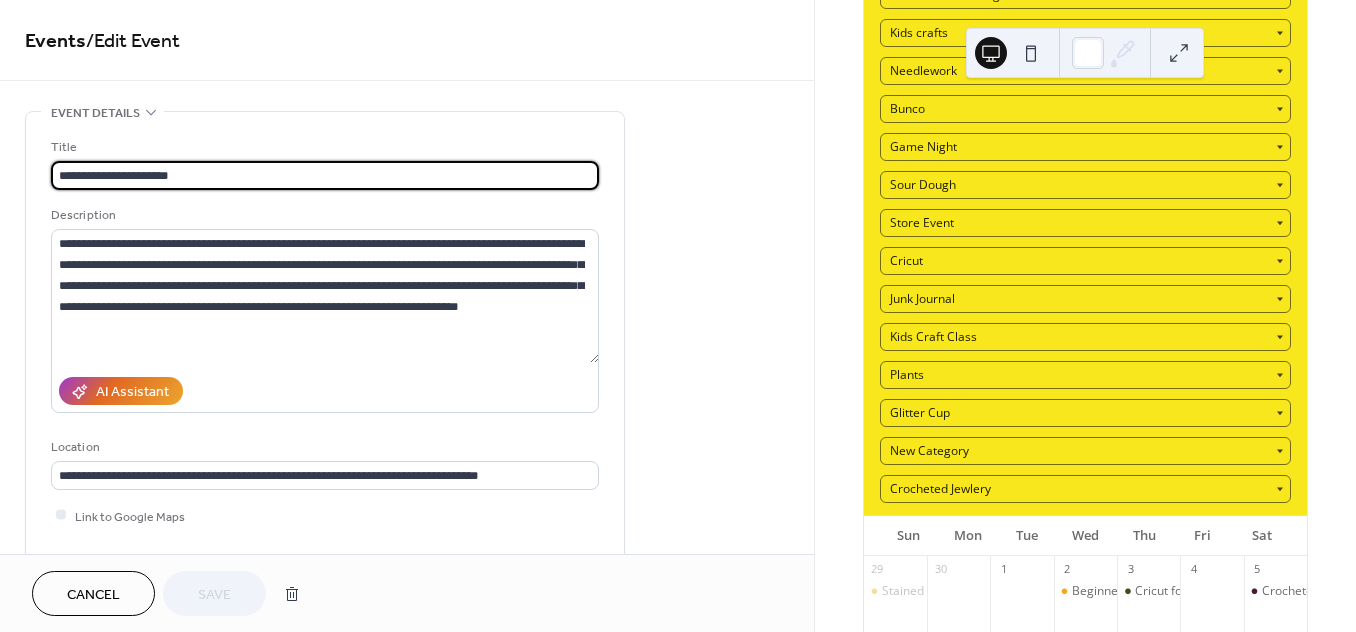 click on "Cancel" at bounding box center (93, 595) 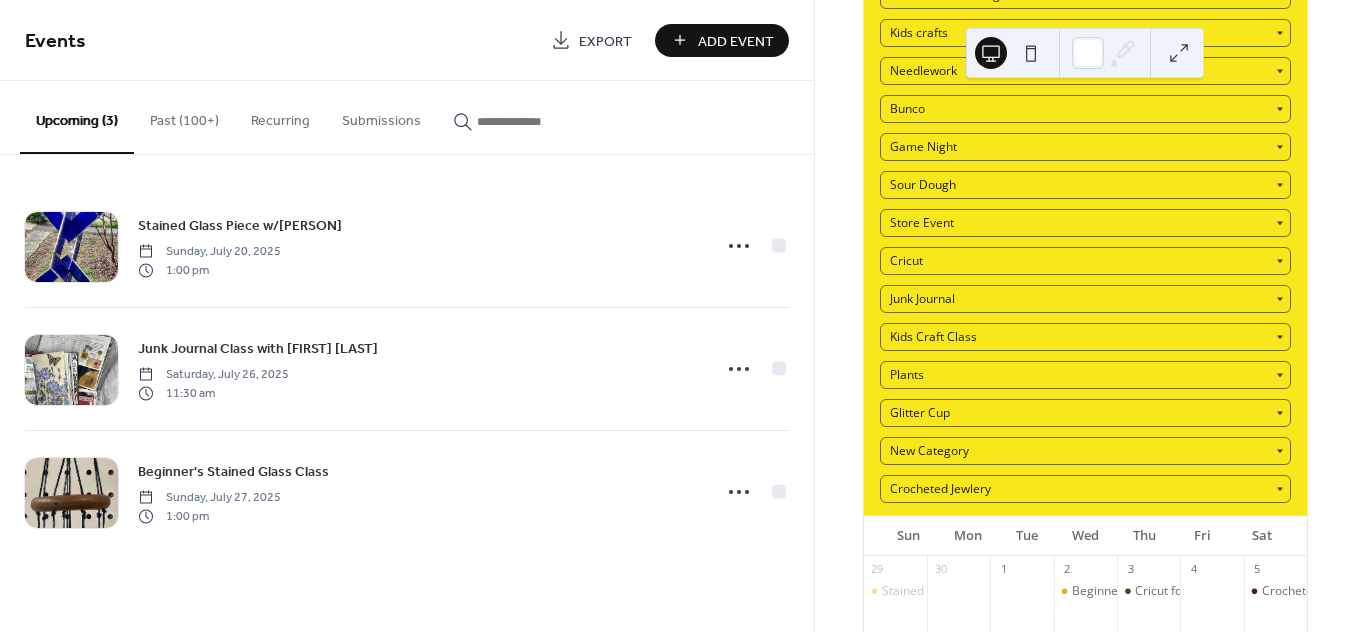 click on "Upcoming (3) Past (100+) Recurring Submissions" at bounding box center (407, 118) 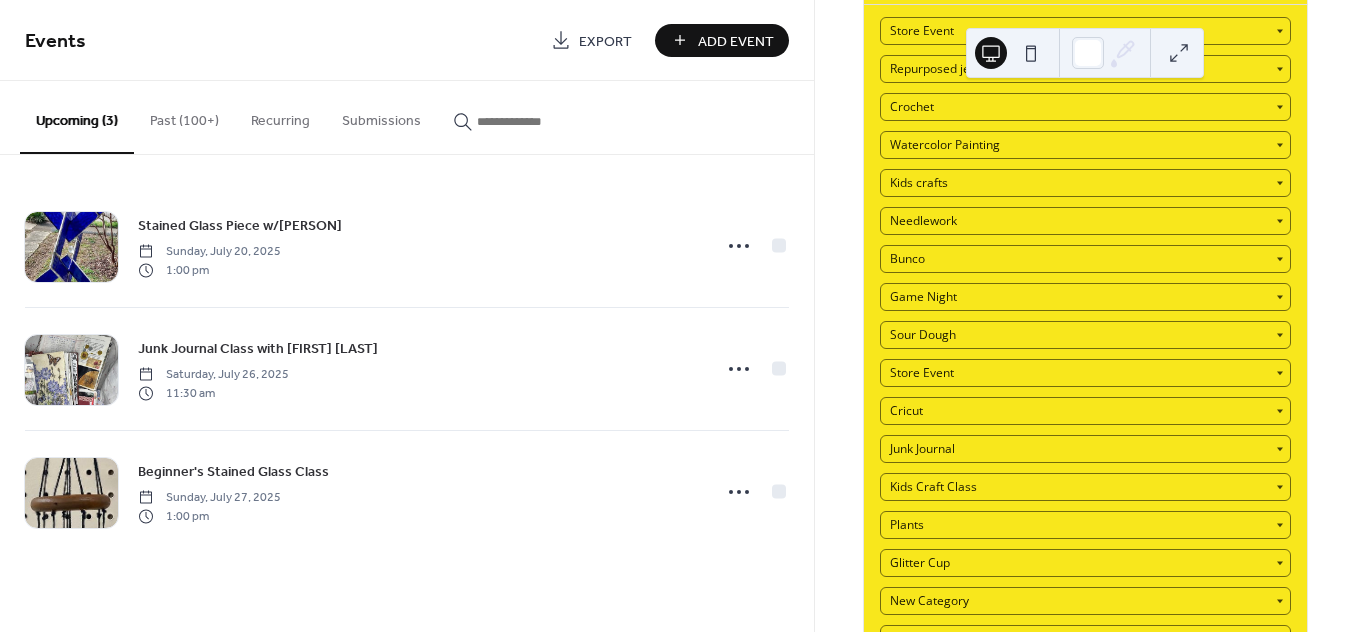 scroll, scrollTop: 0, scrollLeft: 0, axis: both 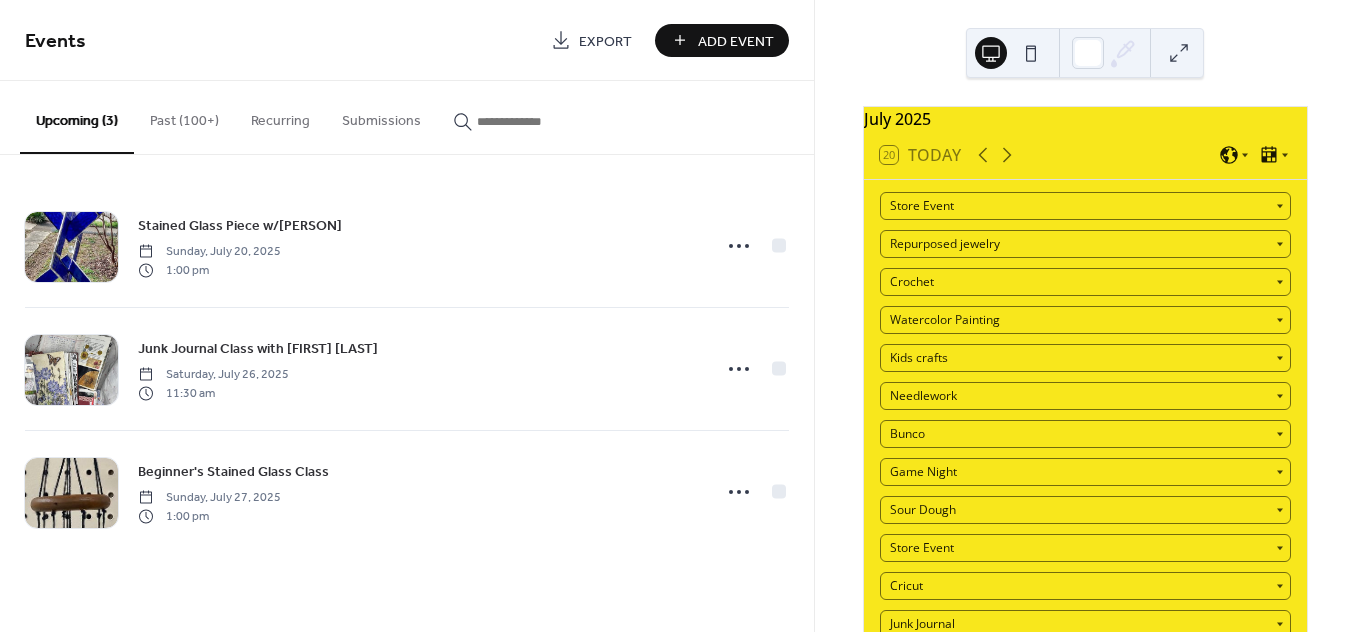 click on "Add Event" at bounding box center [736, 41] 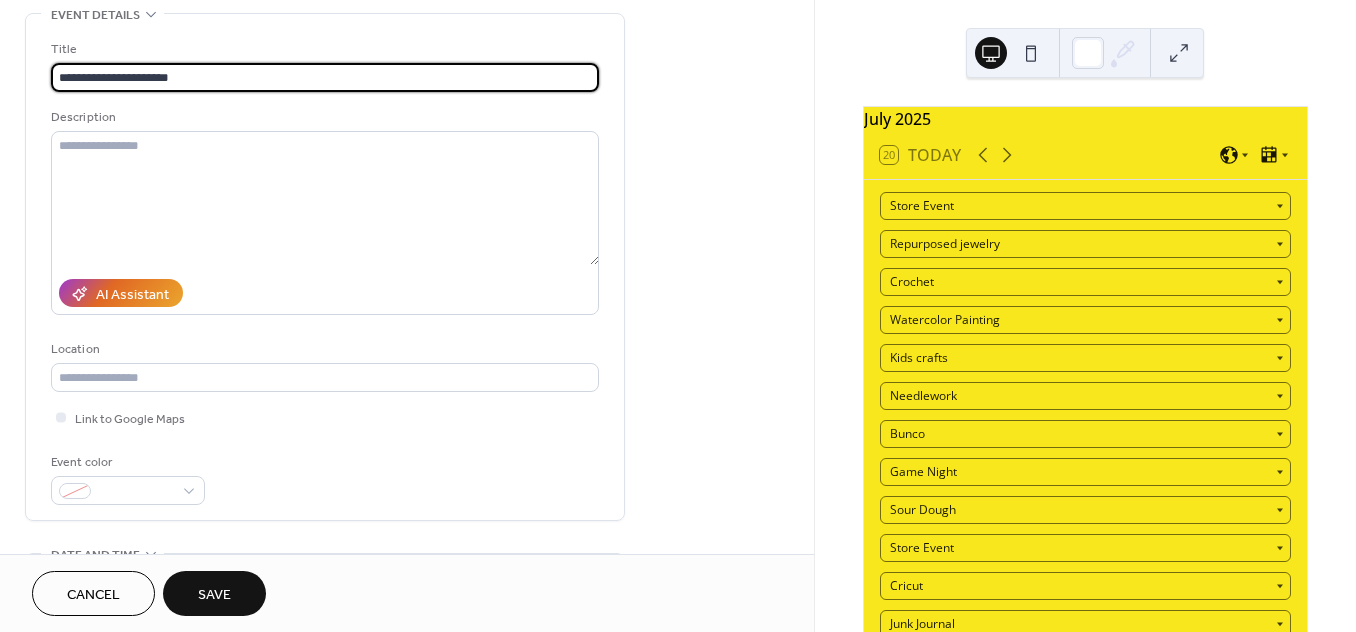 scroll, scrollTop: 0, scrollLeft: 0, axis: both 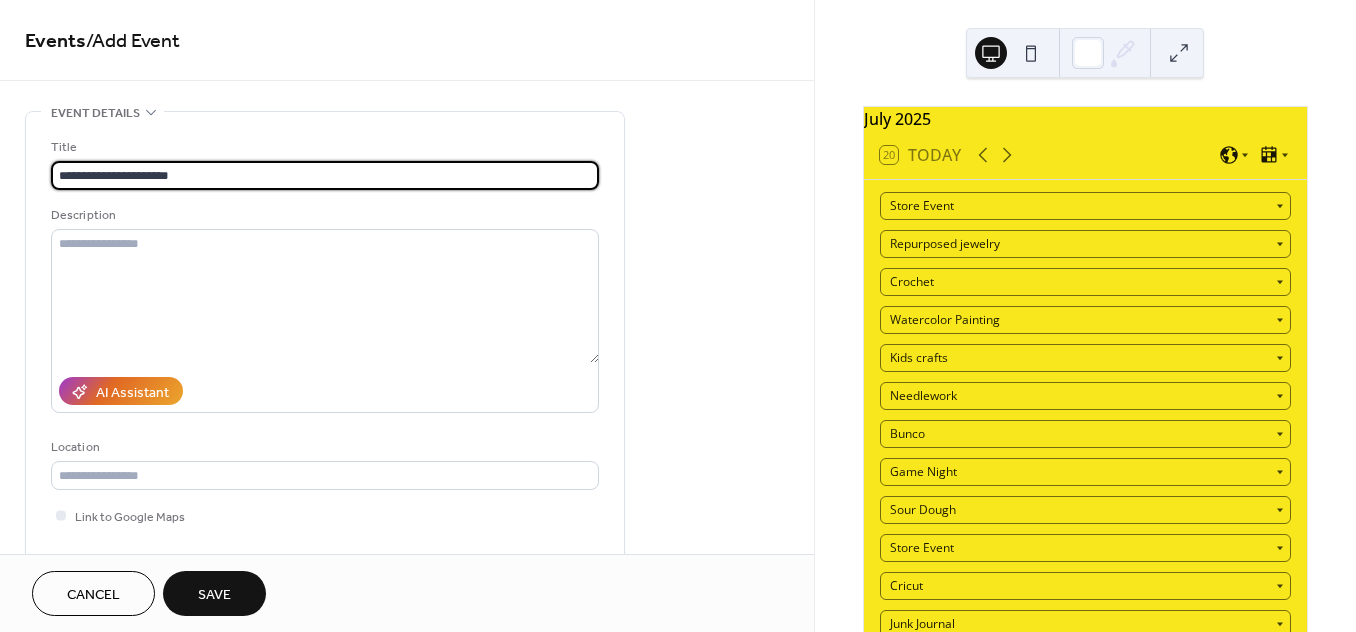 type on "**********" 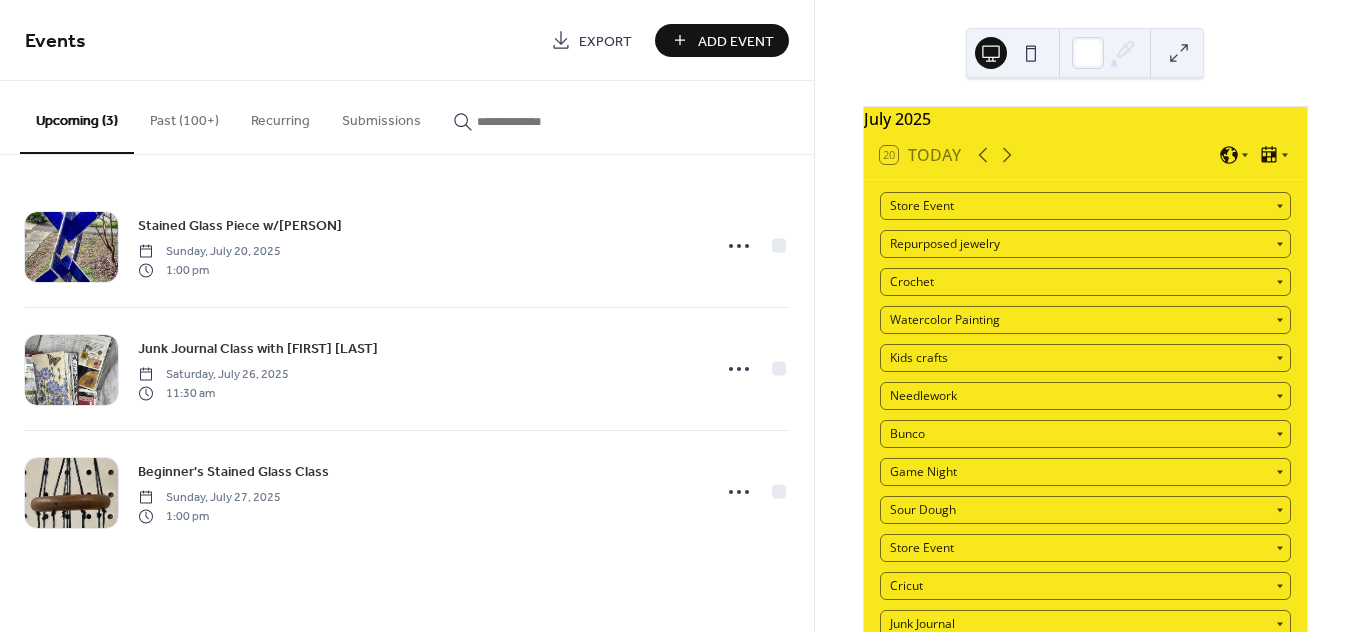 click on "Past (100+)" at bounding box center [184, 116] 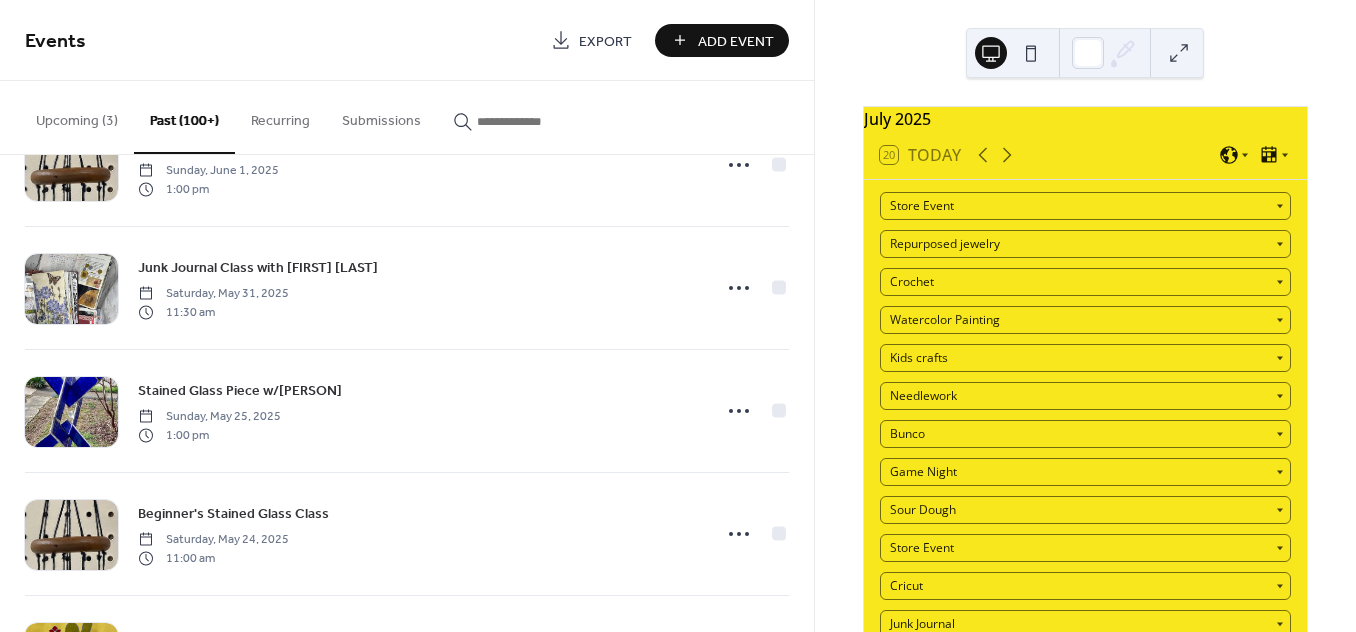 scroll, scrollTop: 4308, scrollLeft: 0, axis: vertical 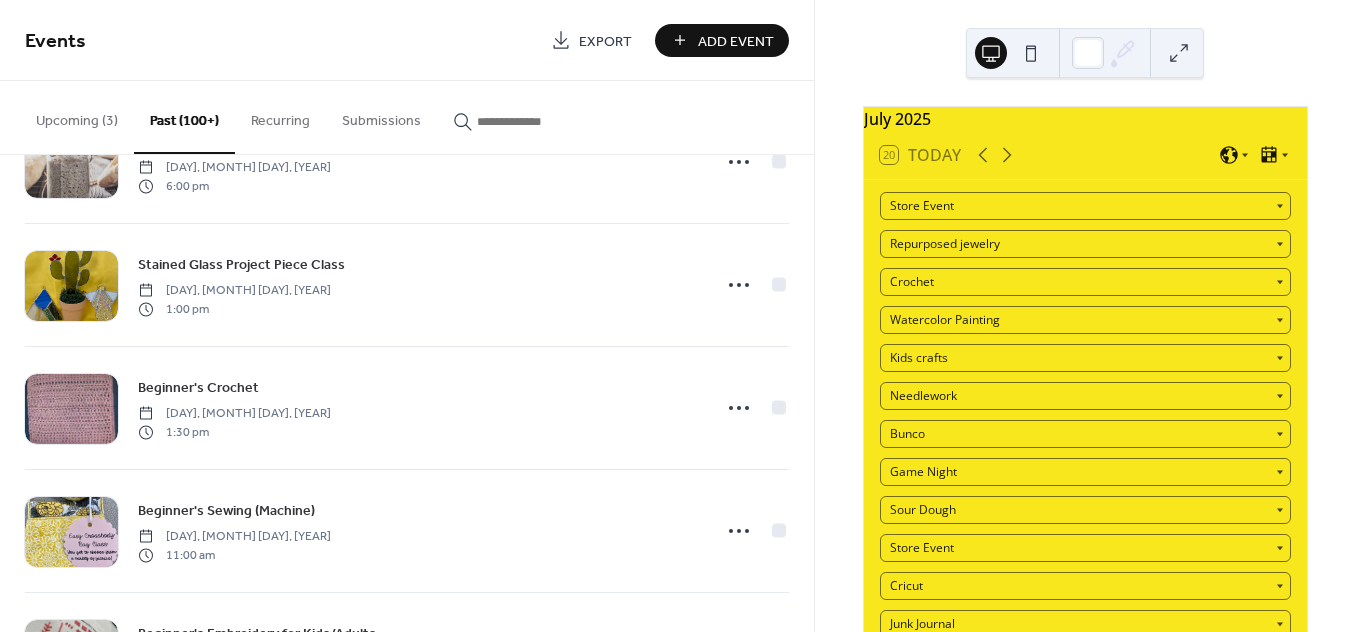 drag, startPoint x: 813, startPoint y: 576, endPoint x: 815, endPoint y: 620, distance: 44.04543 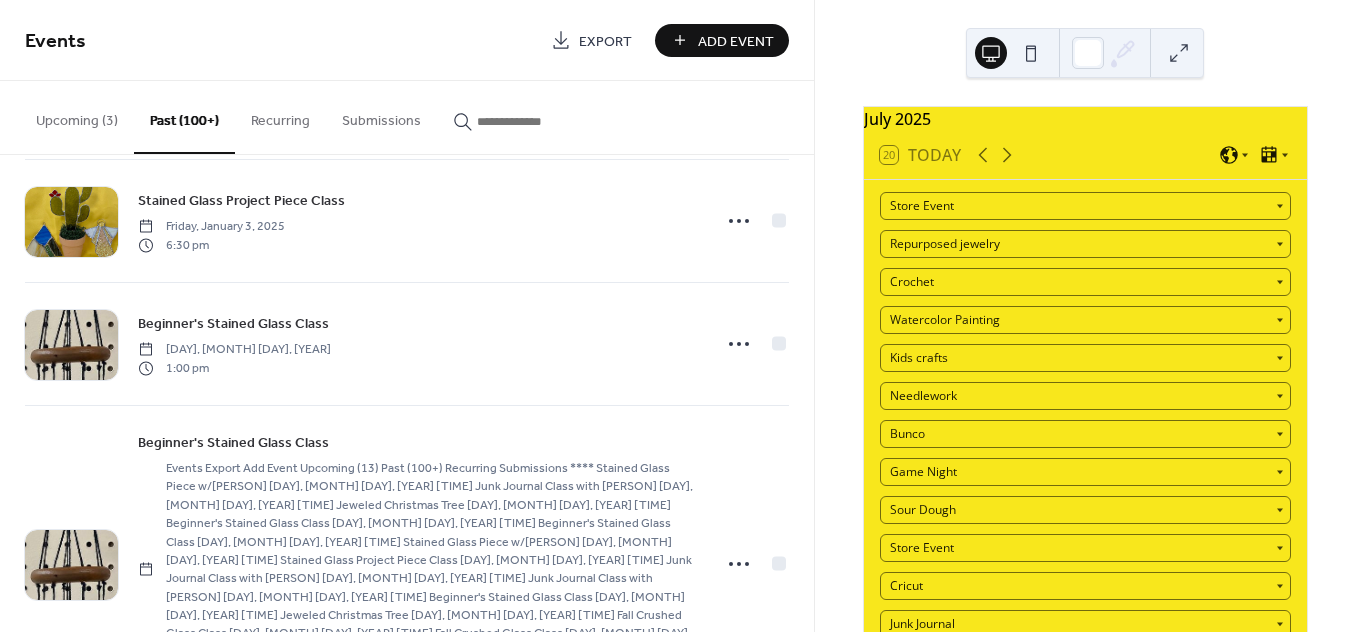 scroll, scrollTop: 14354, scrollLeft: 0, axis: vertical 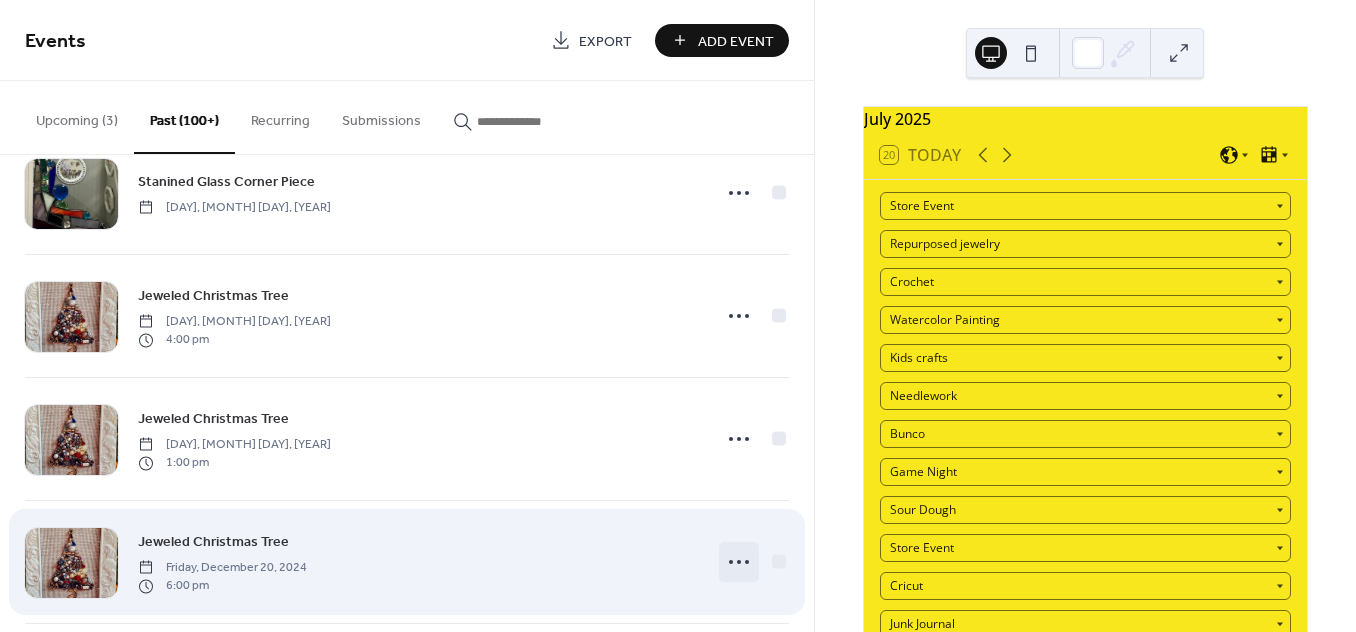click 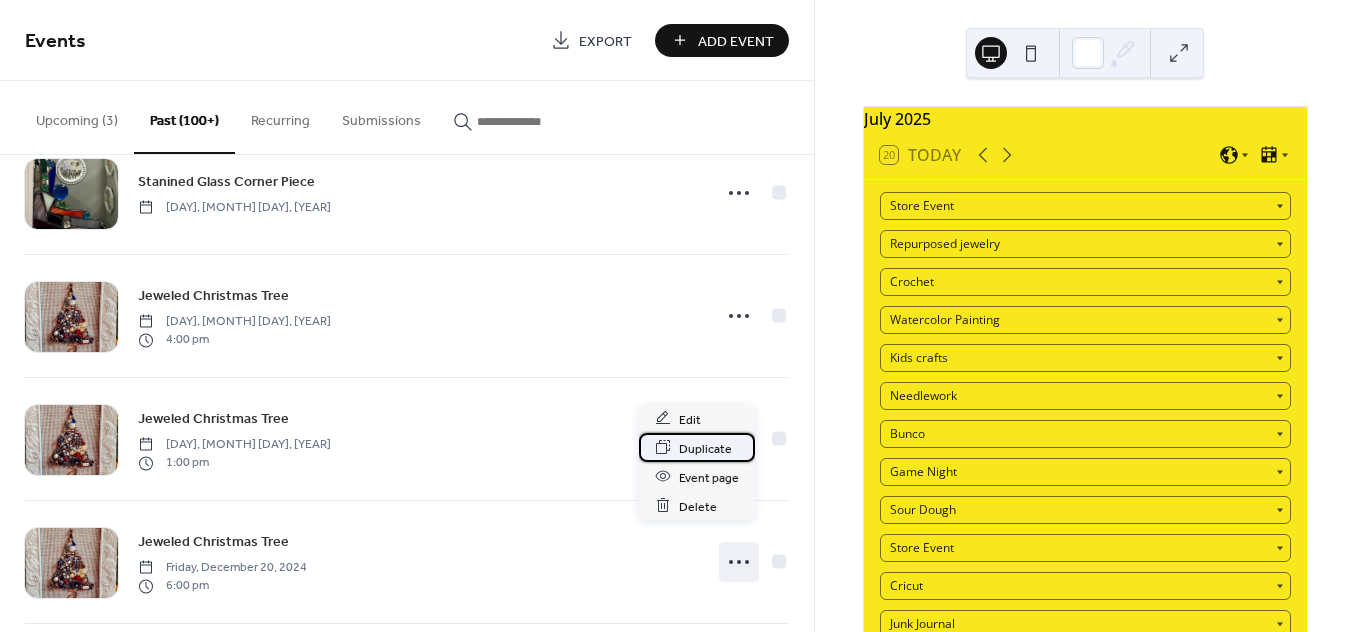 click on "Duplicate" at bounding box center [705, 448] 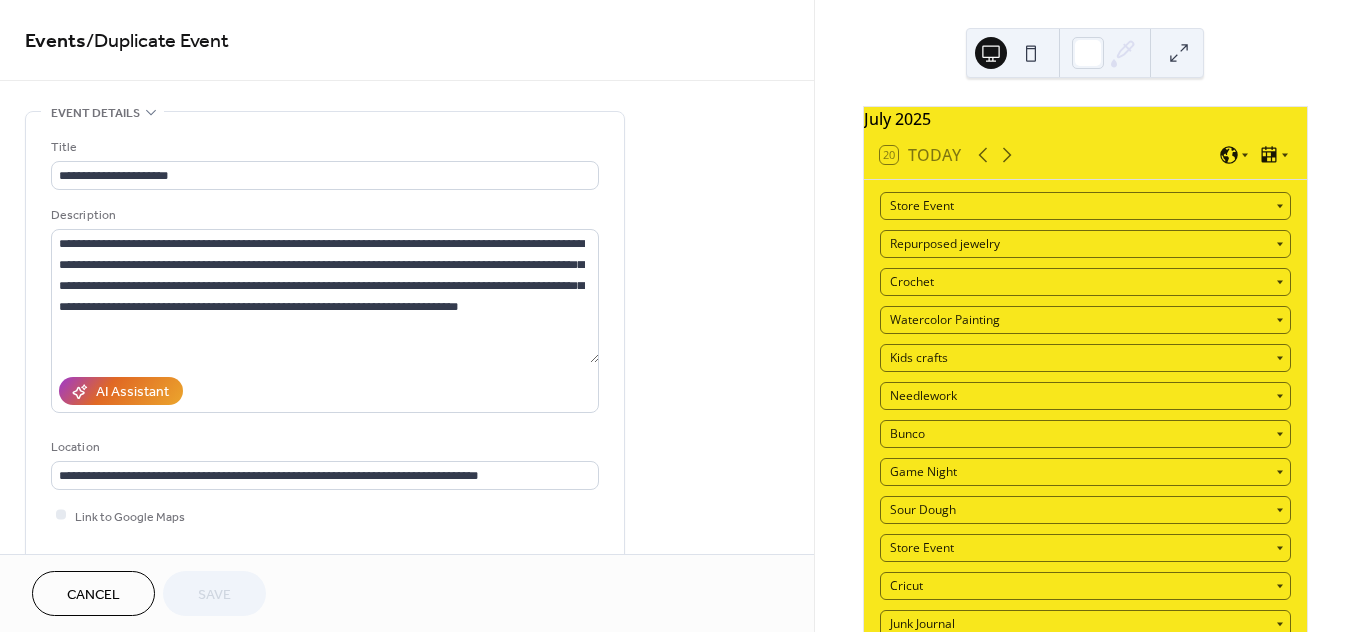 click on "**********" at bounding box center (407, 277) 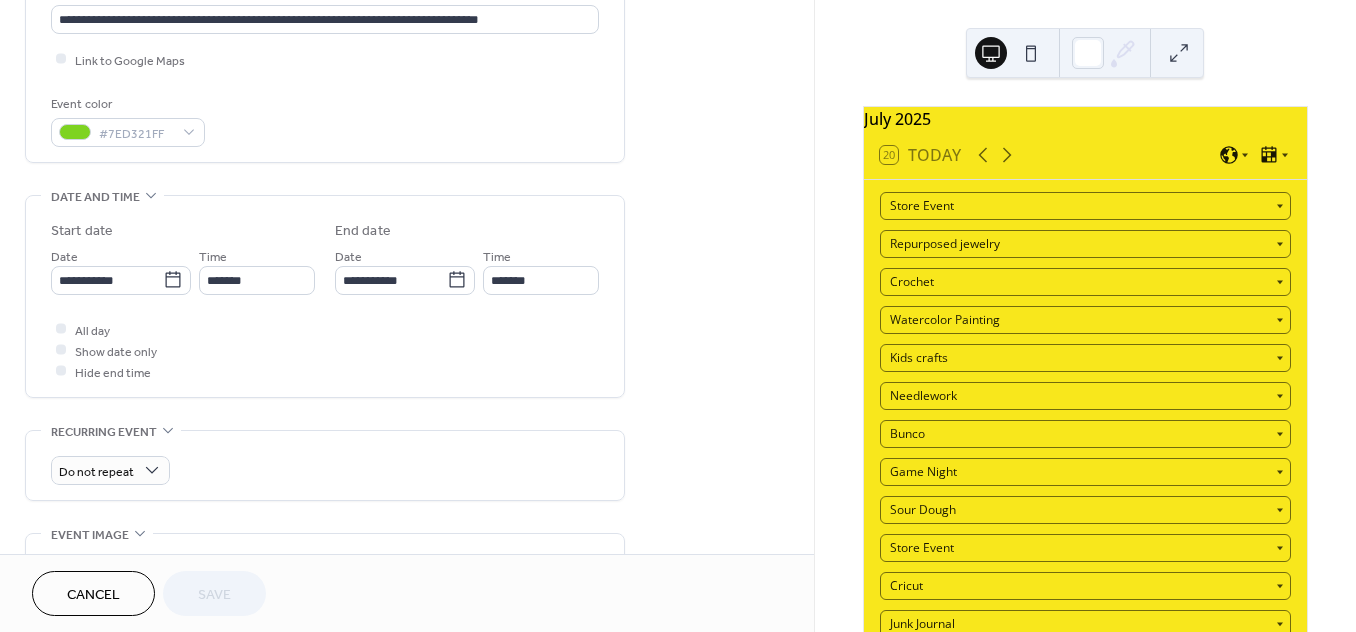 scroll, scrollTop: 462, scrollLeft: 0, axis: vertical 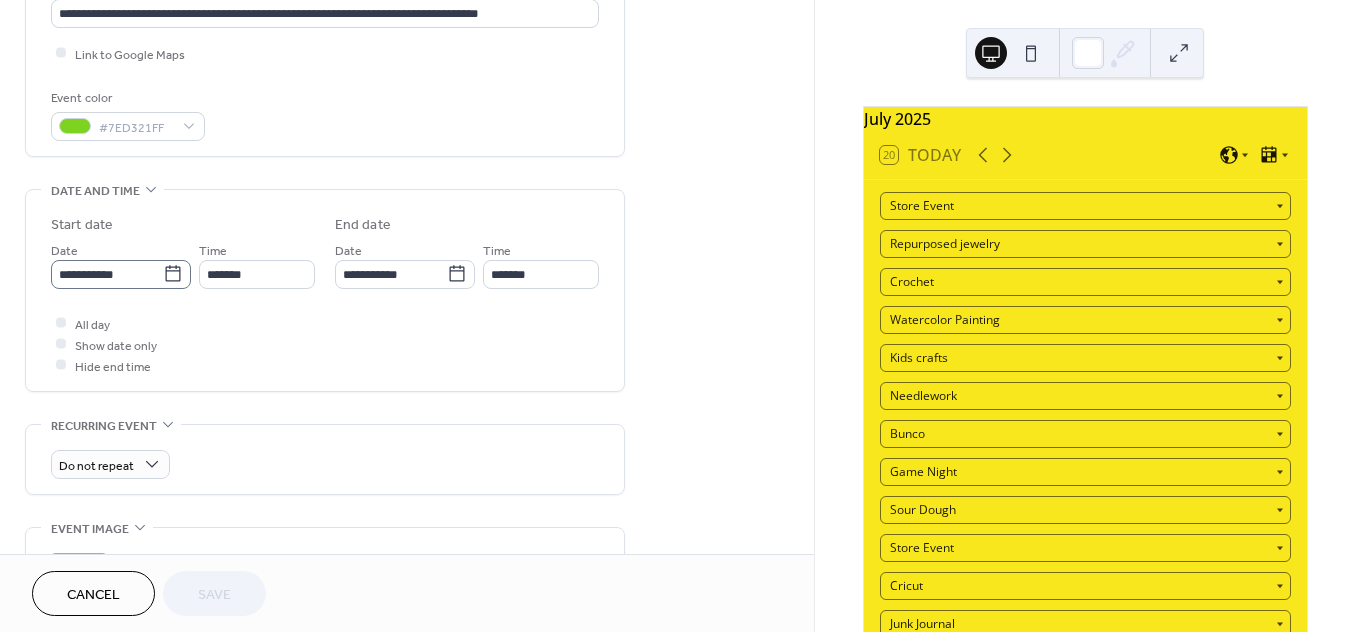 click 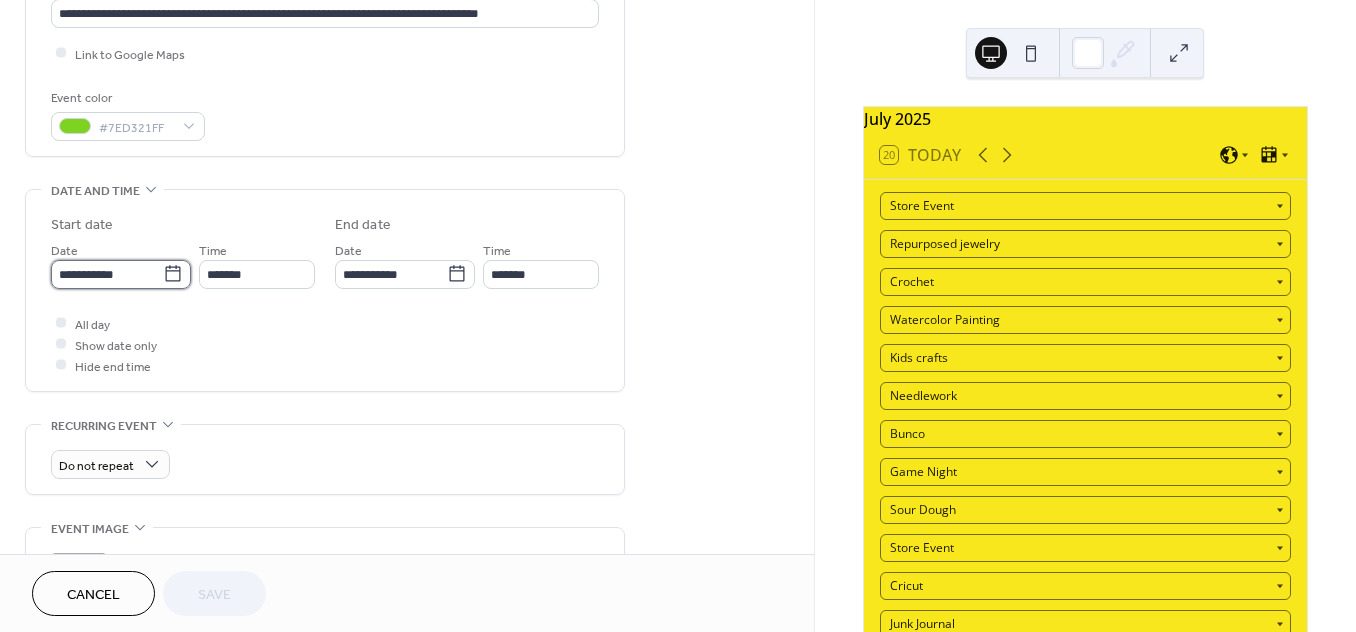 click on "**********" at bounding box center [107, 274] 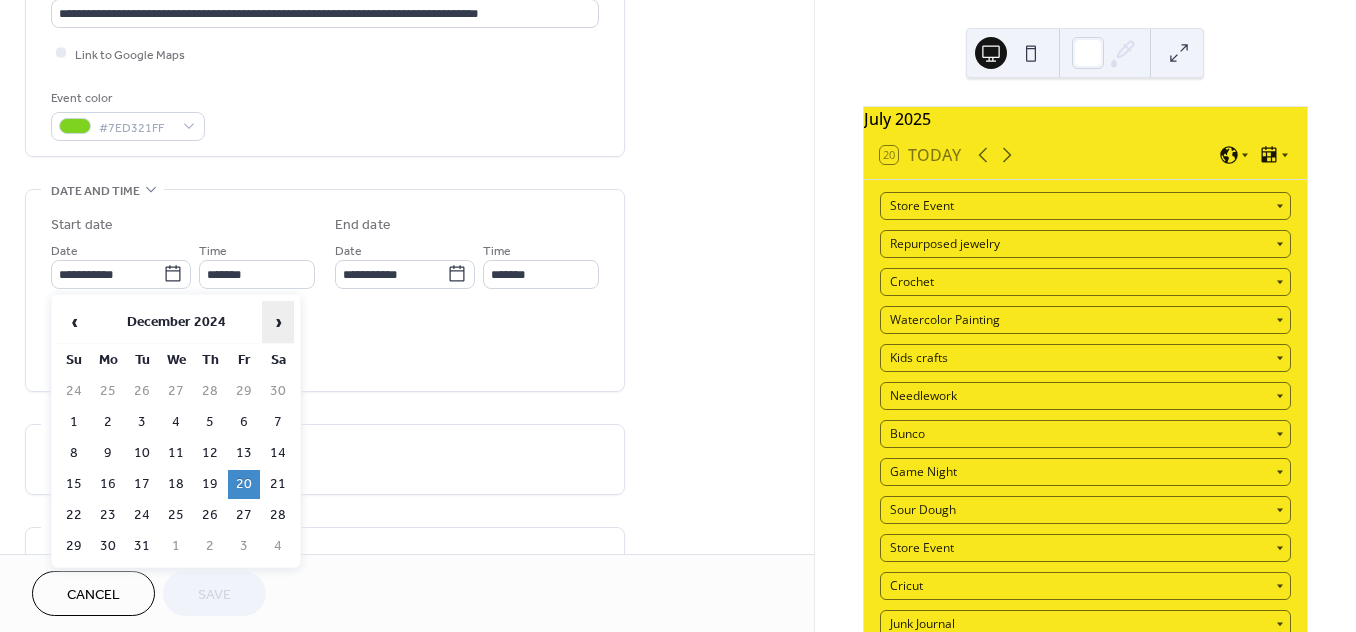 click on "›" at bounding box center [278, 322] 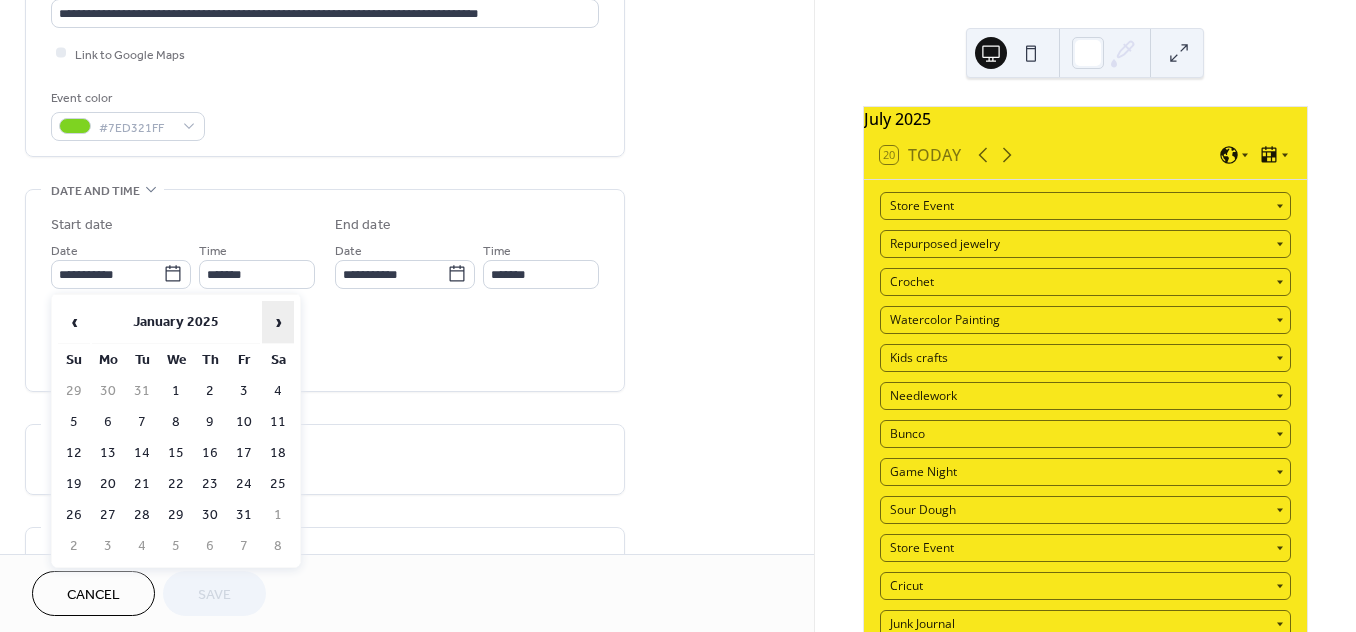 click on "›" at bounding box center (278, 322) 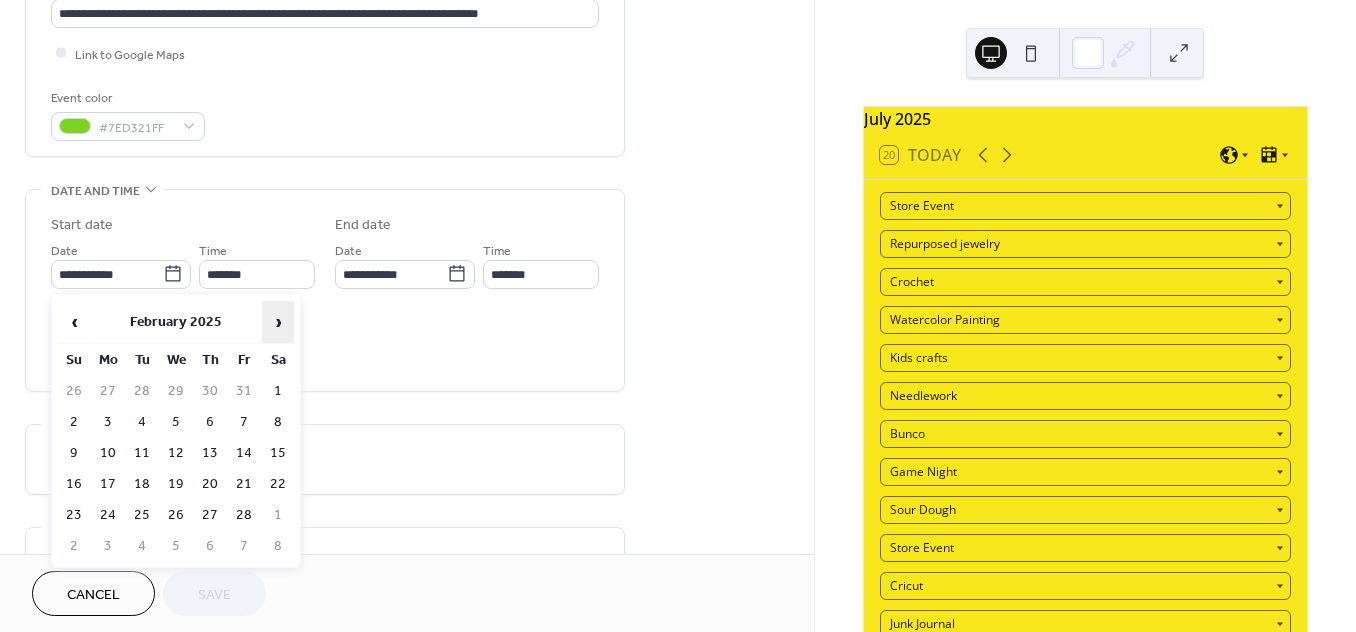 click on "›" at bounding box center (278, 322) 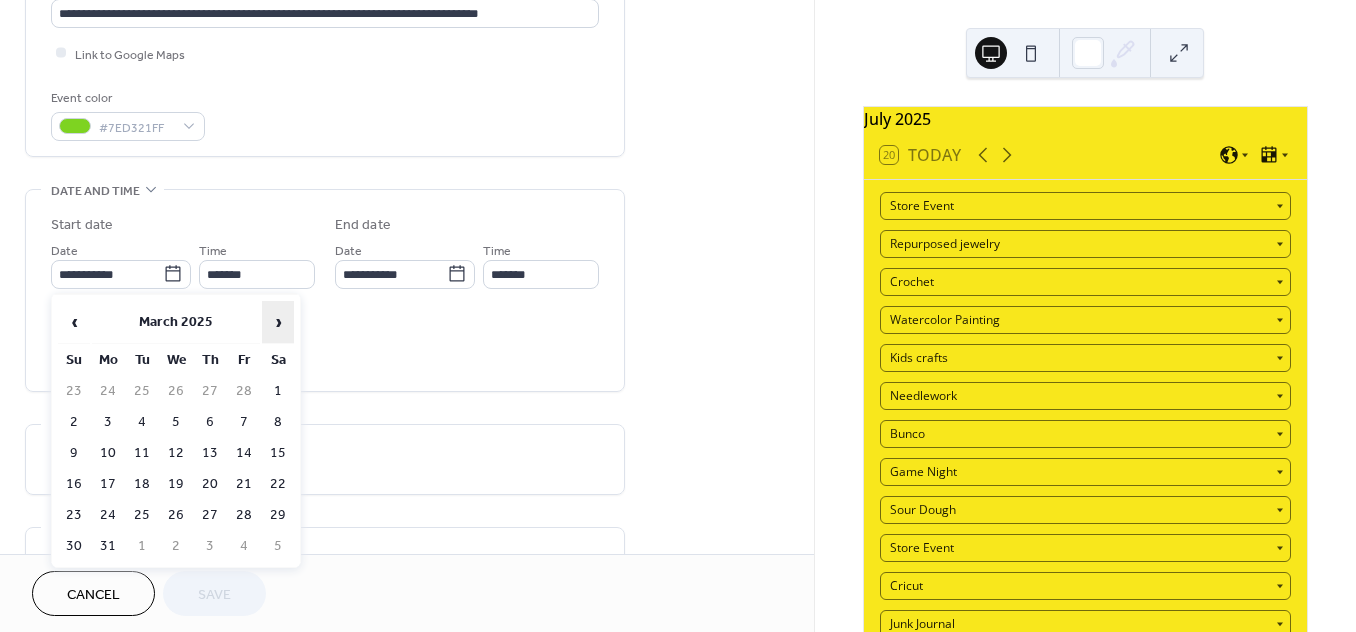 click on "›" at bounding box center (278, 322) 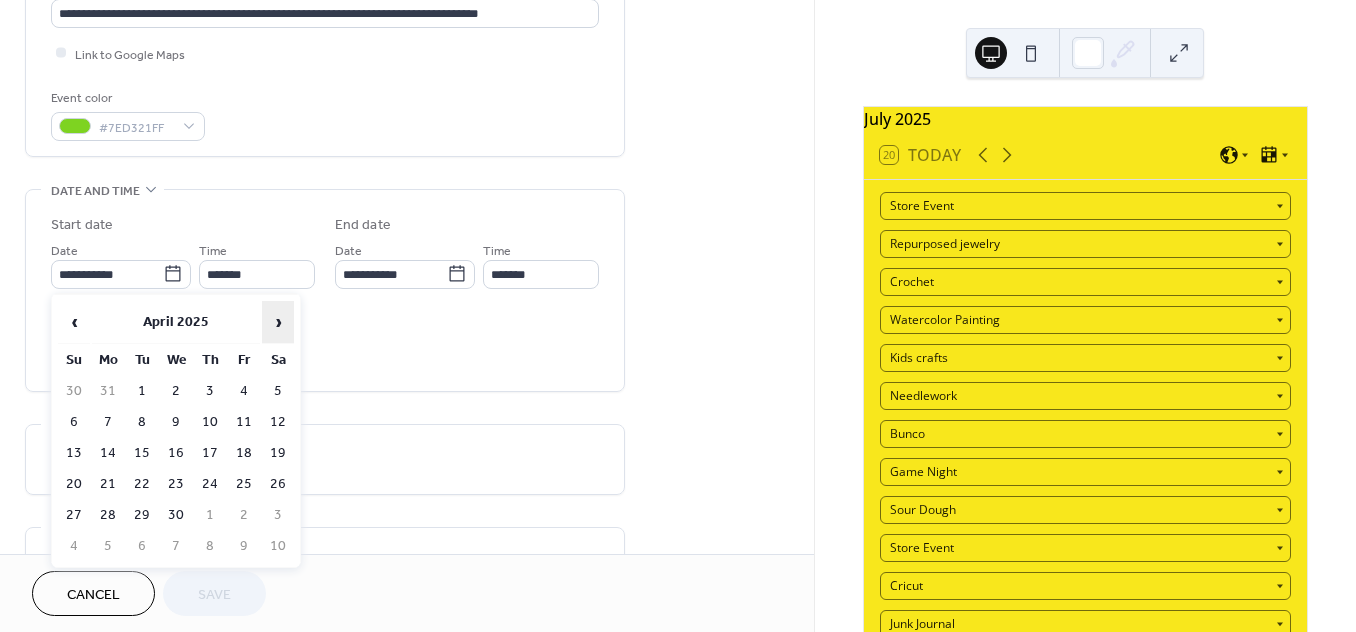 click on "›" at bounding box center (278, 322) 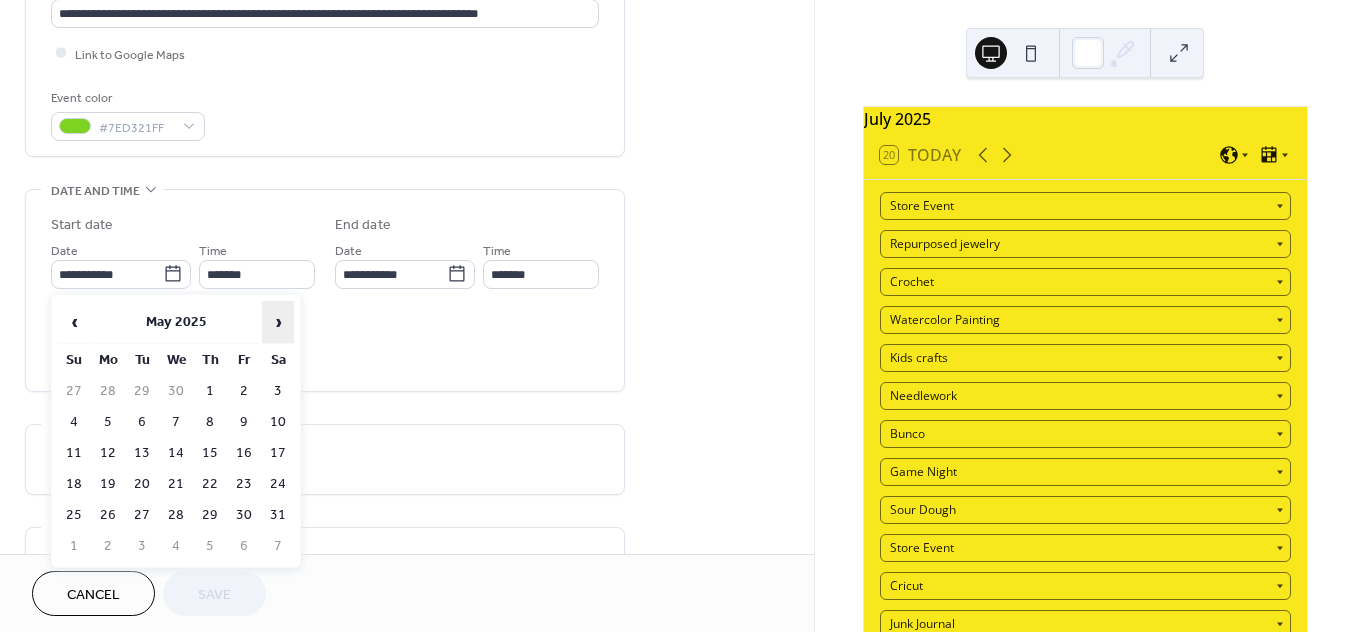 click on "›" at bounding box center (278, 322) 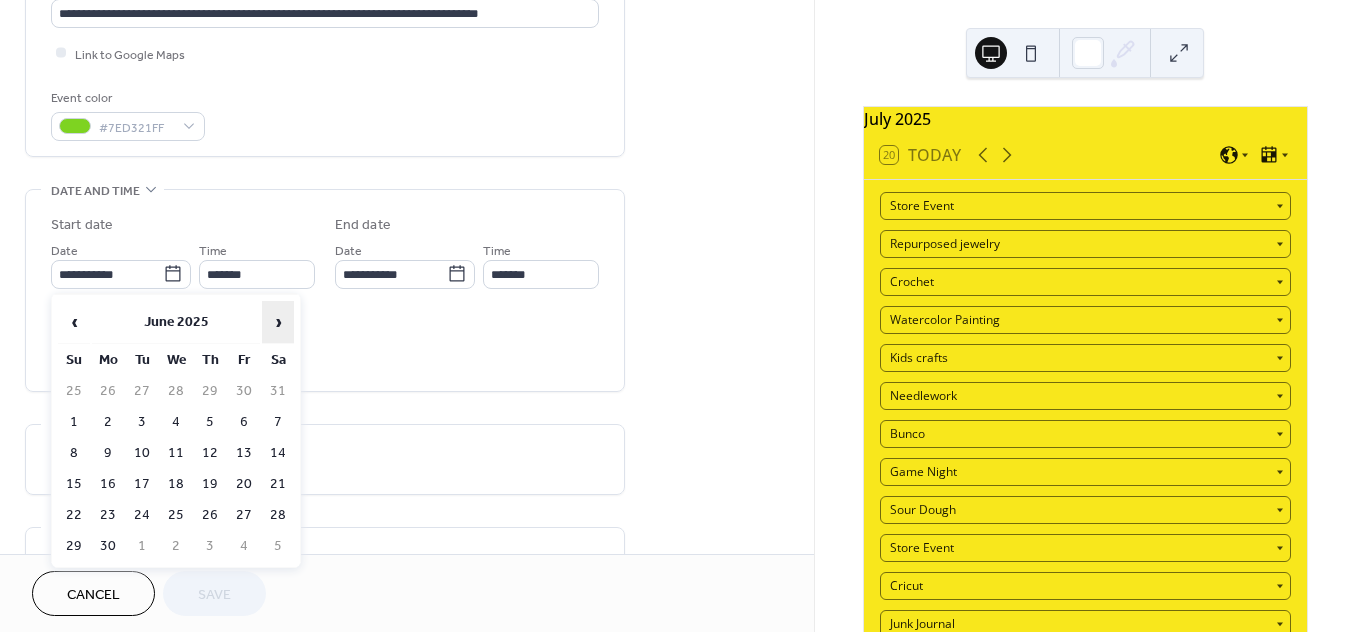 click on "›" at bounding box center (278, 322) 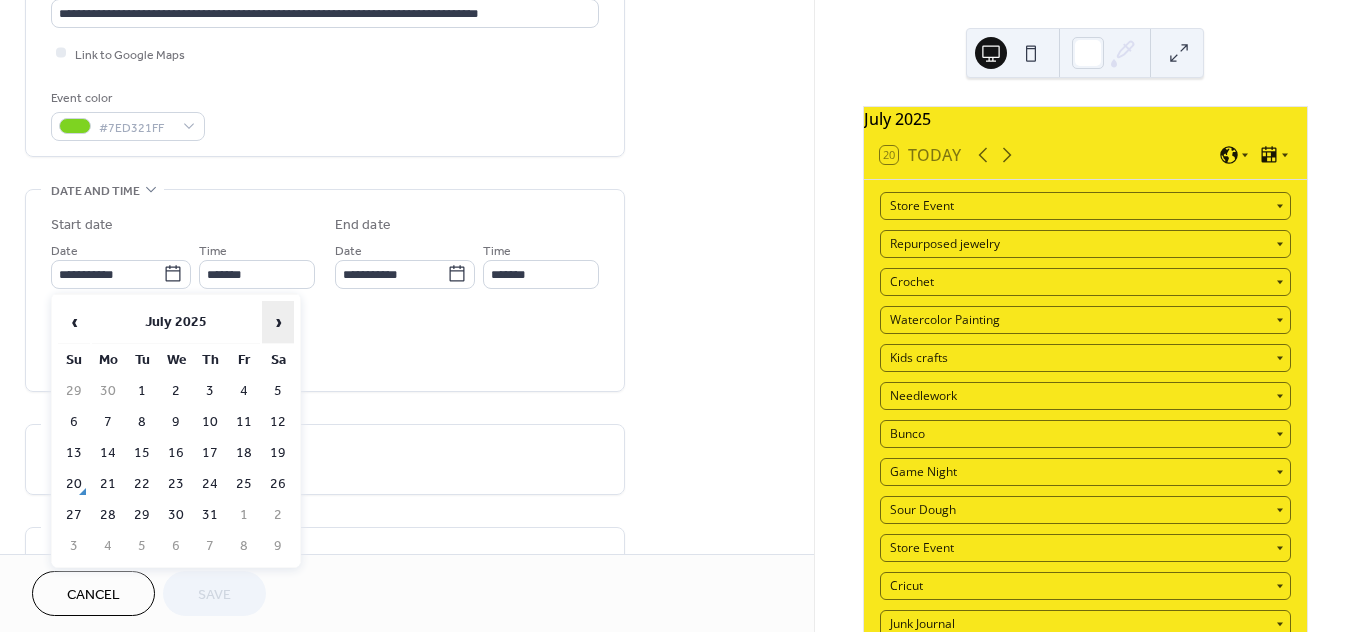 click on "›" at bounding box center [278, 322] 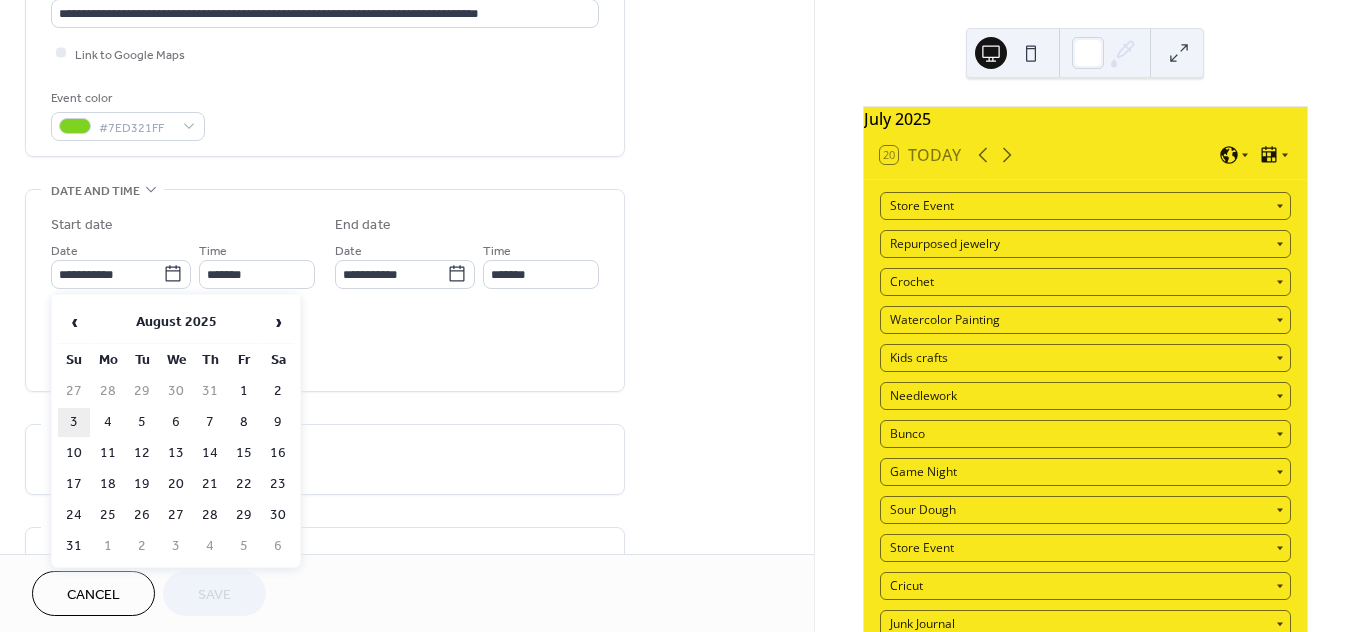 click on "3" at bounding box center [74, 422] 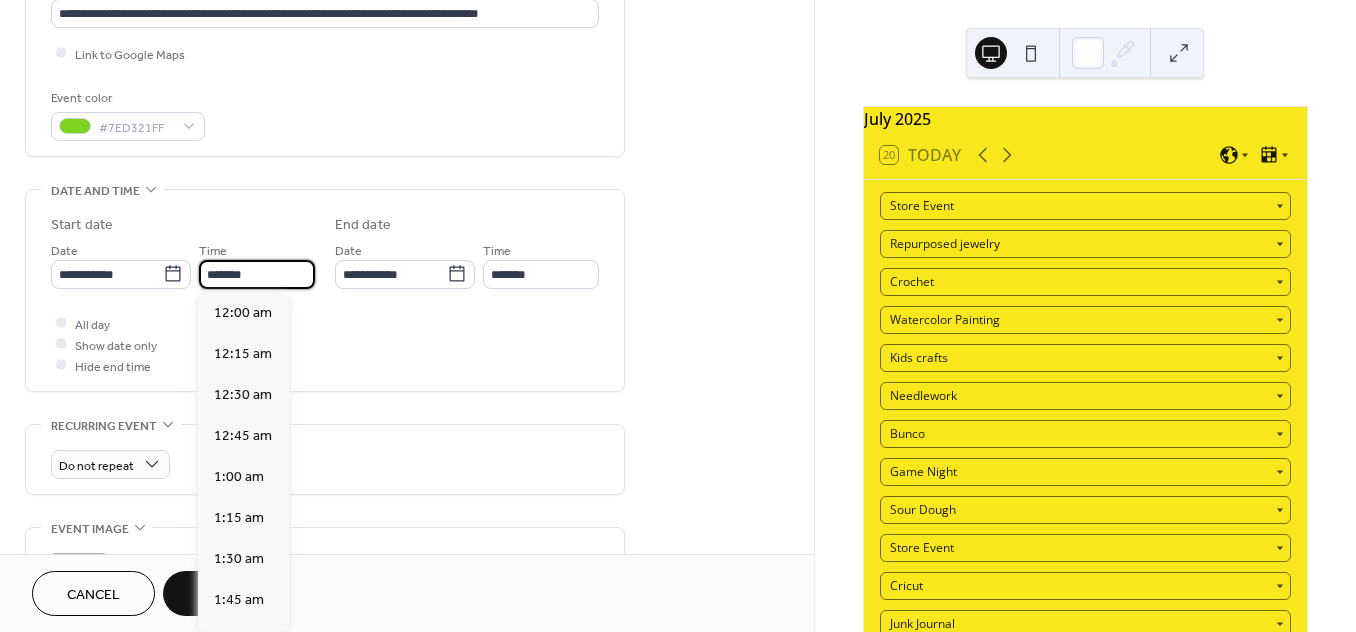 scroll, scrollTop: 2982, scrollLeft: 0, axis: vertical 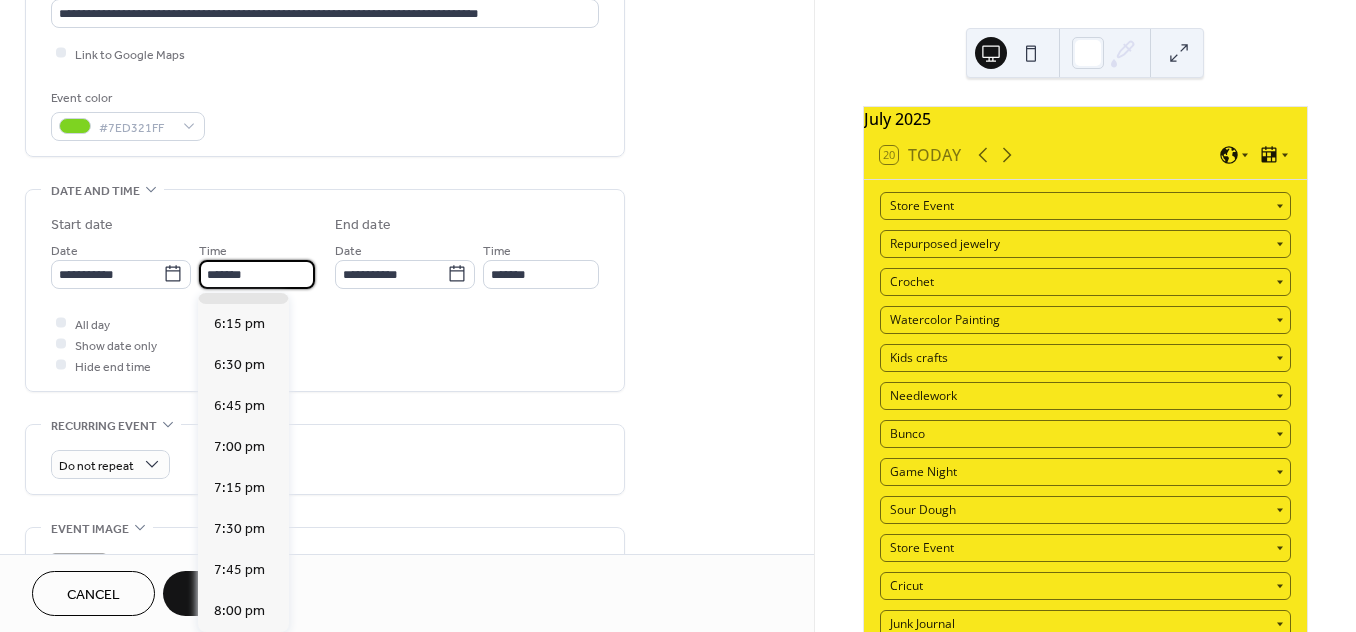 click on "*******" at bounding box center (257, 274) 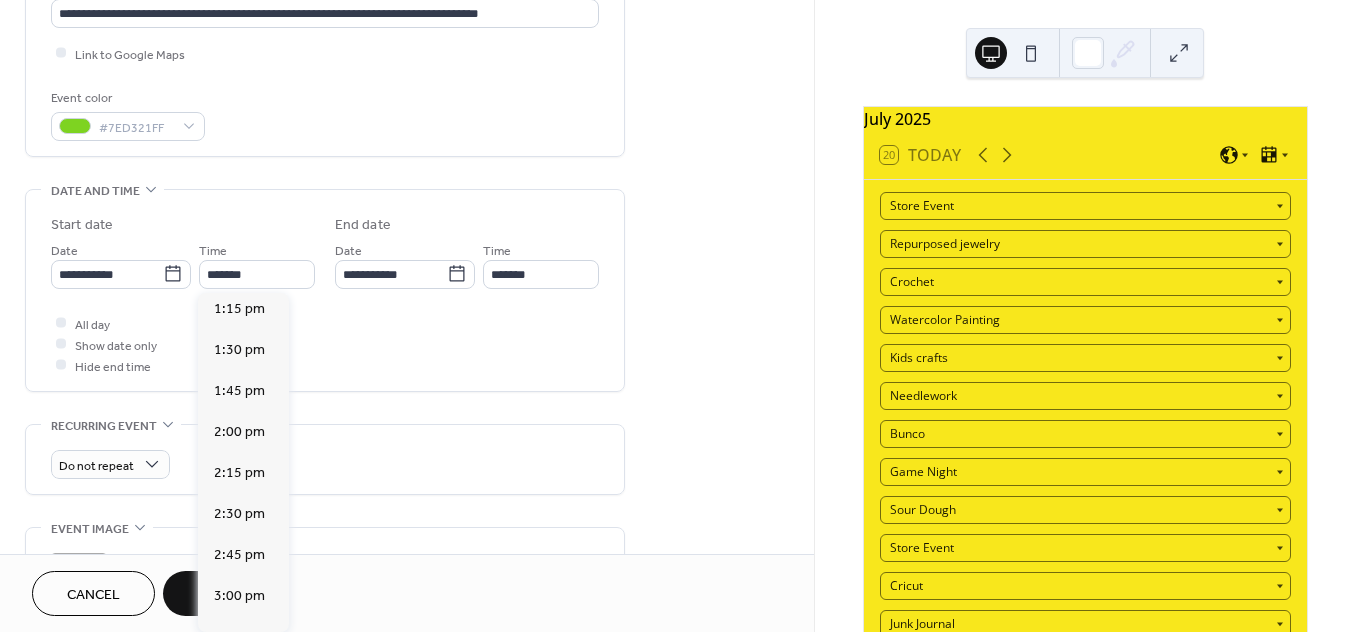 scroll, scrollTop: 2151, scrollLeft: 0, axis: vertical 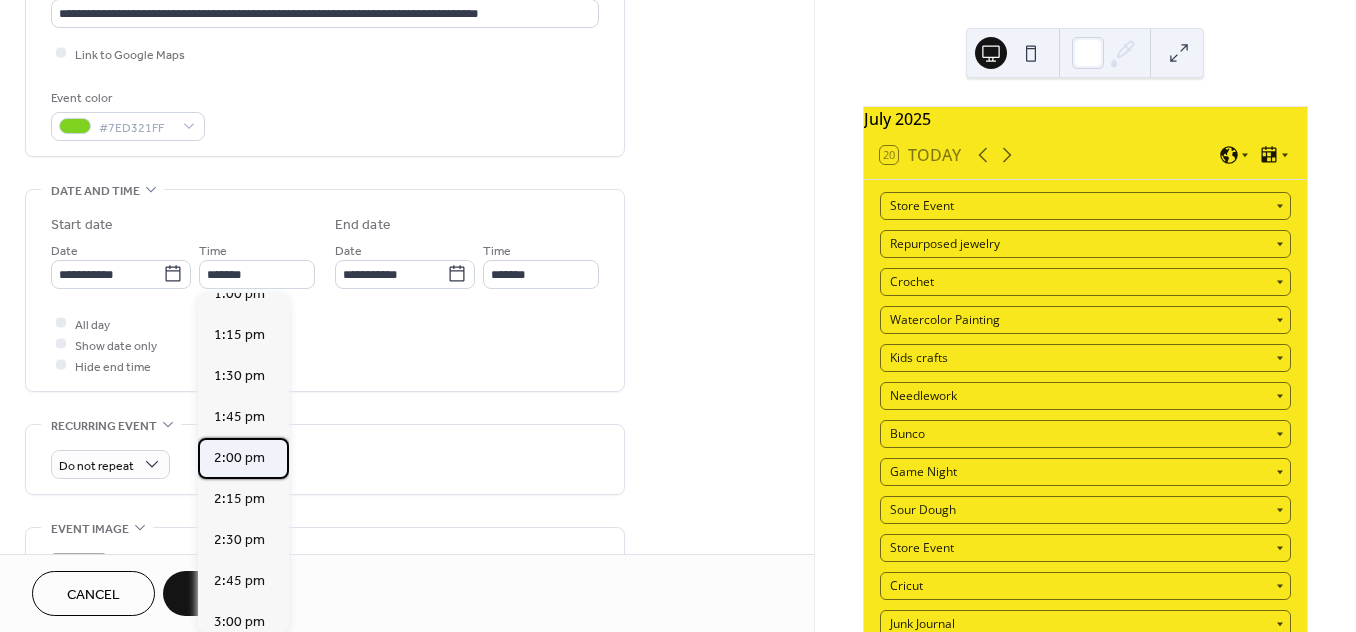click on "2:00 pm" at bounding box center [239, 458] 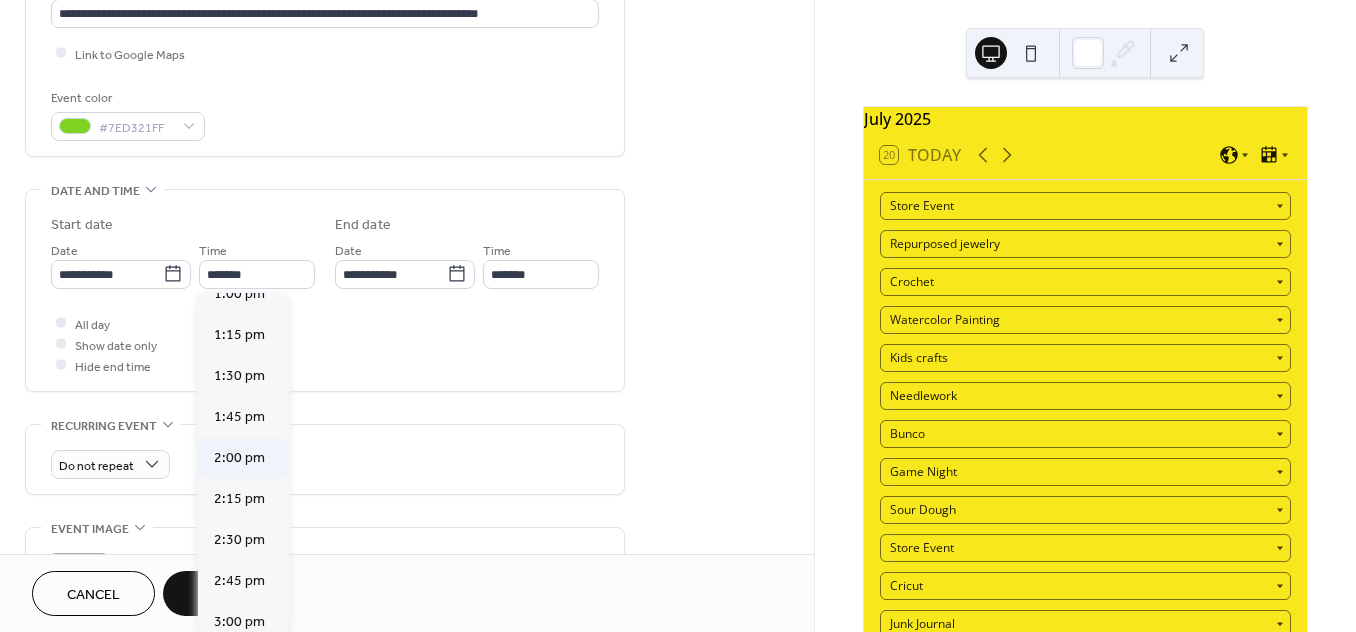 type on "*******" 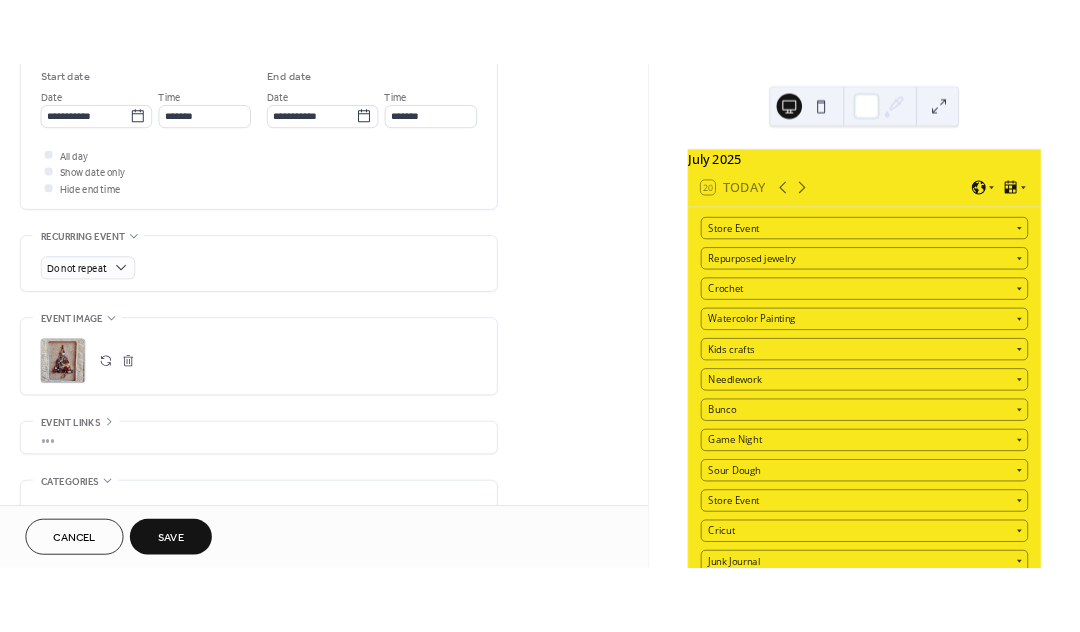 scroll, scrollTop: 675, scrollLeft: 0, axis: vertical 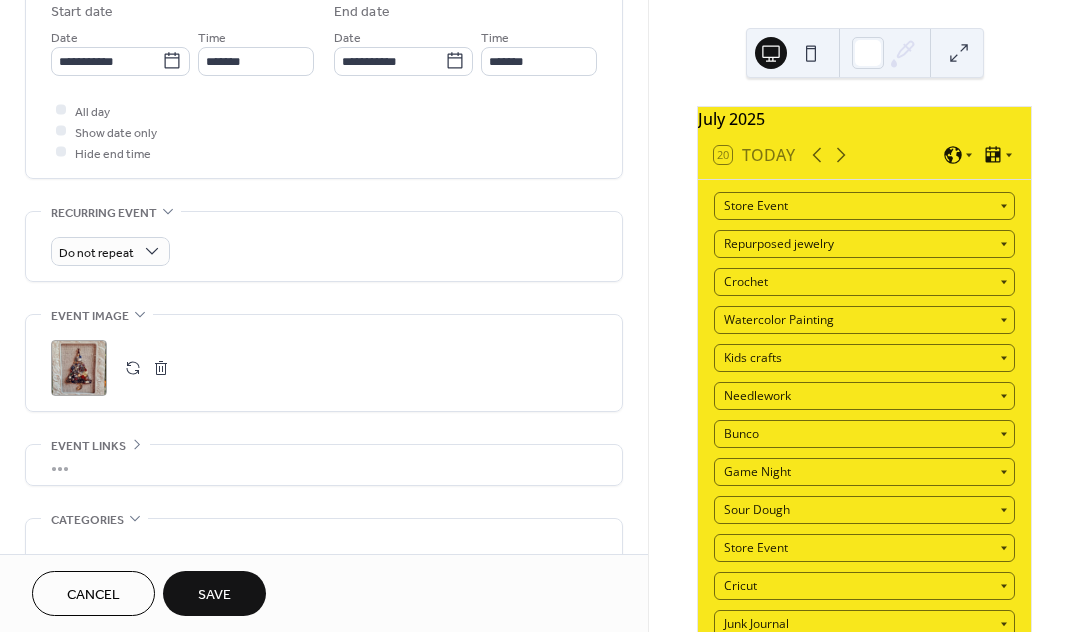 click at bounding box center [133, 368] 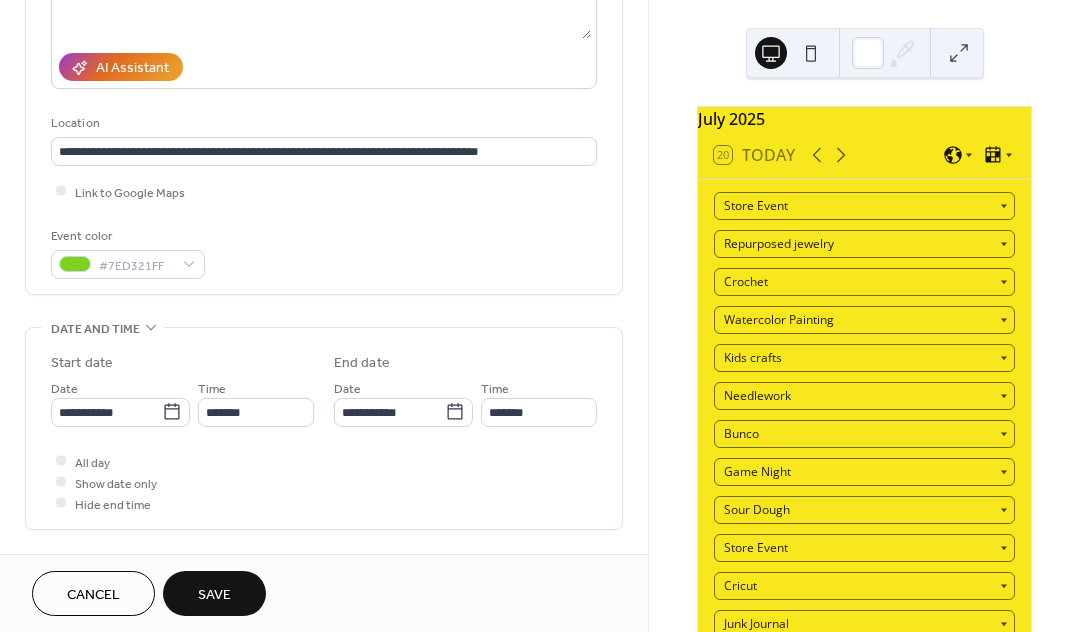 scroll, scrollTop: 48, scrollLeft: 0, axis: vertical 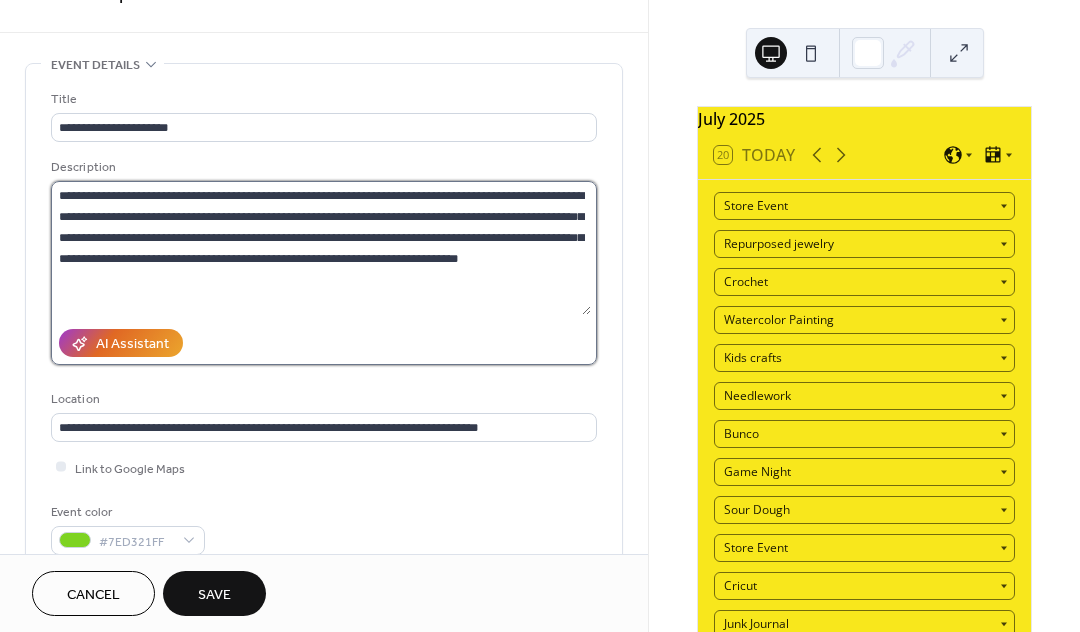click on "**********" at bounding box center [321, 248] 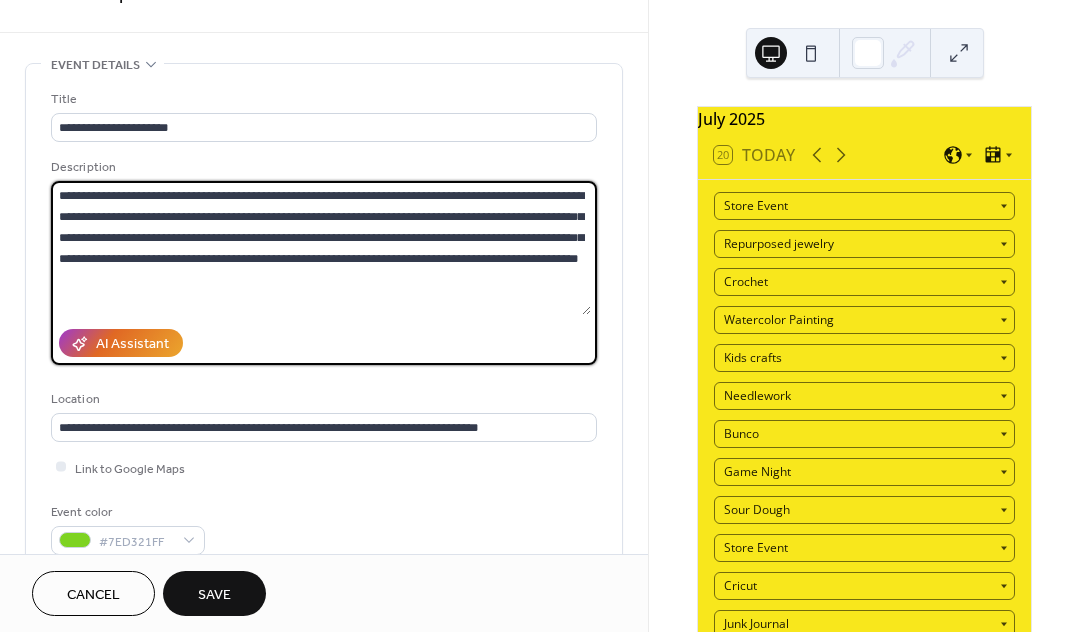 click on "**********" at bounding box center [321, 248] 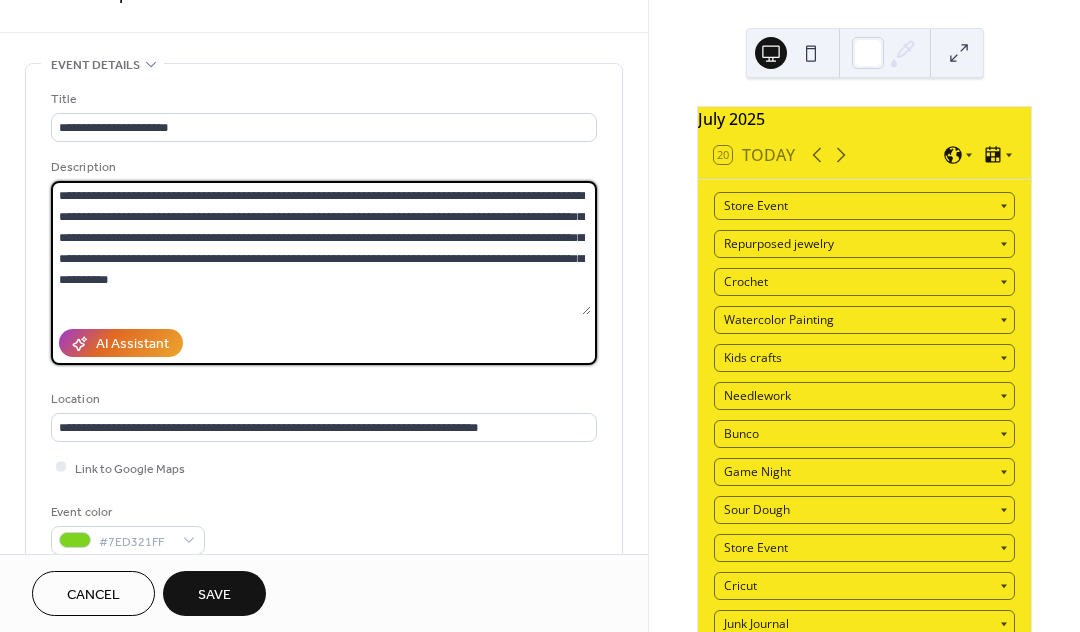 click on "**********" at bounding box center (321, 248) 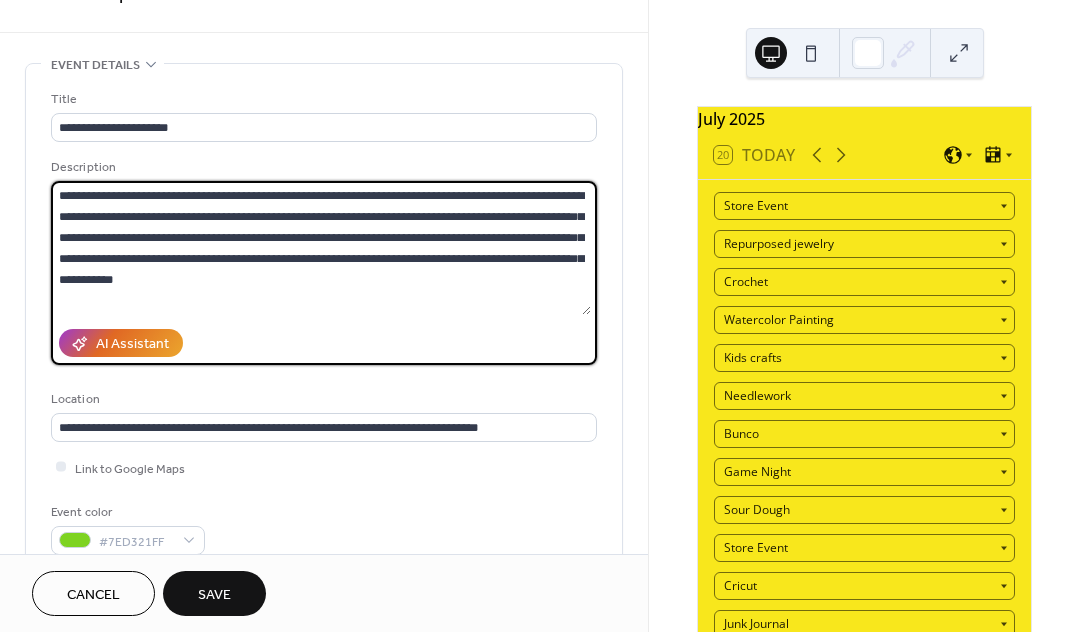 type on "**********" 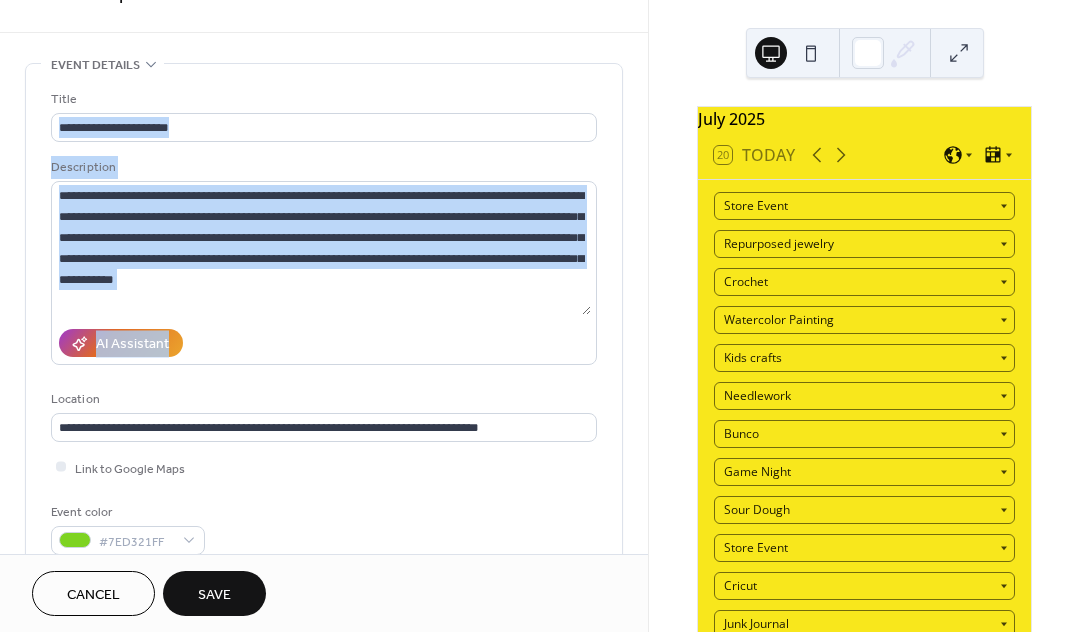 drag, startPoint x: 647, startPoint y: 77, endPoint x: 627, endPoint y: 153, distance: 78.58753 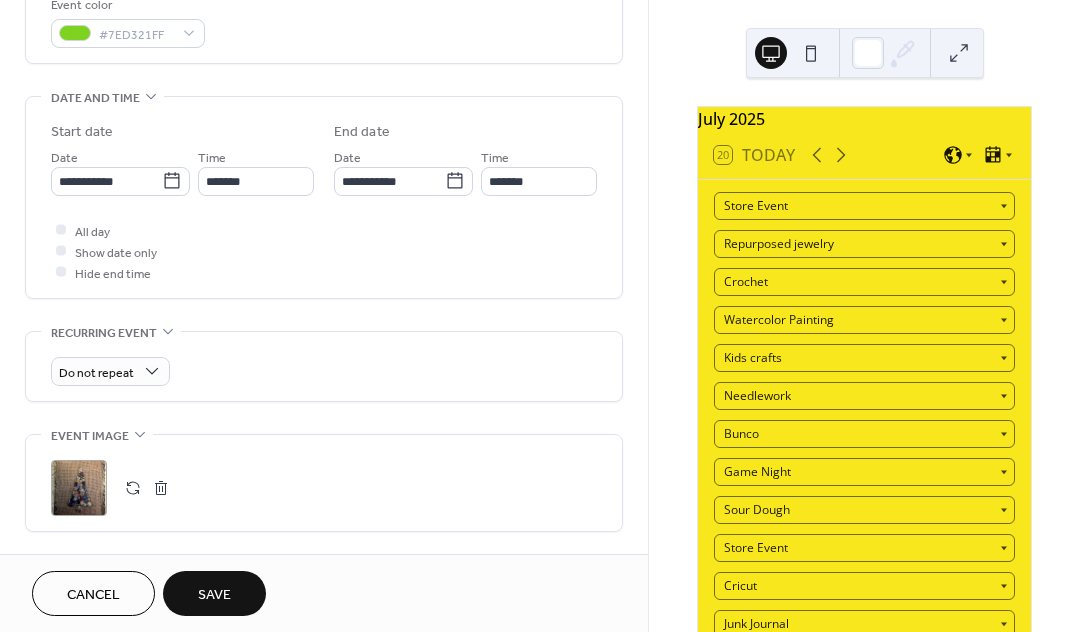 scroll, scrollTop: 648, scrollLeft: 0, axis: vertical 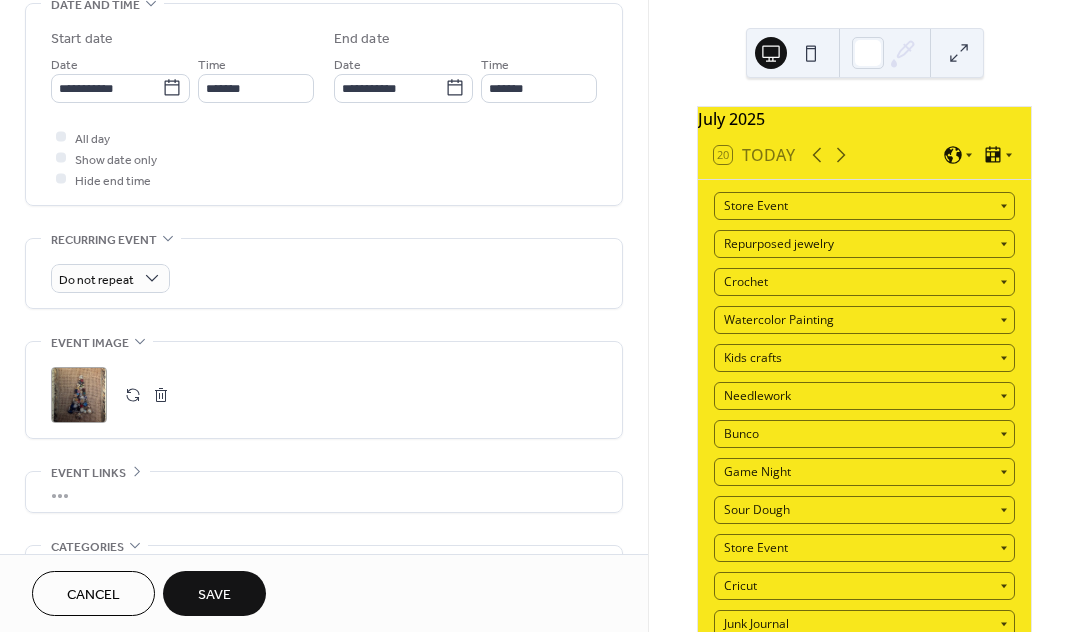 click on "Save" at bounding box center [214, 595] 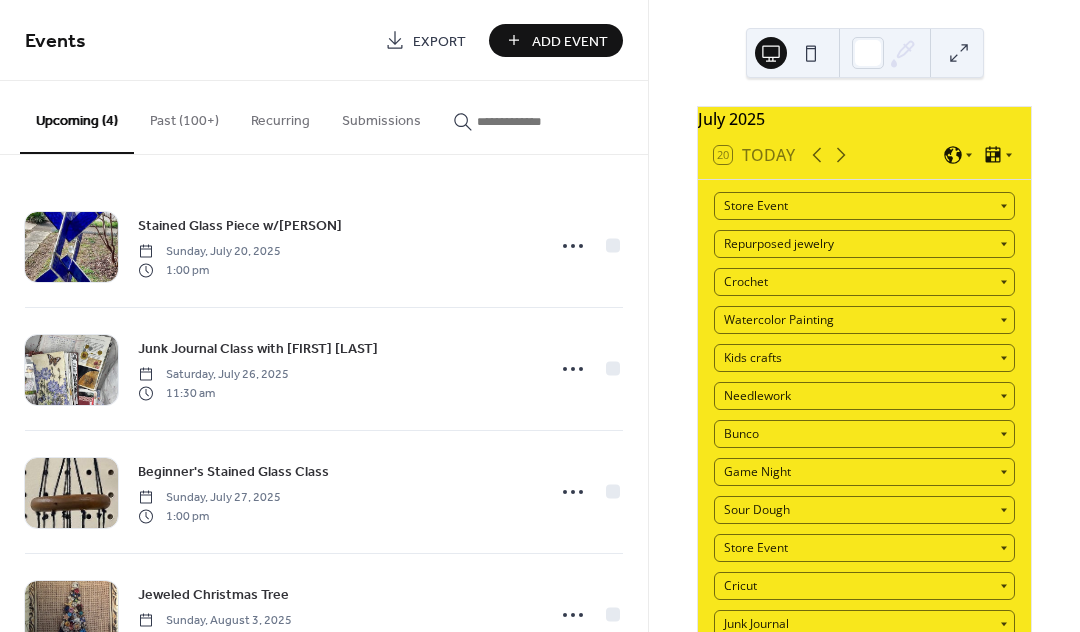 scroll, scrollTop: 73, scrollLeft: 0, axis: vertical 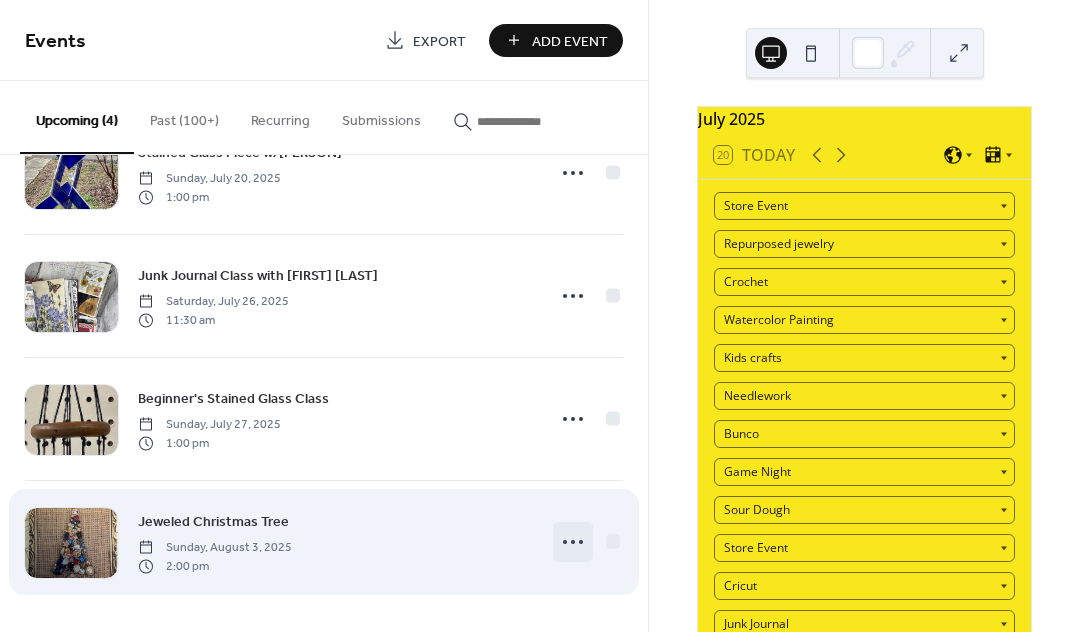 click 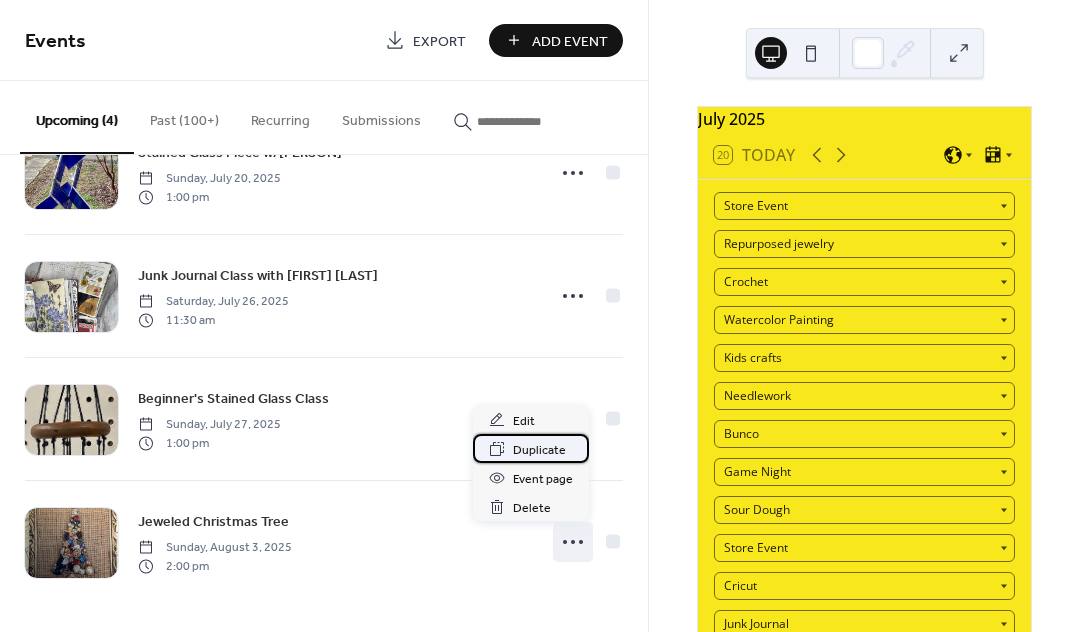 click on "Duplicate" at bounding box center (539, 450) 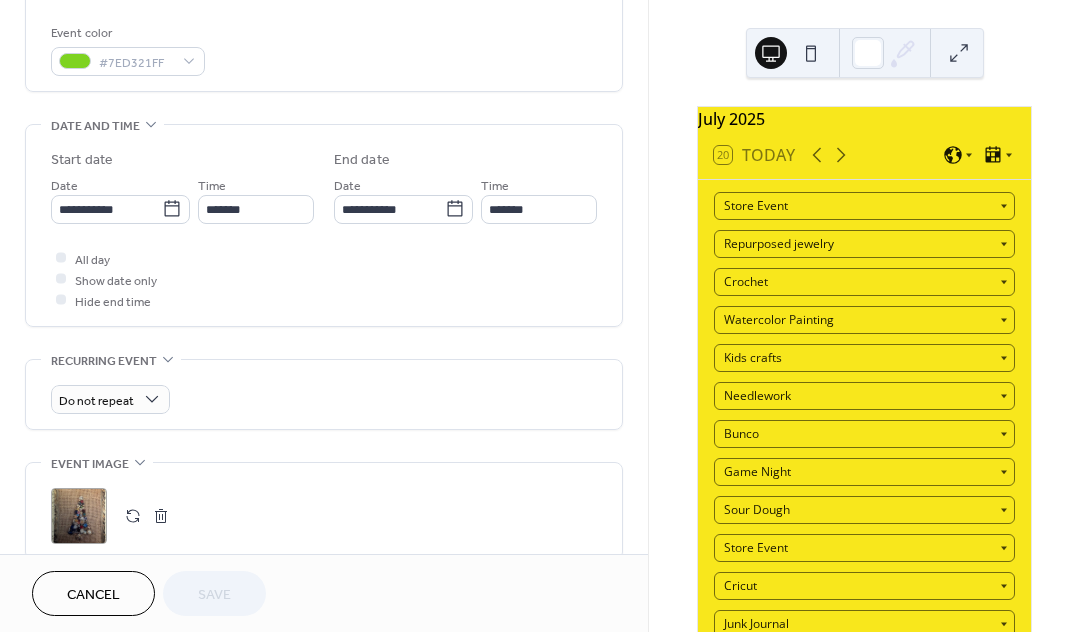 scroll, scrollTop: 532, scrollLeft: 0, axis: vertical 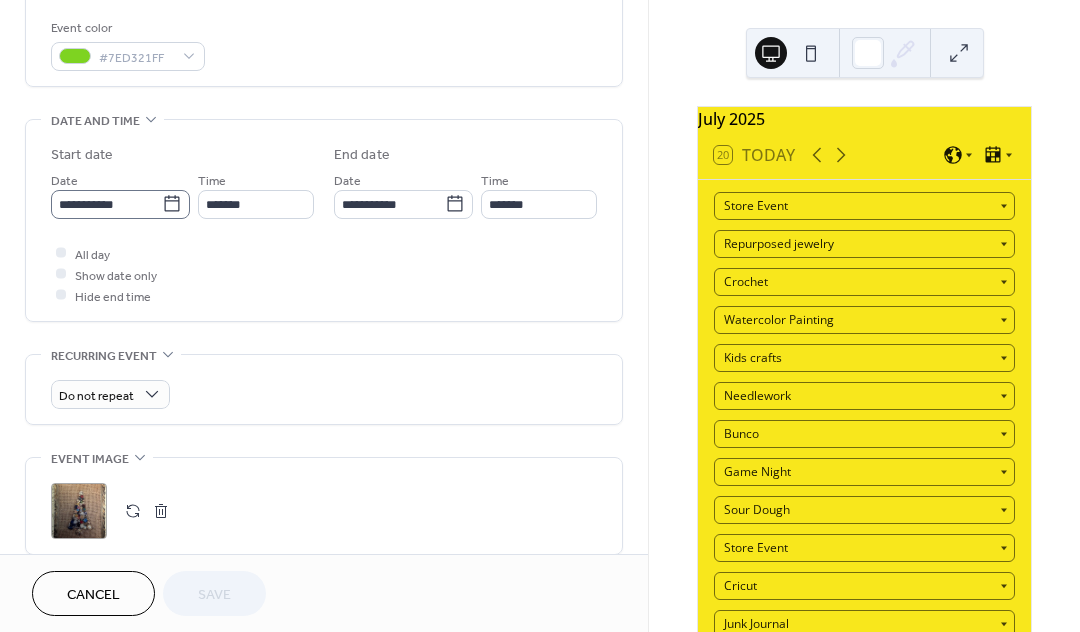 click 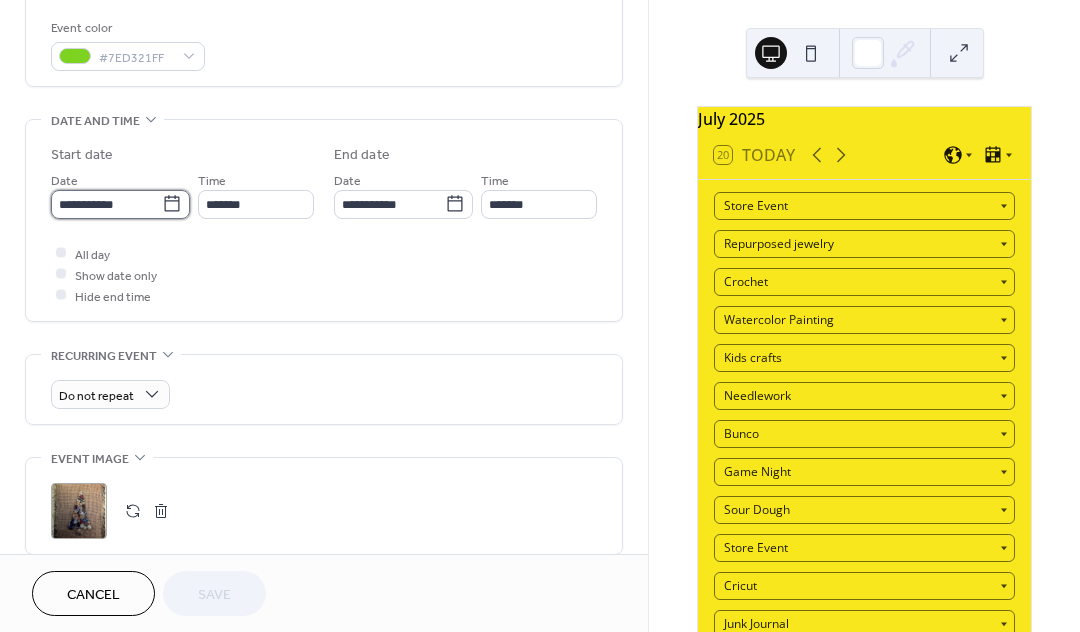 click on "**********" at bounding box center (106, 204) 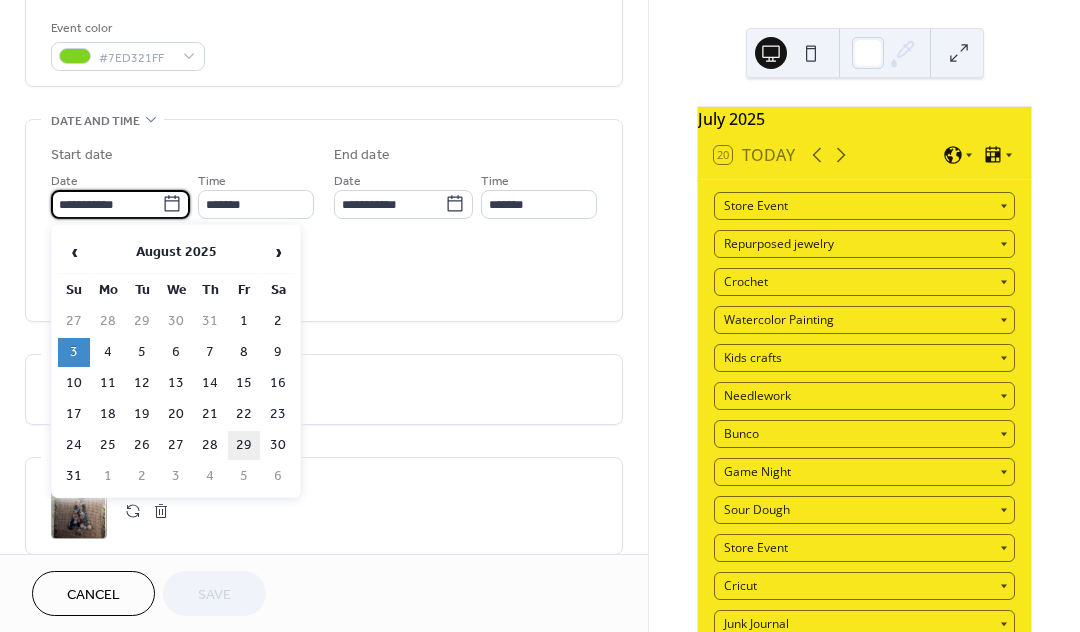 click on "29" at bounding box center (244, 445) 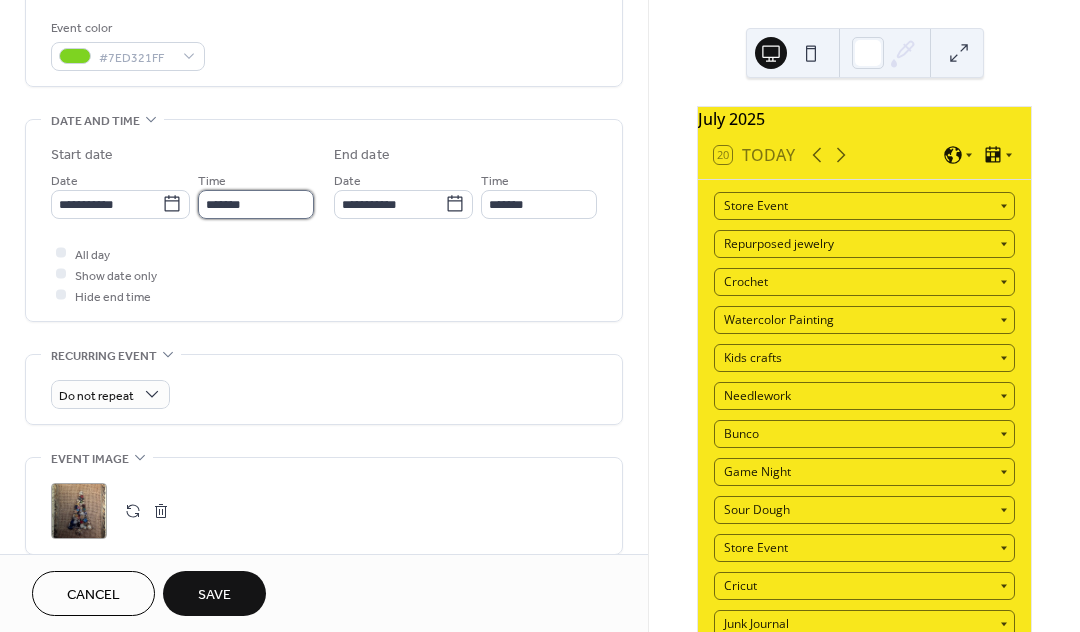 click on "*******" at bounding box center [256, 204] 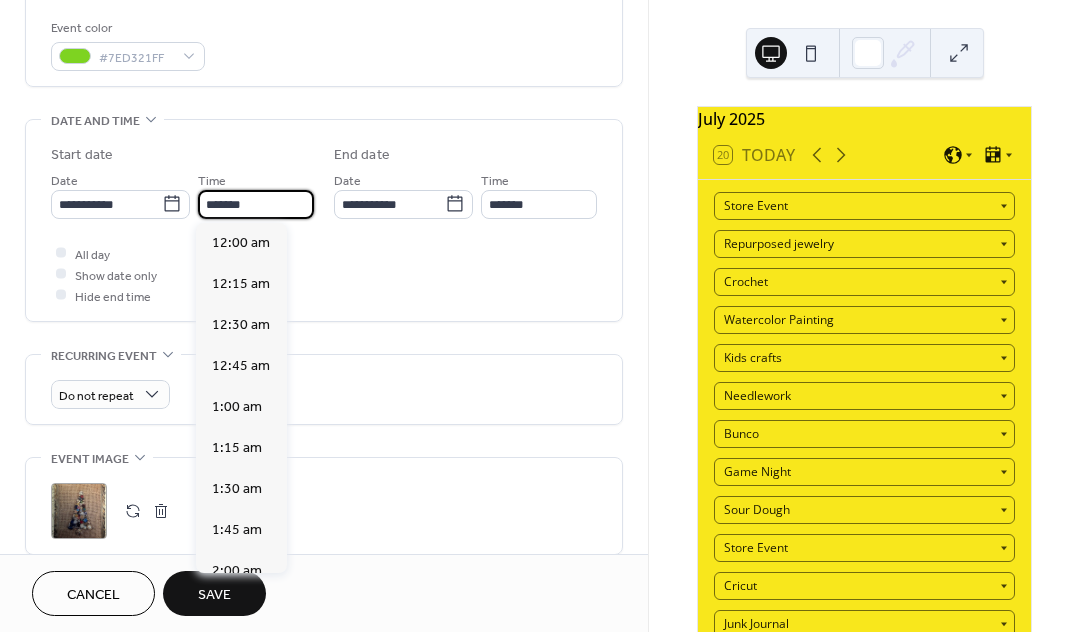 scroll, scrollTop: 2320, scrollLeft: 0, axis: vertical 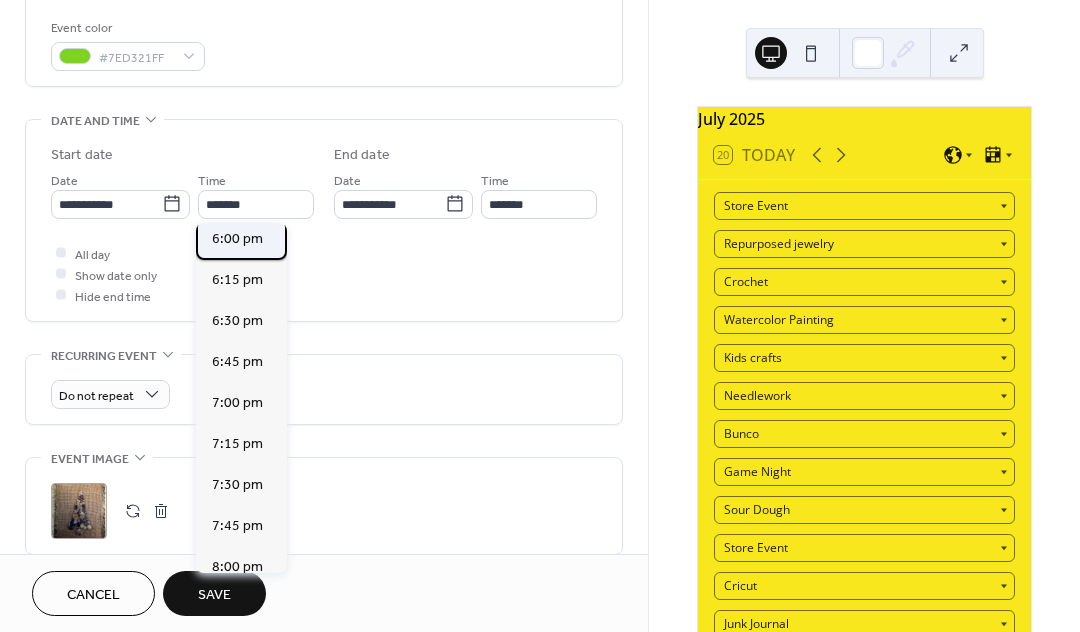 click on "6:00 pm" at bounding box center (237, 239) 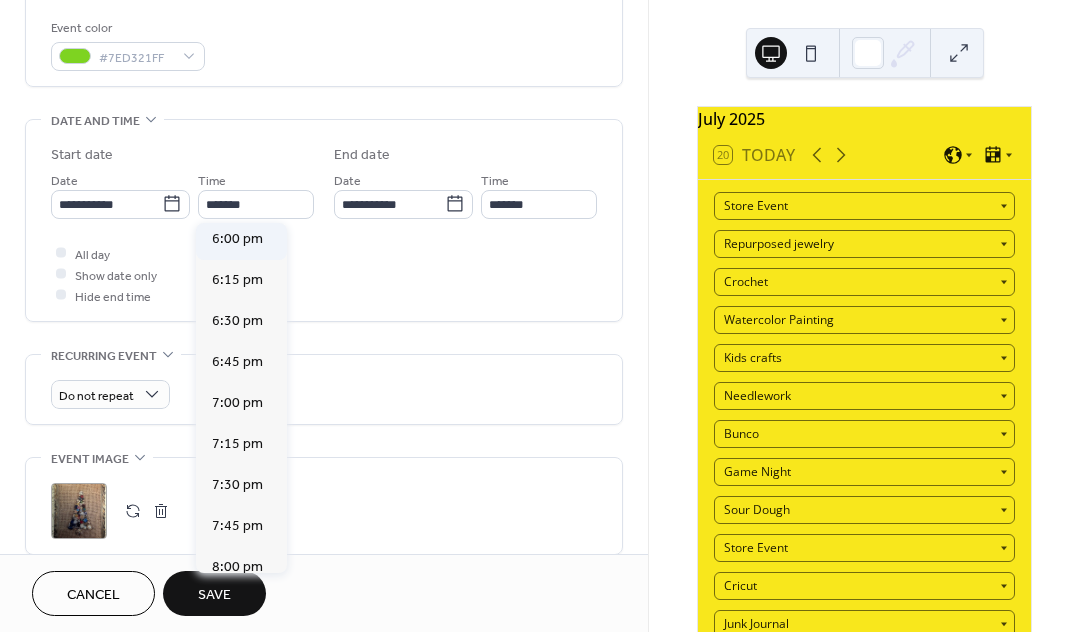 type on "*******" 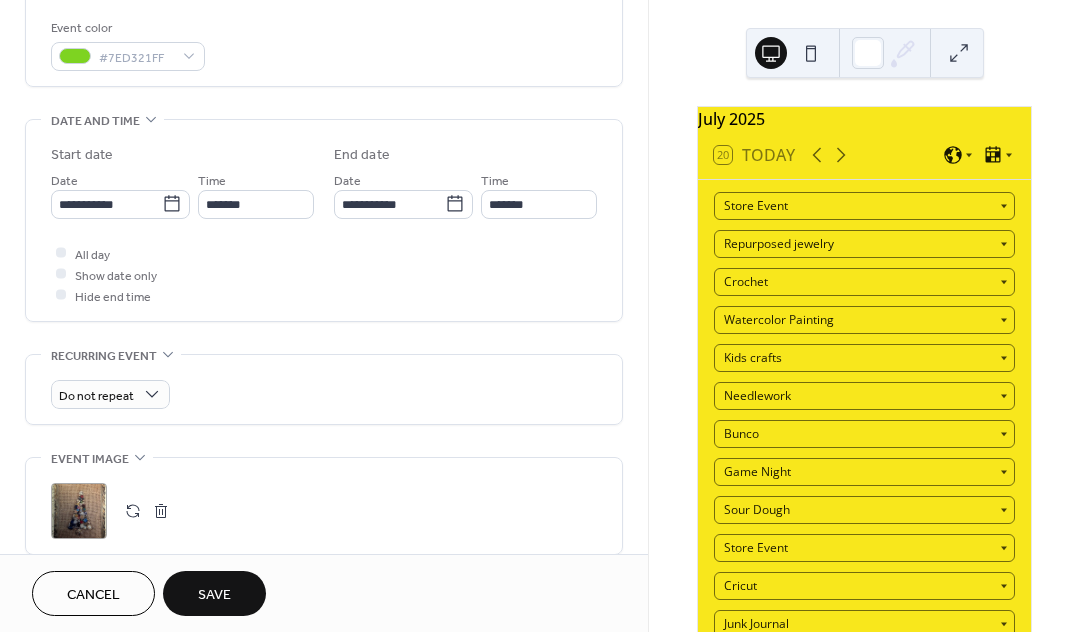 click on "Save" at bounding box center [214, 595] 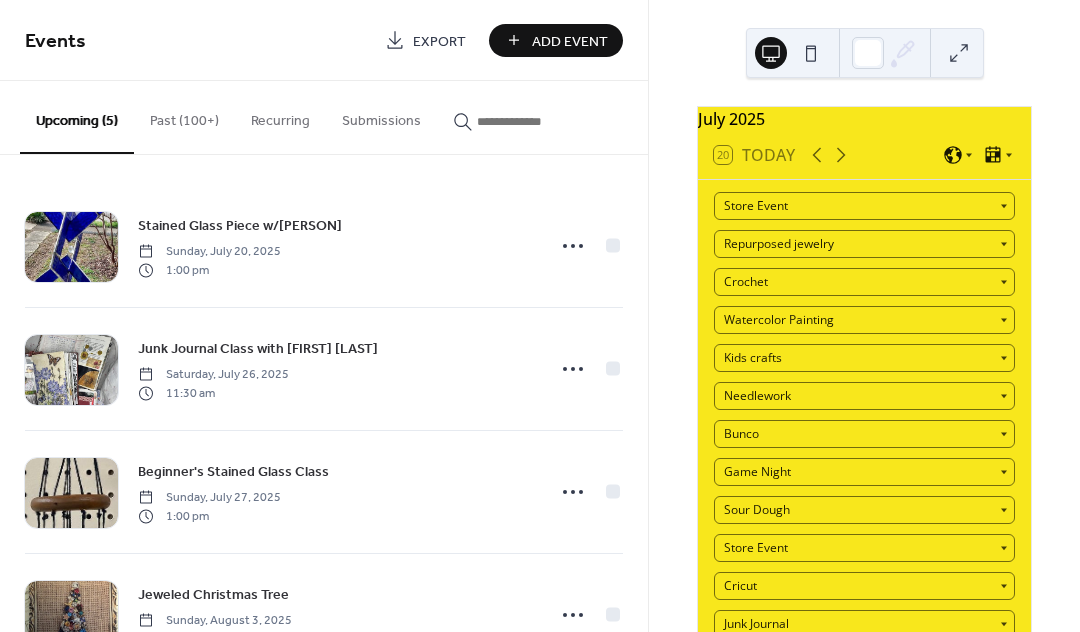 click on "Add Event" at bounding box center (570, 41) 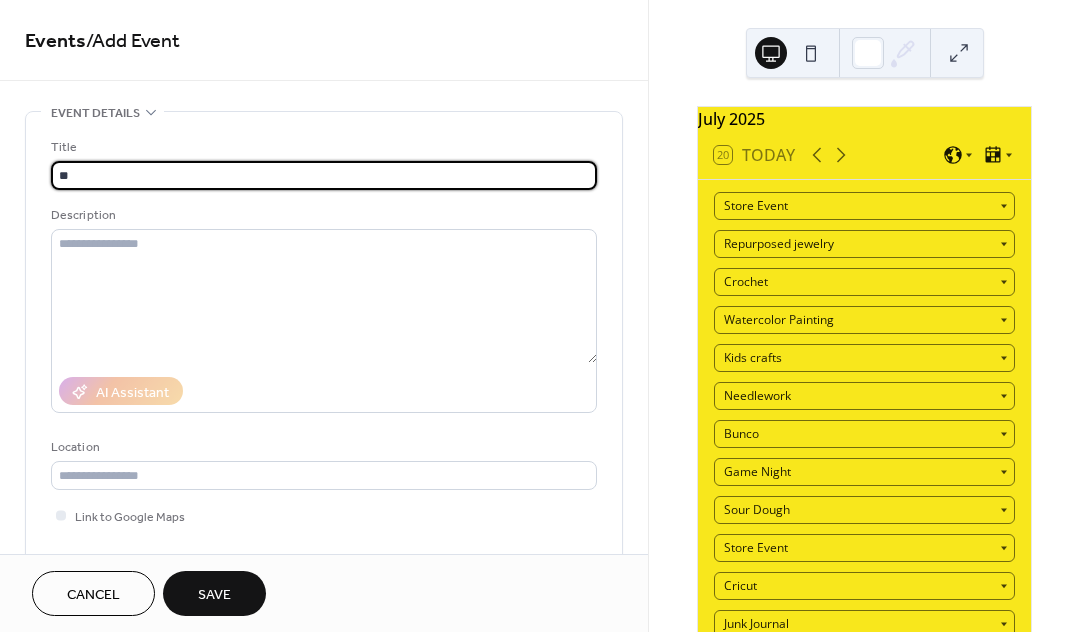 type on "*" 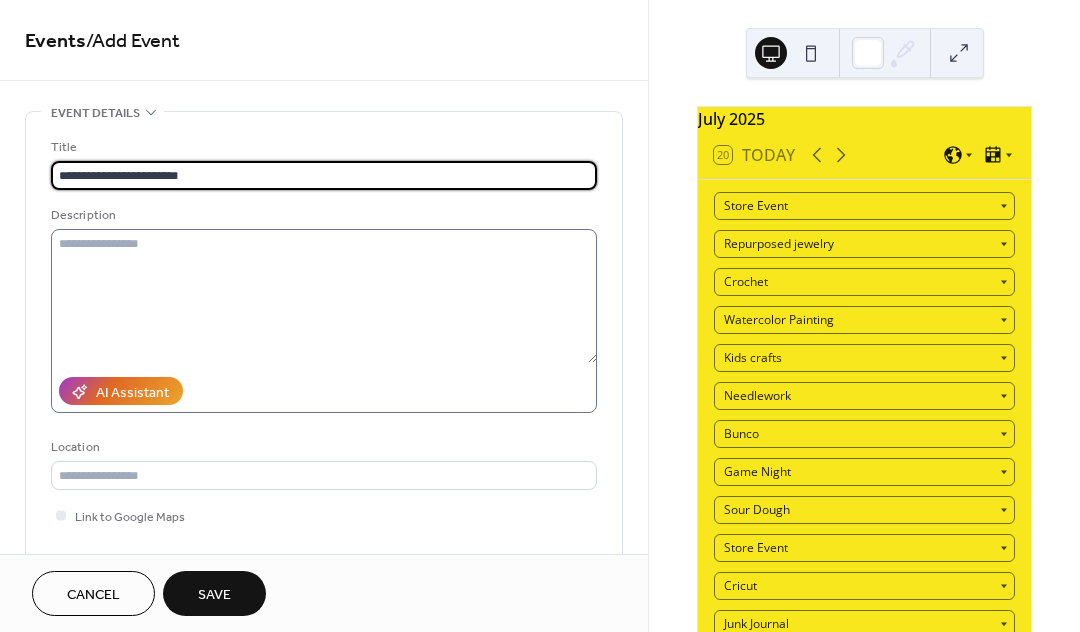 type on "**********" 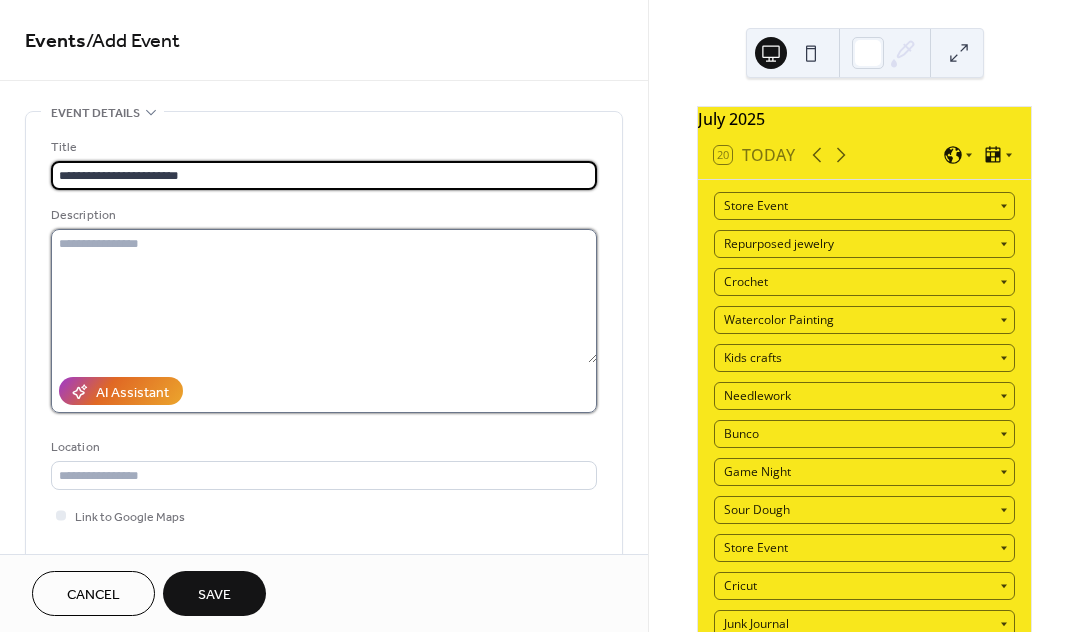 click at bounding box center (324, 296) 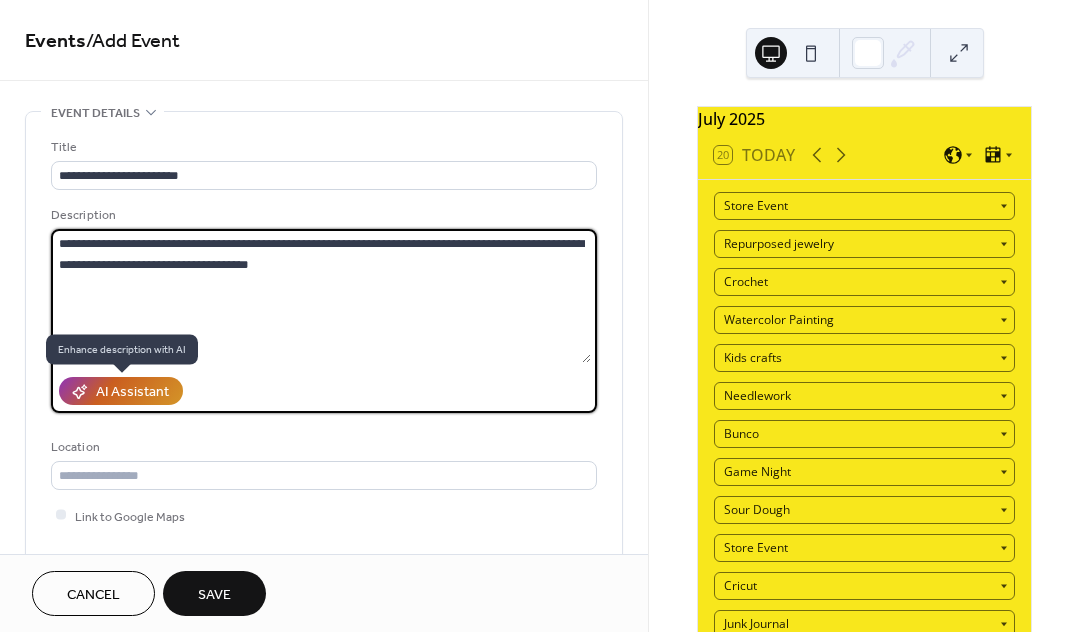 type on "**********" 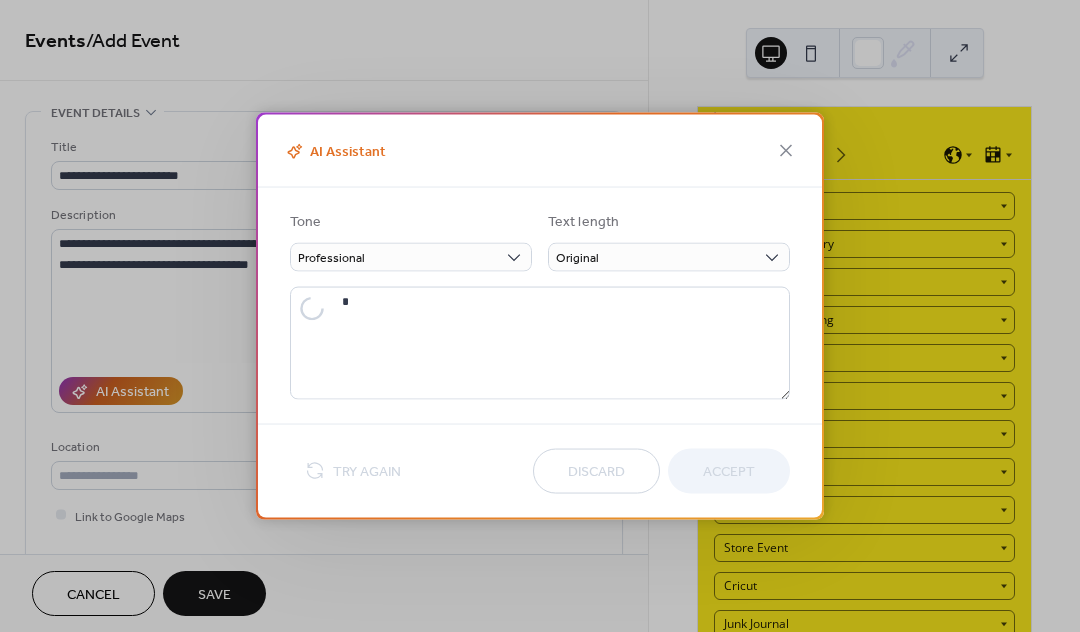 type on "**********" 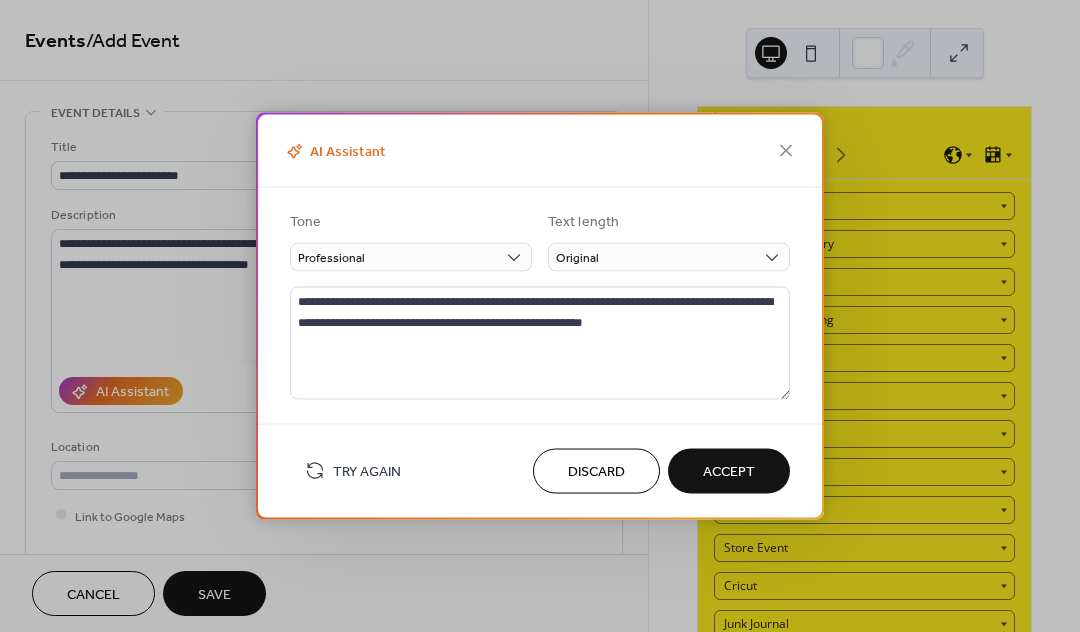 click on "Accept" at bounding box center [729, 472] 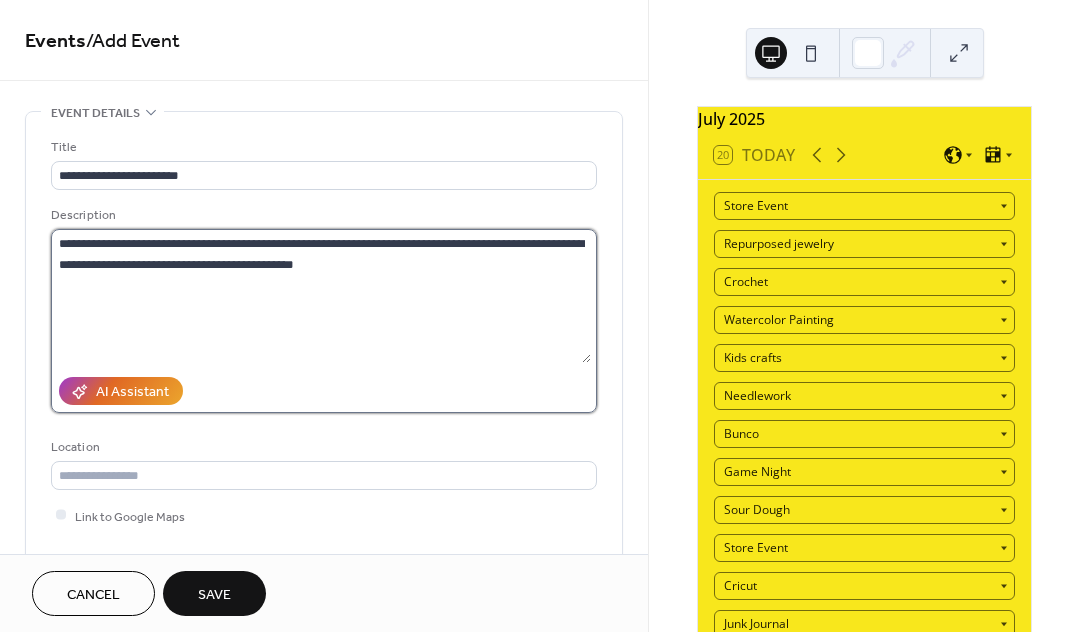 click on "**********" at bounding box center [321, 296] 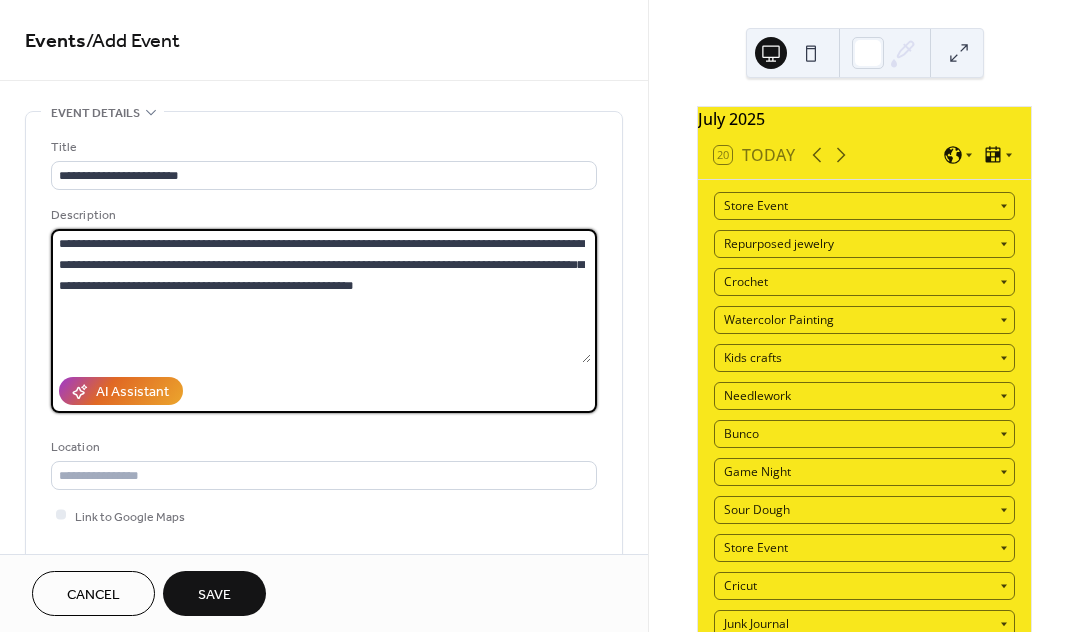 click on "**********" at bounding box center (321, 296) 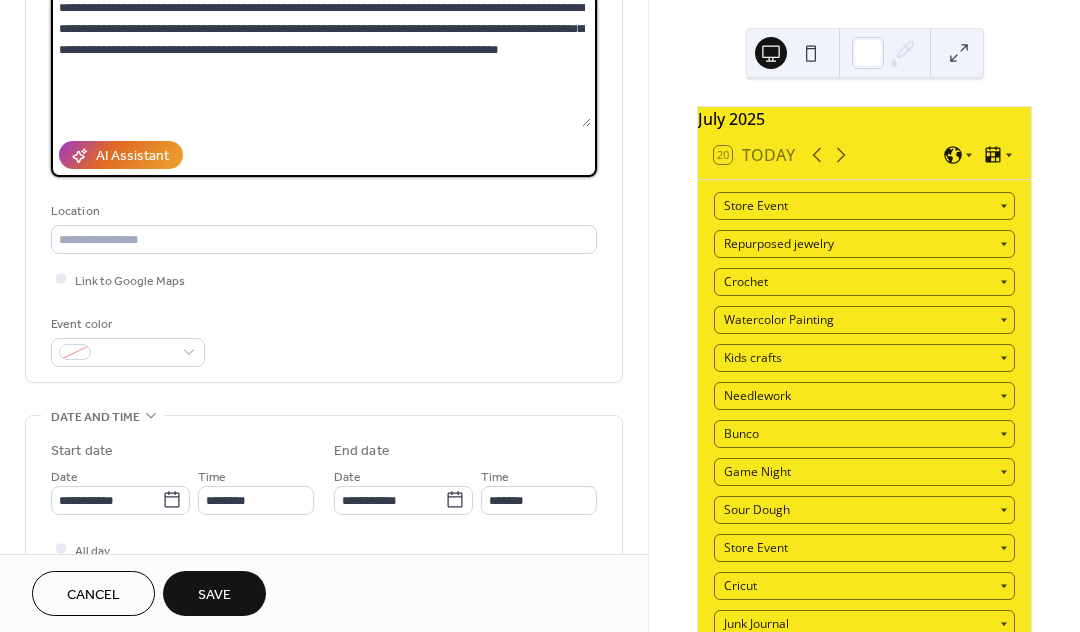 scroll, scrollTop: 242, scrollLeft: 0, axis: vertical 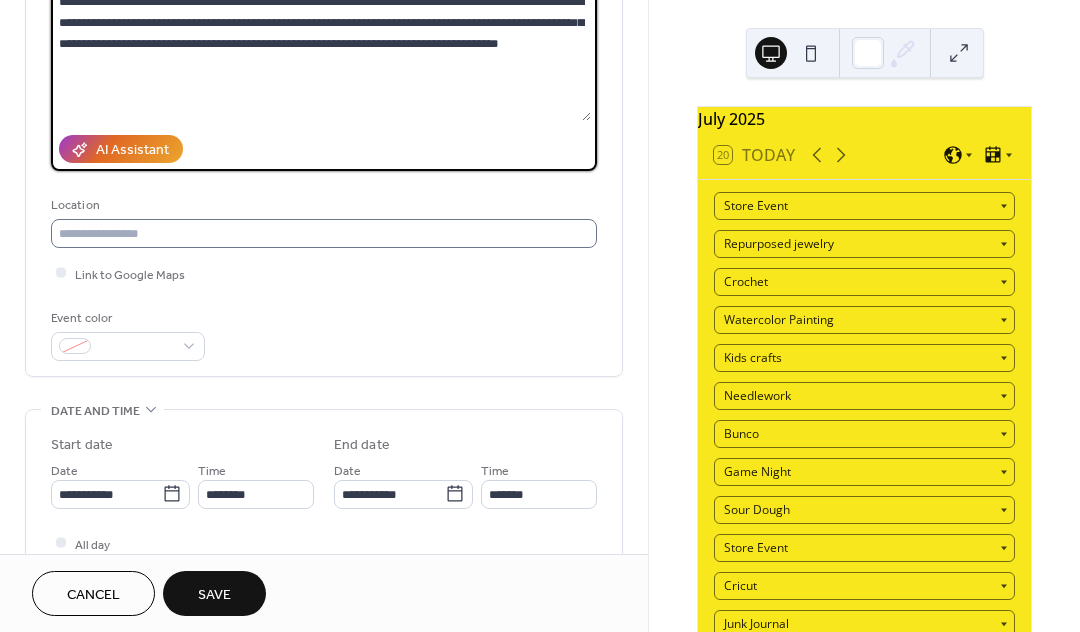 type on "**********" 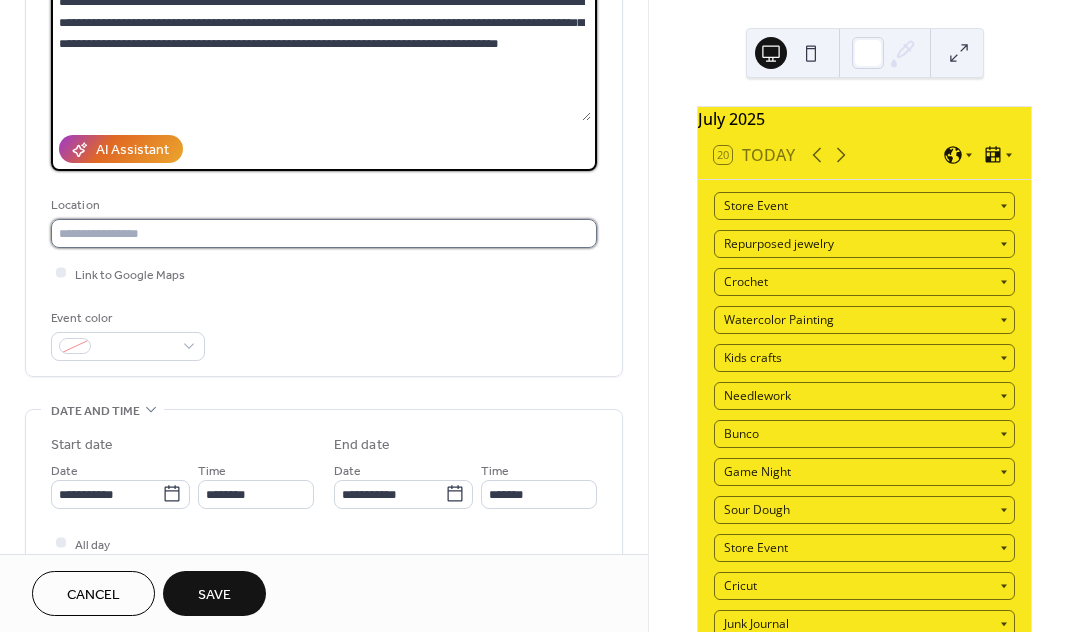 click at bounding box center (324, 233) 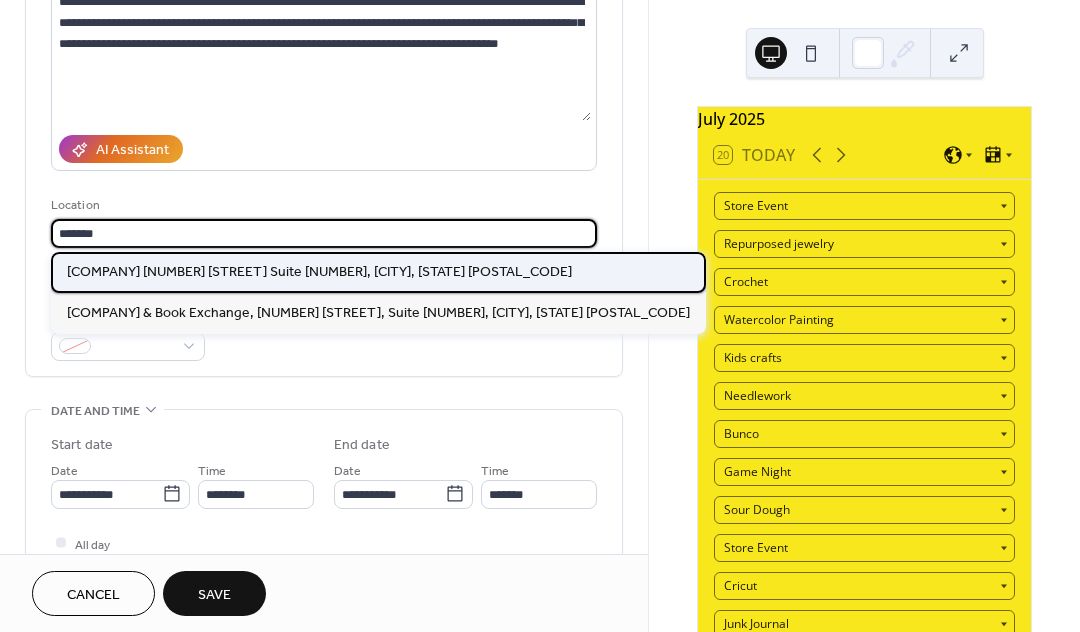 click on "[COMPANY] [NUMBER] [STREET] Suite [NUMBER], [CITY], [STATE] [POSTAL_CODE]" at bounding box center [319, 271] 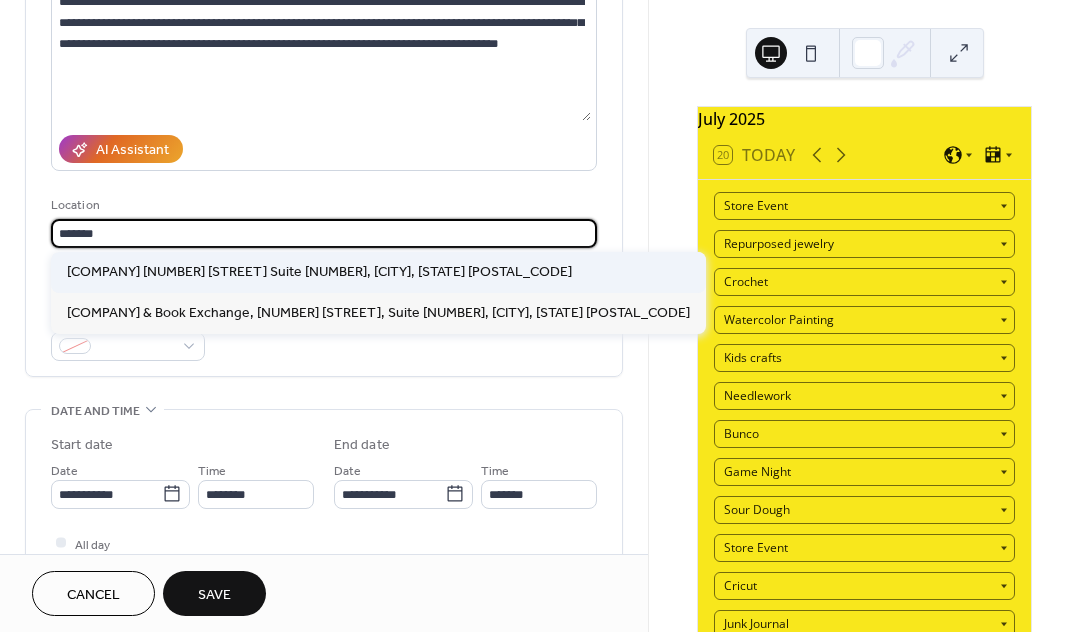 type on "**********" 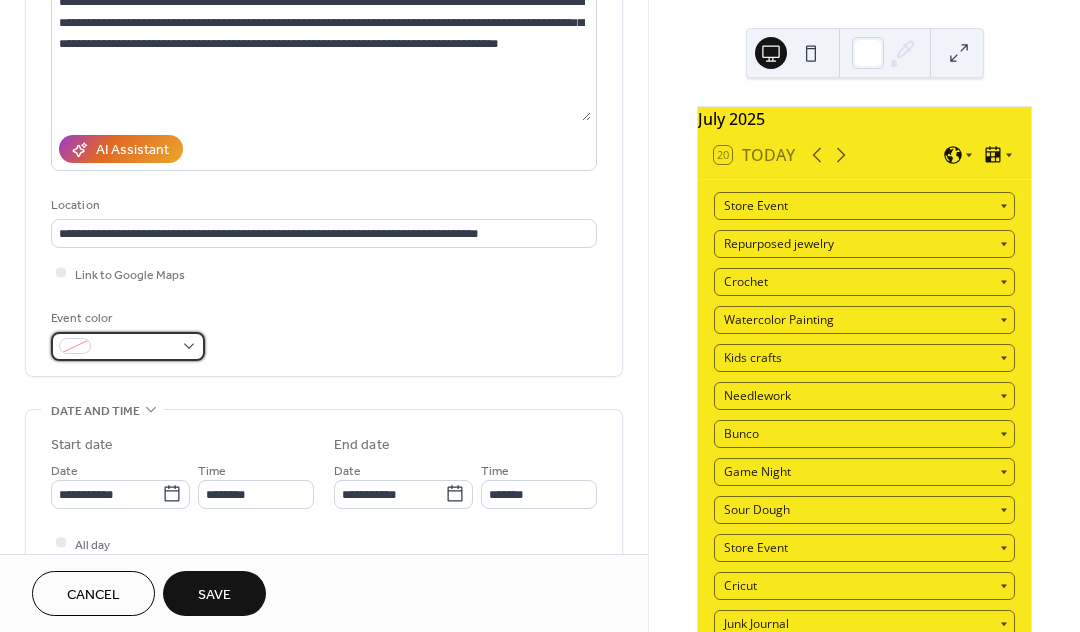 click at bounding box center (128, 346) 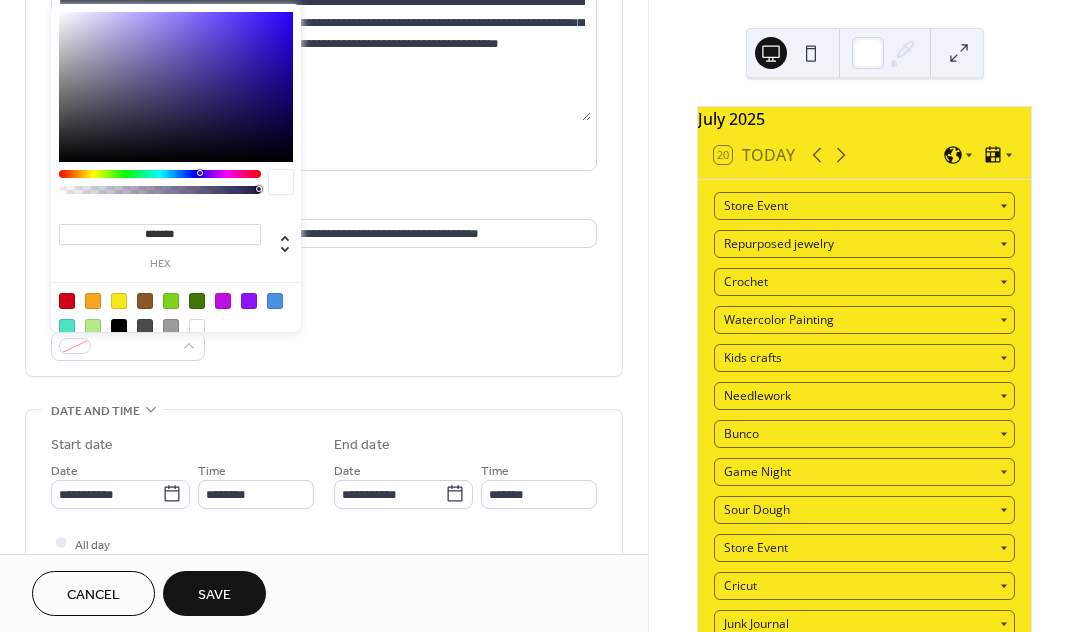click on "hex" at bounding box center [160, 264] 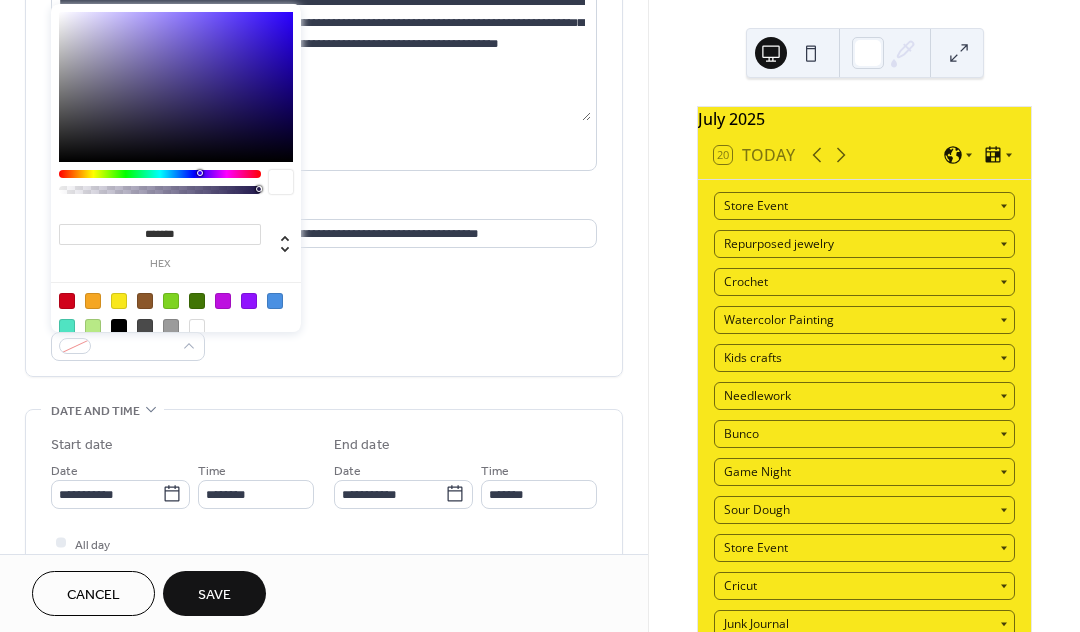 click at bounding box center (119, 301) 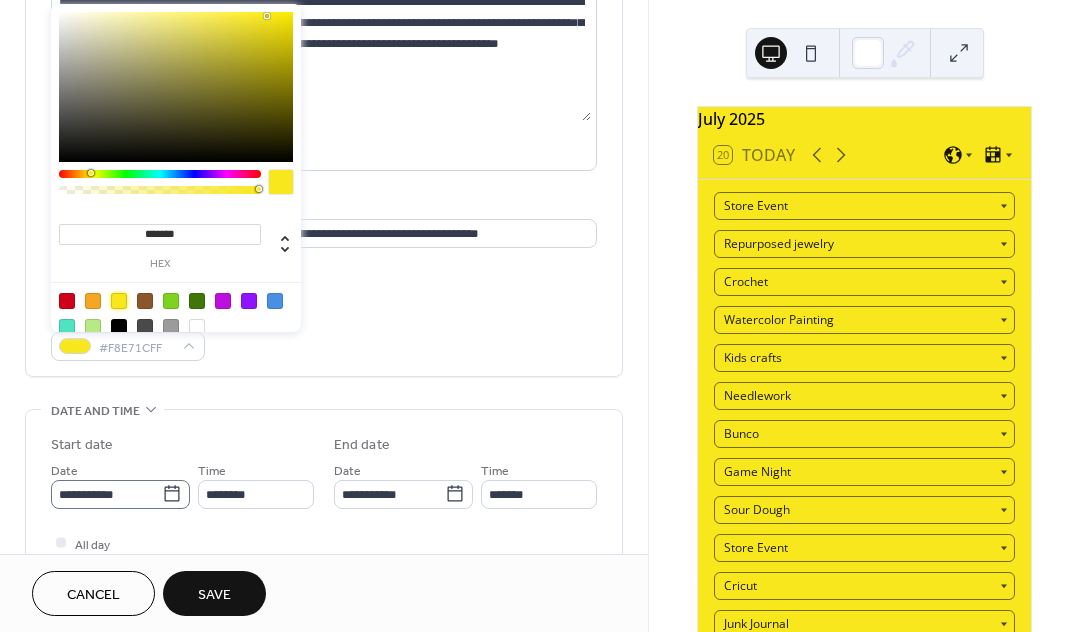 click 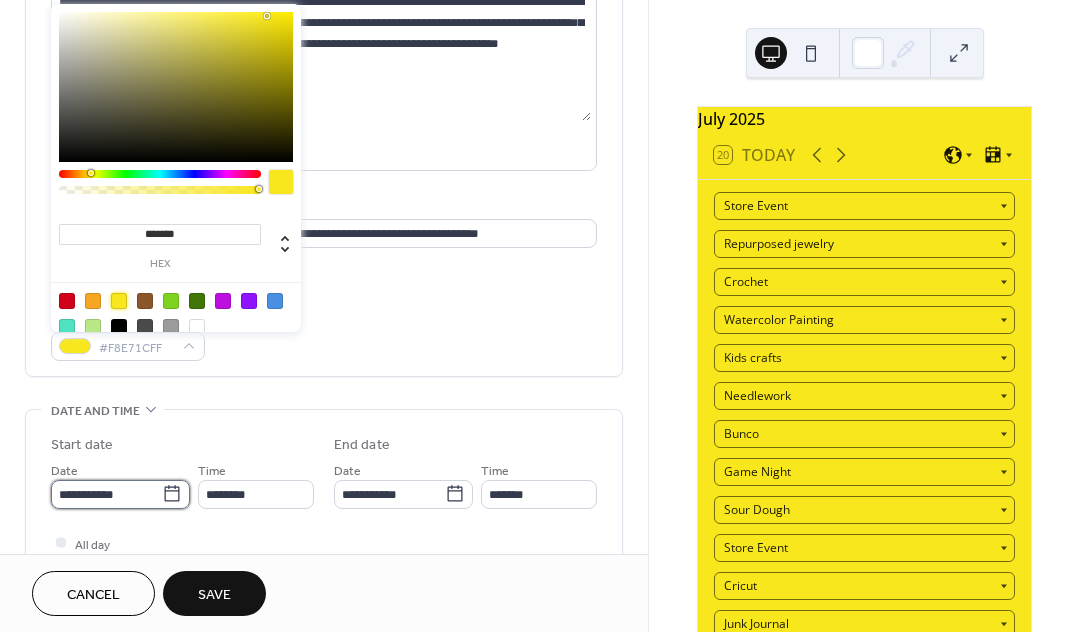 click on "**********" at bounding box center [106, 494] 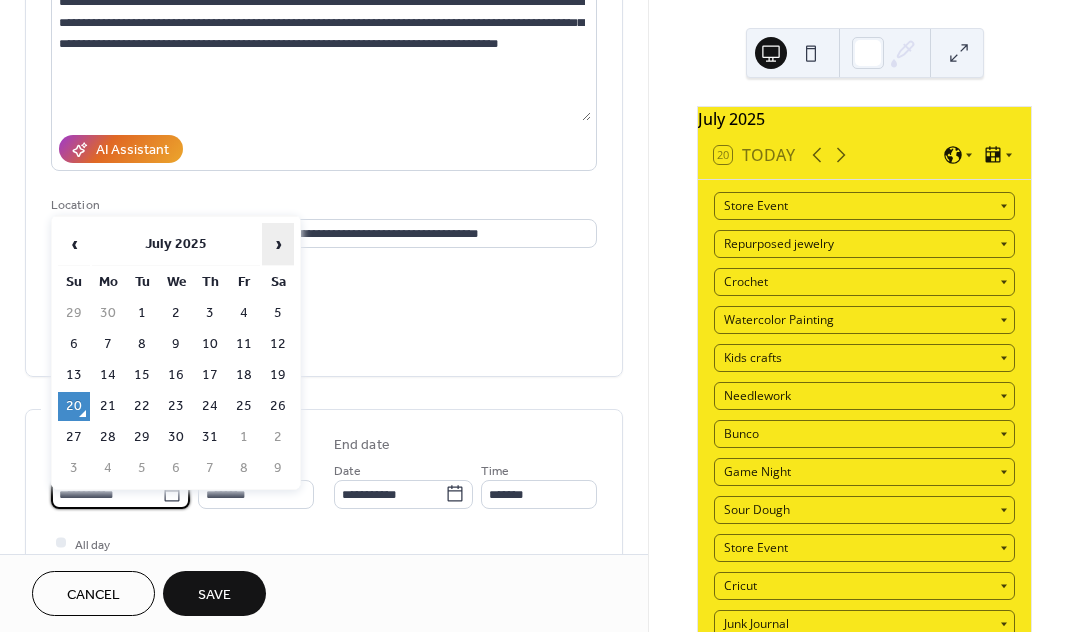 click on "›" at bounding box center [278, 244] 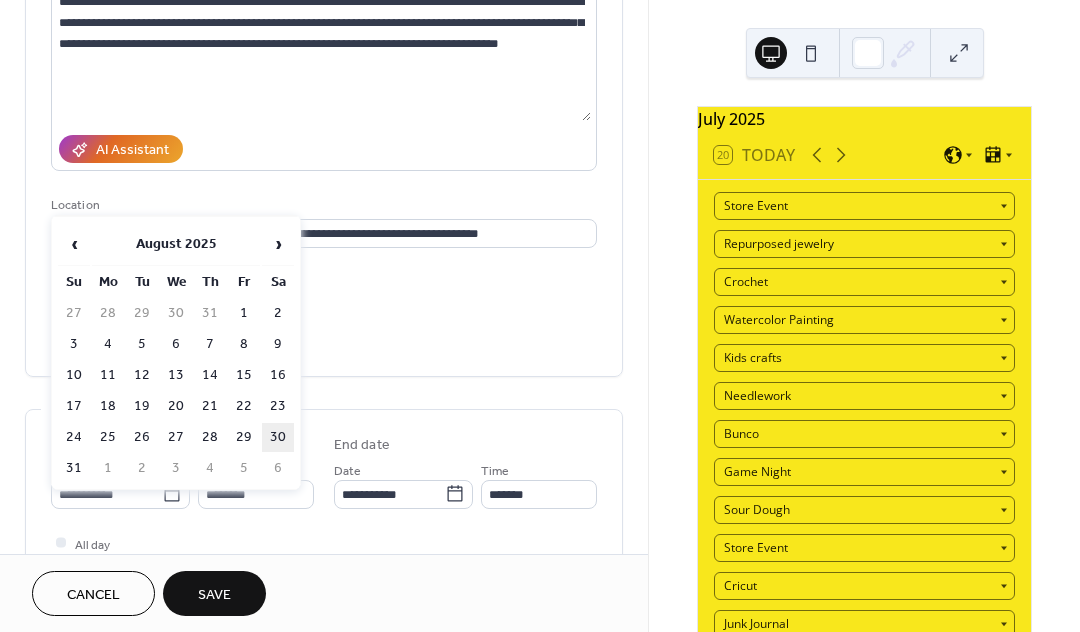 click on "30" at bounding box center (278, 437) 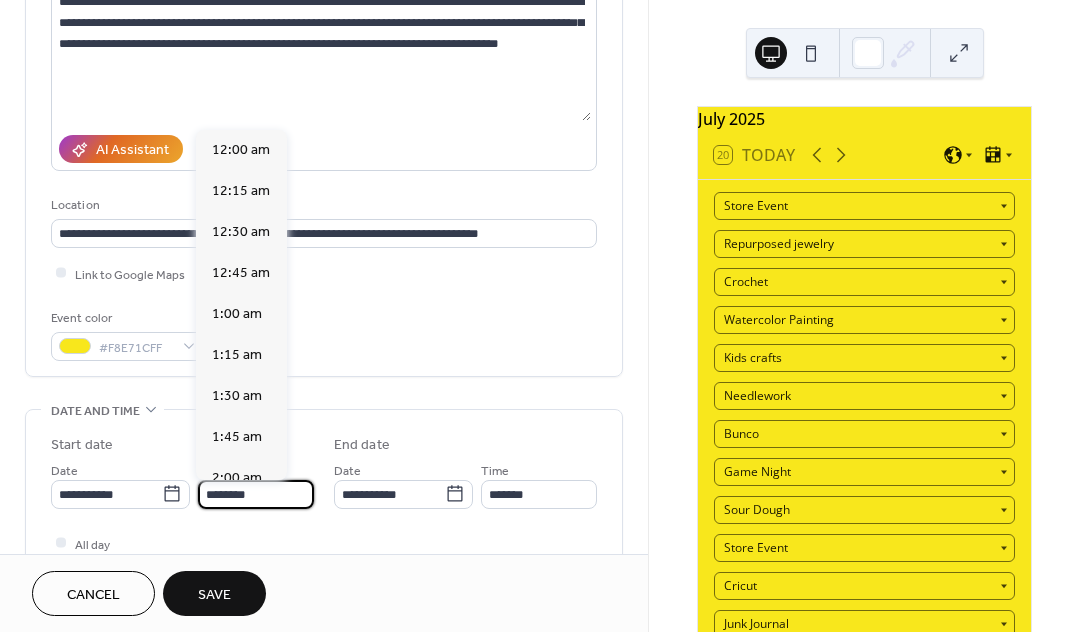scroll, scrollTop: 1988, scrollLeft: 0, axis: vertical 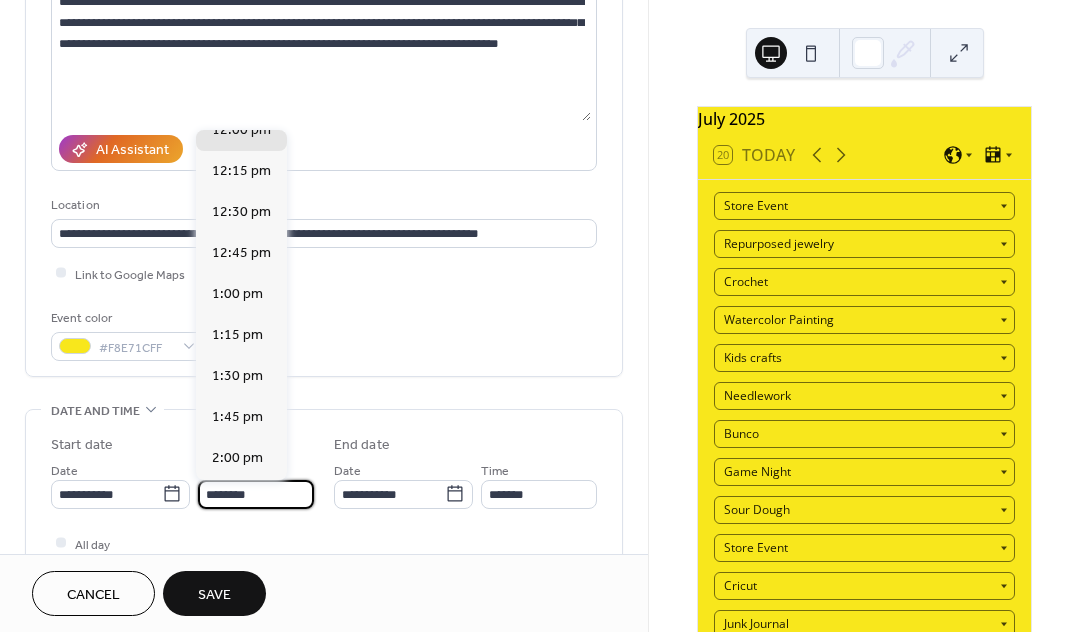 click on "********" at bounding box center [256, 494] 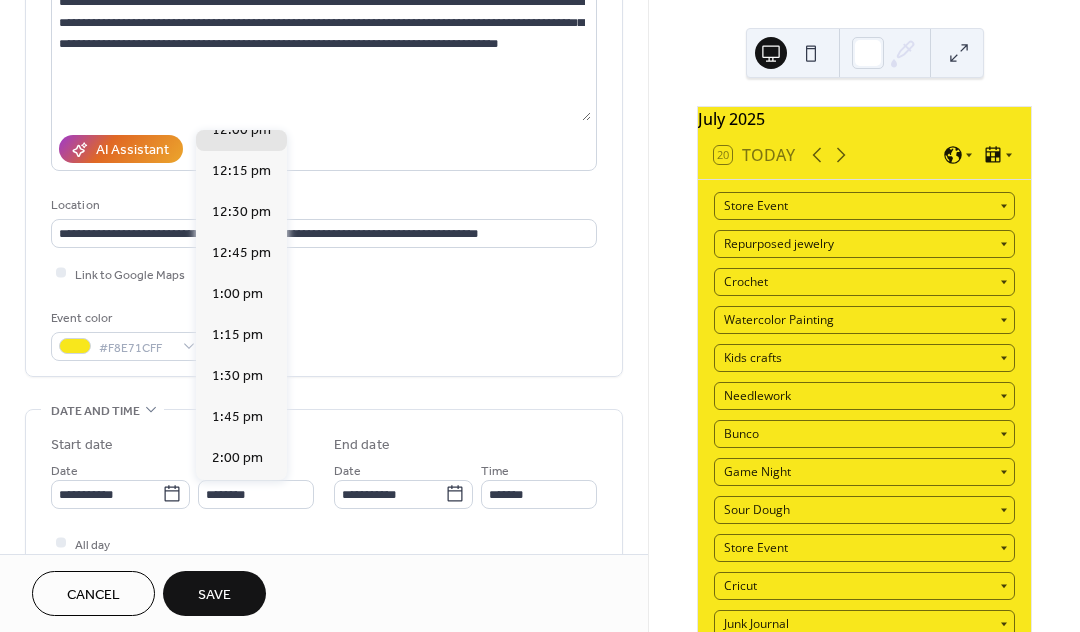 scroll, scrollTop: 1667, scrollLeft: 0, axis: vertical 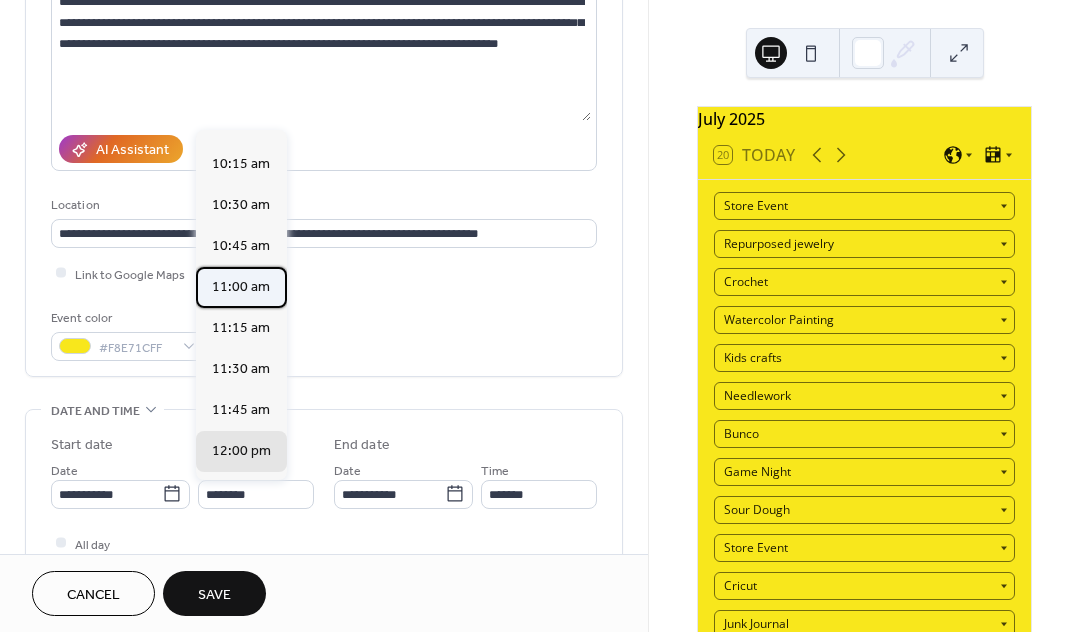 click on "11:00 am" at bounding box center (241, 287) 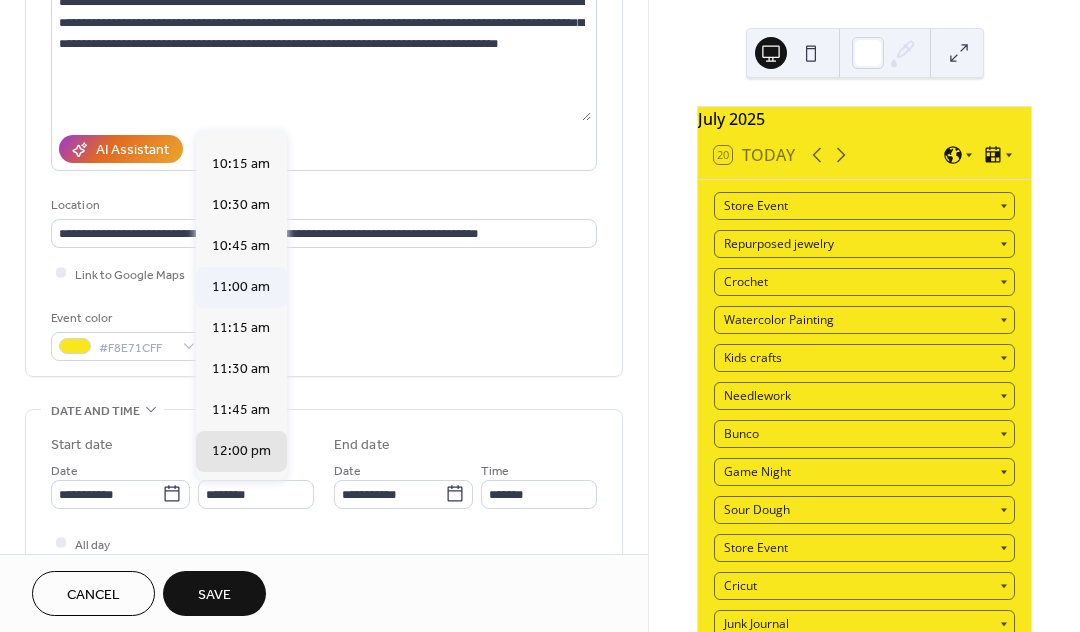 type on "********" 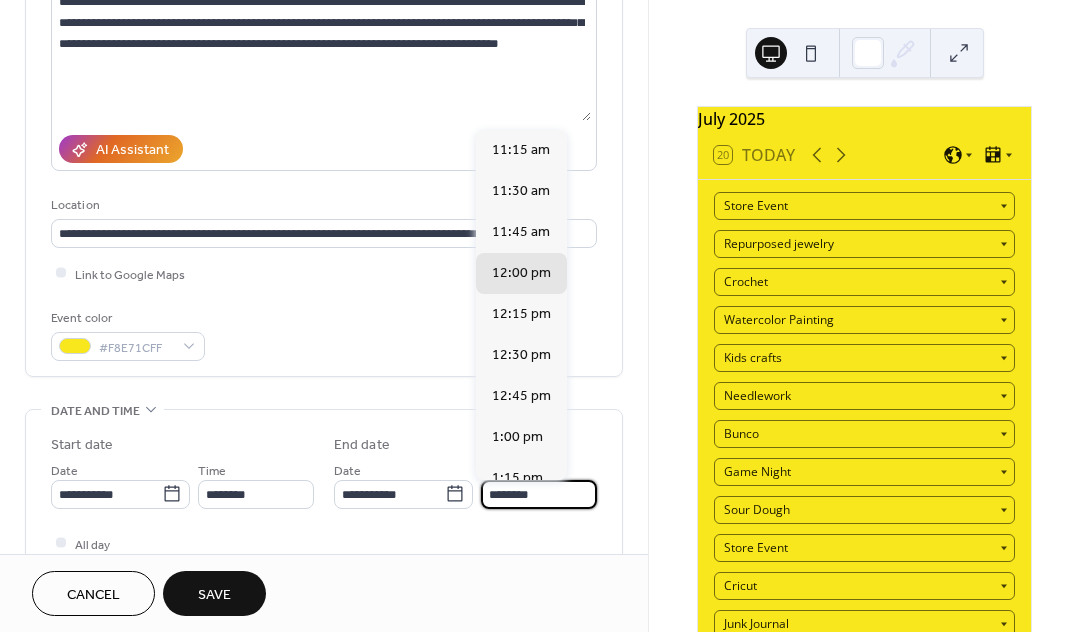 drag, startPoint x: 494, startPoint y: 495, endPoint x: 482, endPoint y: 495, distance: 12 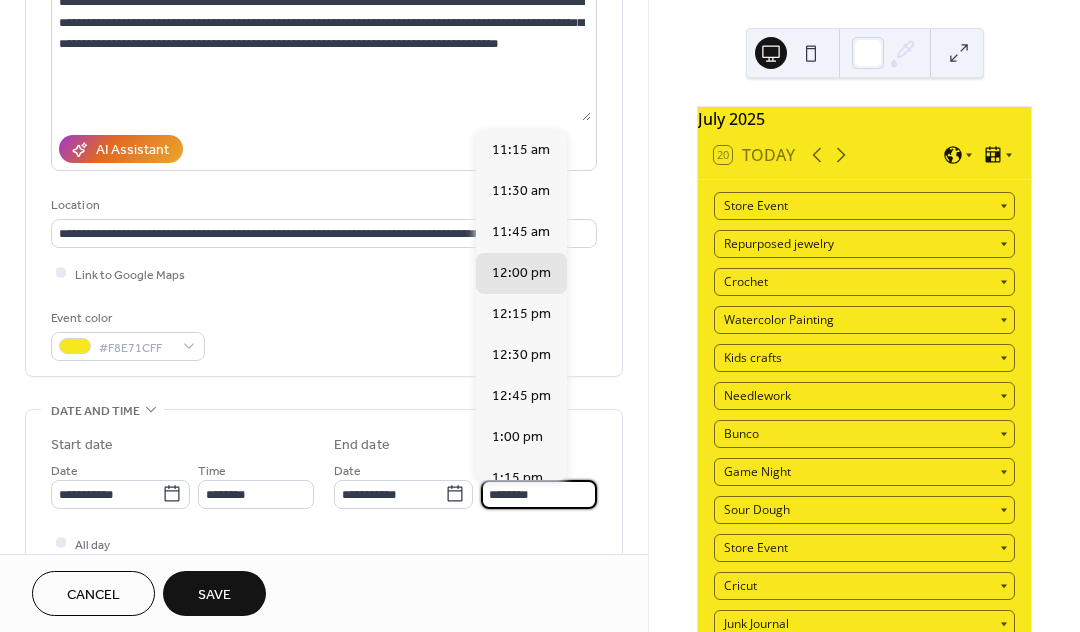 click on "********" at bounding box center [539, 494] 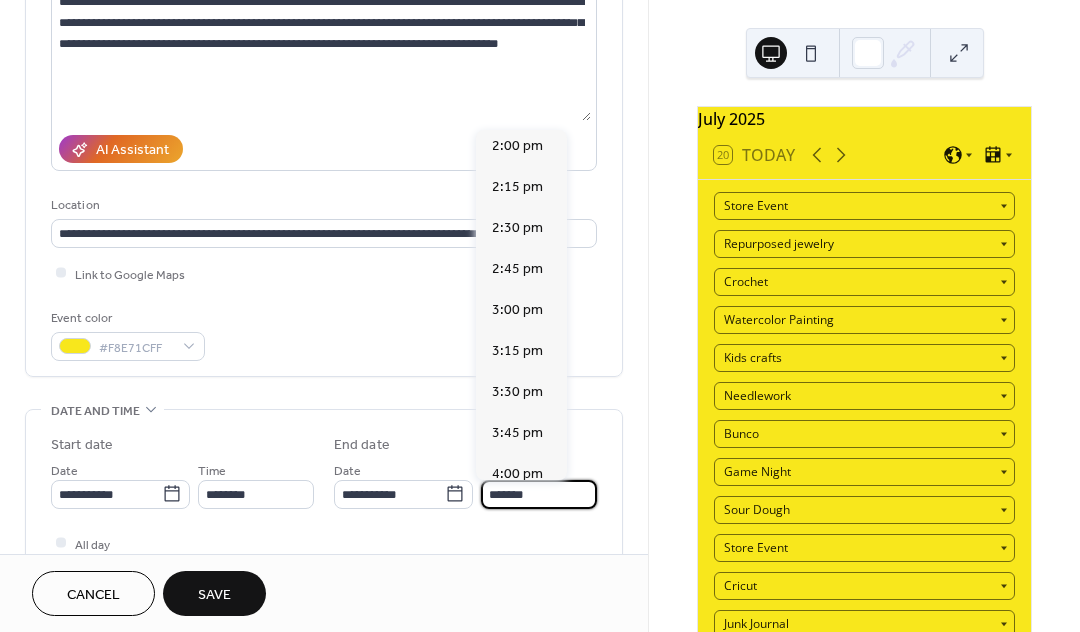 scroll, scrollTop: 290, scrollLeft: 0, axis: vertical 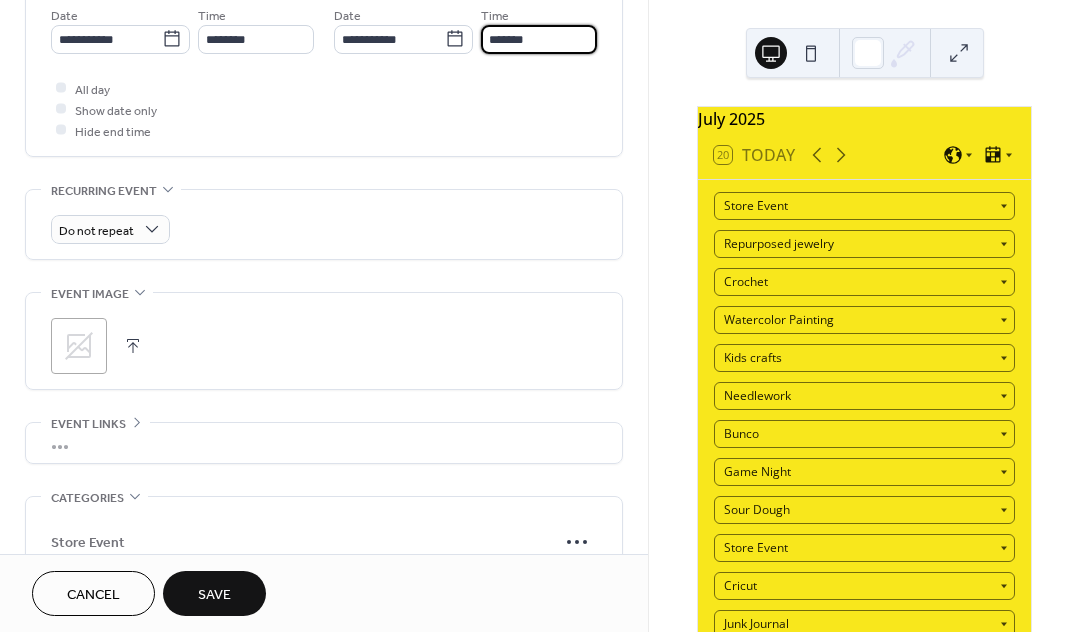 type on "*******" 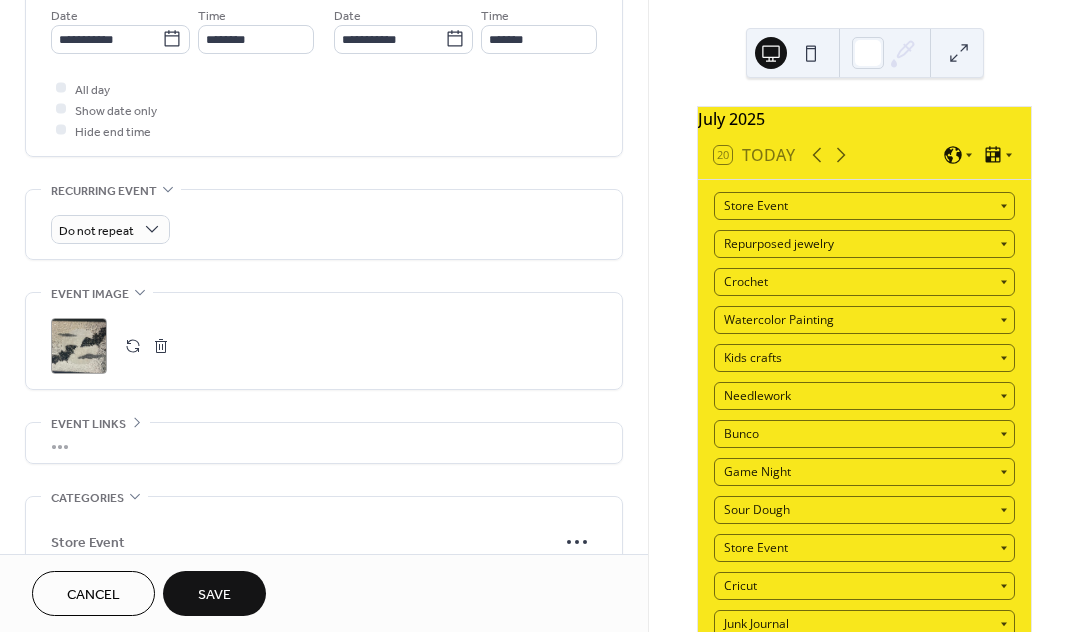 click at bounding box center (133, 346) 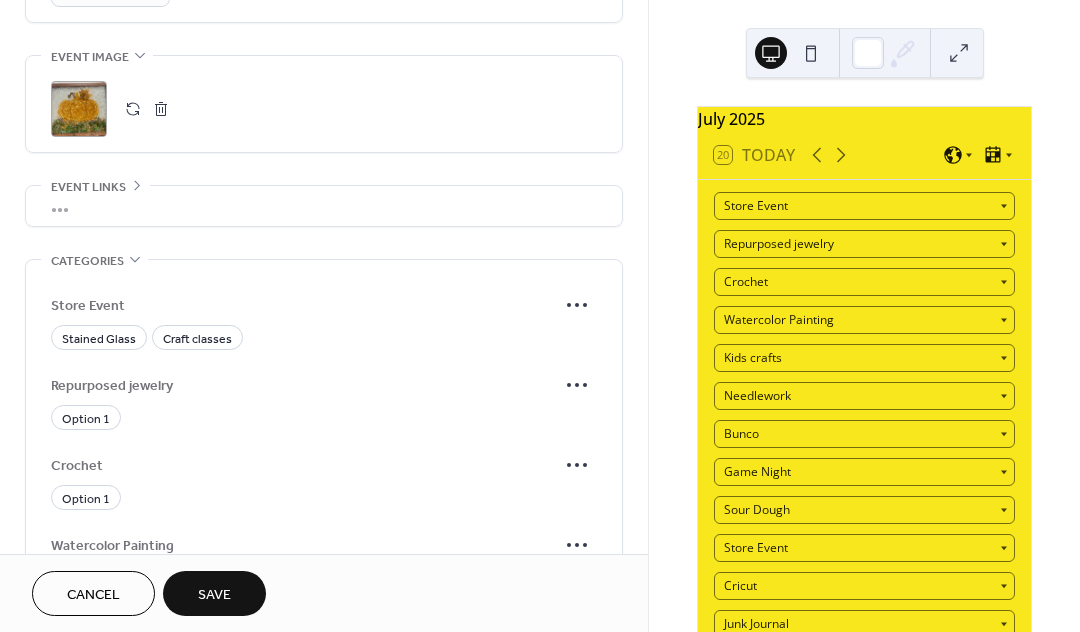 scroll, scrollTop: 940, scrollLeft: 0, axis: vertical 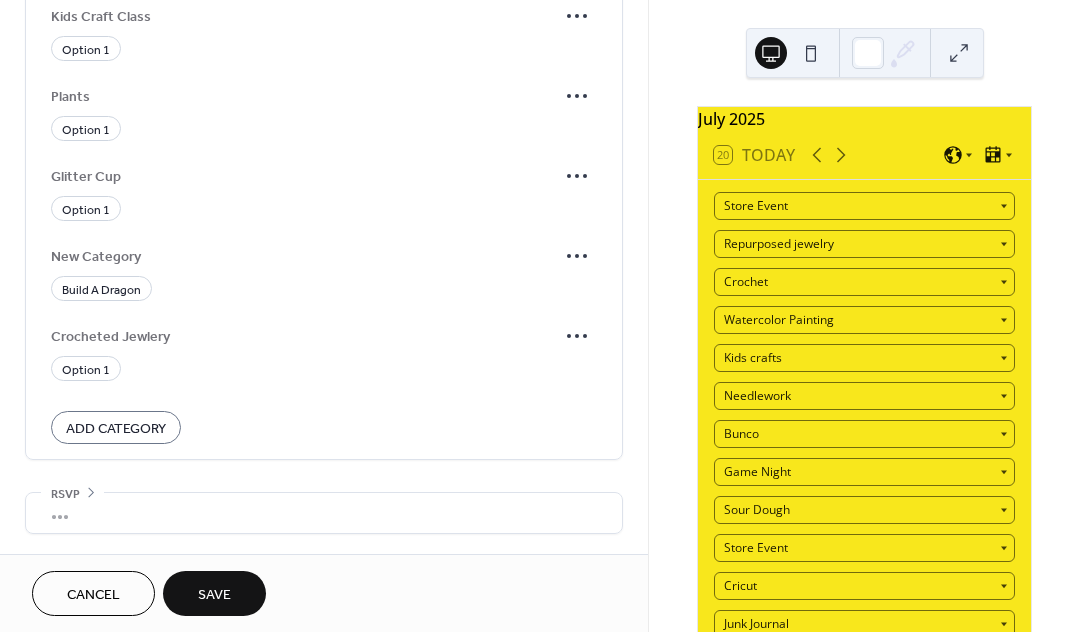 click on "Add Category" at bounding box center [116, 428] 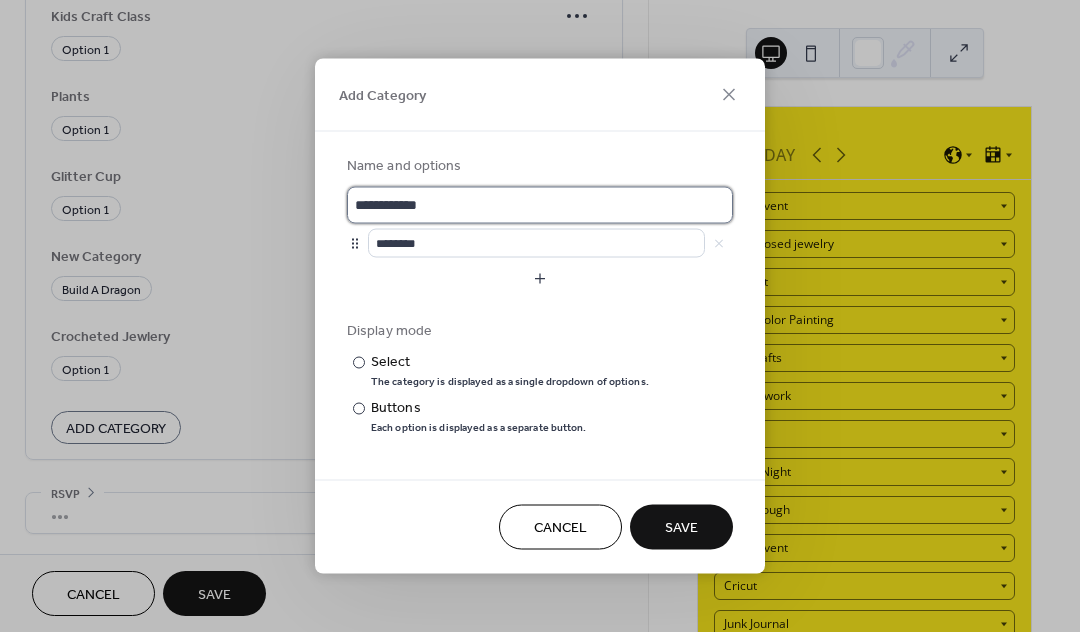 click on "**********" at bounding box center [540, 205] 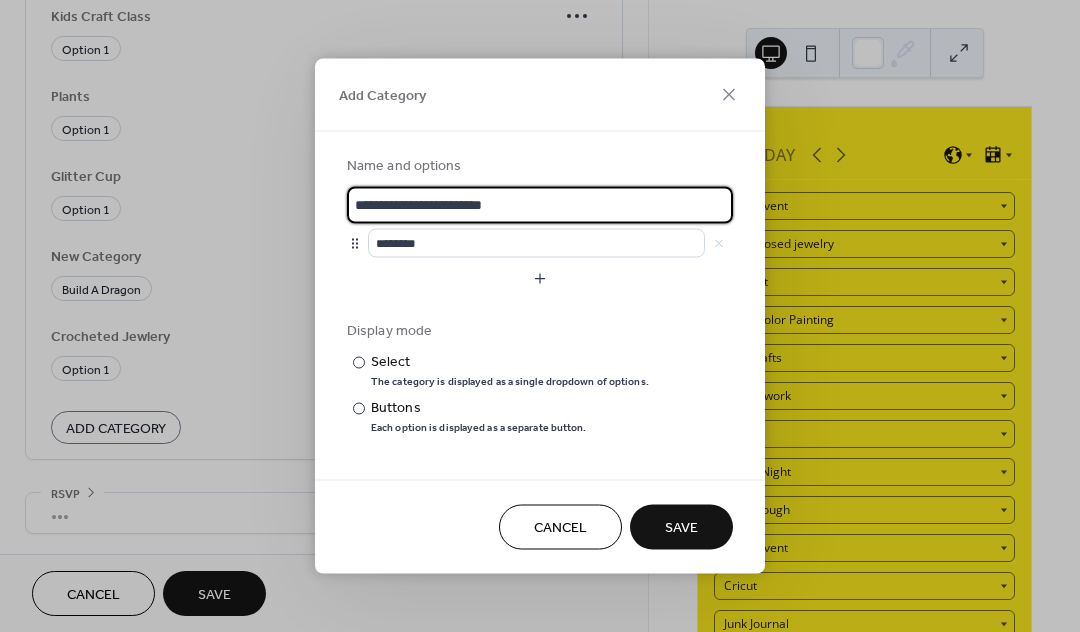 drag, startPoint x: 441, startPoint y: 200, endPoint x: 330, endPoint y: 204, distance: 111.07205 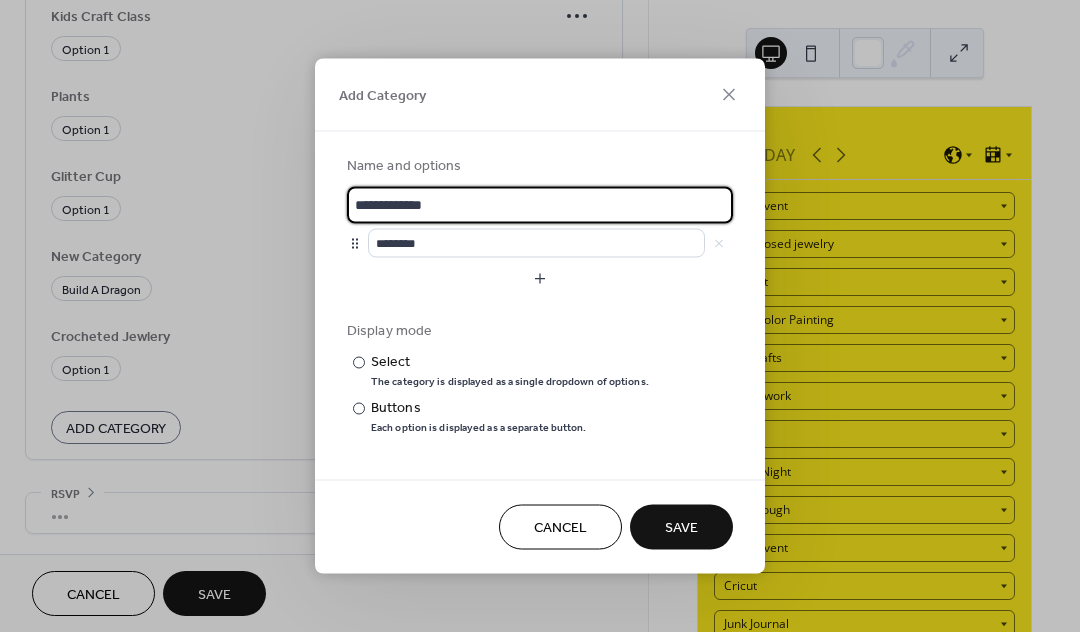 type on "**********" 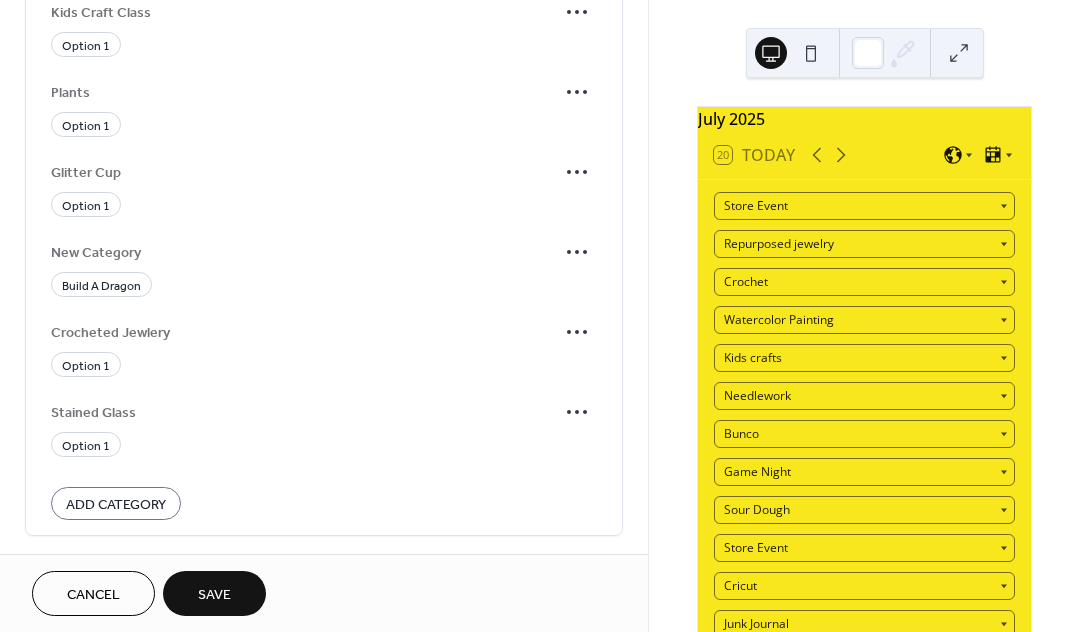 click on "Add Category" at bounding box center [116, 504] 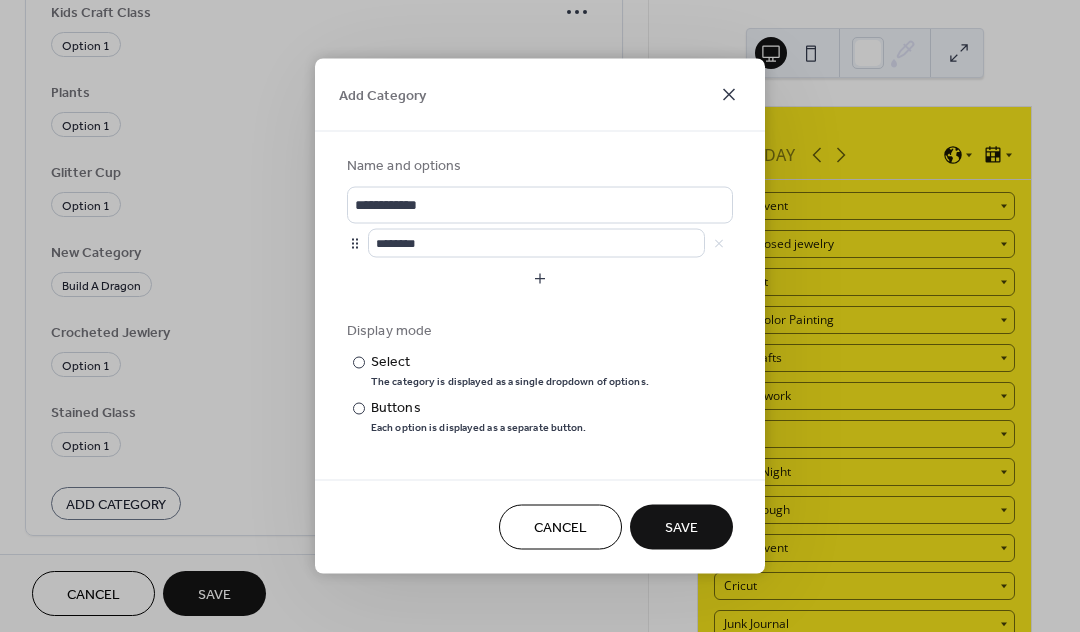 click 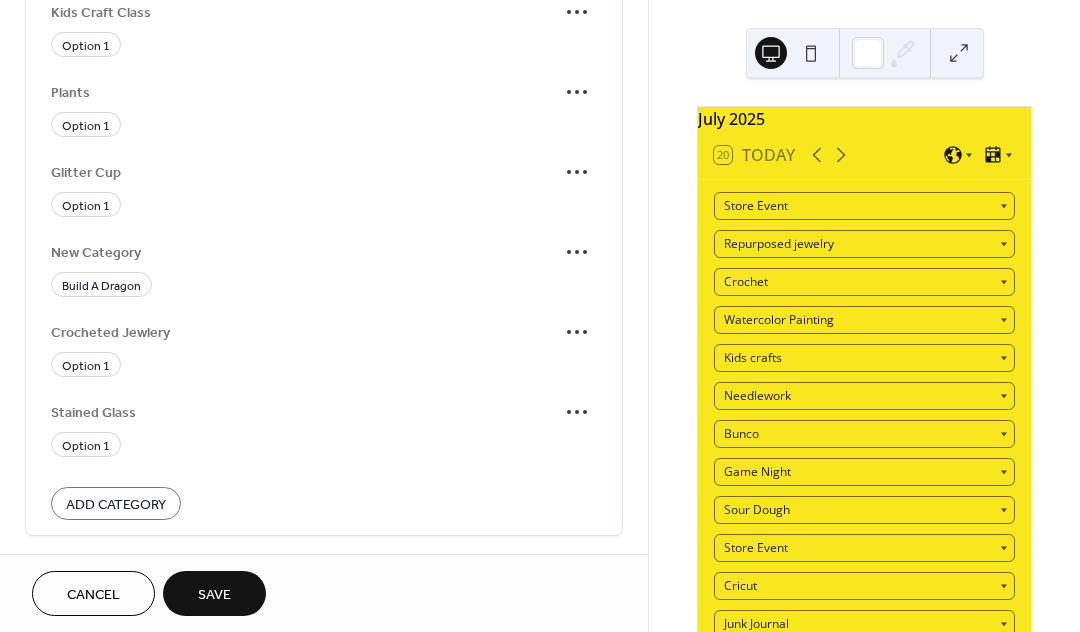 click on "Add Category" at bounding box center (116, 504) 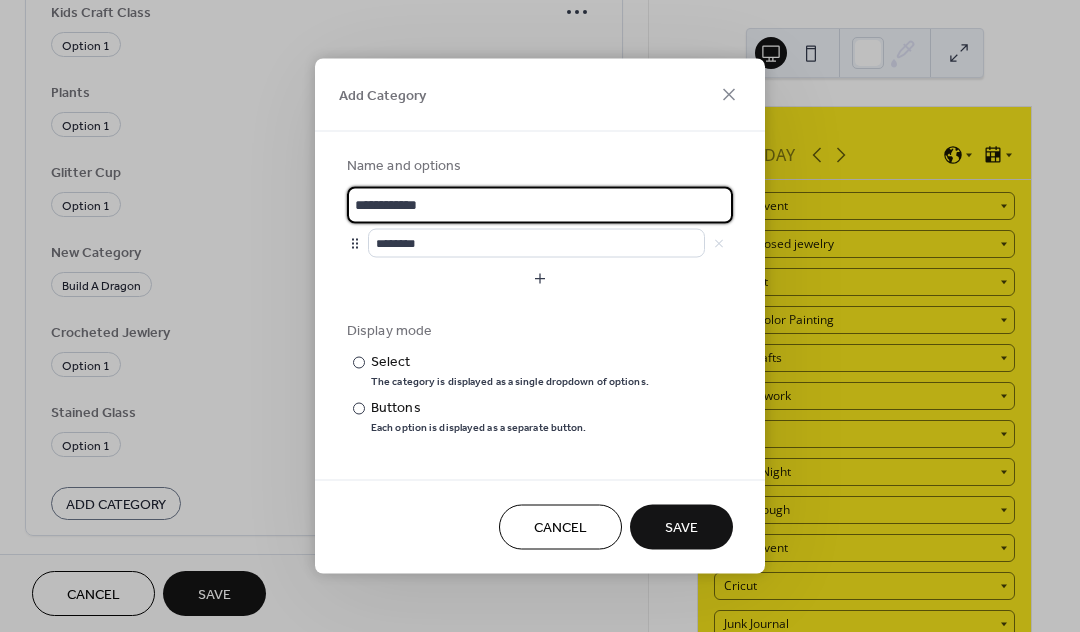drag, startPoint x: 456, startPoint y: 207, endPoint x: 333, endPoint y: 207, distance: 123 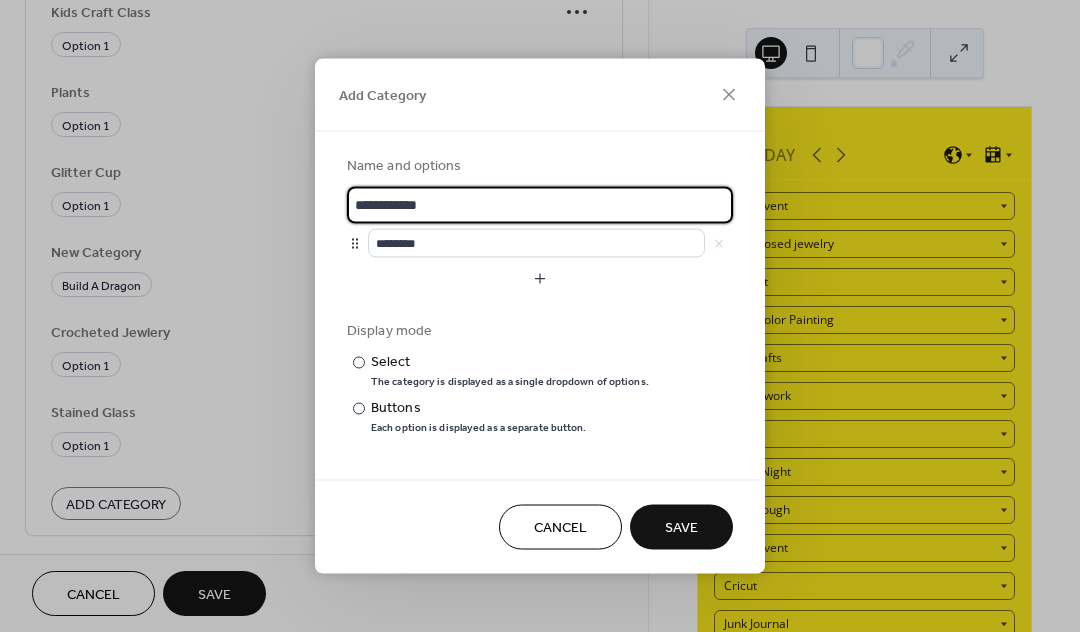 click on "**********" at bounding box center (540, 294) 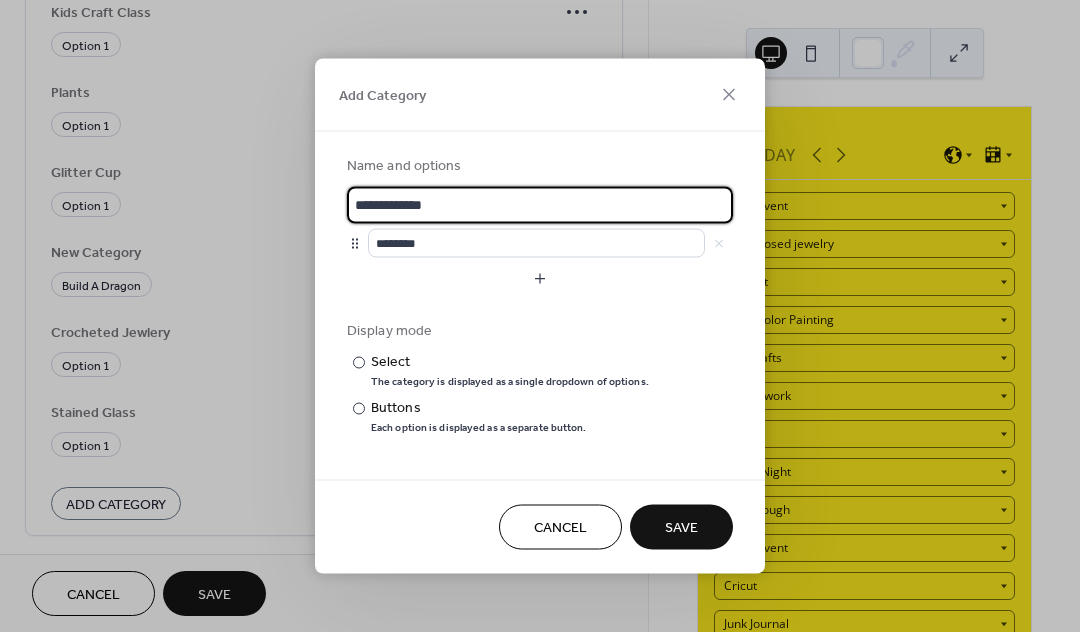 type on "**********" 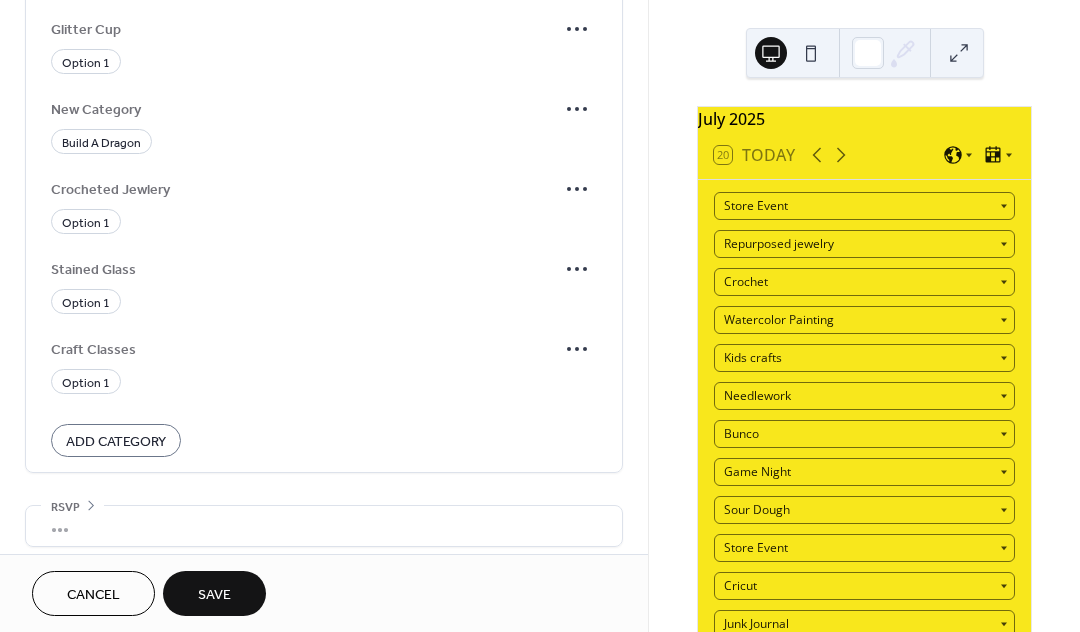 scroll, scrollTop: 2347, scrollLeft: 0, axis: vertical 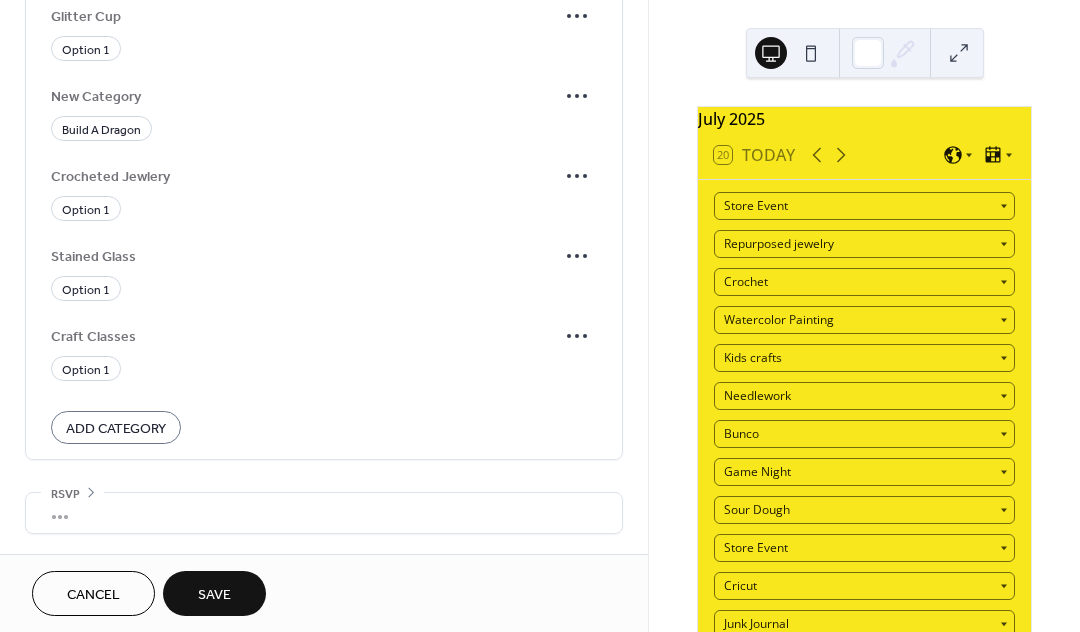 click on "Add Category" at bounding box center [116, 428] 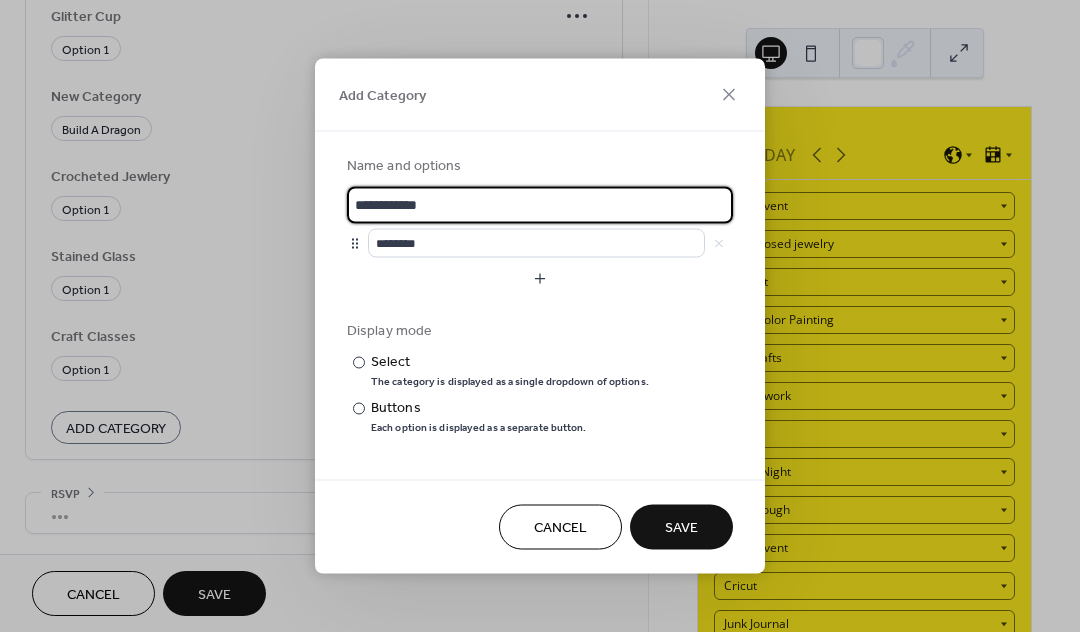 drag, startPoint x: 453, startPoint y: 207, endPoint x: 344, endPoint y: 205, distance: 109.01835 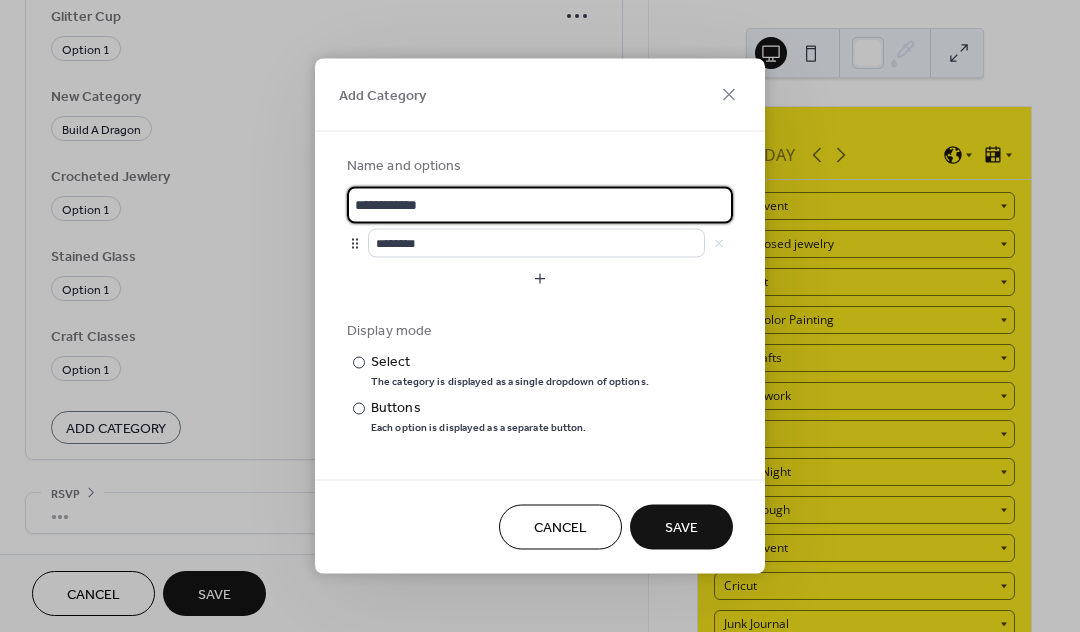click on "**********" at bounding box center (540, 294) 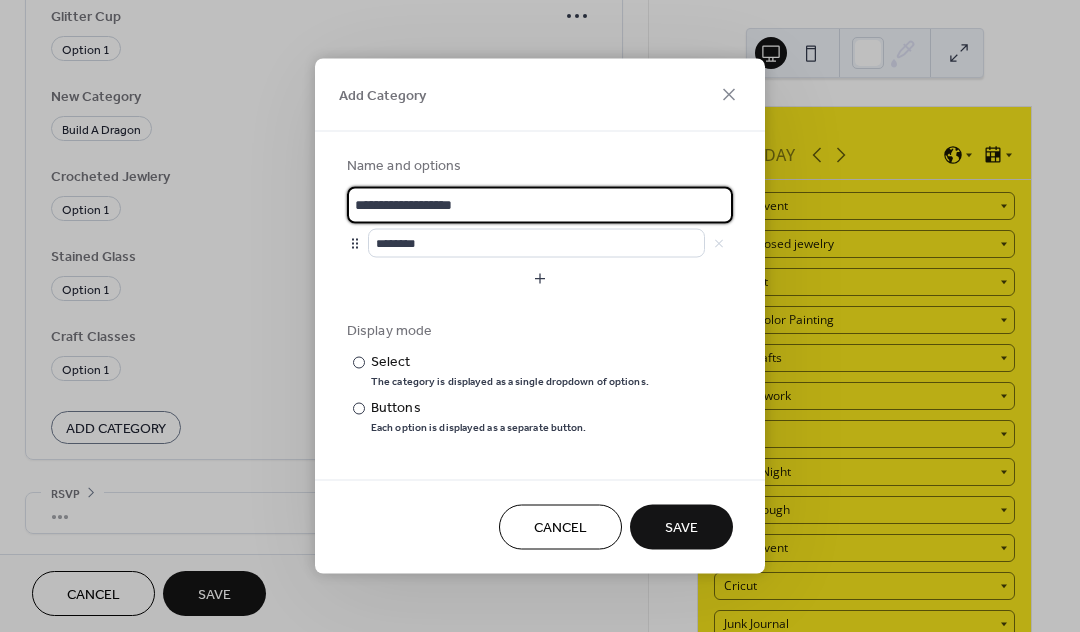 type on "**********" 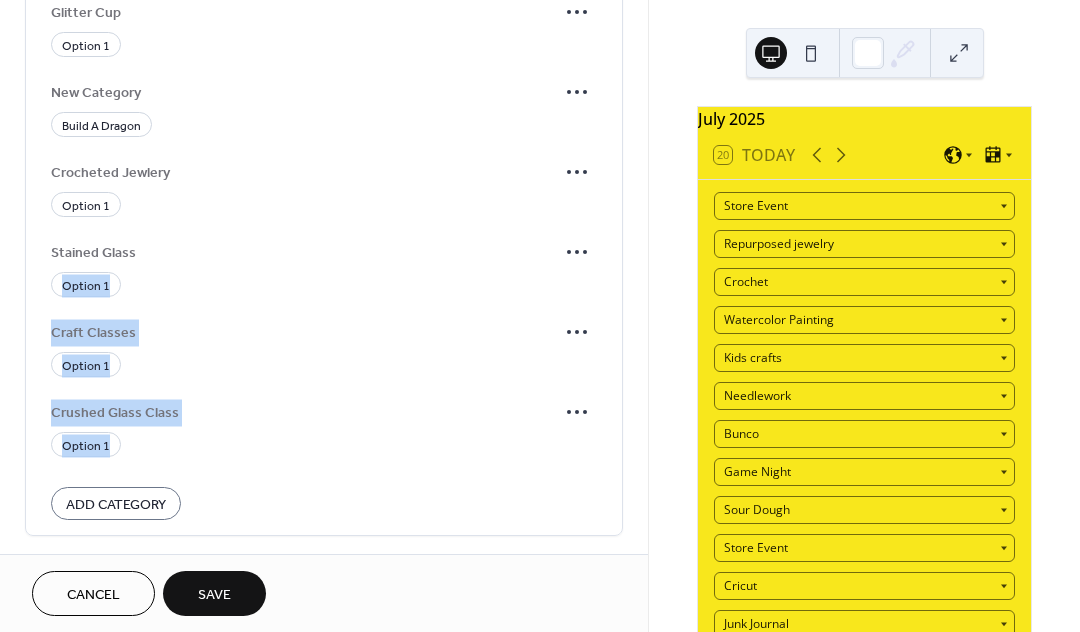 drag, startPoint x: 641, startPoint y: 455, endPoint x: 618, endPoint y: 256, distance: 200.32474 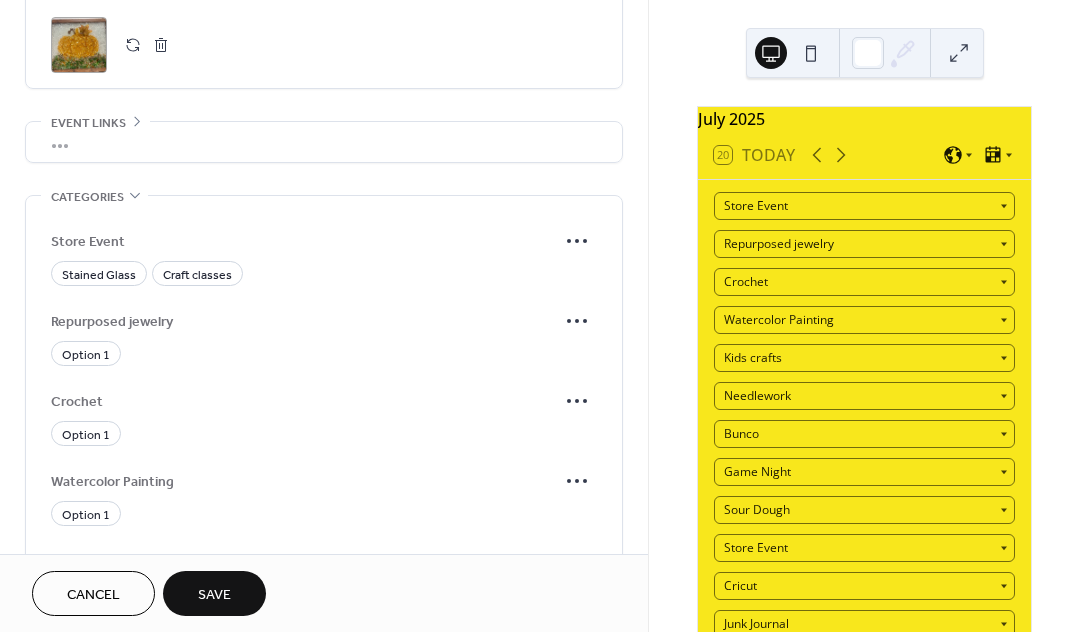 scroll, scrollTop: 1057, scrollLeft: 0, axis: vertical 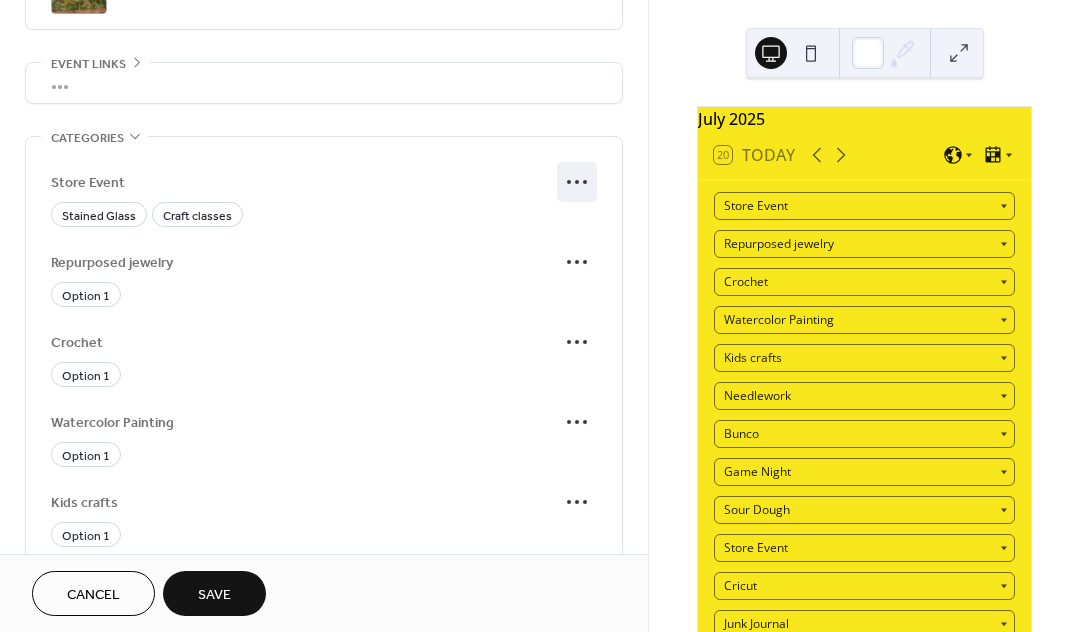 click 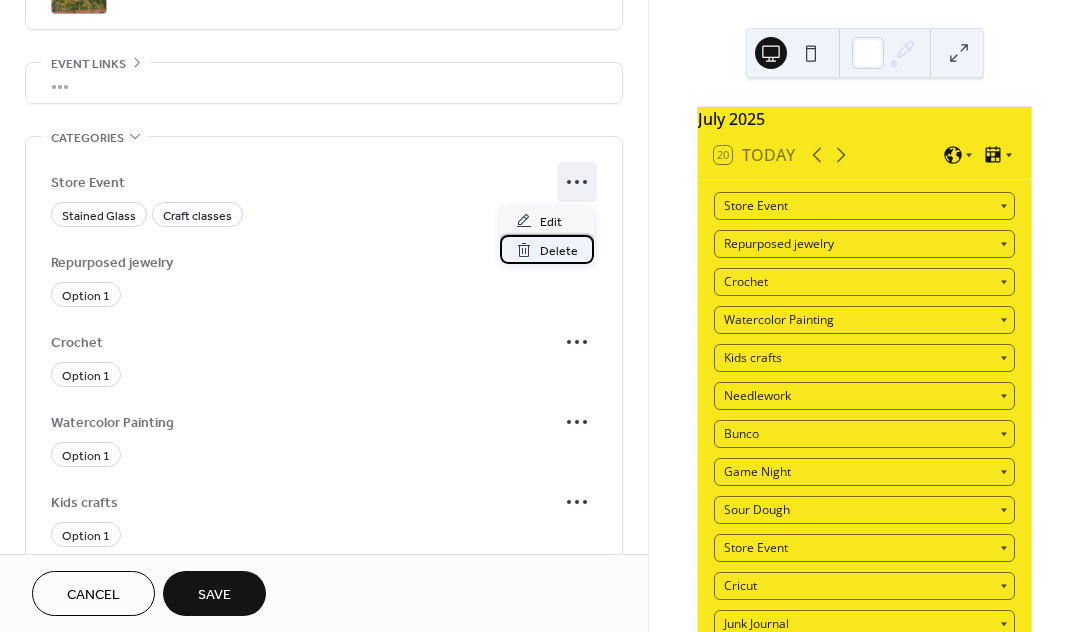 click on "Delete" at bounding box center [559, 251] 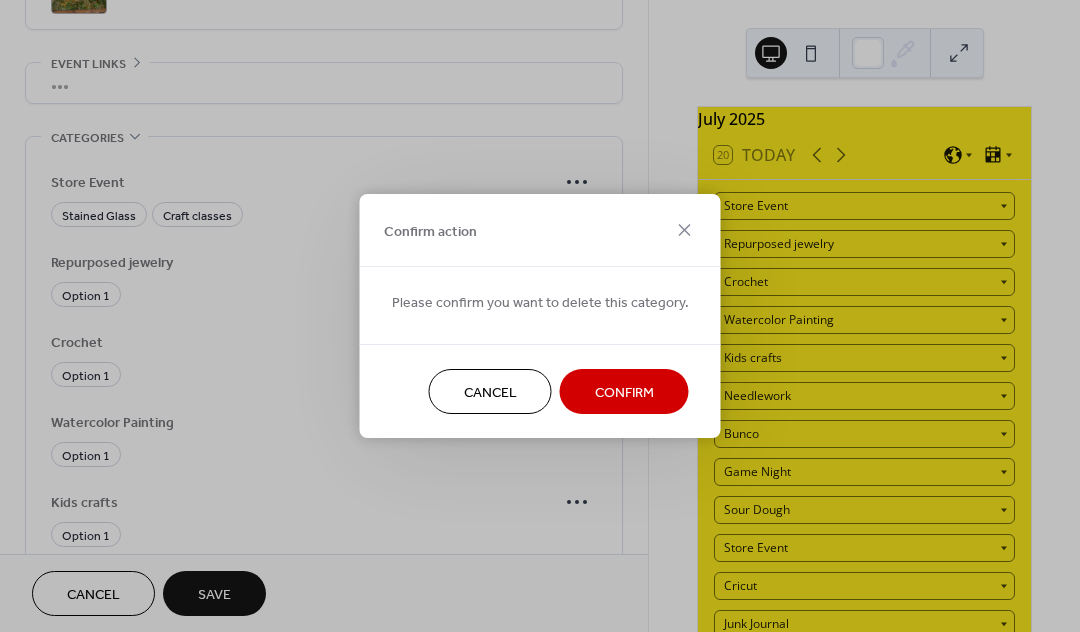 click on "Confirm" at bounding box center (624, 393) 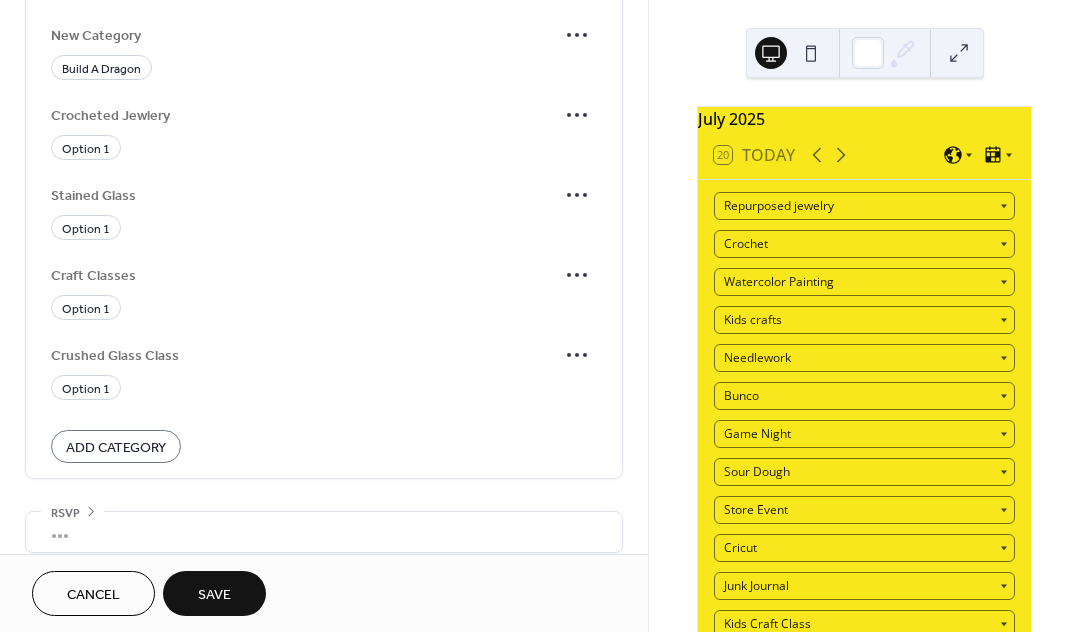scroll, scrollTop: 2347, scrollLeft: 0, axis: vertical 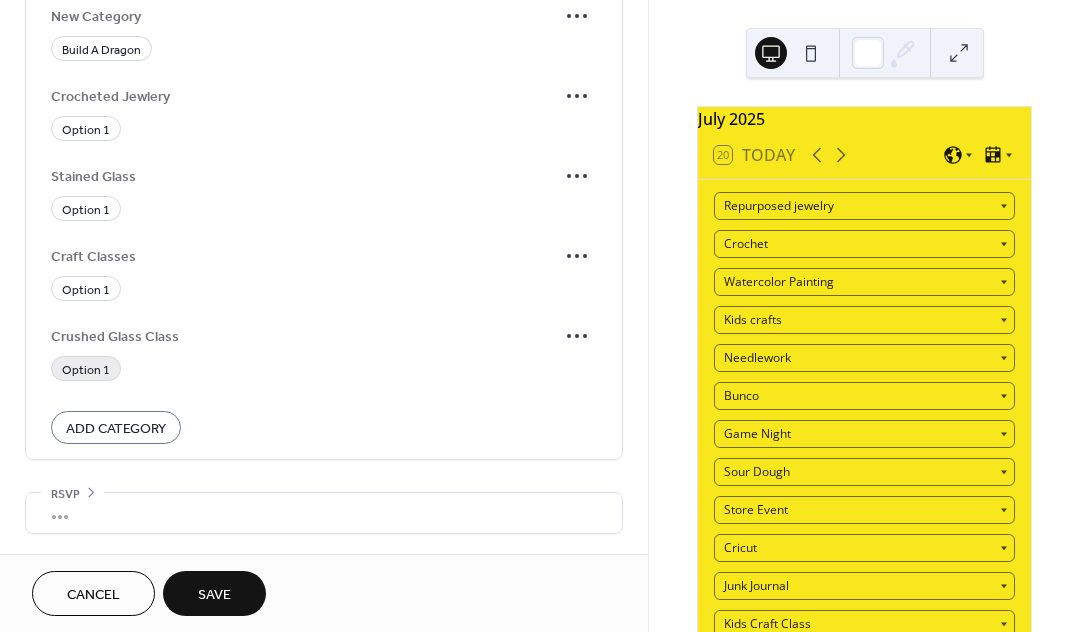 click on "Option 1" at bounding box center [86, 369] 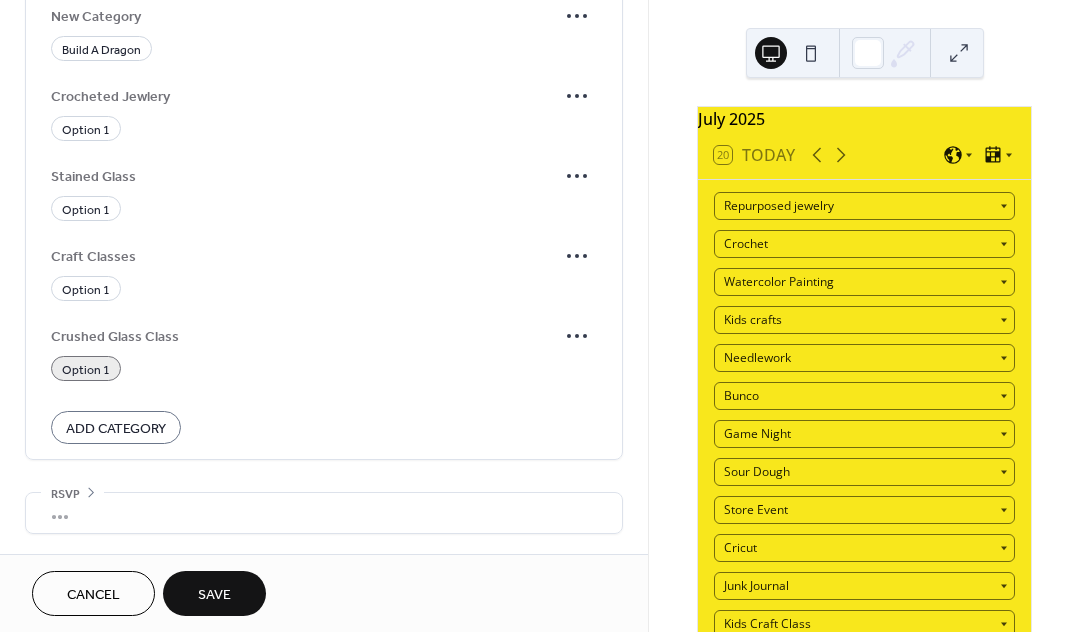 click on "Save" at bounding box center (214, 595) 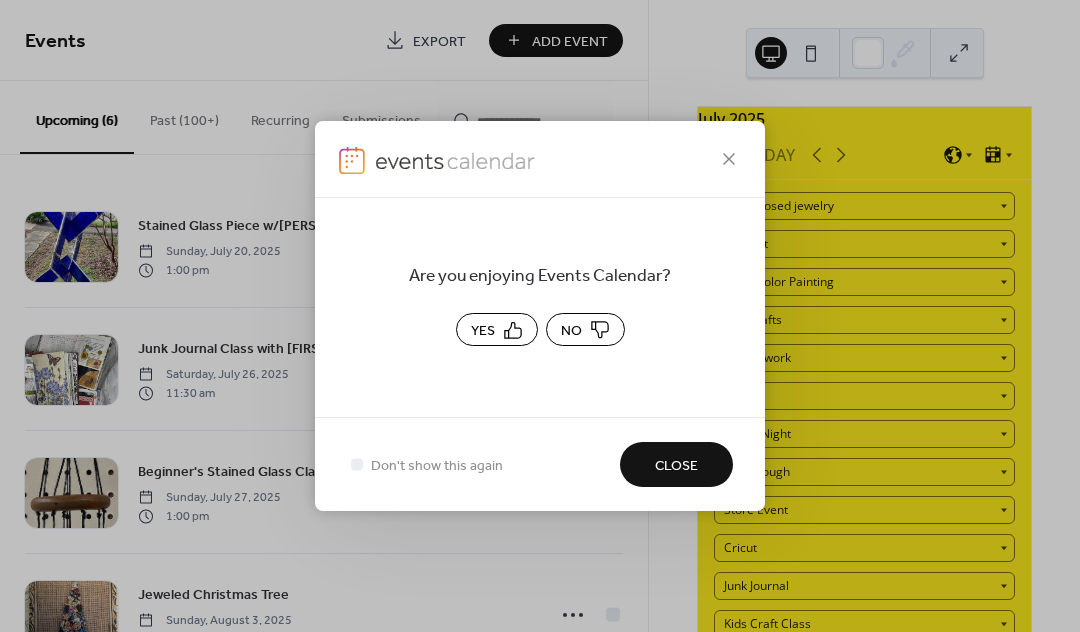 click on "Close" at bounding box center [676, 466] 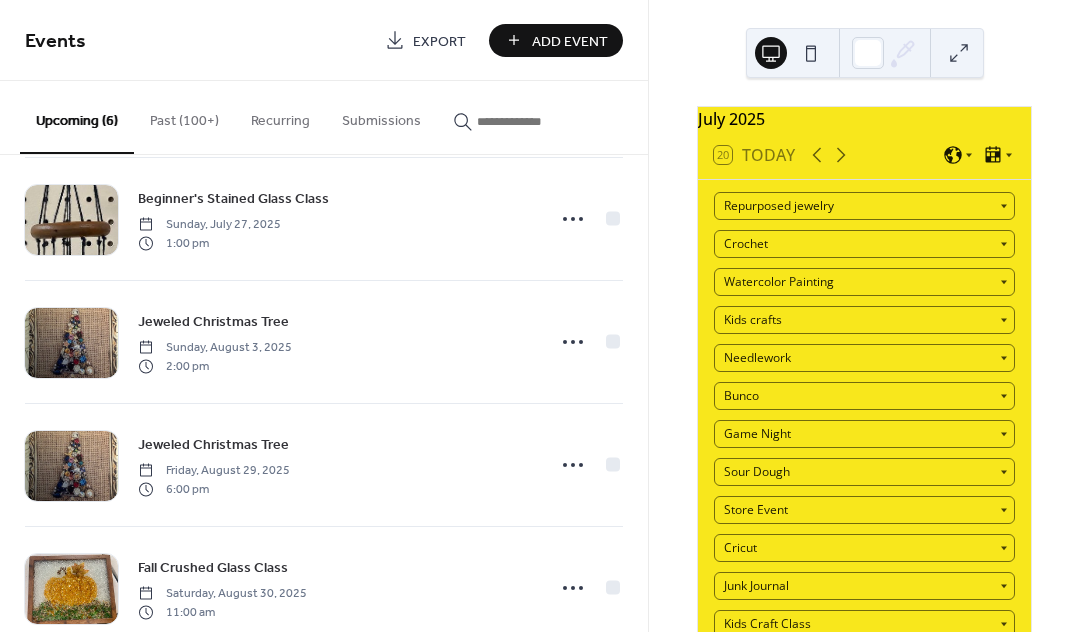 scroll, scrollTop: 320, scrollLeft: 0, axis: vertical 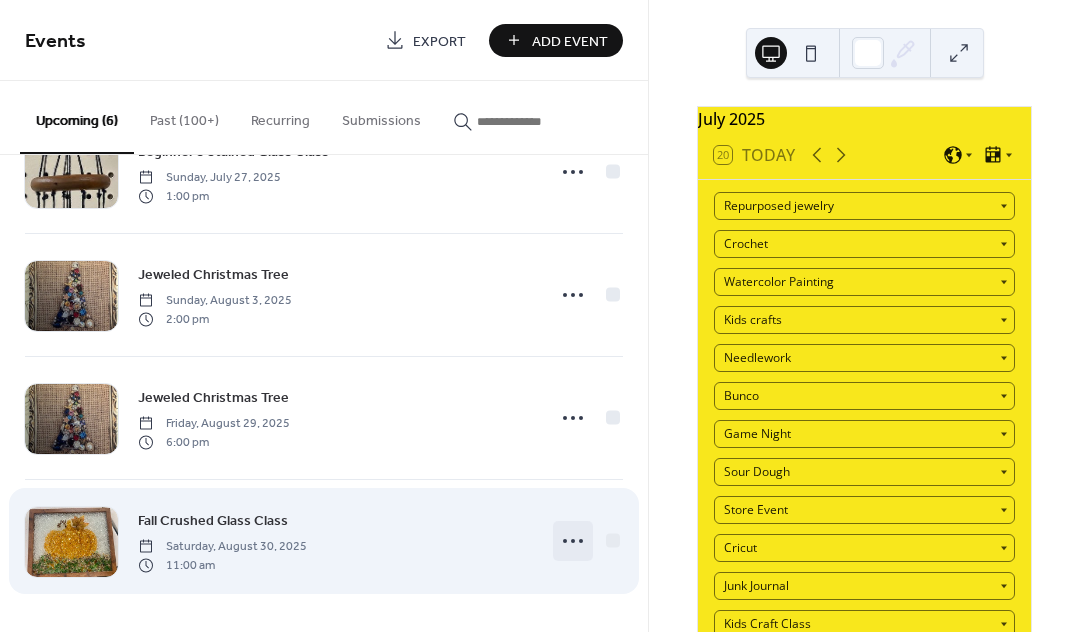 click 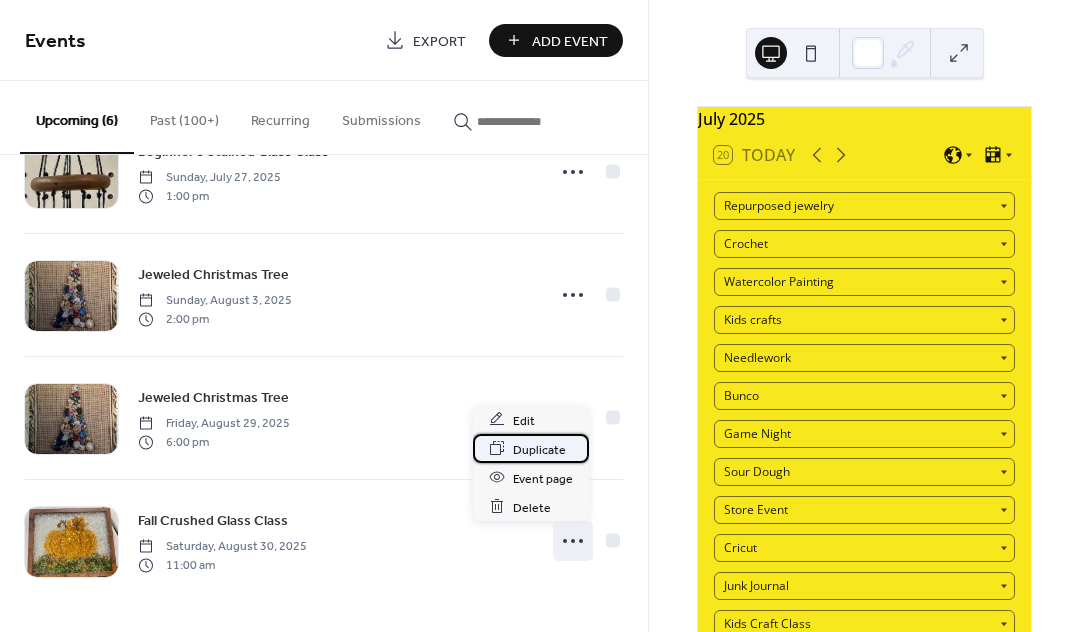 click on "Duplicate" at bounding box center [539, 449] 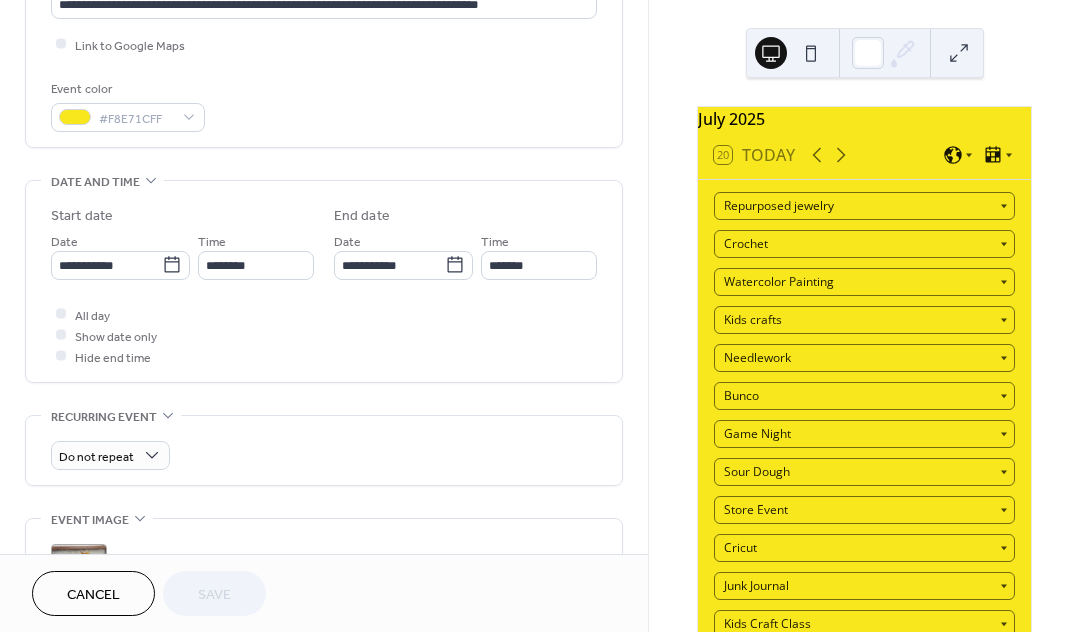 scroll, scrollTop: 621, scrollLeft: 0, axis: vertical 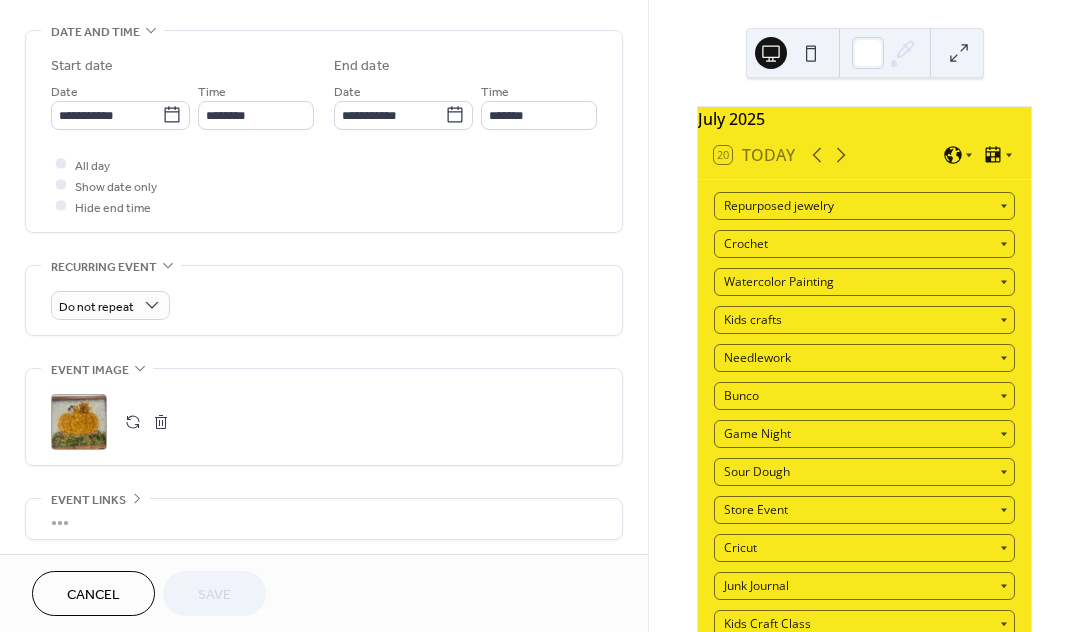 click at bounding box center [133, 422] 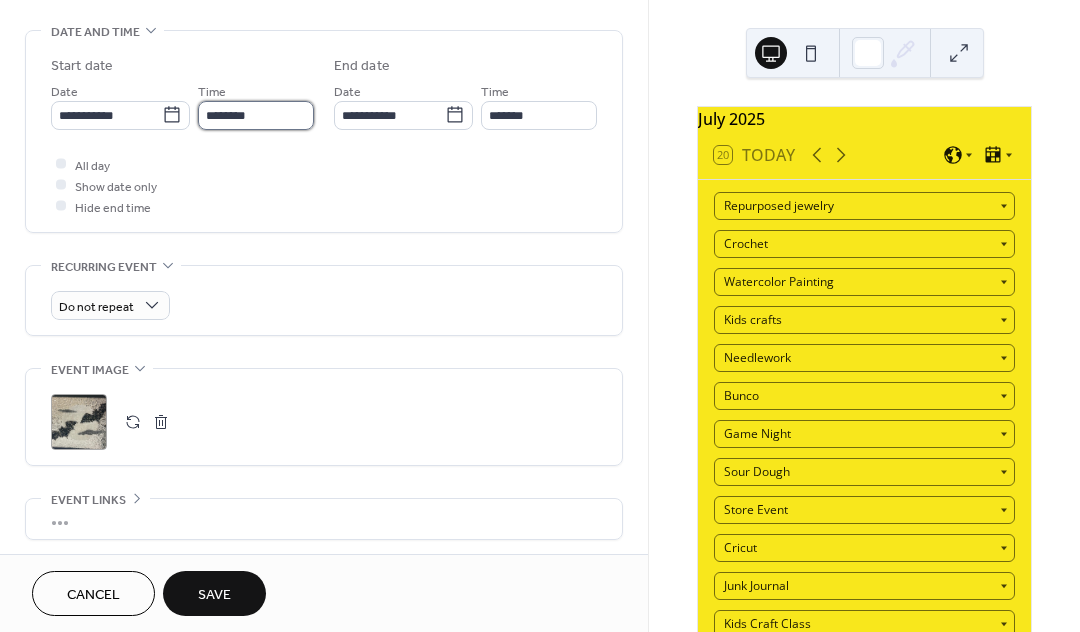 click on "********" at bounding box center (256, 115) 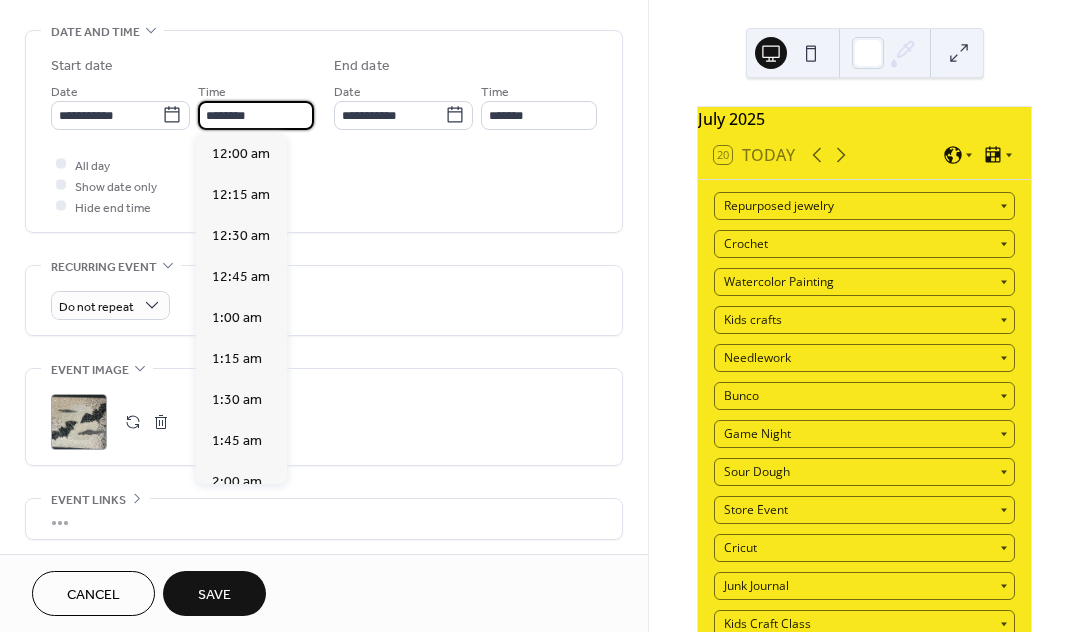 scroll, scrollTop: 1822, scrollLeft: 0, axis: vertical 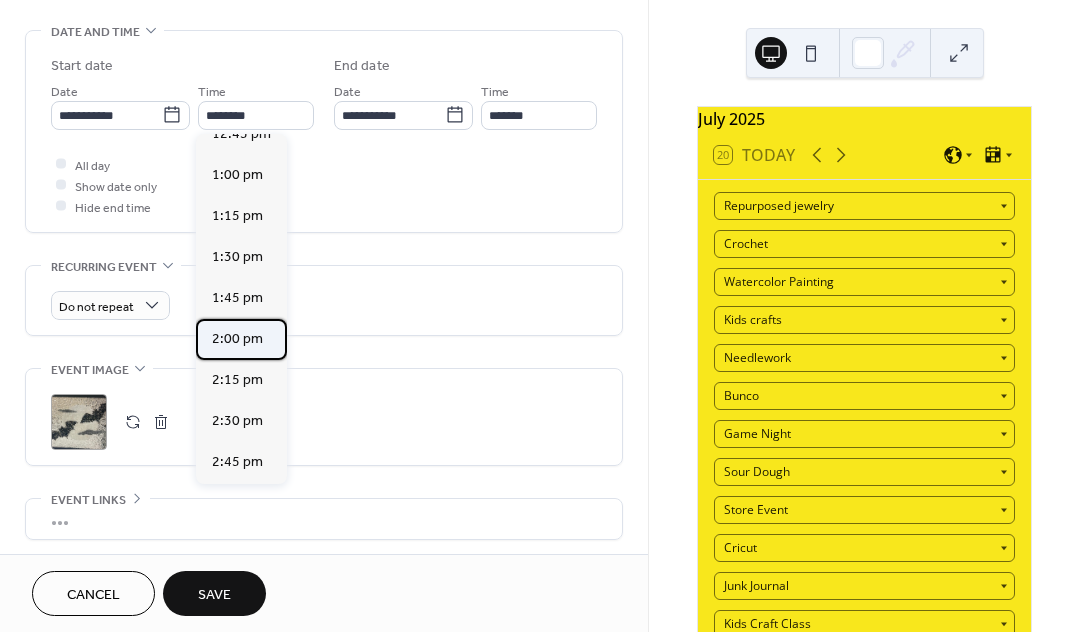 click on "2:00 pm" at bounding box center (237, 339) 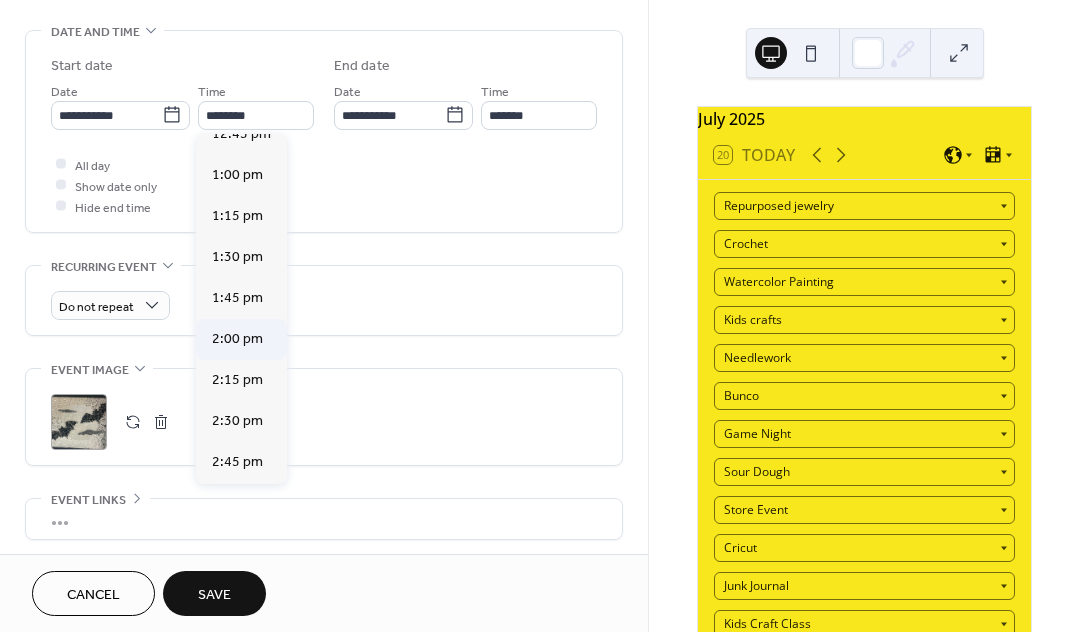 type on "*******" 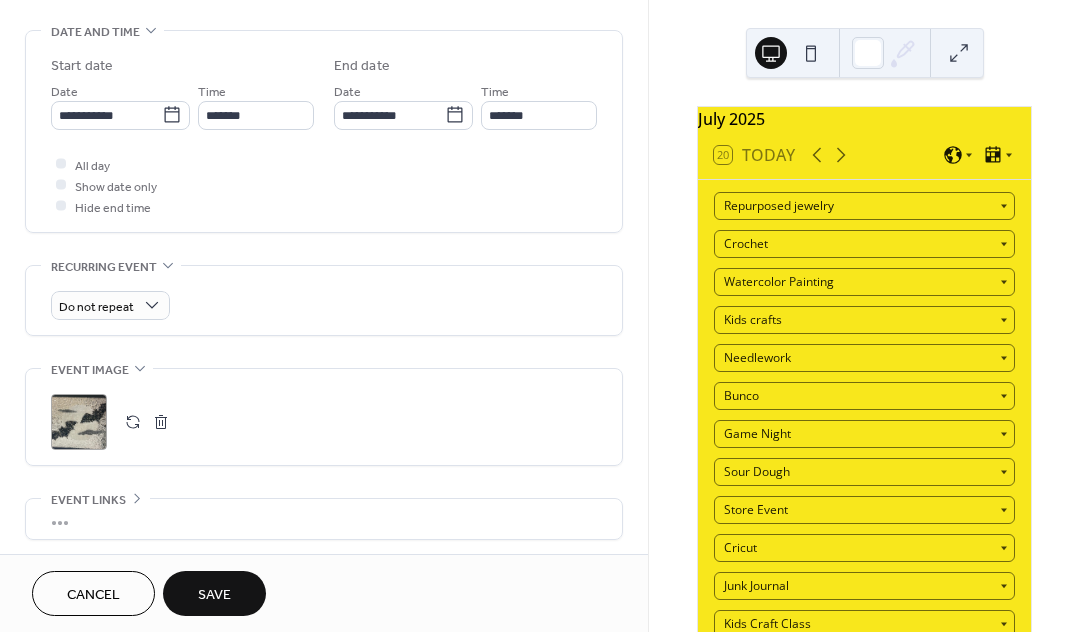 click on "Save" at bounding box center (214, 595) 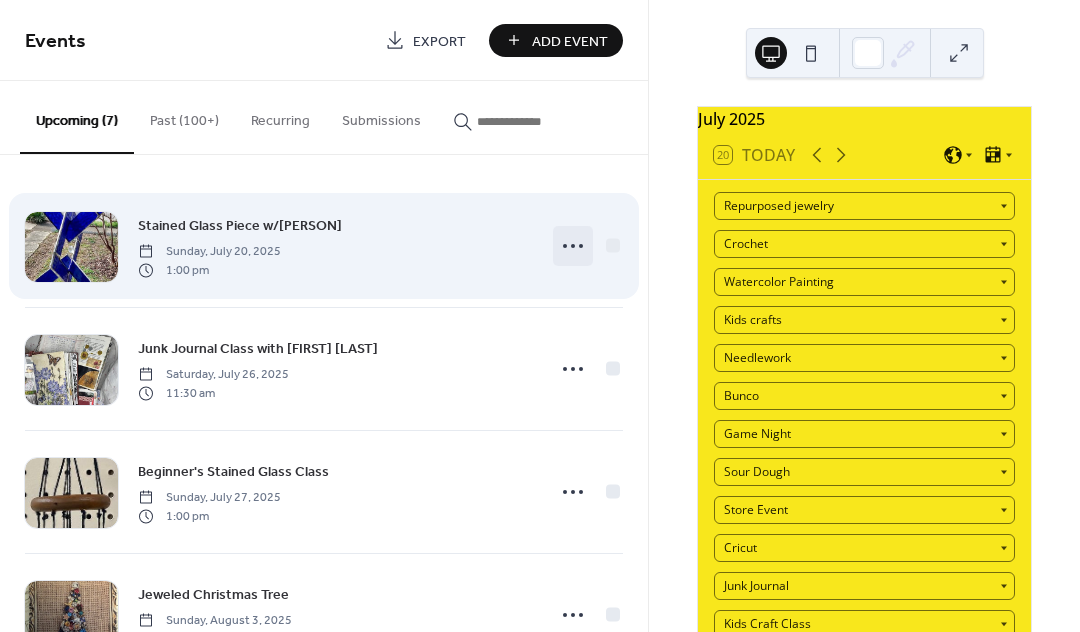 click 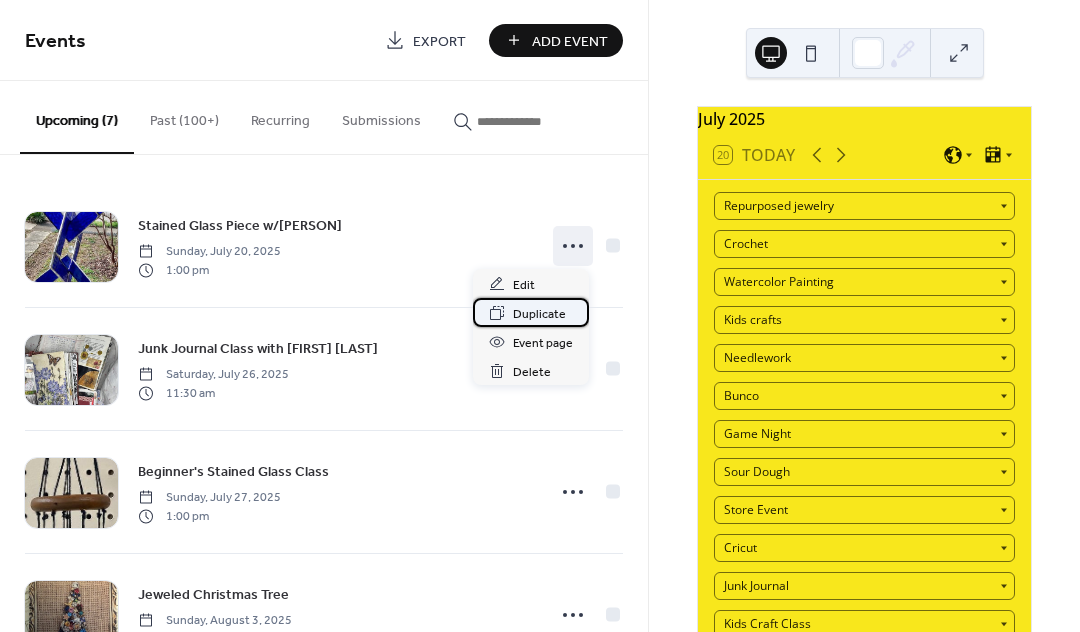 click on "Duplicate" at bounding box center (539, 314) 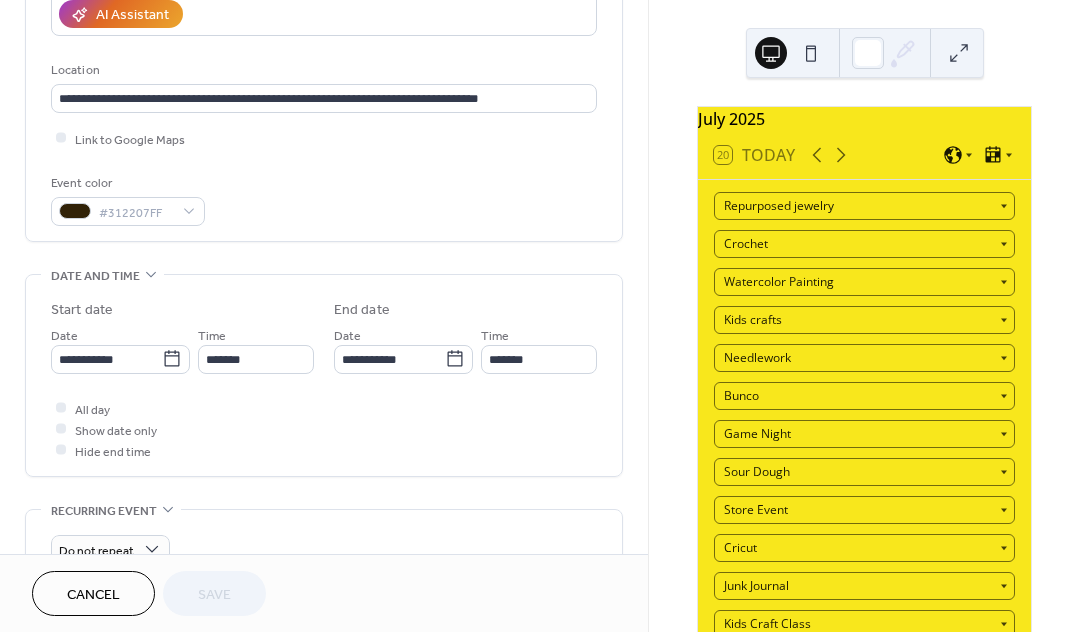 scroll, scrollTop: 441, scrollLeft: 0, axis: vertical 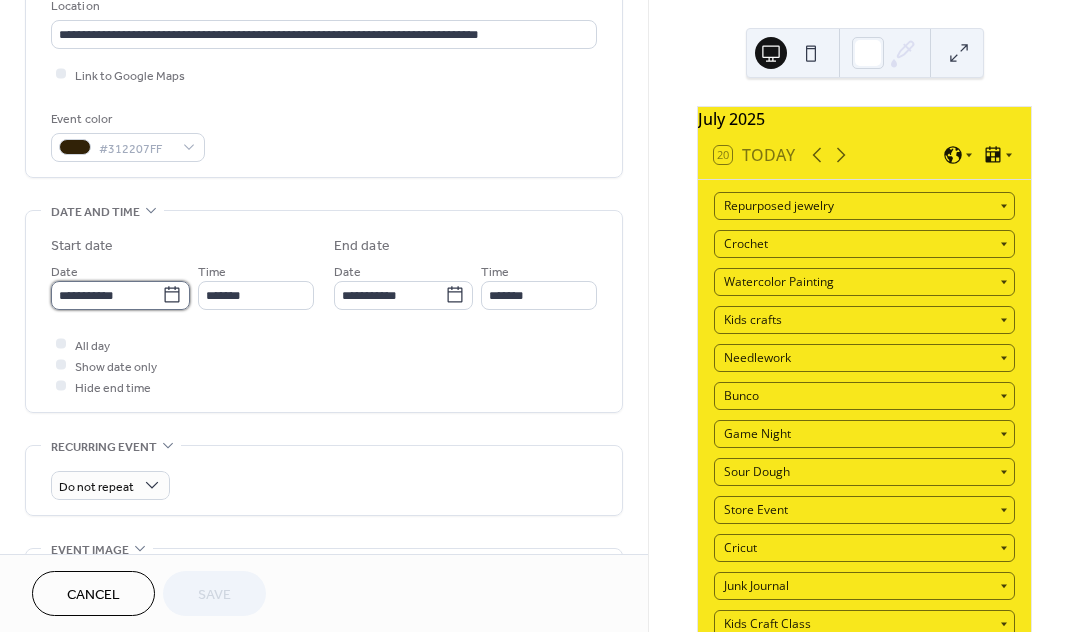click on "**********" at bounding box center (106, 295) 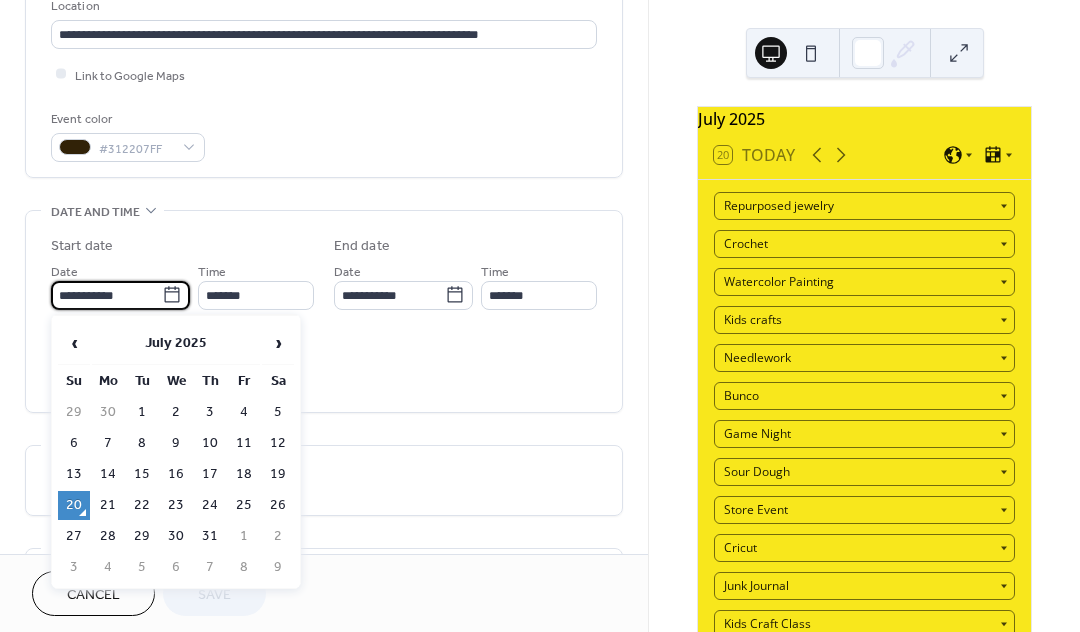 click on "**********" at bounding box center [106, 295] 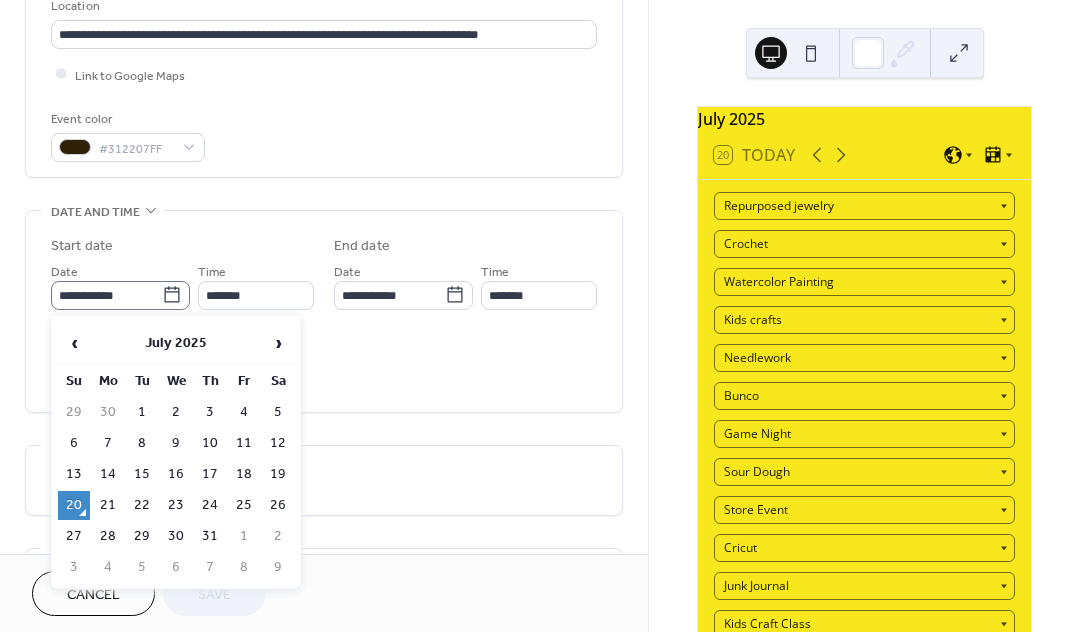 click 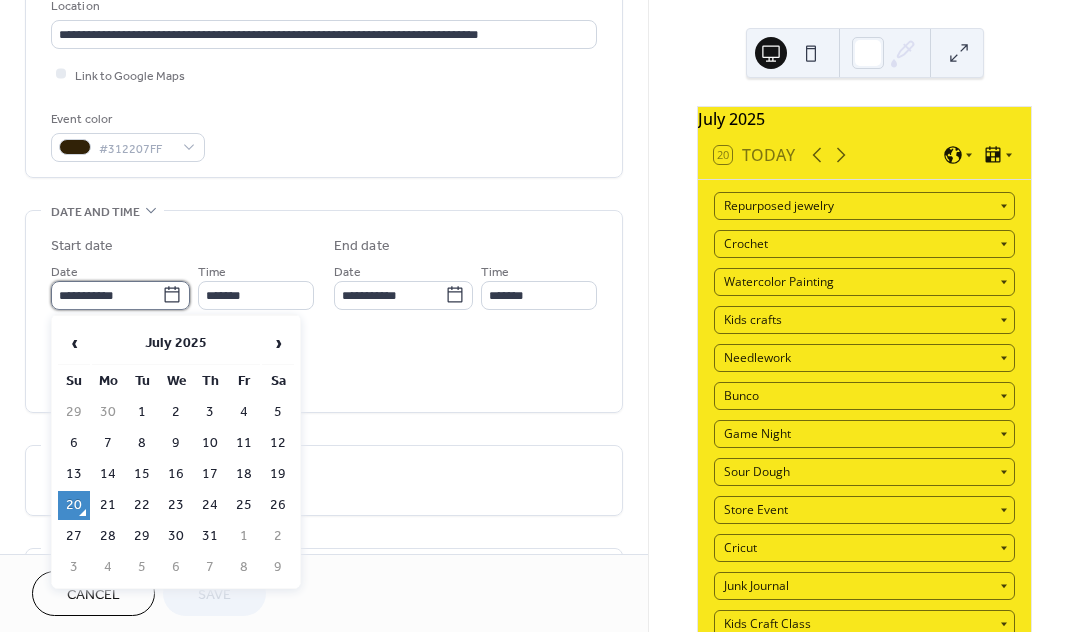 click on "**********" at bounding box center (106, 295) 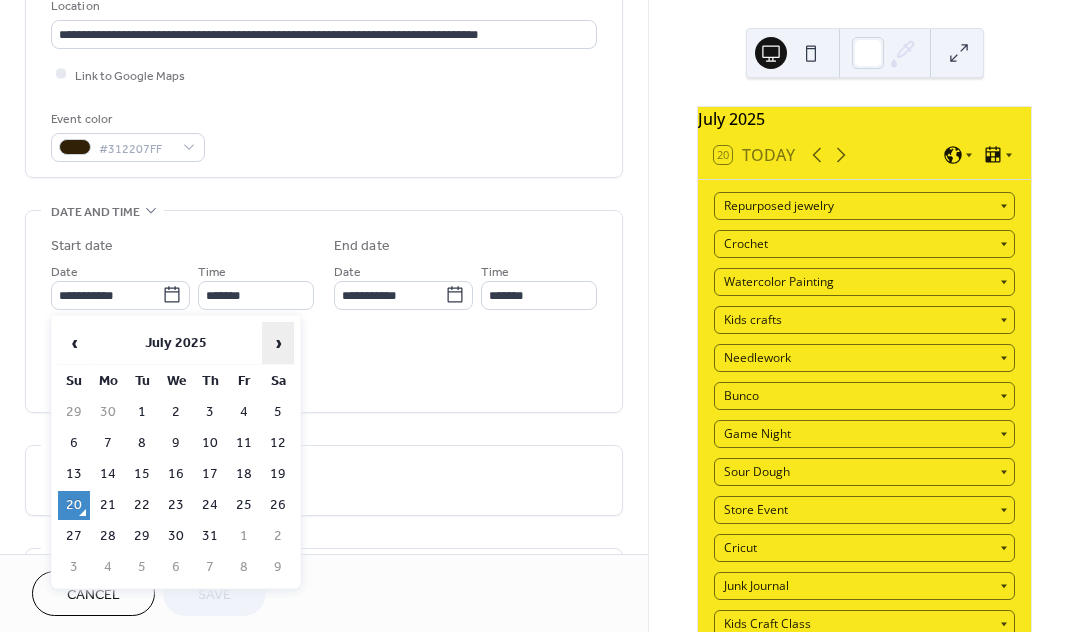 click on "›" at bounding box center (278, 343) 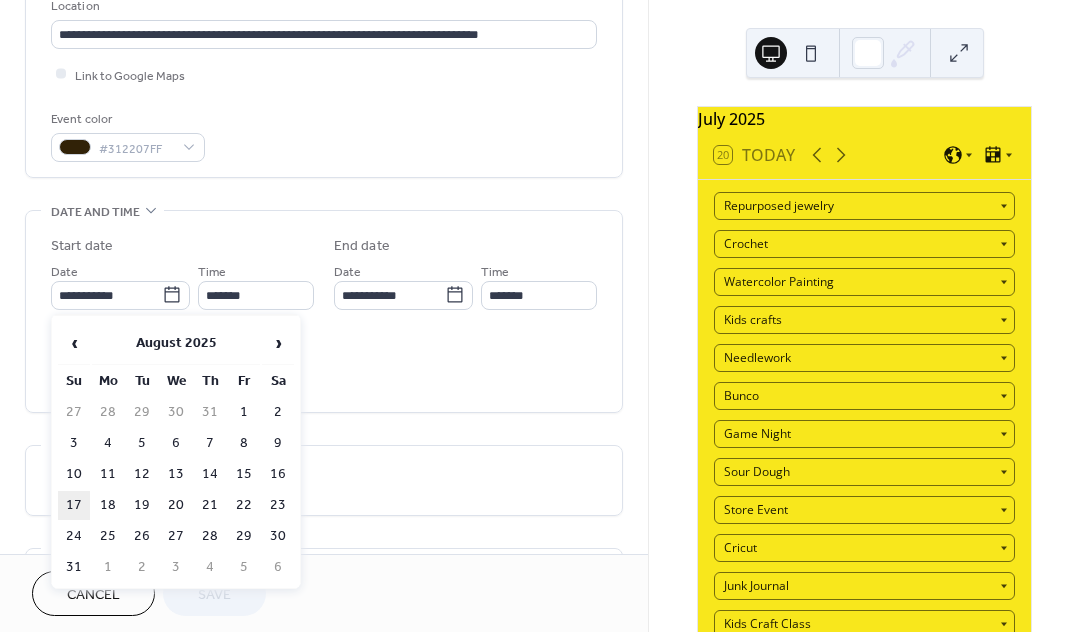 click on "17" at bounding box center (74, 505) 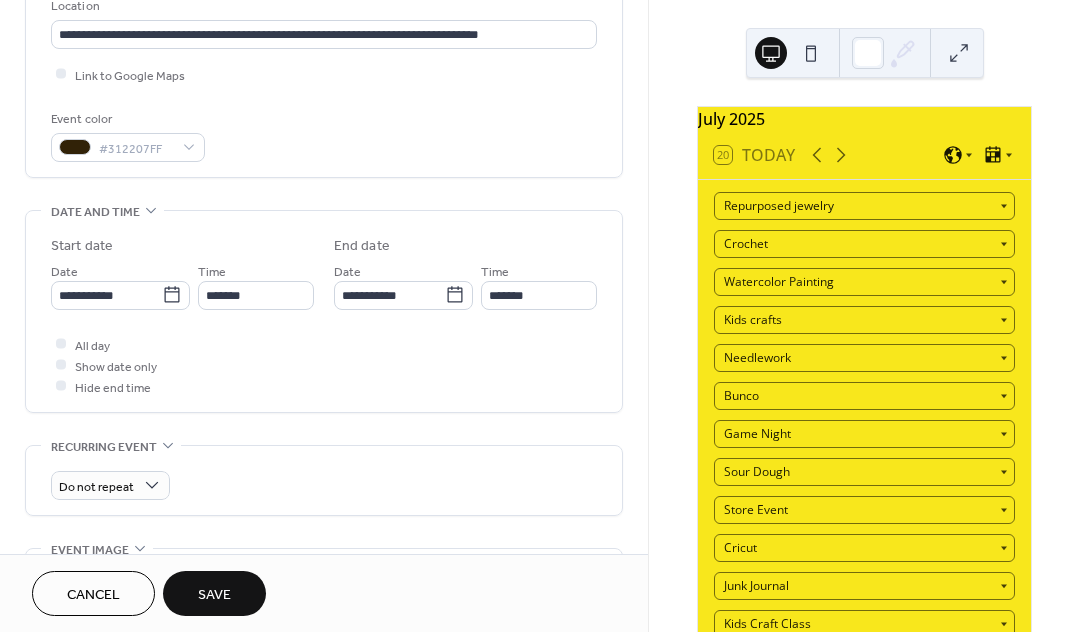 click on "Save" at bounding box center [214, 593] 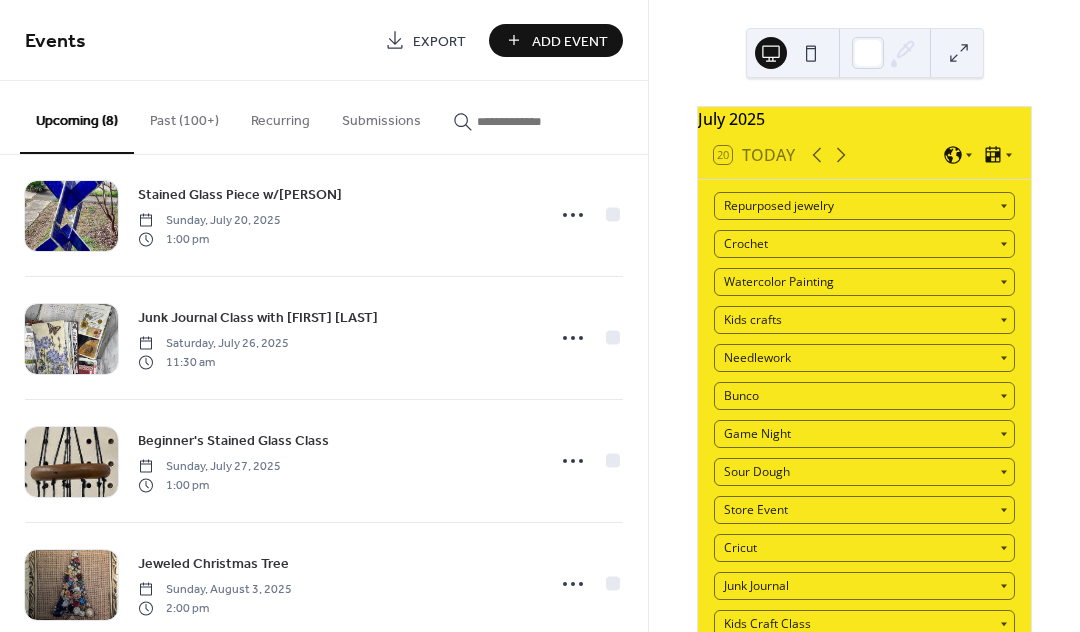 scroll, scrollTop: 44, scrollLeft: 0, axis: vertical 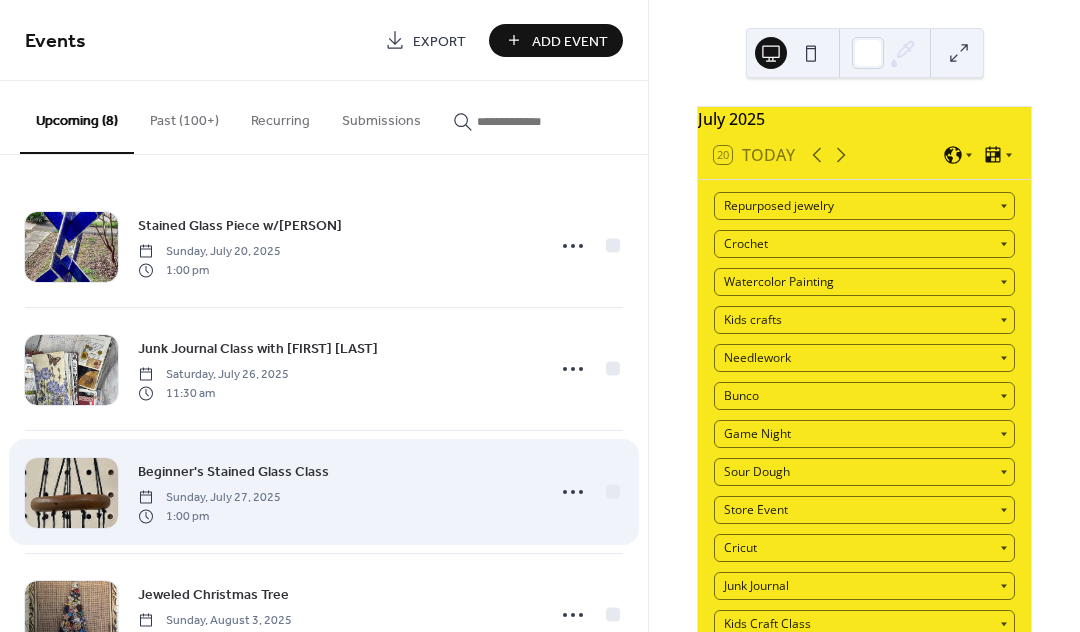 click on "Beginner's Stained Glass Class" at bounding box center (233, 472) 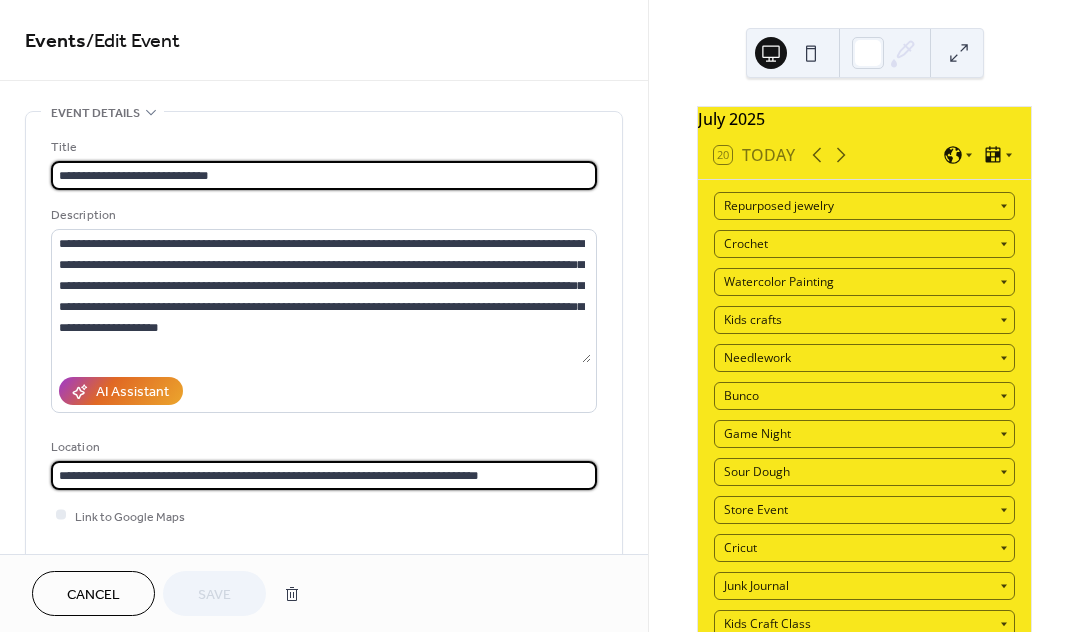 click on "**********" at bounding box center (324, 475) 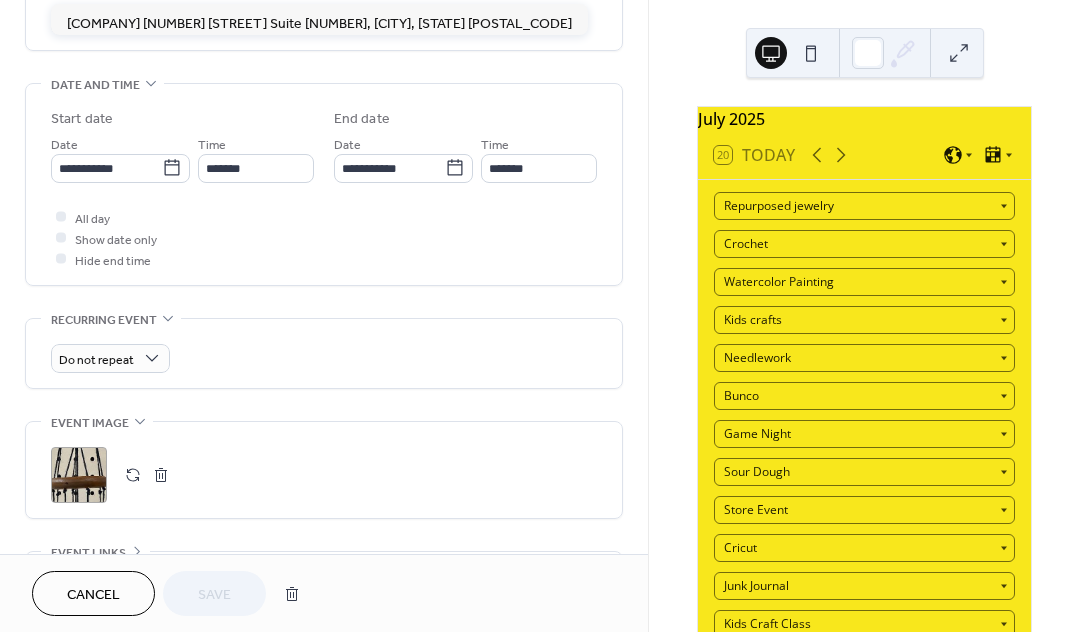 scroll, scrollTop: 552, scrollLeft: 0, axis: vertical 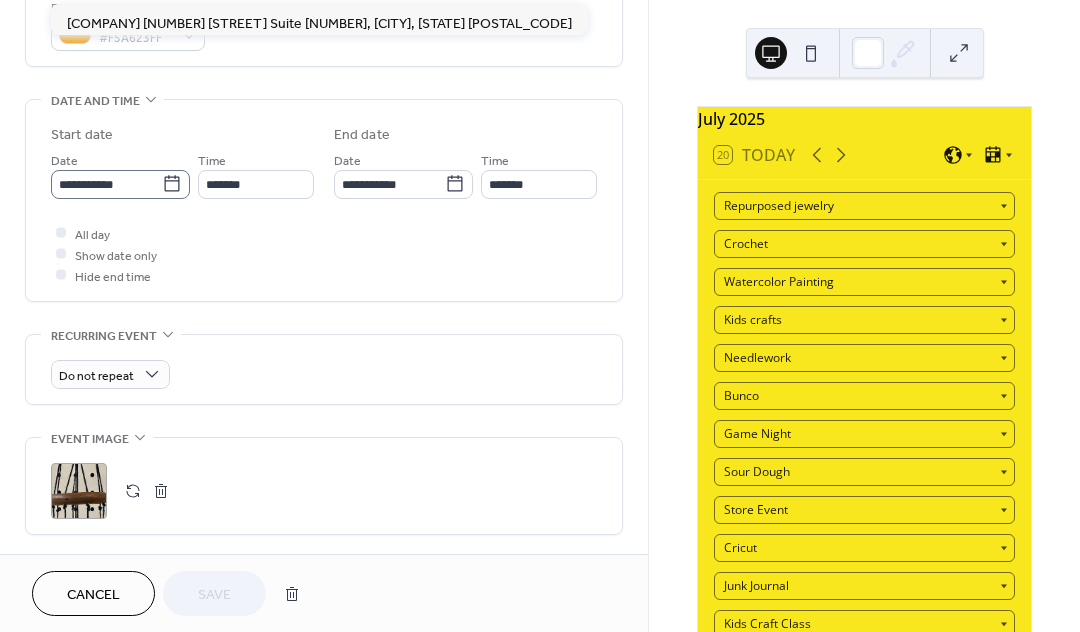 click 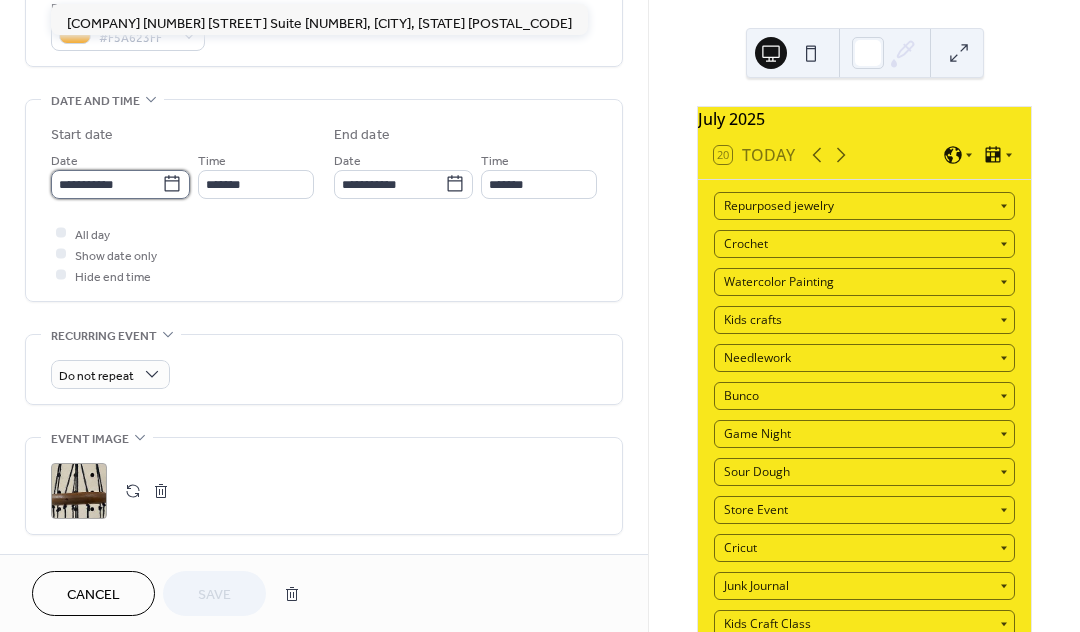 click on "**********" at bounding box center [106, 184] 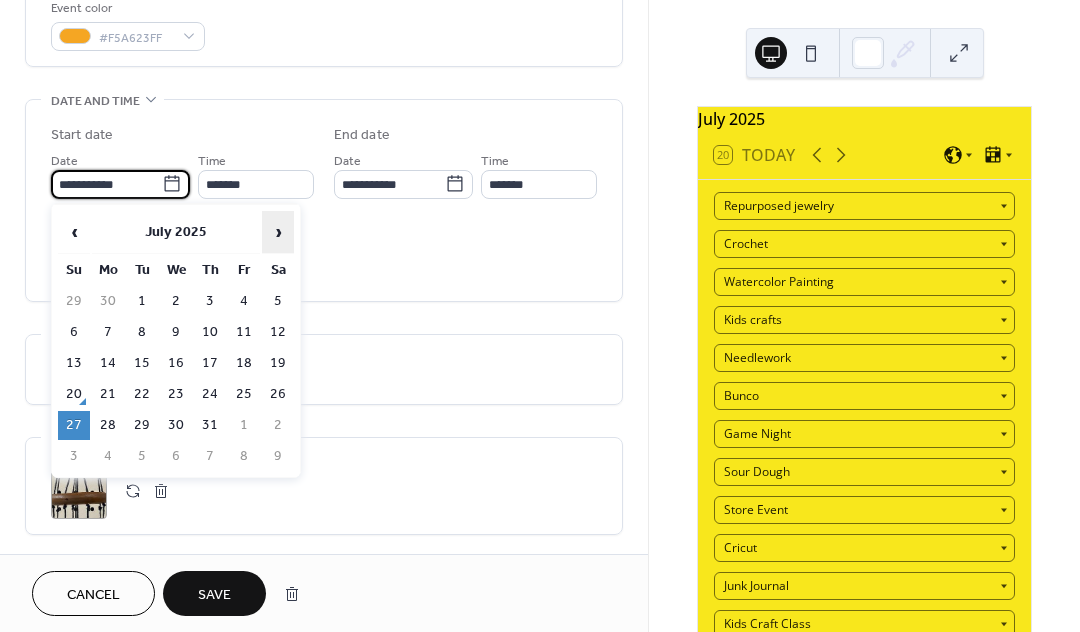click on "›" at bounding box center (278, 232) 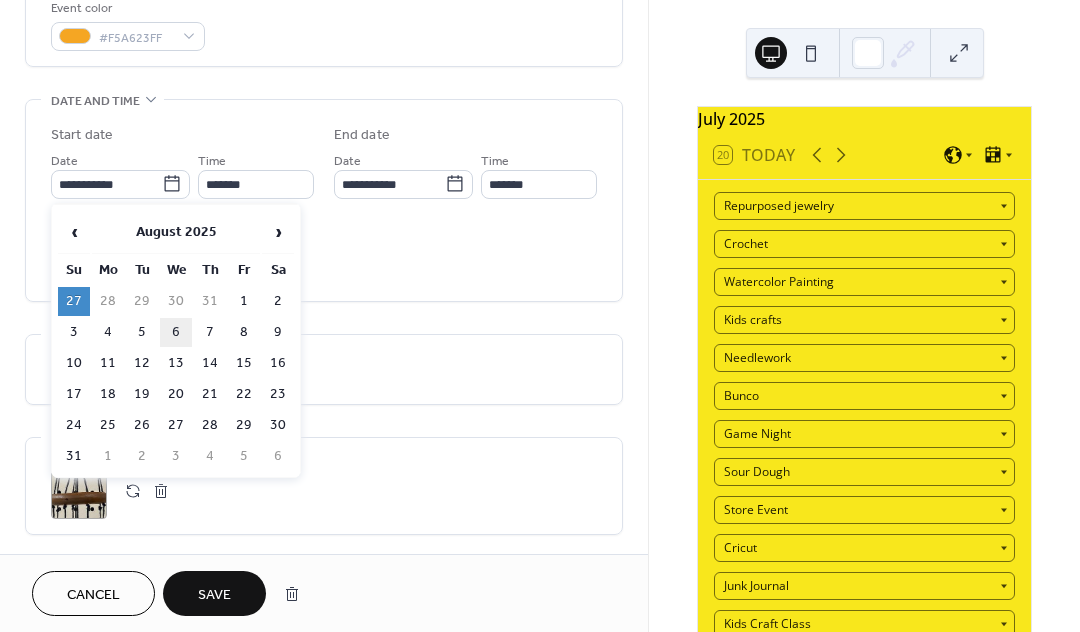 click on "6" at bounding box center [176, 332] 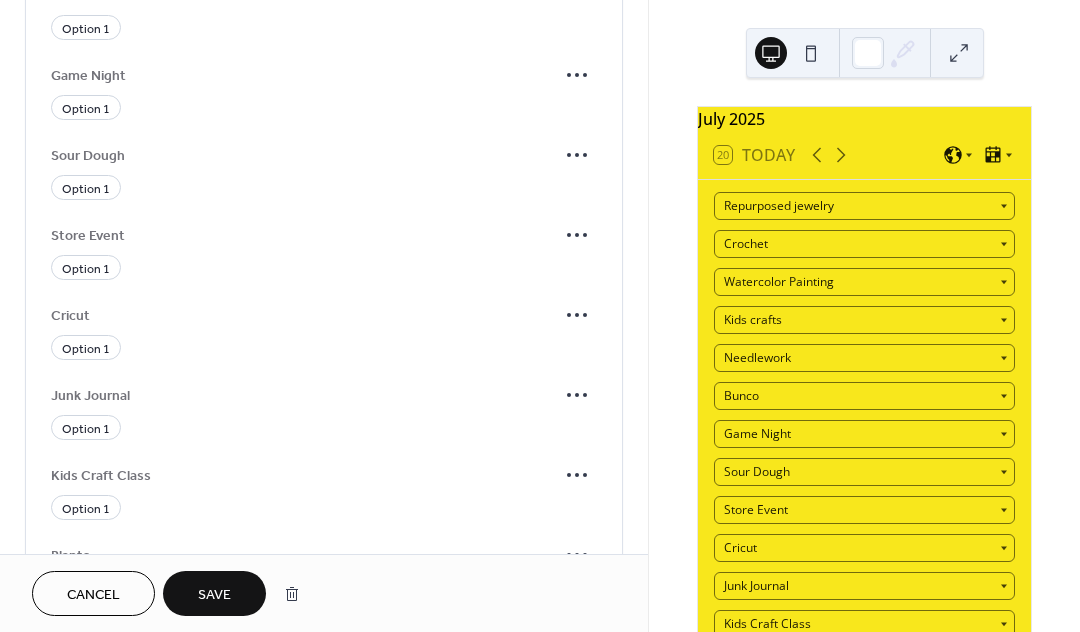 scroll, scrollTop: 1877, scrollLeft: 0, axis: vertical 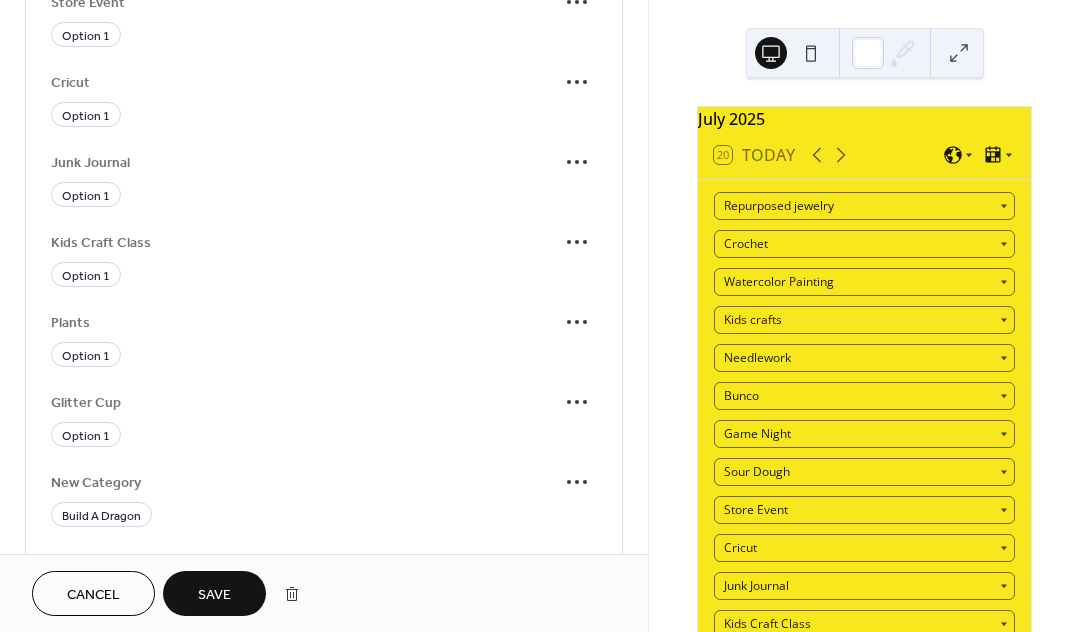 click on "Save" at bounding box center (214, 595) 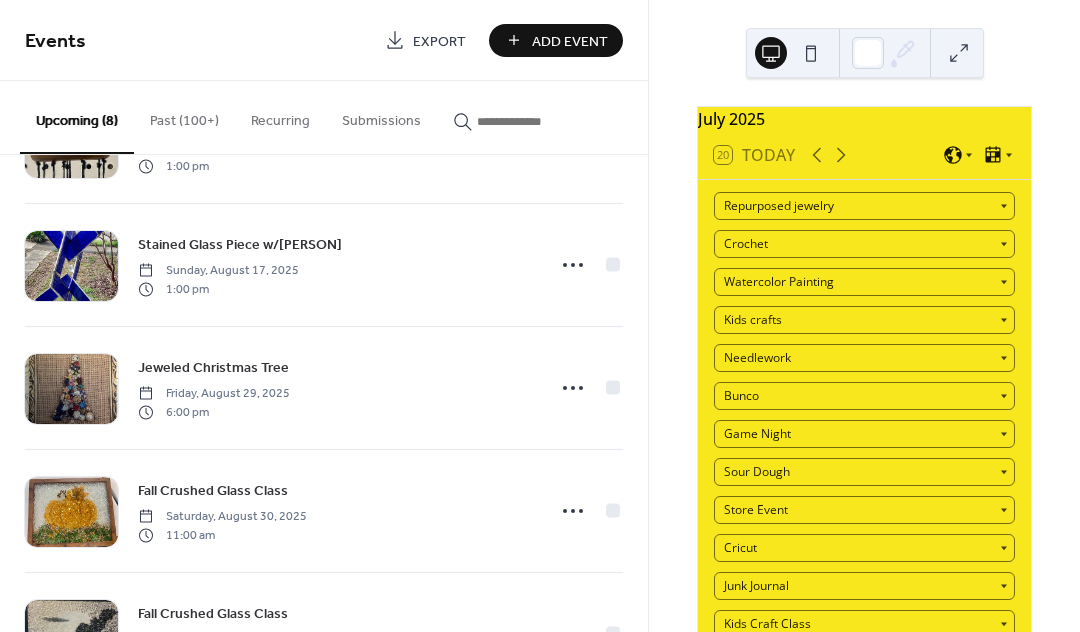 scroll, scrollTop: 0, scrollLeft: 0, axis: both 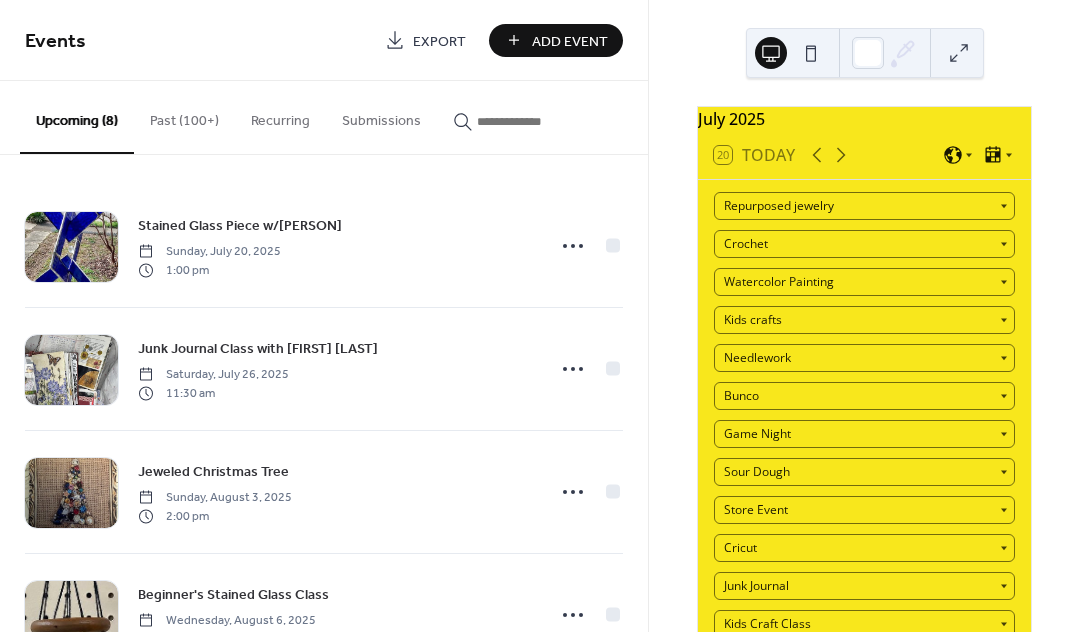 click on "Past (100+)" at bounding box center [184, 116] 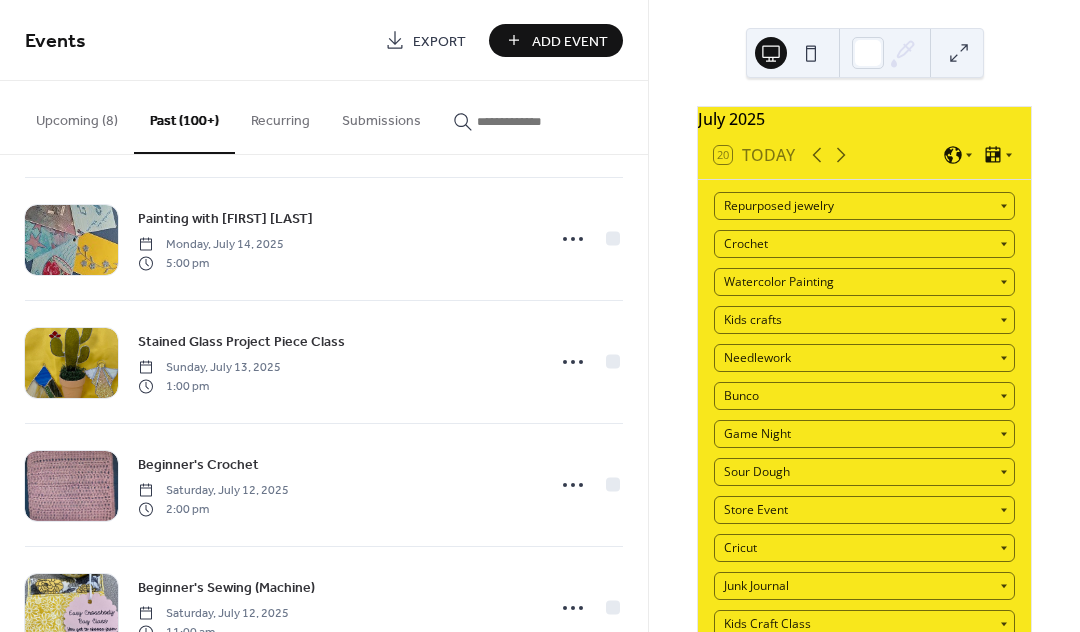 scroll, scrollTop: 262, scrollLeft: 0, axis: vertical 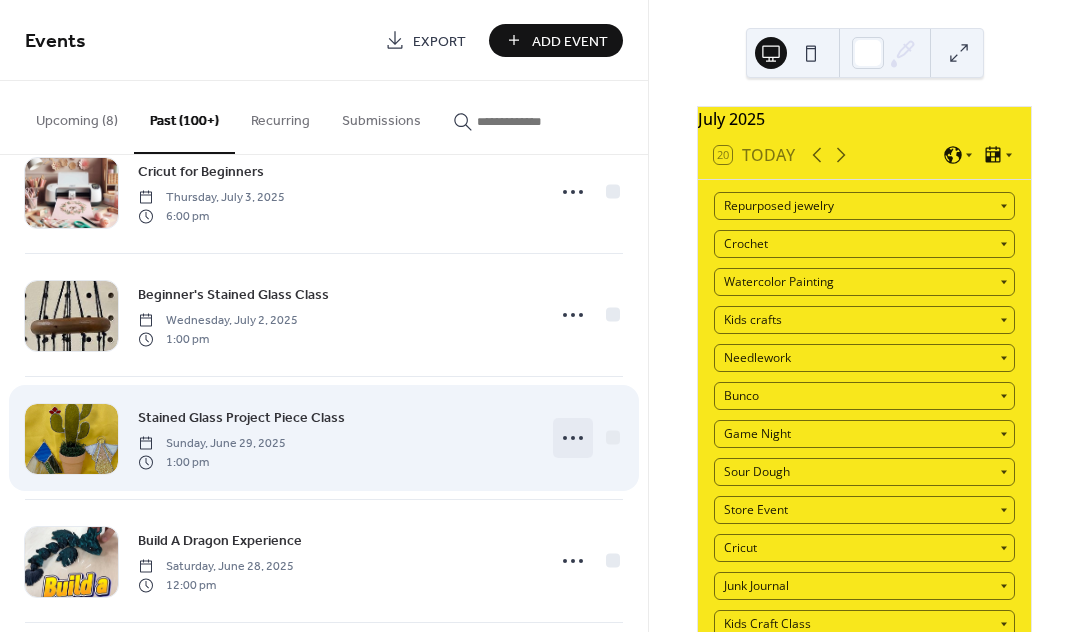 click 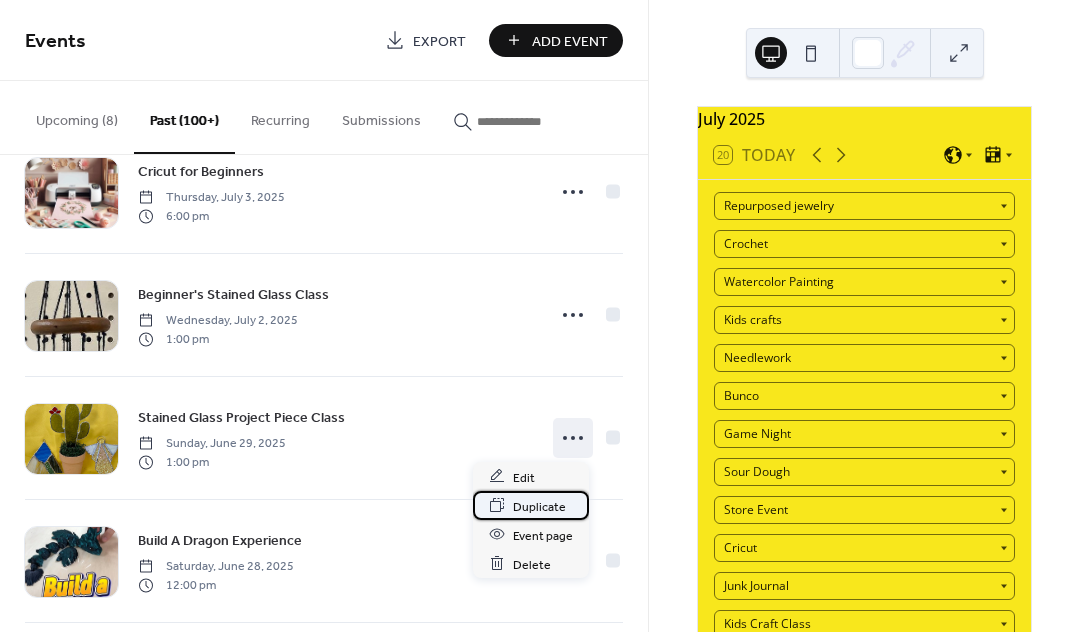 click on "Duplicate" at bounding box center [539, 506] 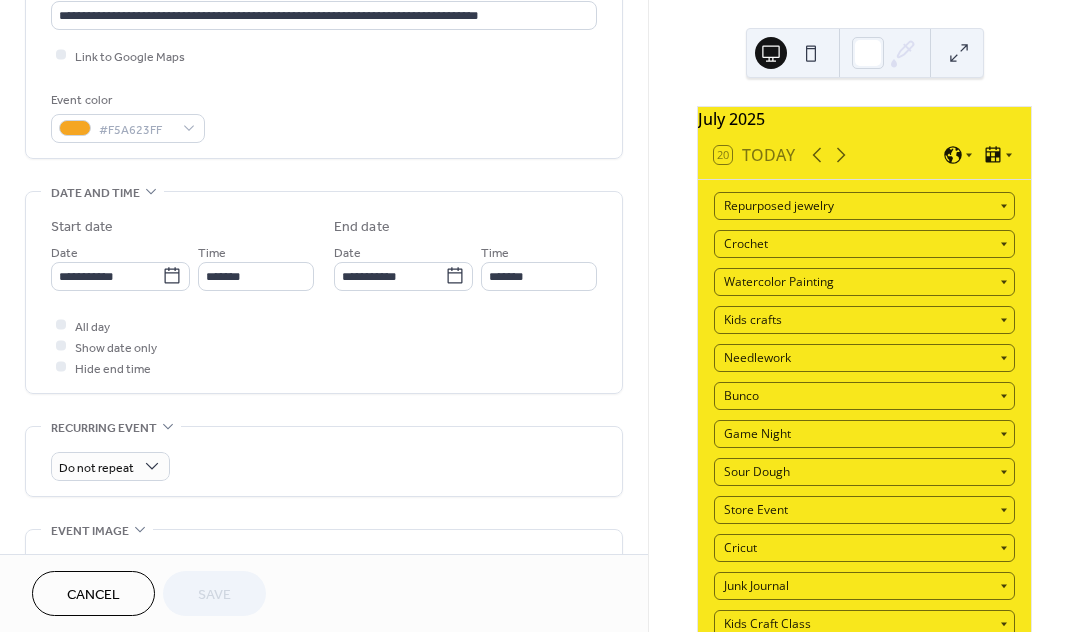 scroll, scrollTop: 464, scrollLeft: 0, axis: vertical 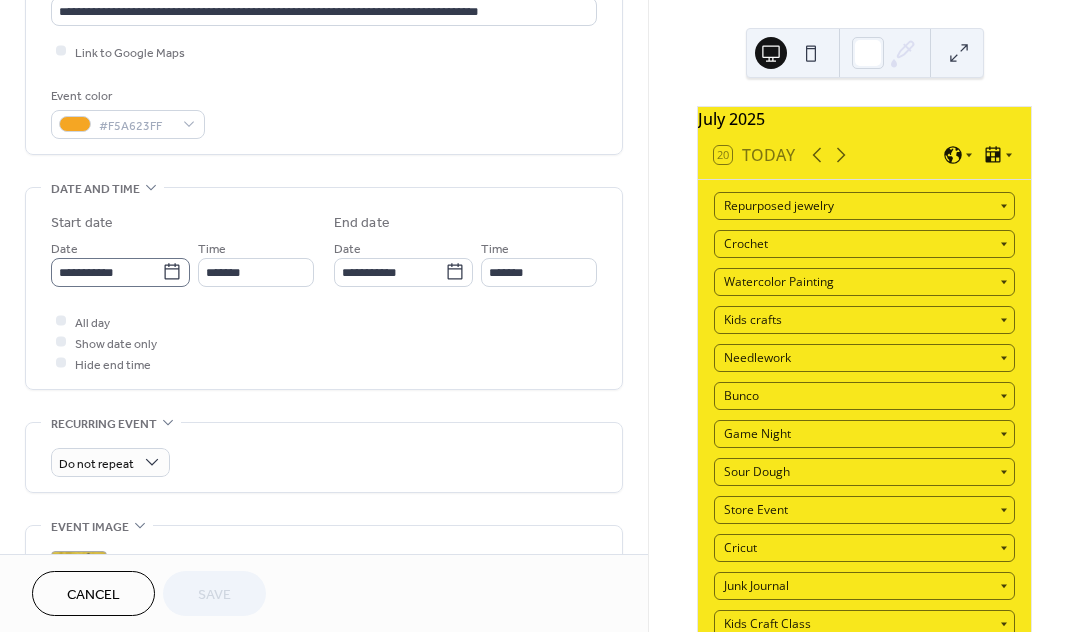click 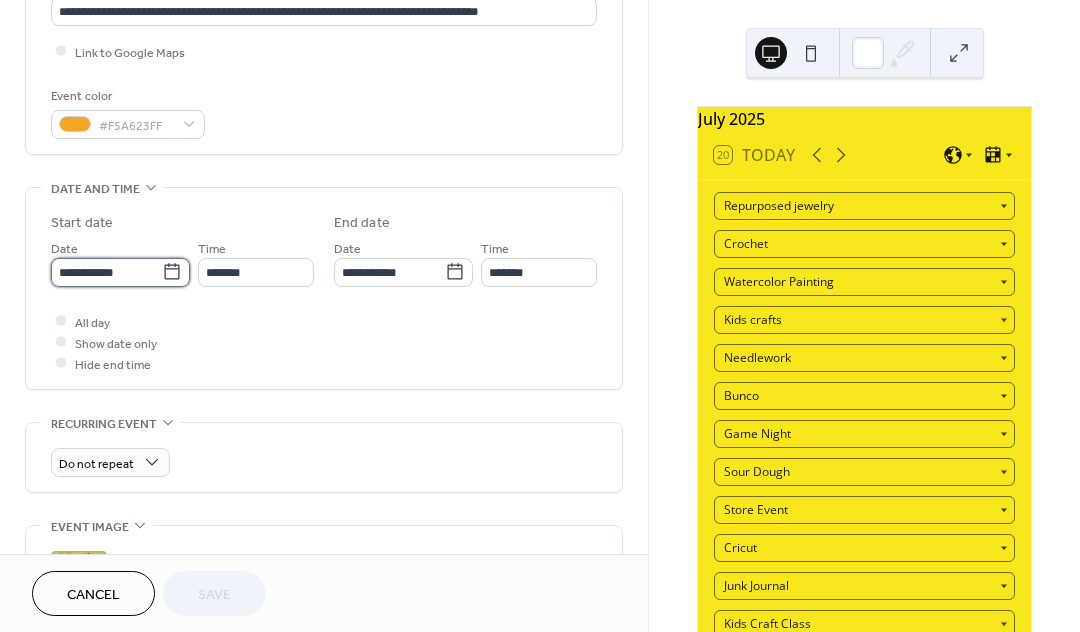 click on "**********" at bounding box center [106, 272] 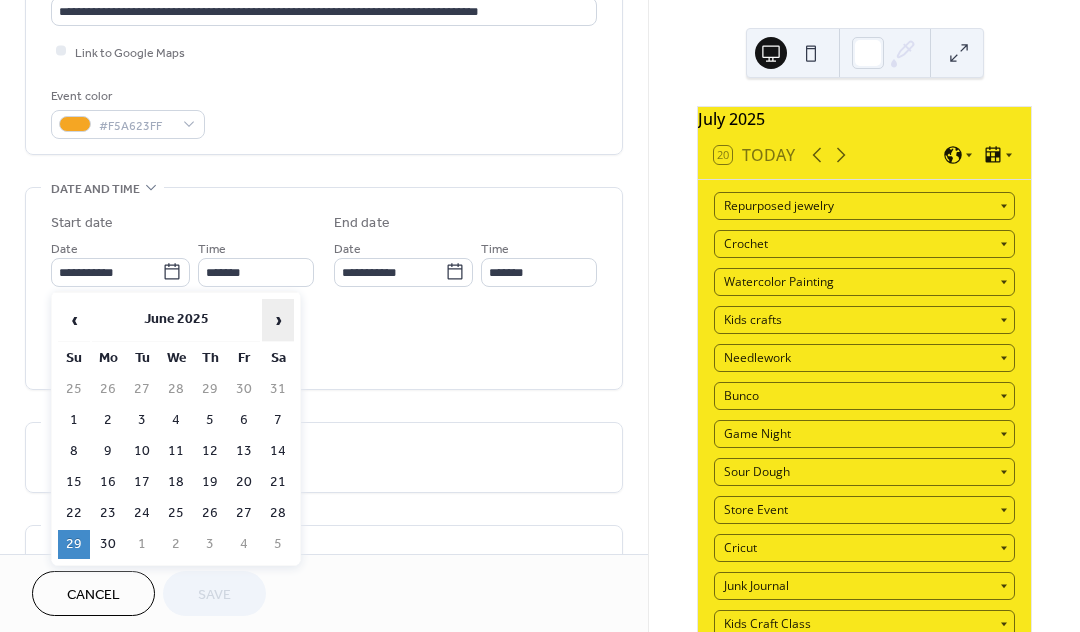 click on "›" at bounding box center (278, 320) 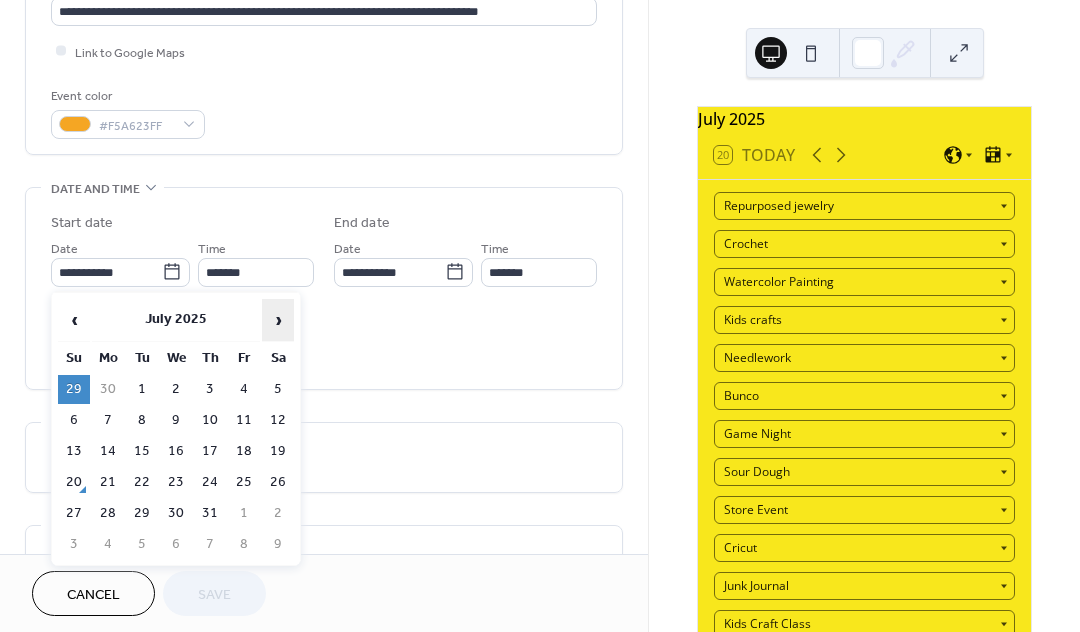 click on "›" at bounding box center (278, 320) 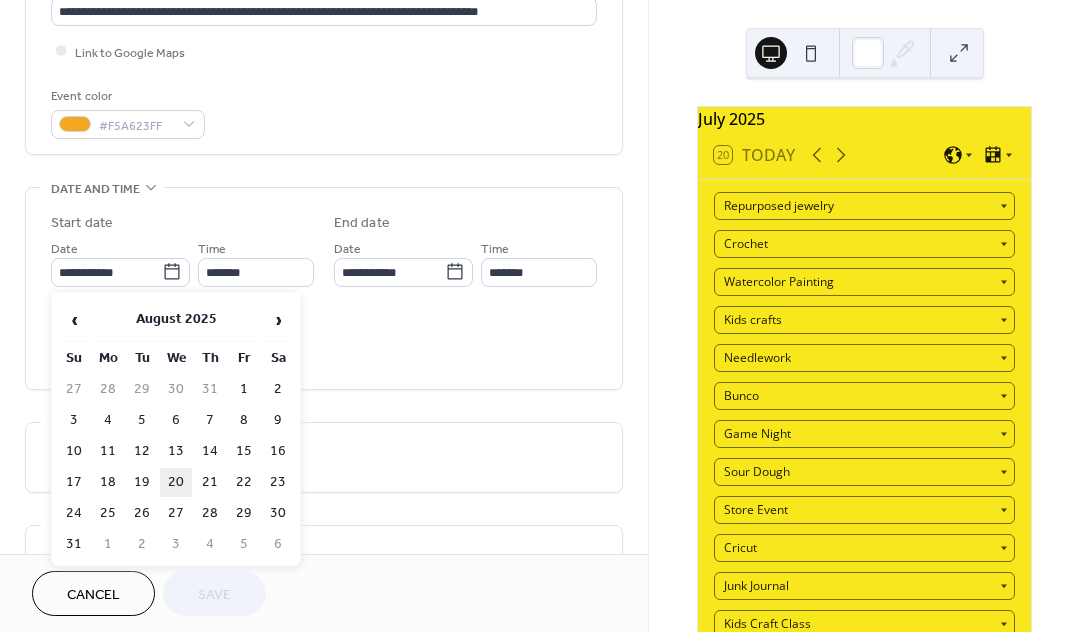click on "20" at bounding box center [176, 482] 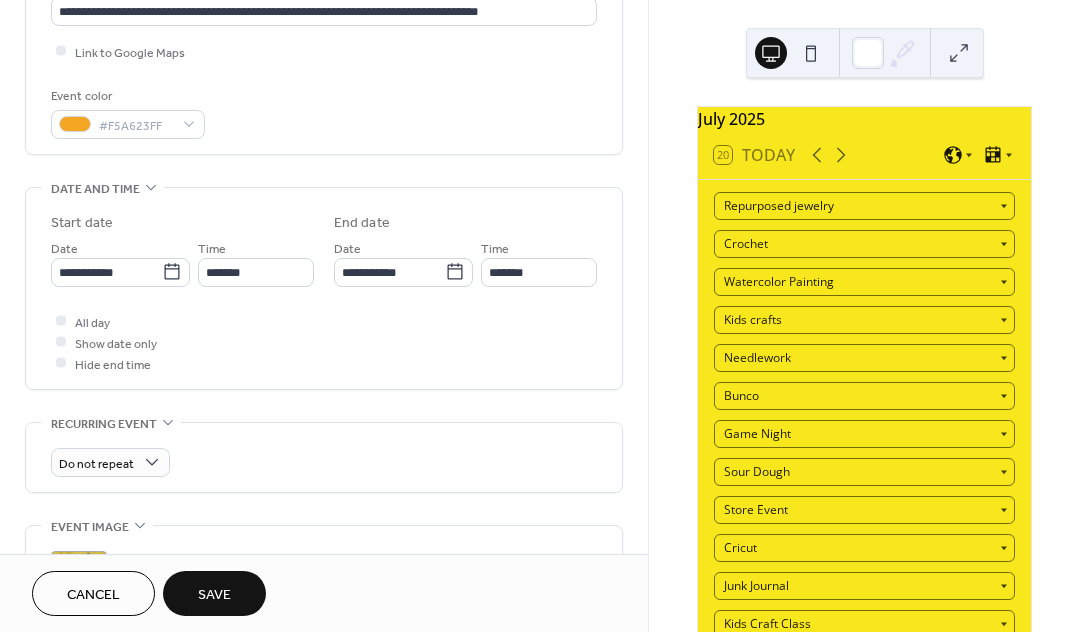 click on "Save" at bounding box center [214, 595] 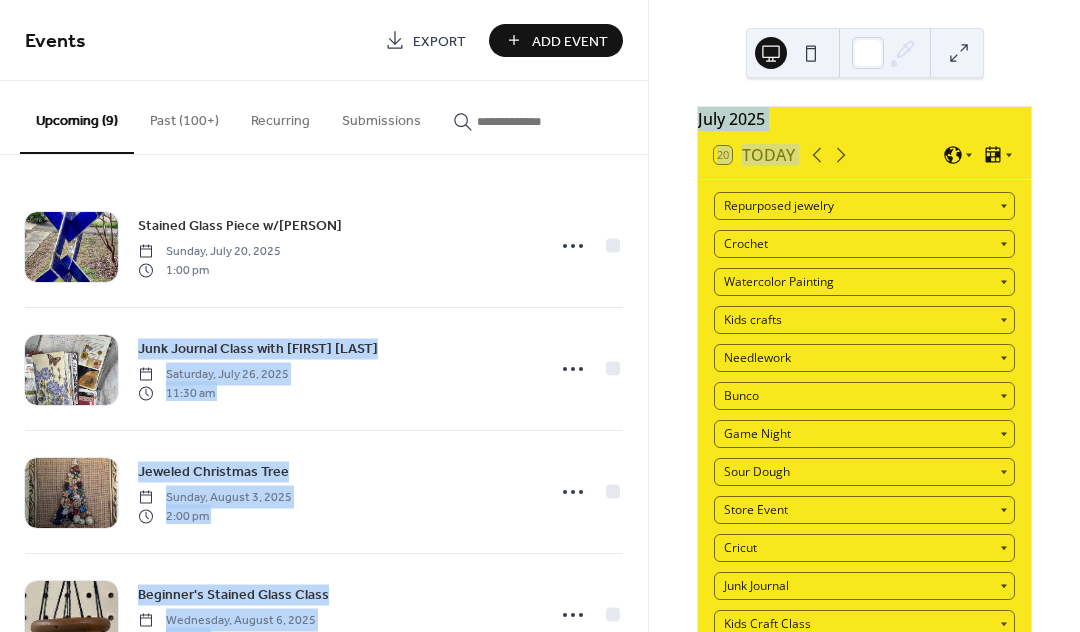 drag, startPoint x: 647, startPoint y: 264, endPoint x: 653, endPoint y: 231, distance: 33.54102 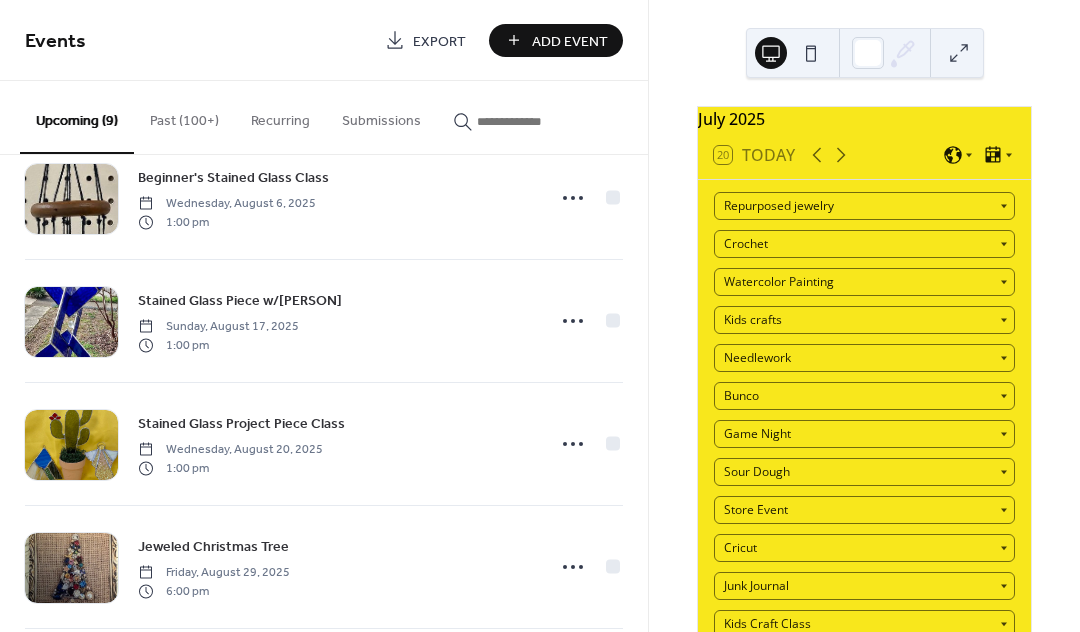 scroll, scrollTop: 338, scrollLeft: 0, axis: vertical 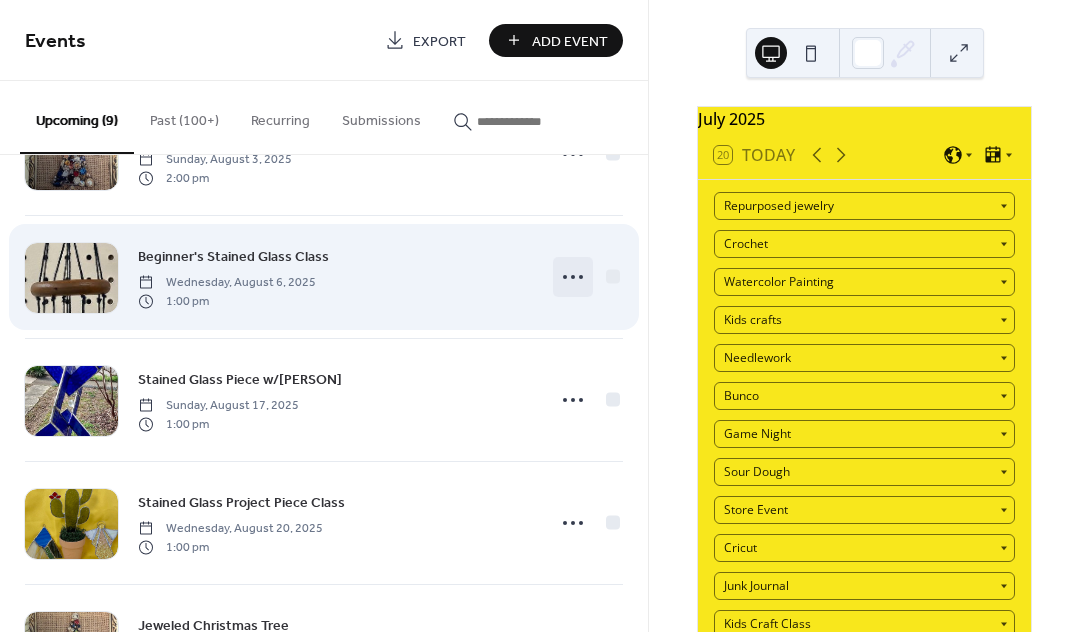 click 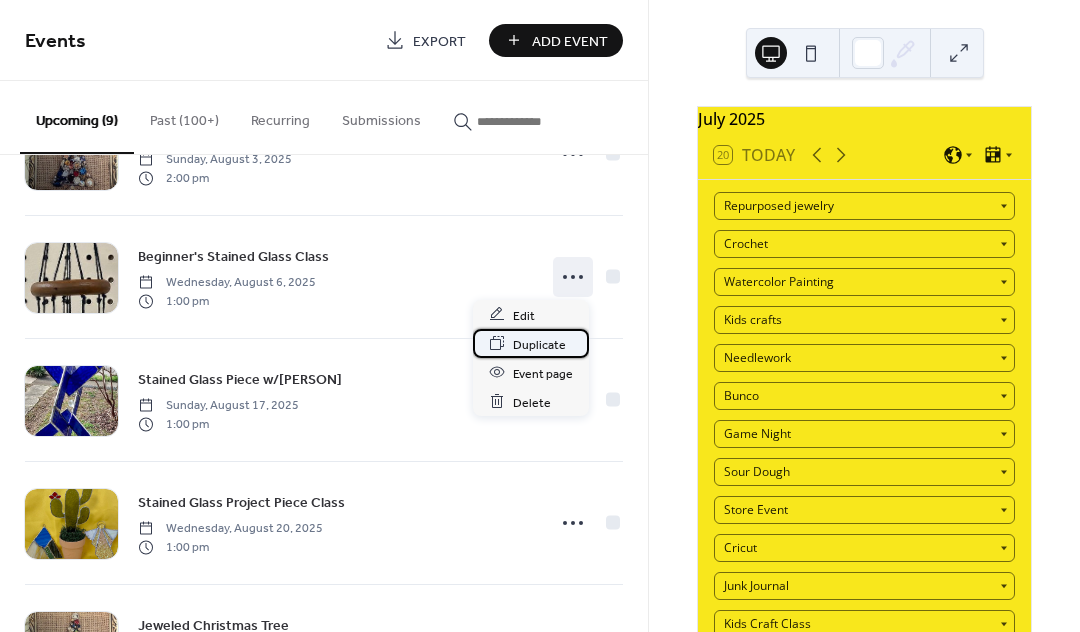 click on "Duplicate" at bounding box center [539, 344] 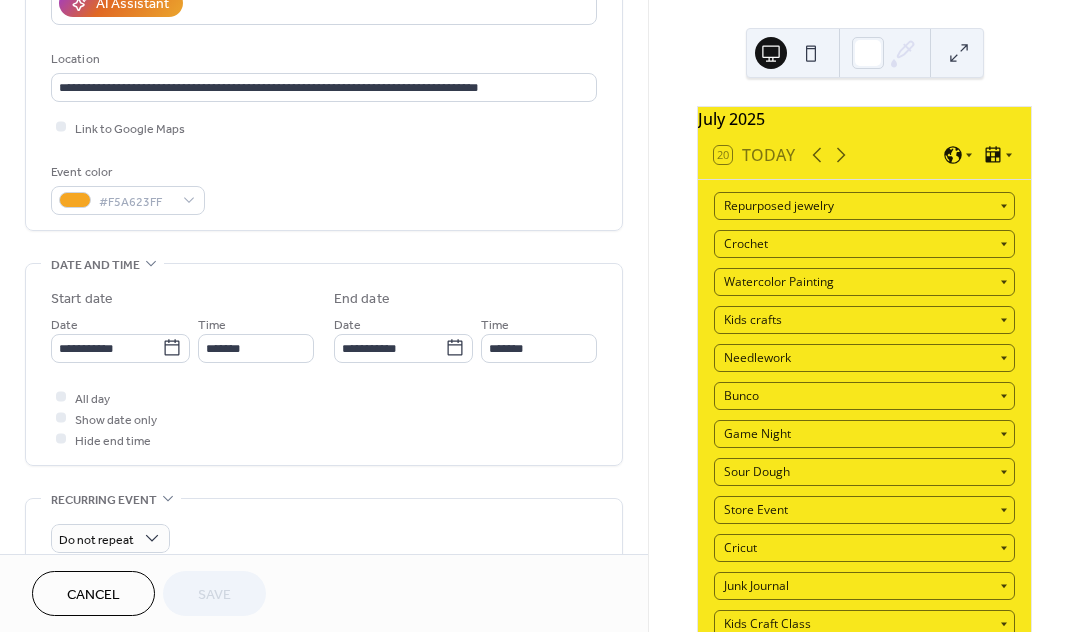 scroll, scrollTop: 475, scrollLeft: 0, axis: vertical 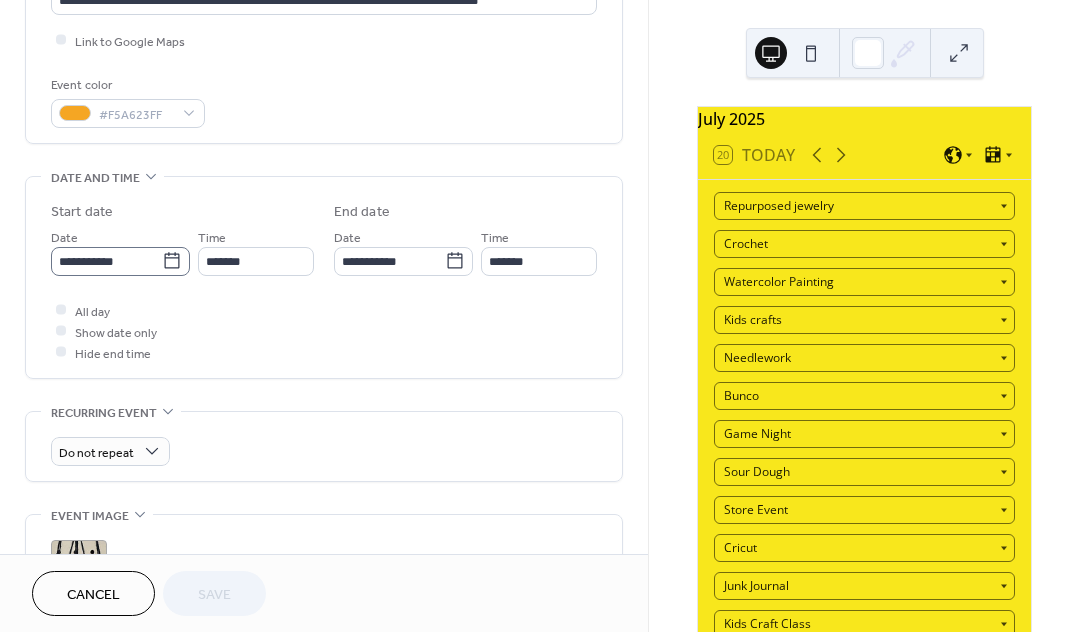 click 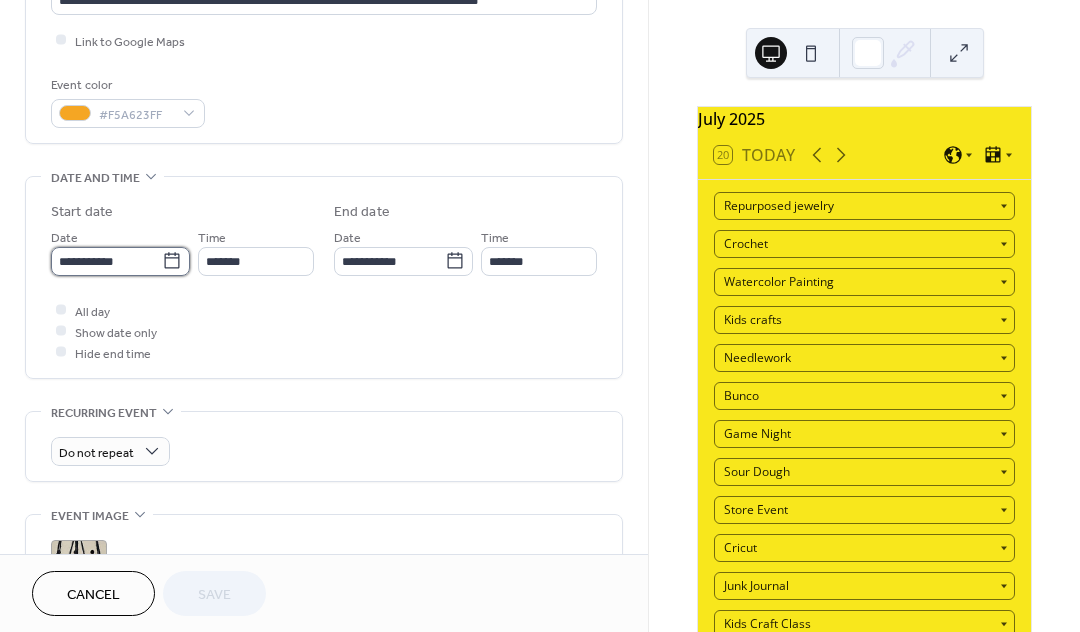 click on "**********" at bounding box center [106, 261] 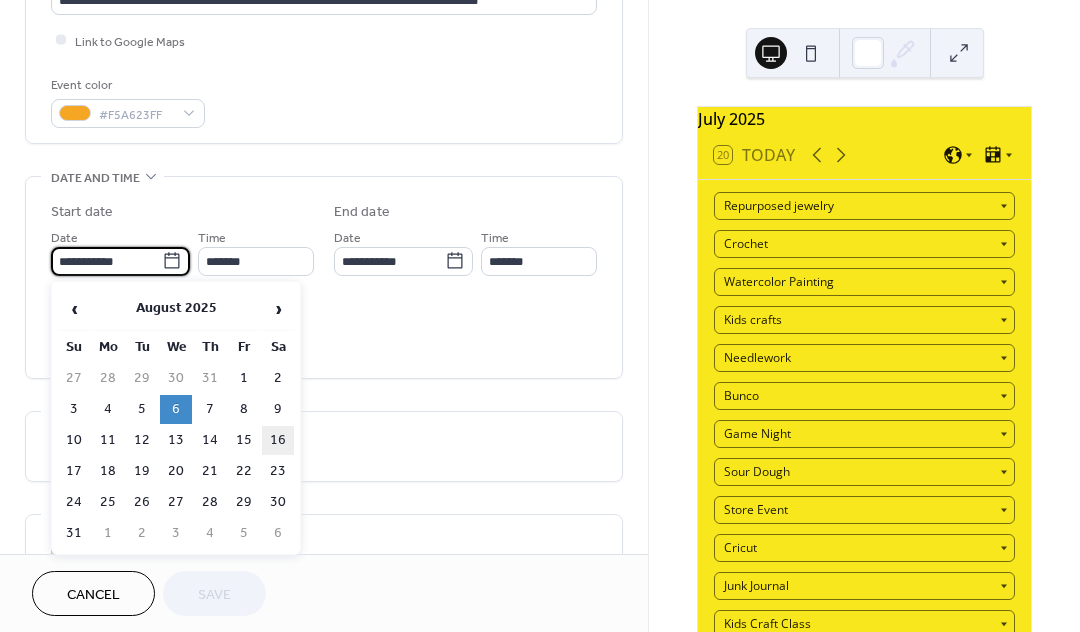 click on "16" at bounding box center [278, 440] 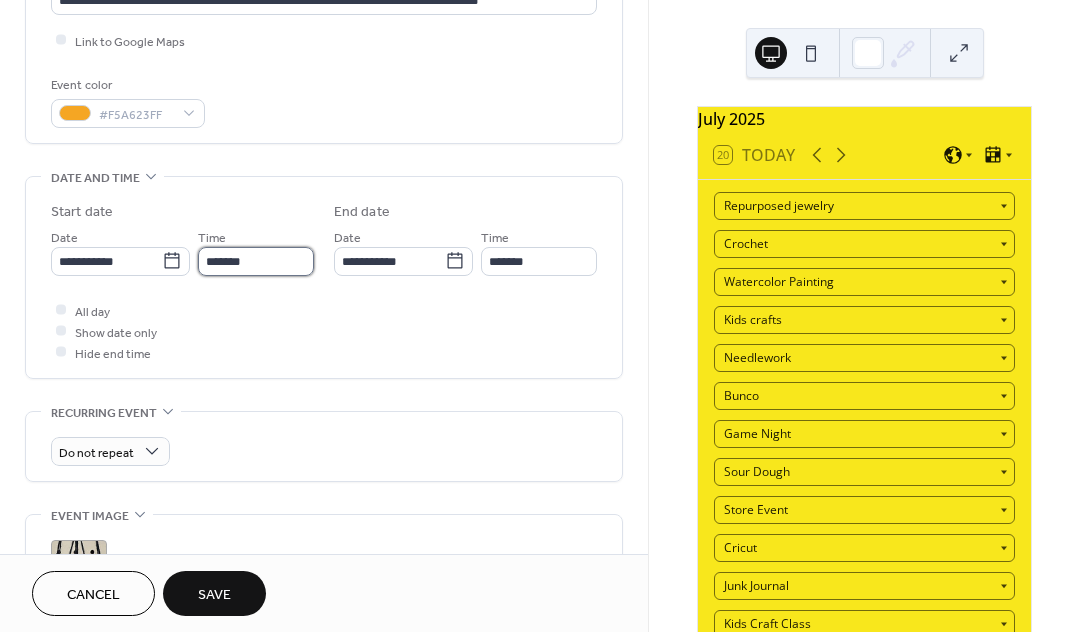 click on "*******" at bounding box center [256, 261] 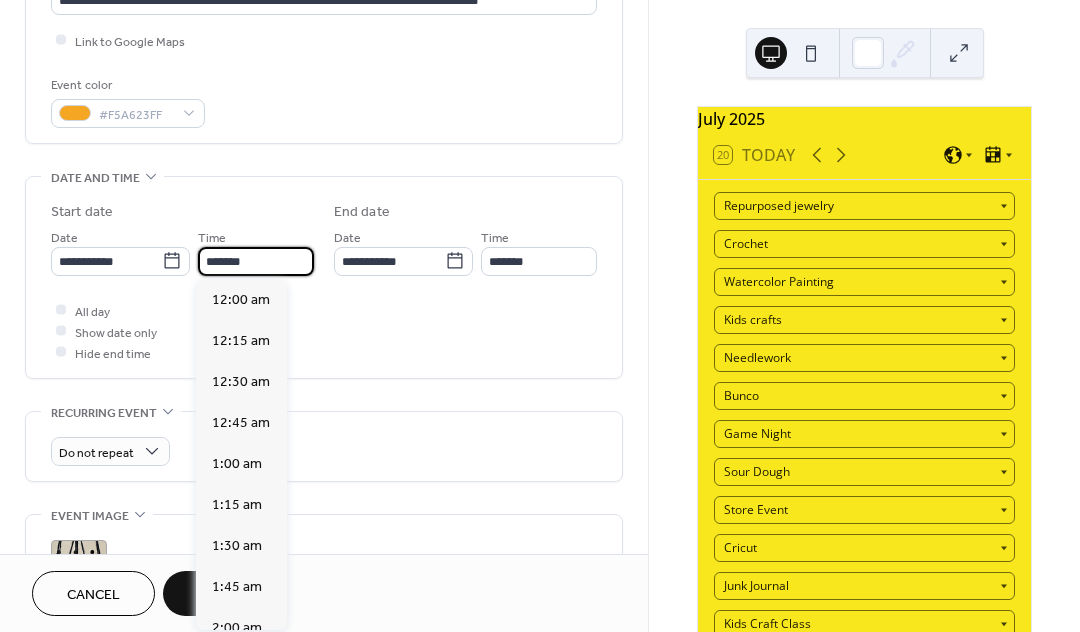 scroll, scrollTop: 2154, scrollLeft: 0, axis: vertical 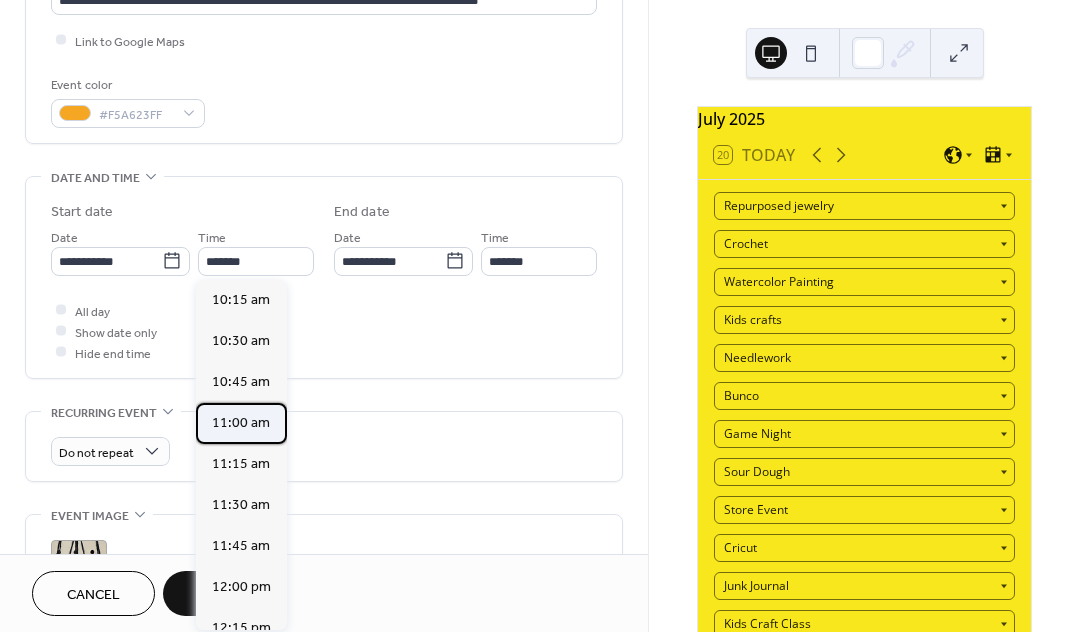 click on "11:00 am" at bounding box center [241, 422] 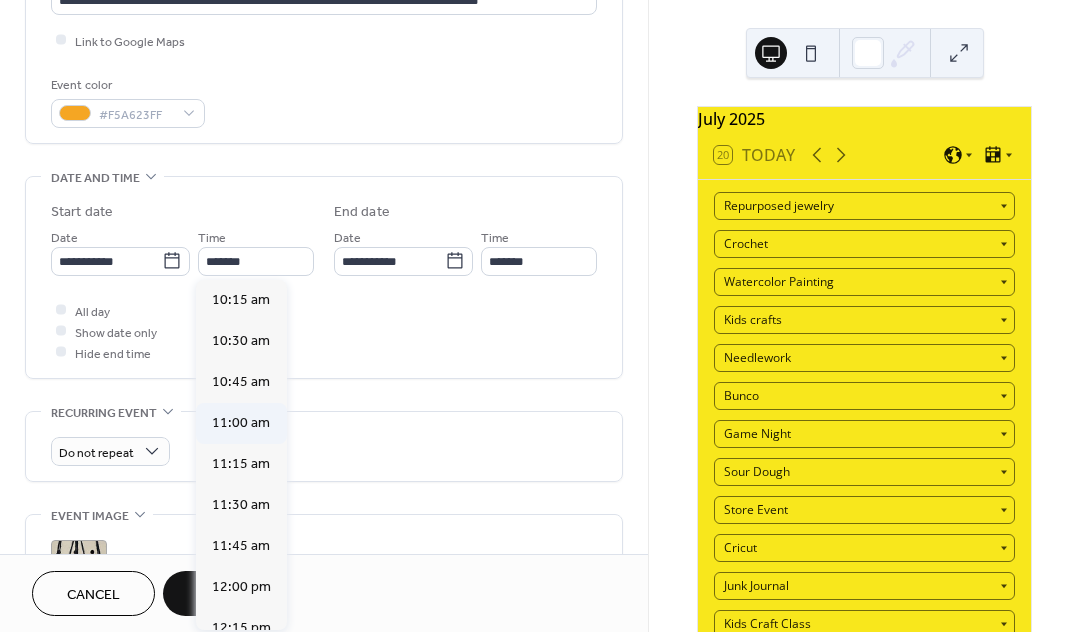 type on "********" 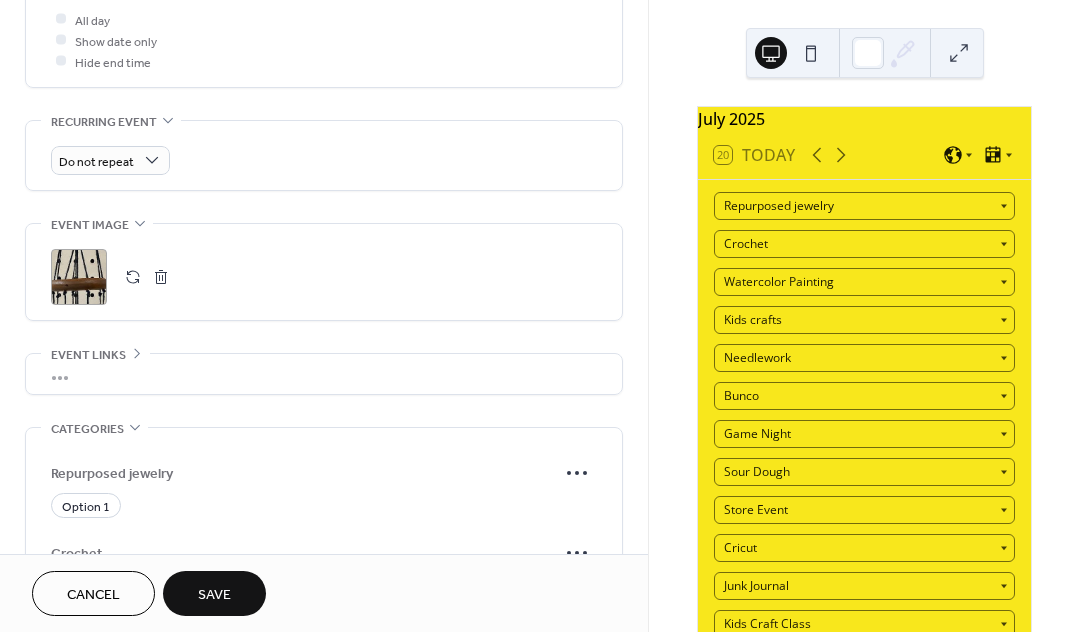 scroll, scrollTop: 778, scrollLeft: 0, axis: vertical 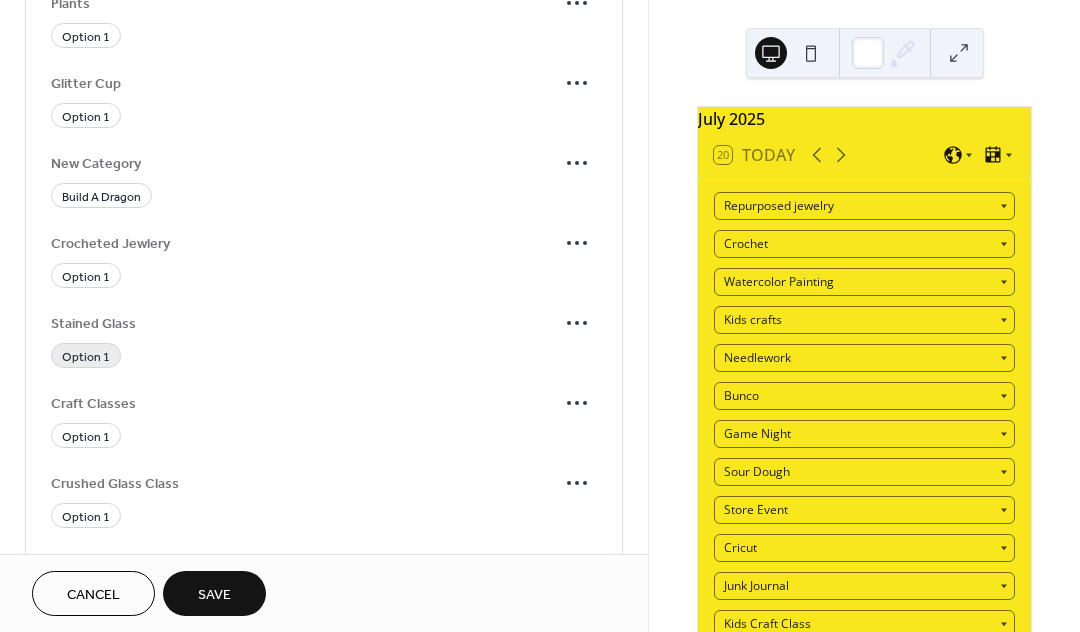 click on "Option 1" at bounding box center [86, 356] 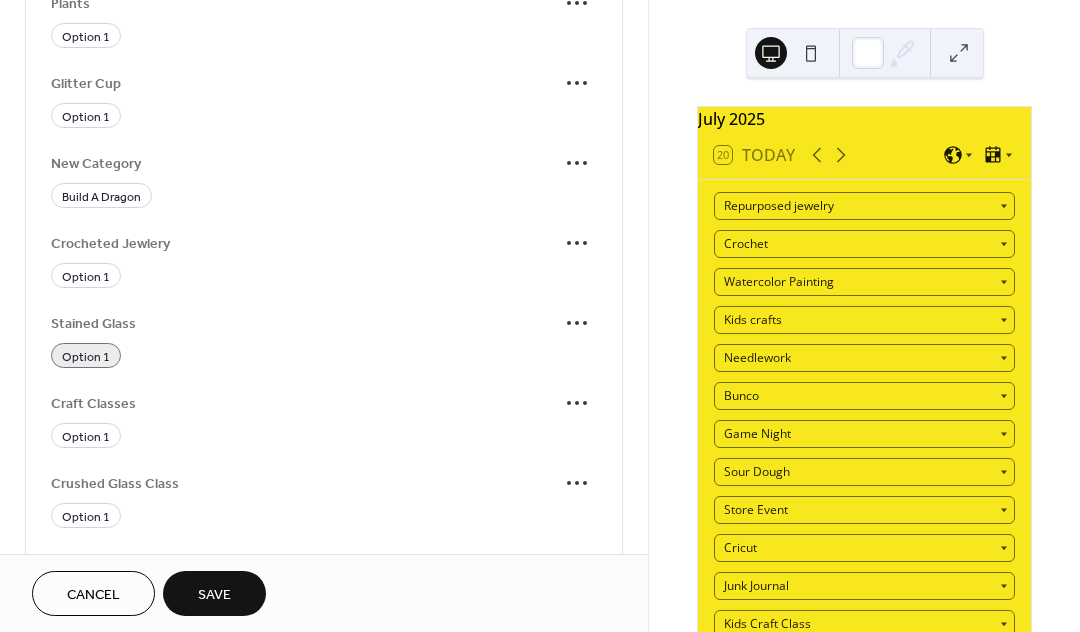 click on "Save" at bounding box center (214, 595) 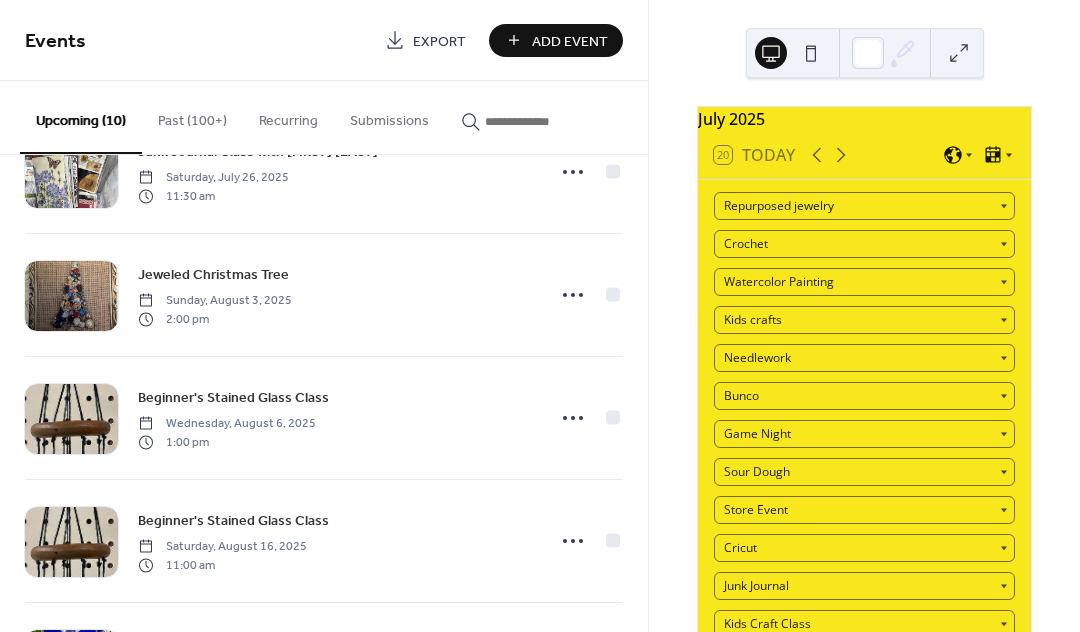 scroll, scrollTop: 161, scrollLeft: 0, axis: vertical 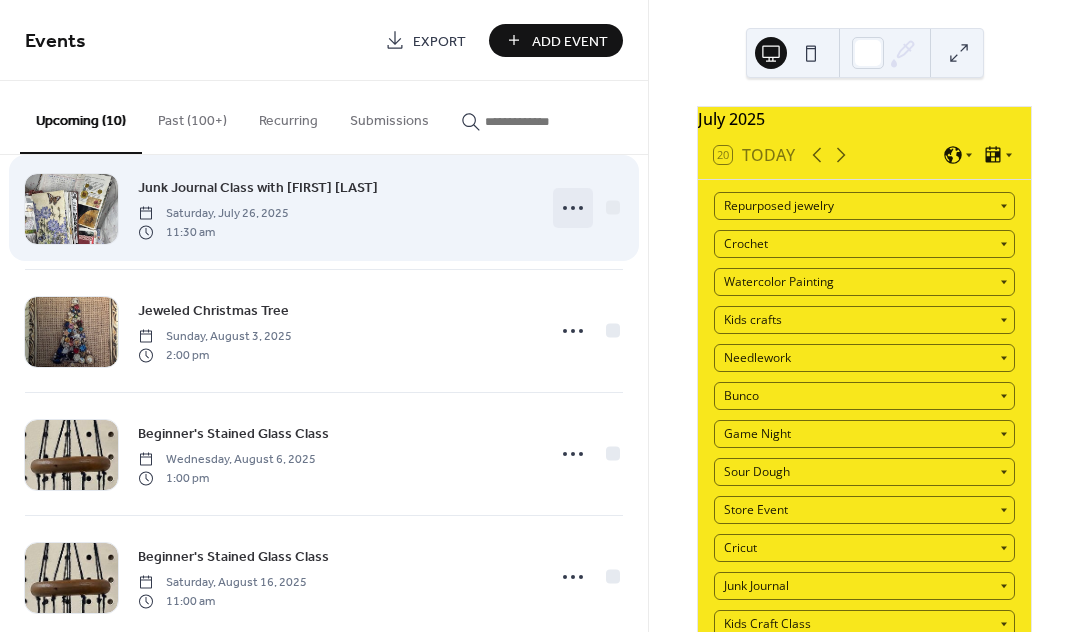 click 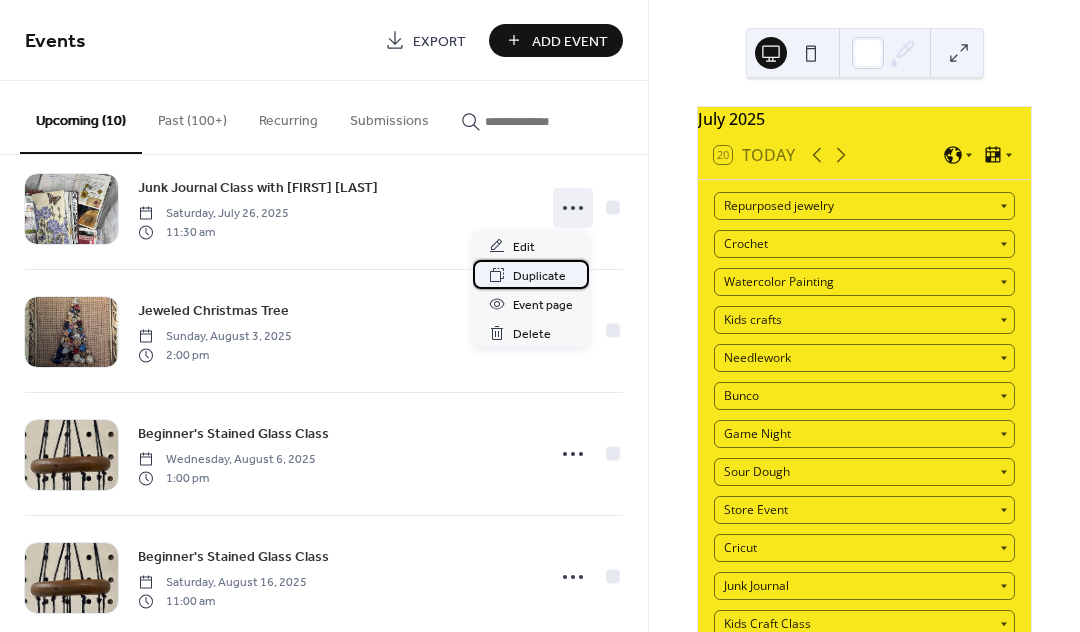 click on "Duplicate" at bounding box center [539, 276] 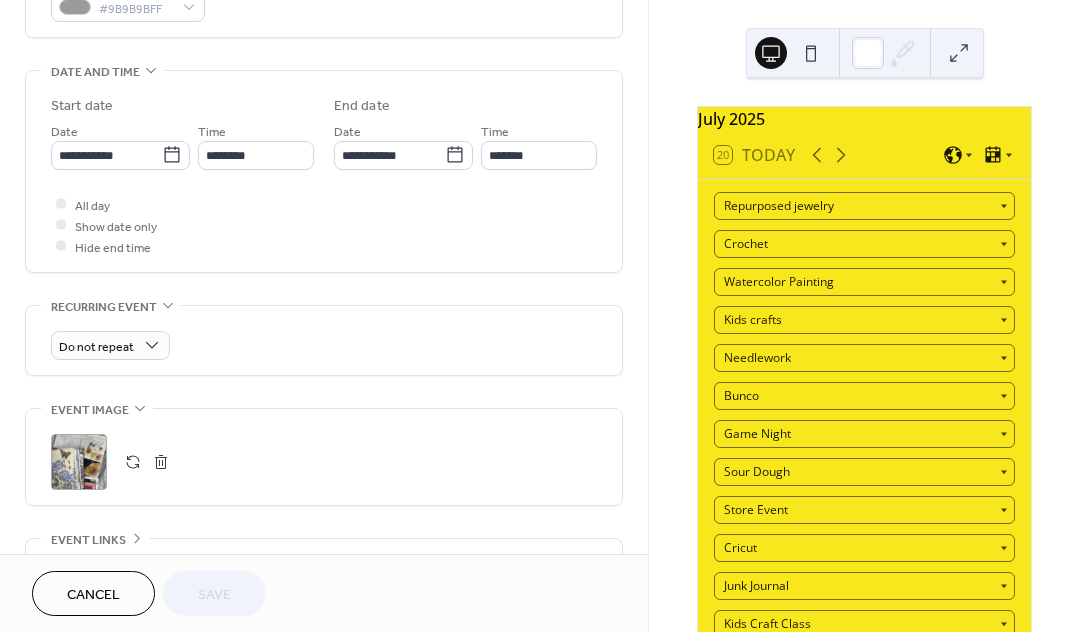 scroll, scrollTop: 622, scrollLeft: 0, axis: vertical 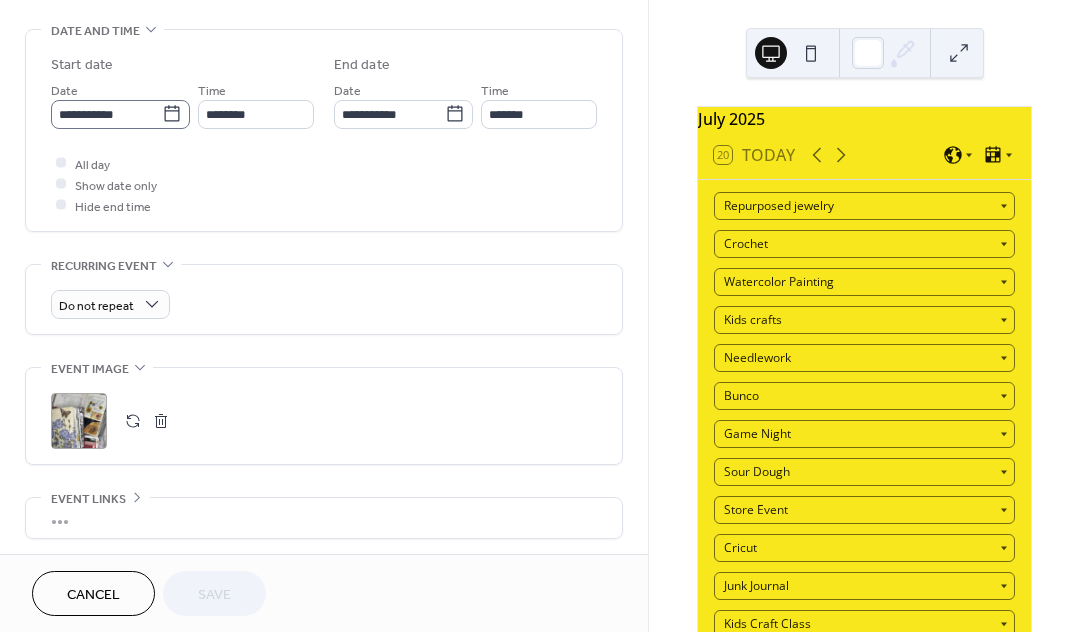 click 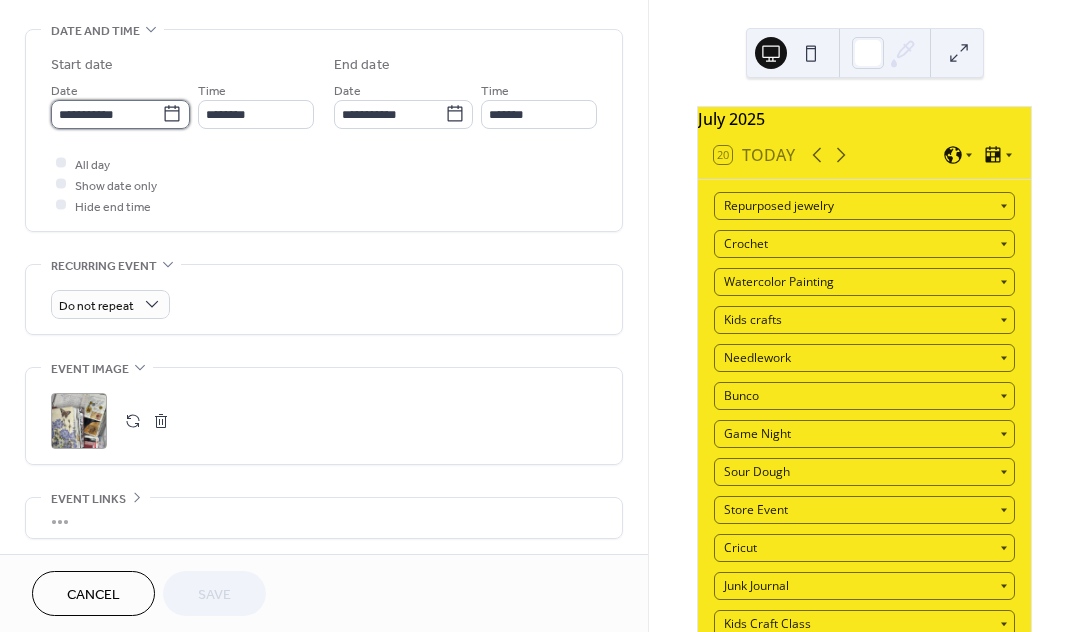 click on "**********" at bounding box center (106, 114) 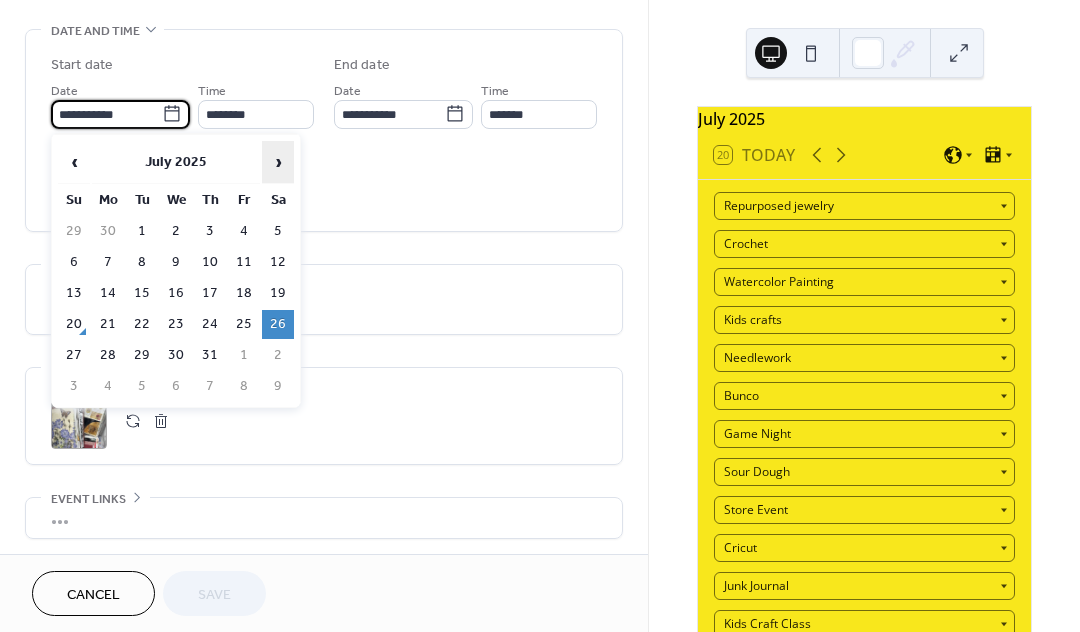 click on "›" at bounding box center (278, 162) 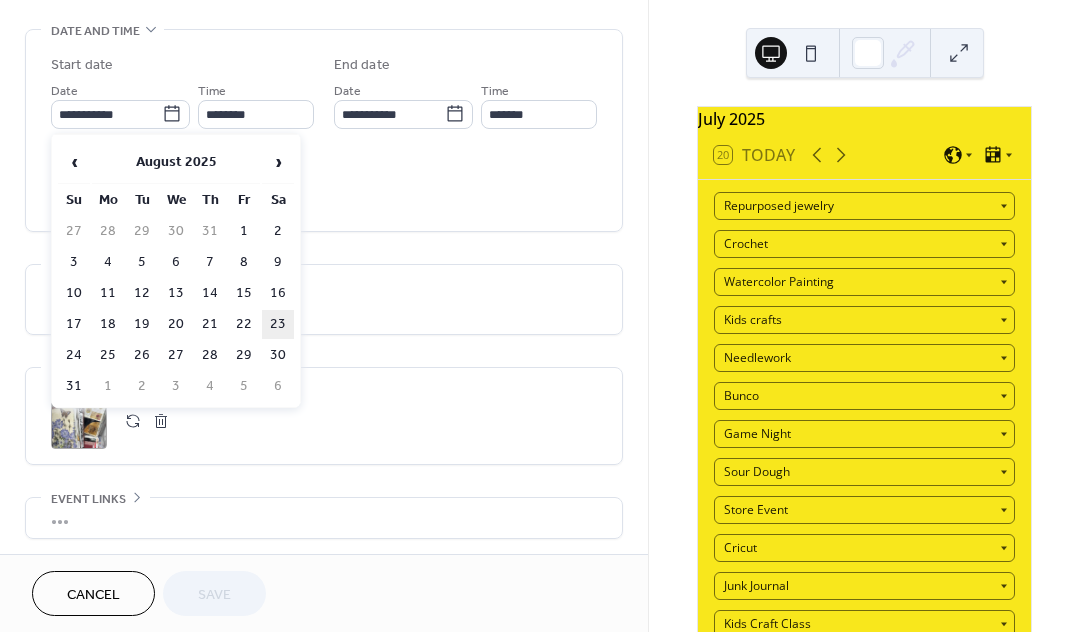 click on "23" at bounding box center (278, 324) 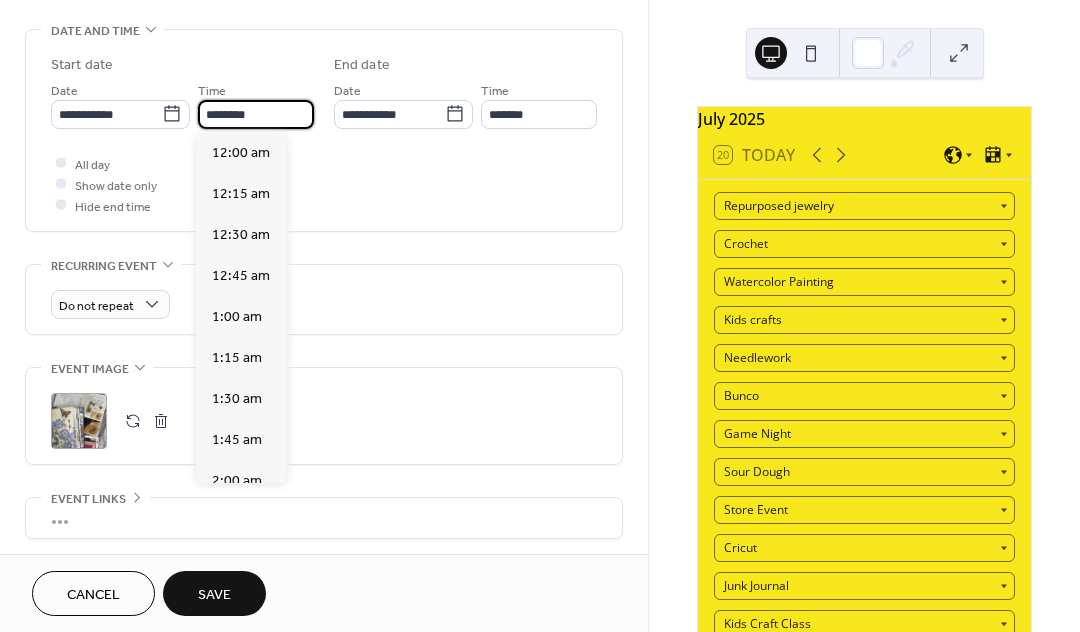 scroll, scrollTop: 1905, scrollLeft: 0, axis: vertical 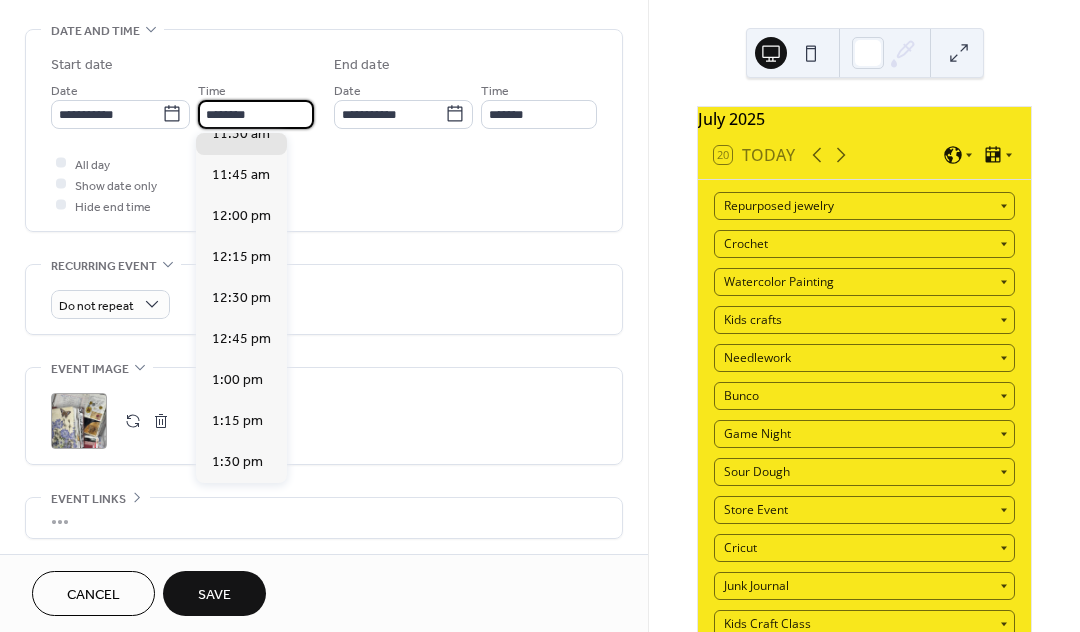 click on "********" at bounding box center (256, 114) 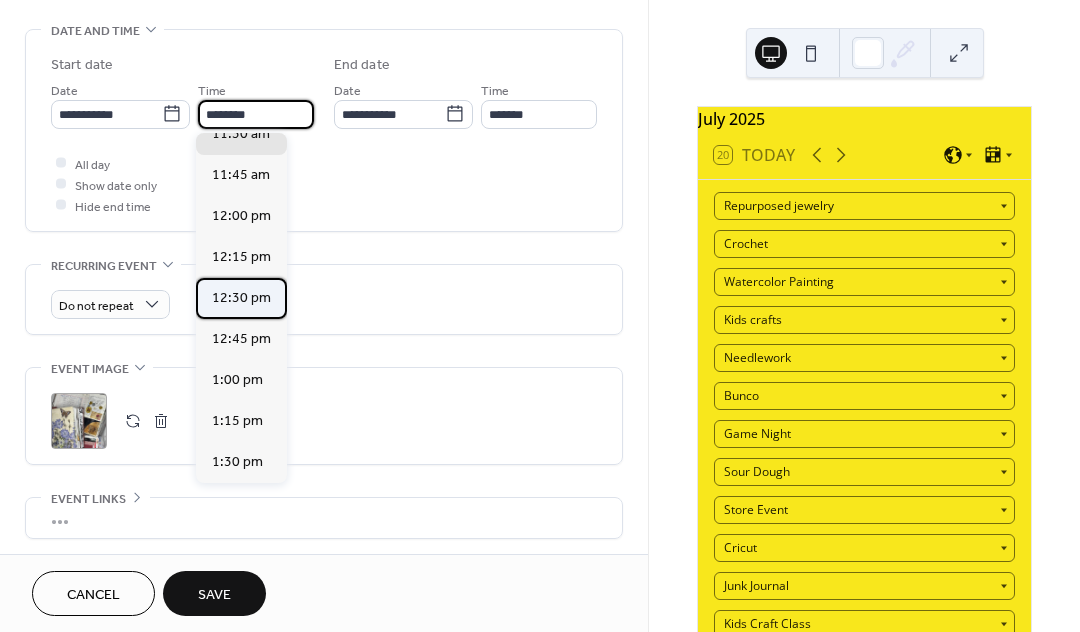 click on "12:30 pm" at bounding box center [241, 298] 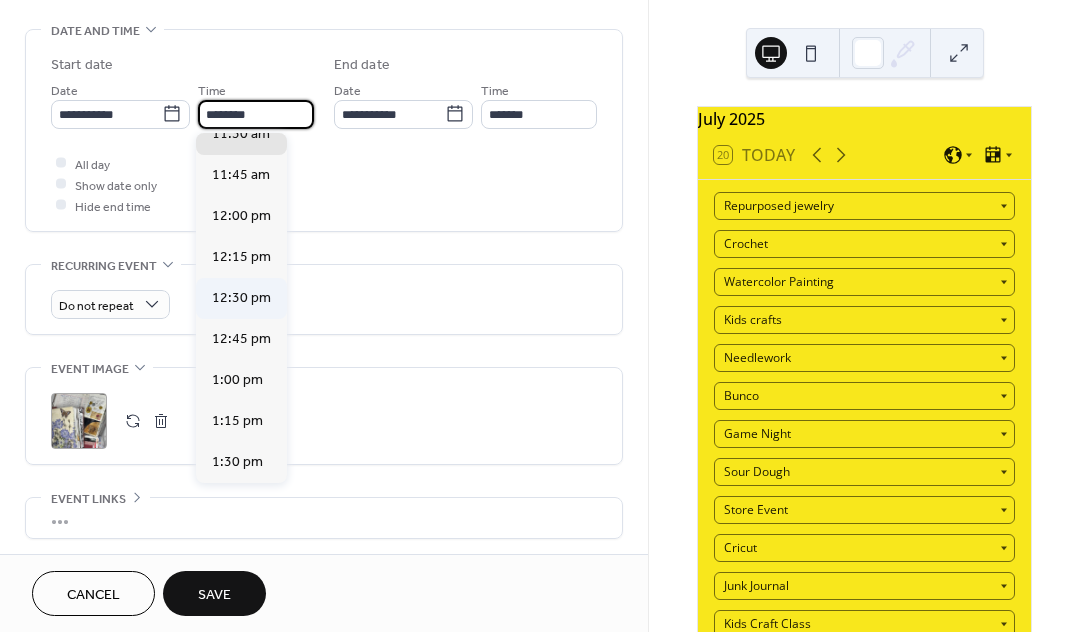 type on "********" 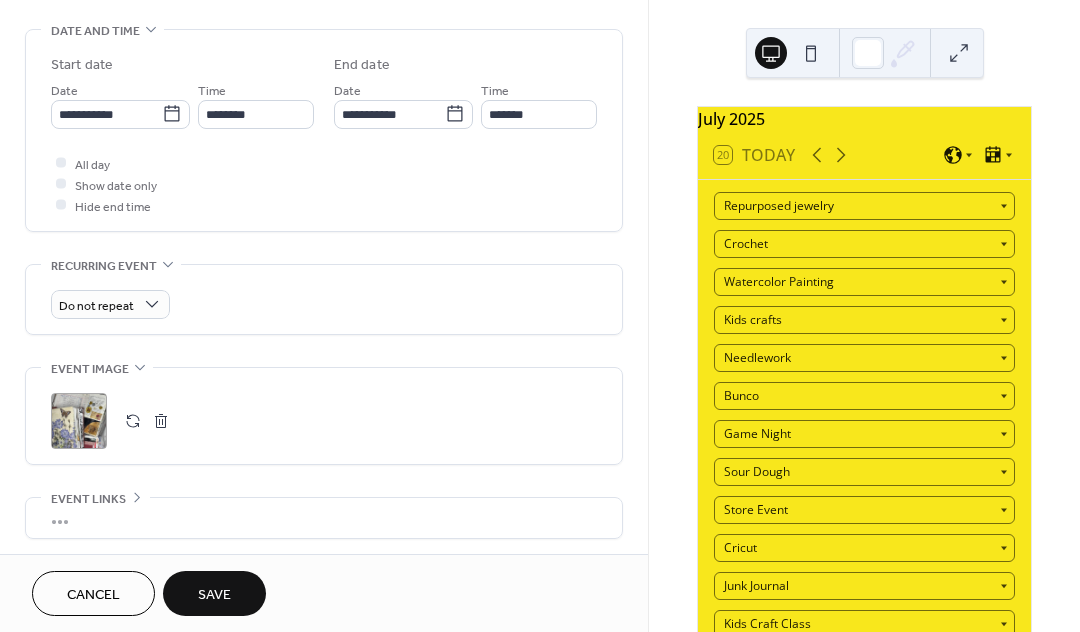 click on "Save" at bounding box center [214, 595] 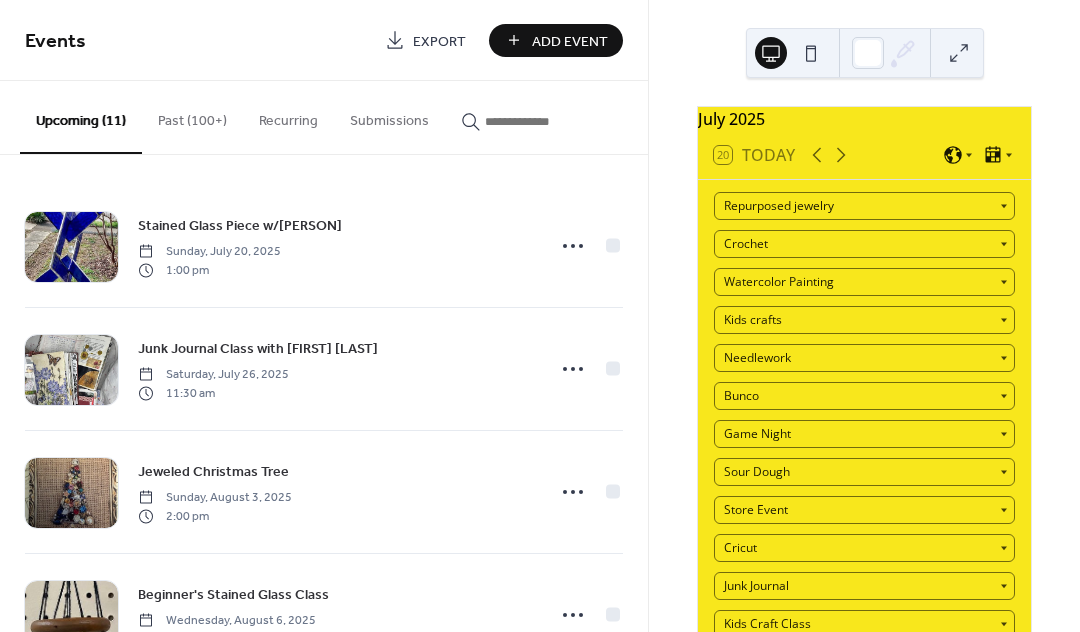 click on "Past (100+)" at bounding box center (192, 116) 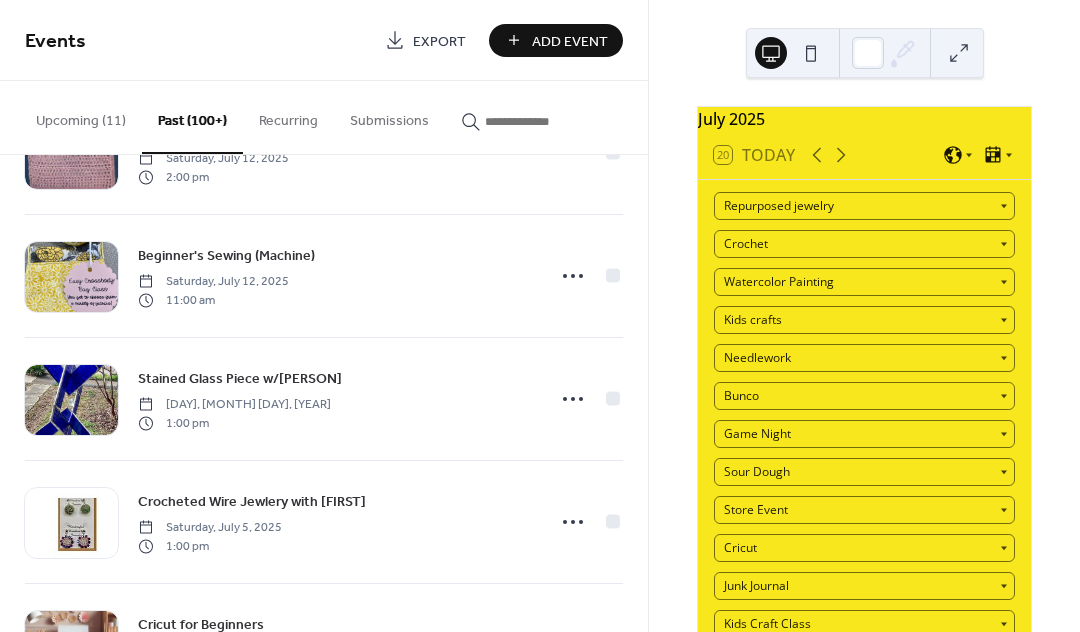 scroll, scrollTop: 733, scrollLeft: 0, axis: vertical 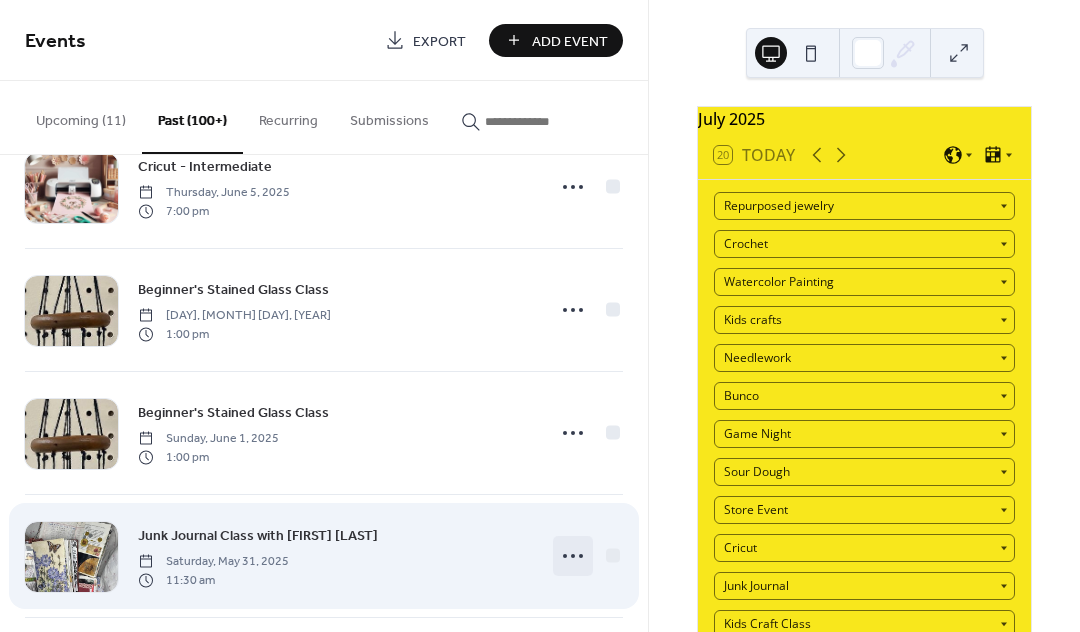 click 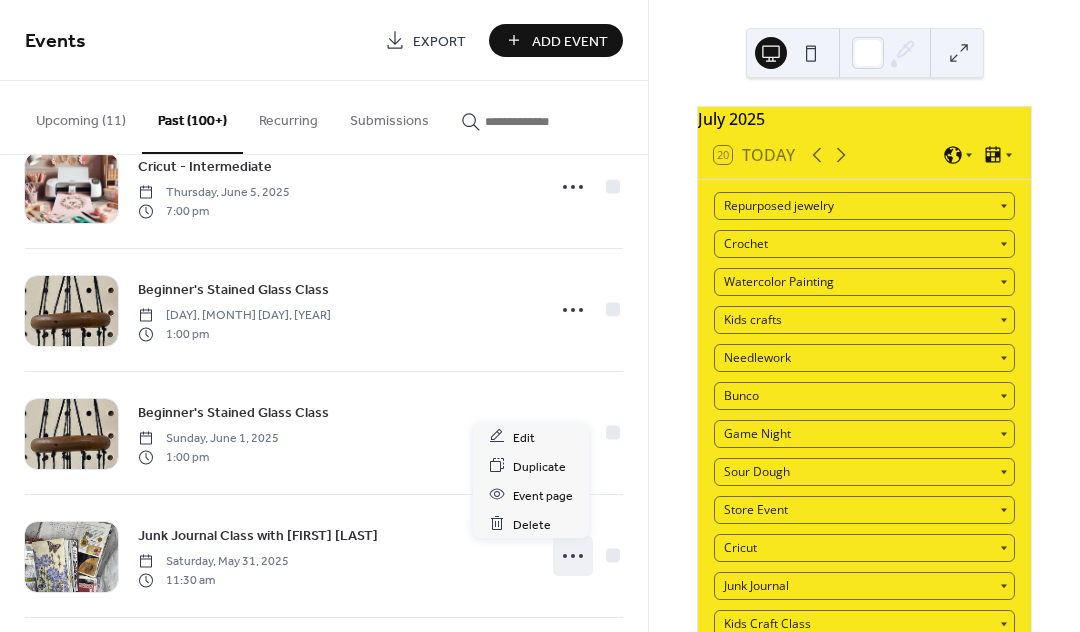 click on "Upcoming (11)" at bounding box center [81, 116] 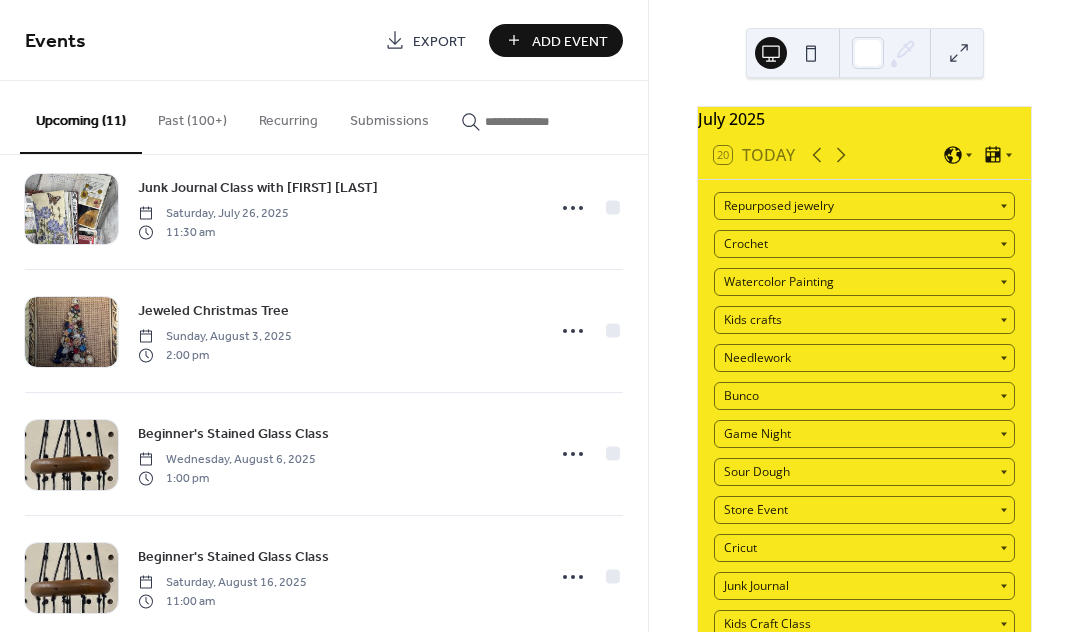 scroll, scrollTop: 151, scrollLeft: 0, axis: vertical 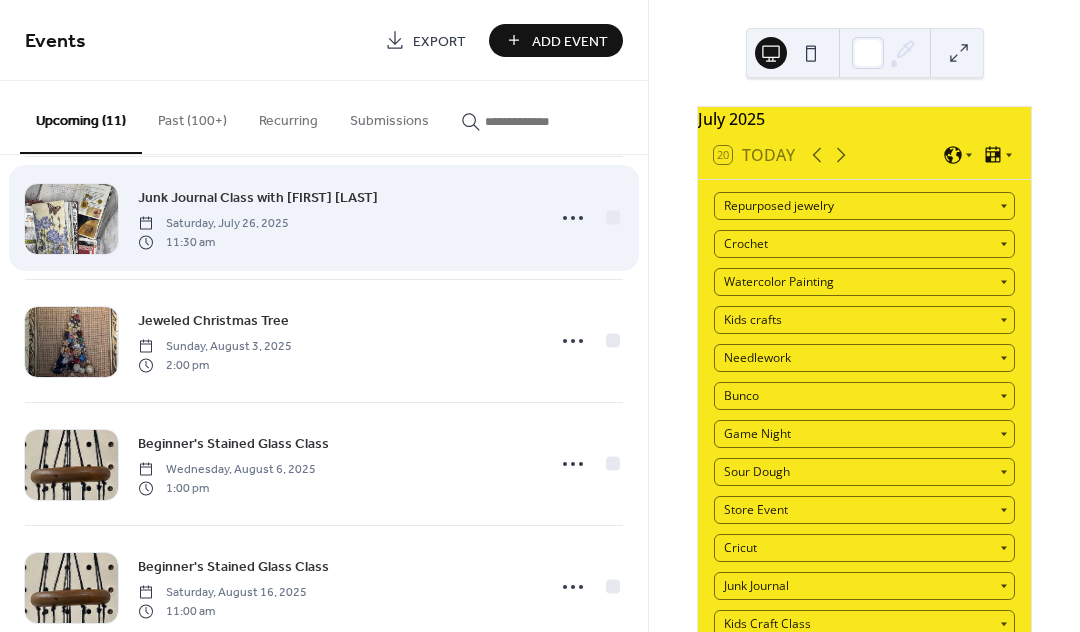 click on "Saturday, July 26, 2025" at bounding box center (213, 224) 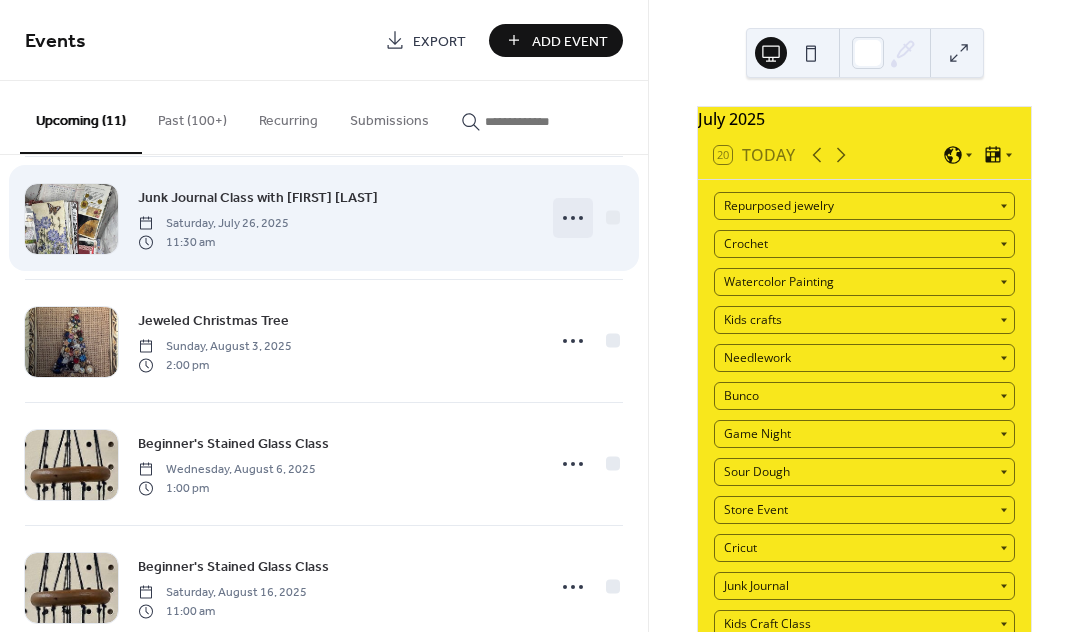 click 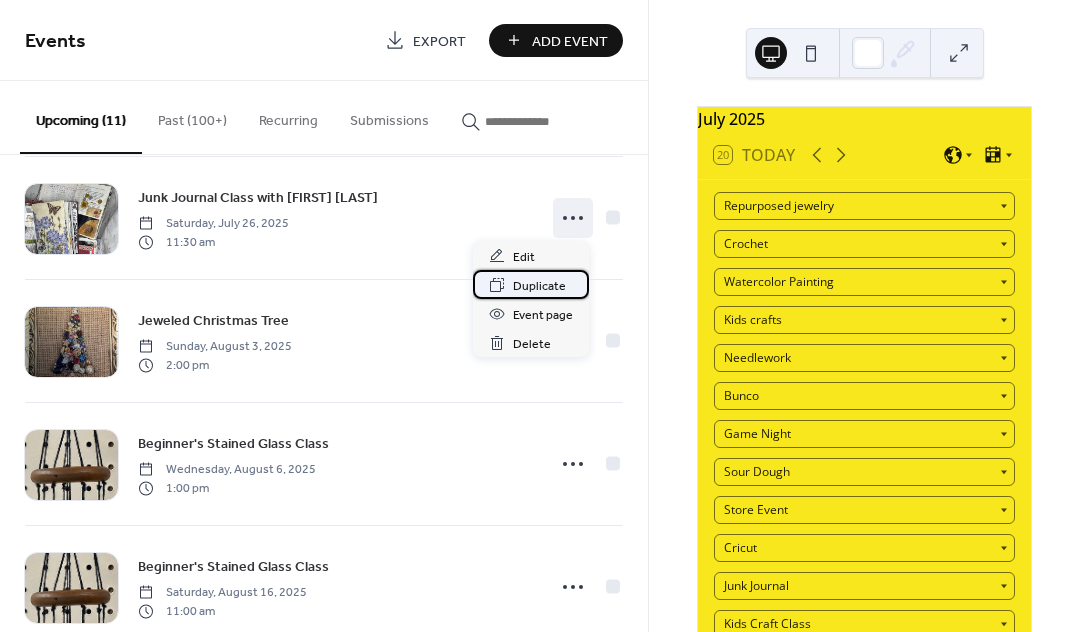 click on "Duplicate" at bounding box center [539, 286] 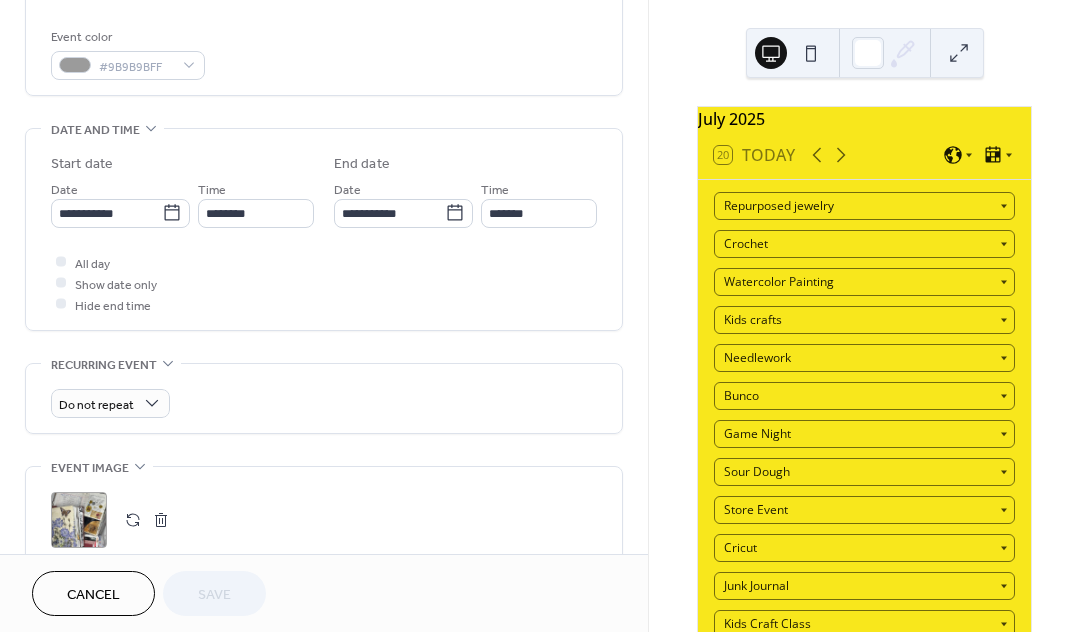 scroll, scrollTop: 552, scrollLeft: 0, axis: vertical 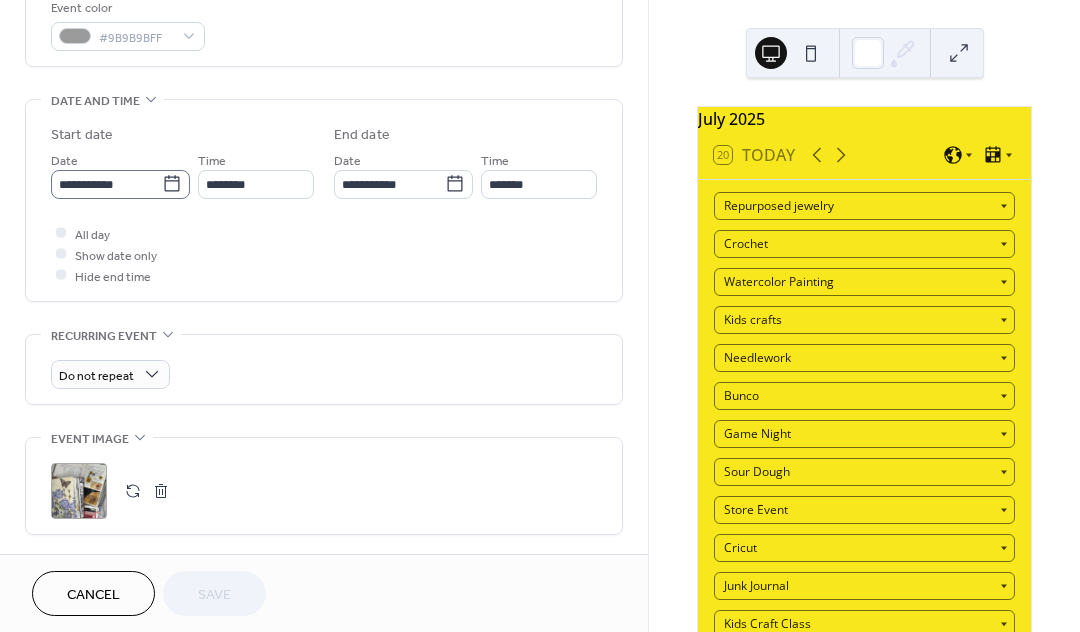 click 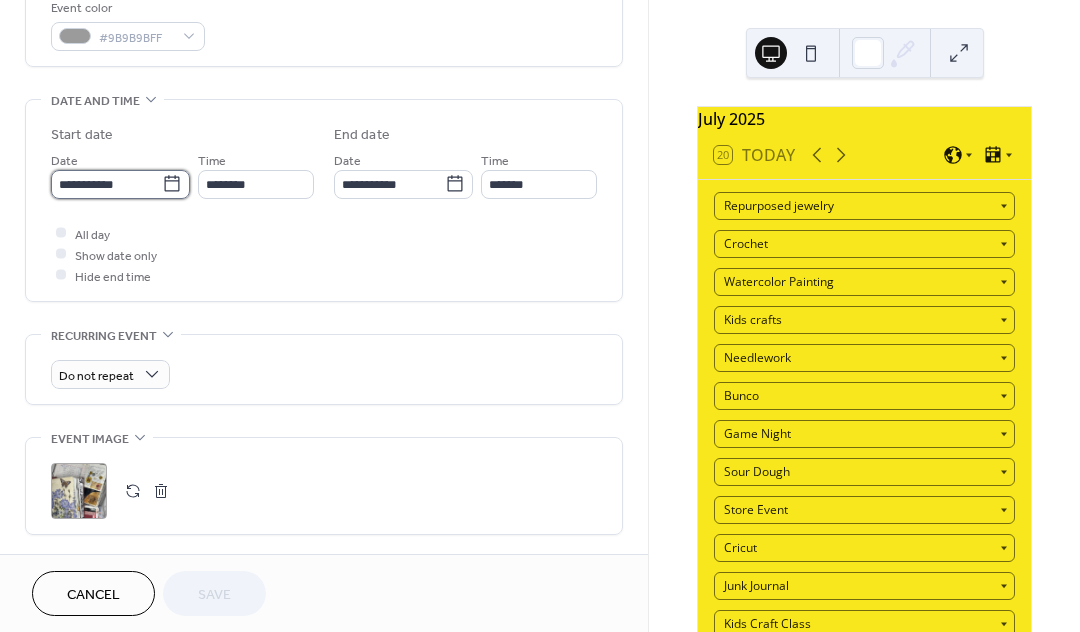 click on "**********" at bounding box center [106, 184] 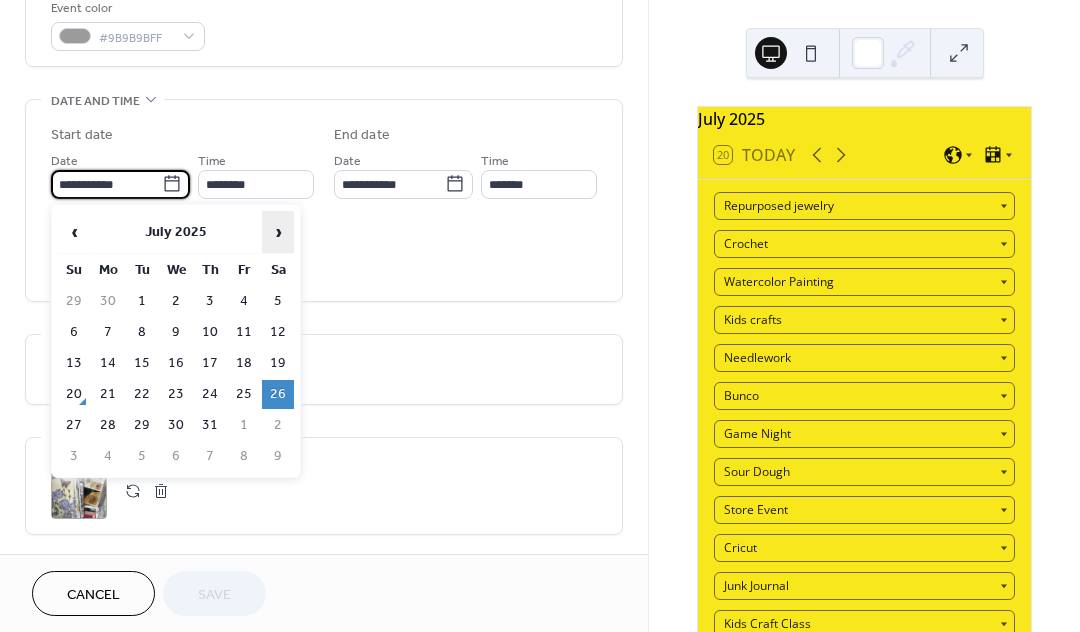click on "›" at bounding box center [278, 232] 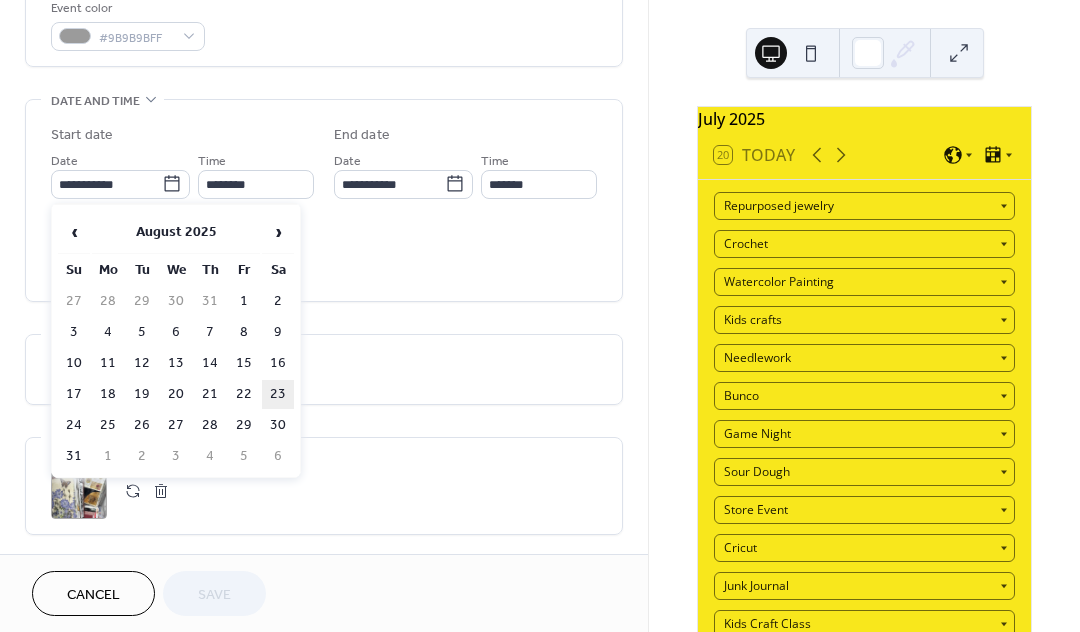 click on "23" at bounding box center (278, 394) 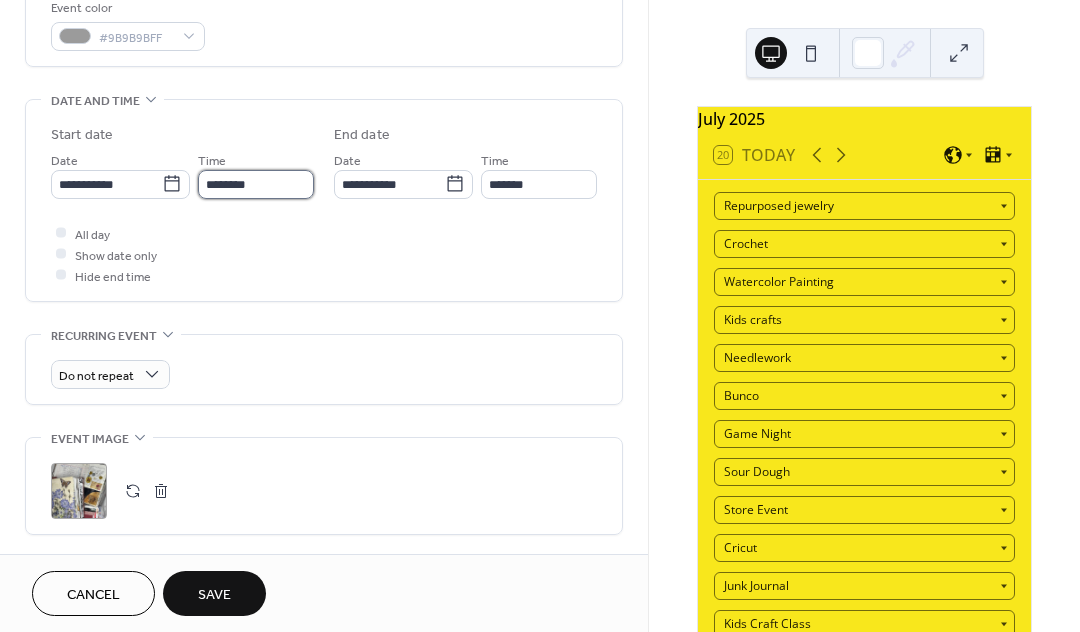 click on "********" at bounding box center (256, 184) 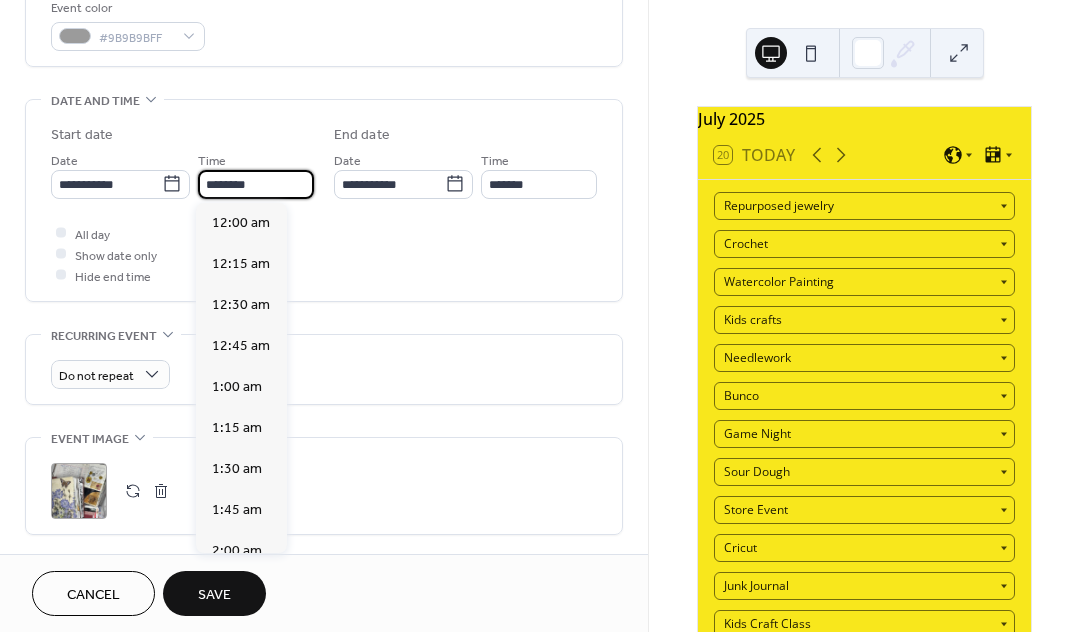 scroll, scrollTop: 1905, scrollLeft: 0, axis: vertical 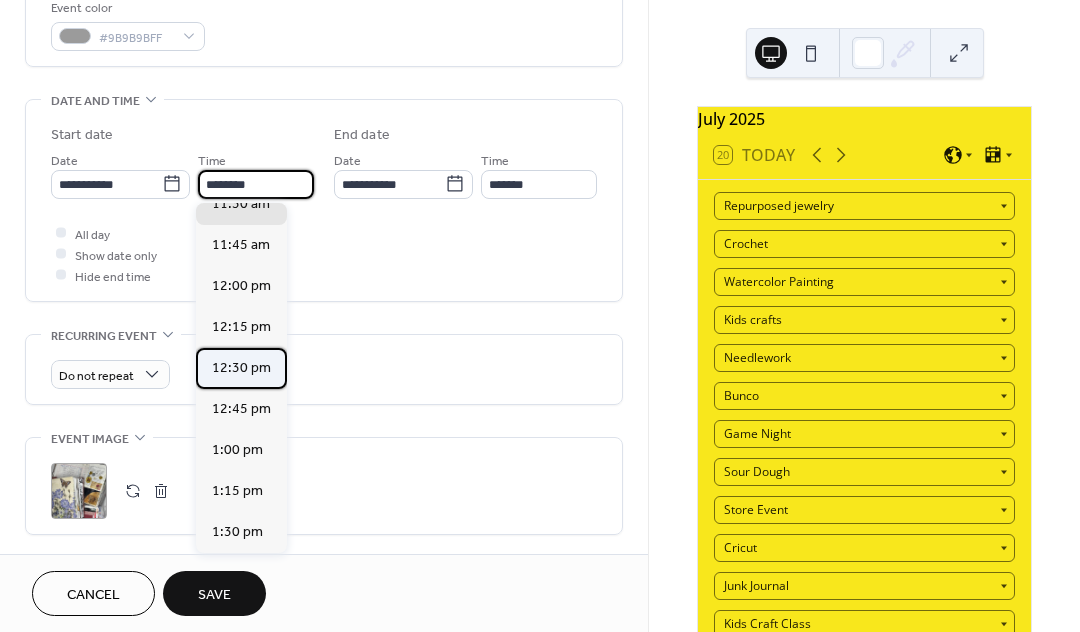 click on "12:30 pm" at bounding box center (241, 368) 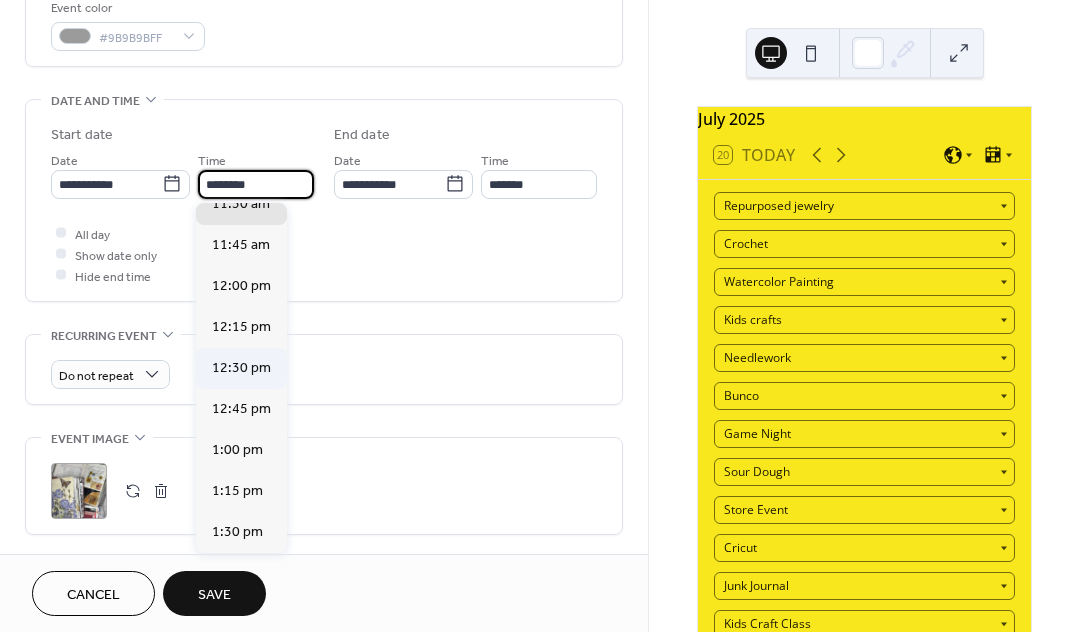 type on "********" 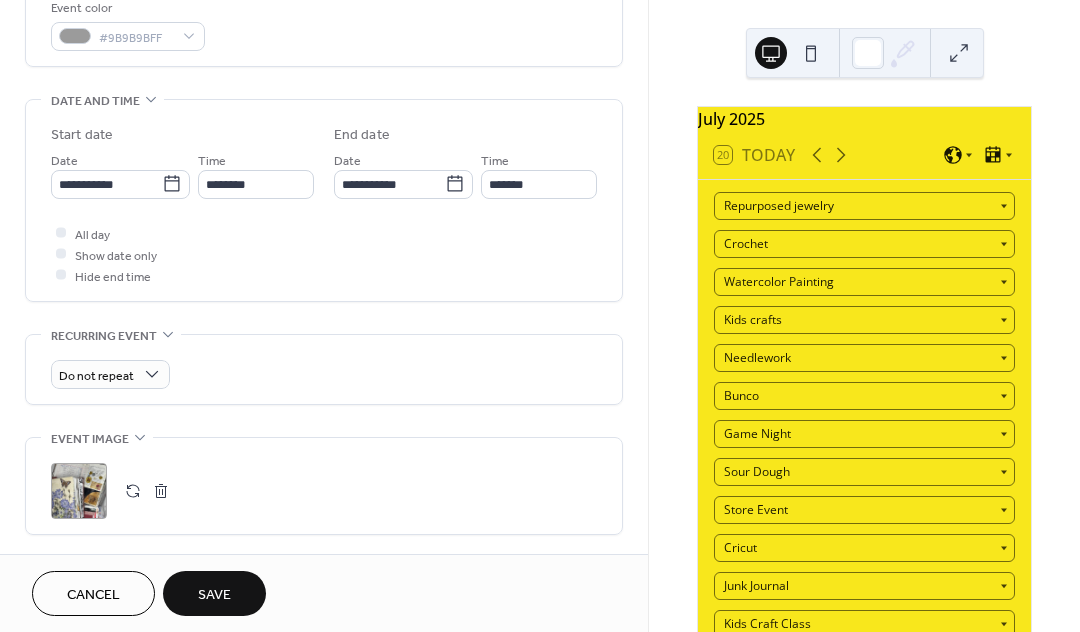 click on "Save" at bounding box center [214, 595] 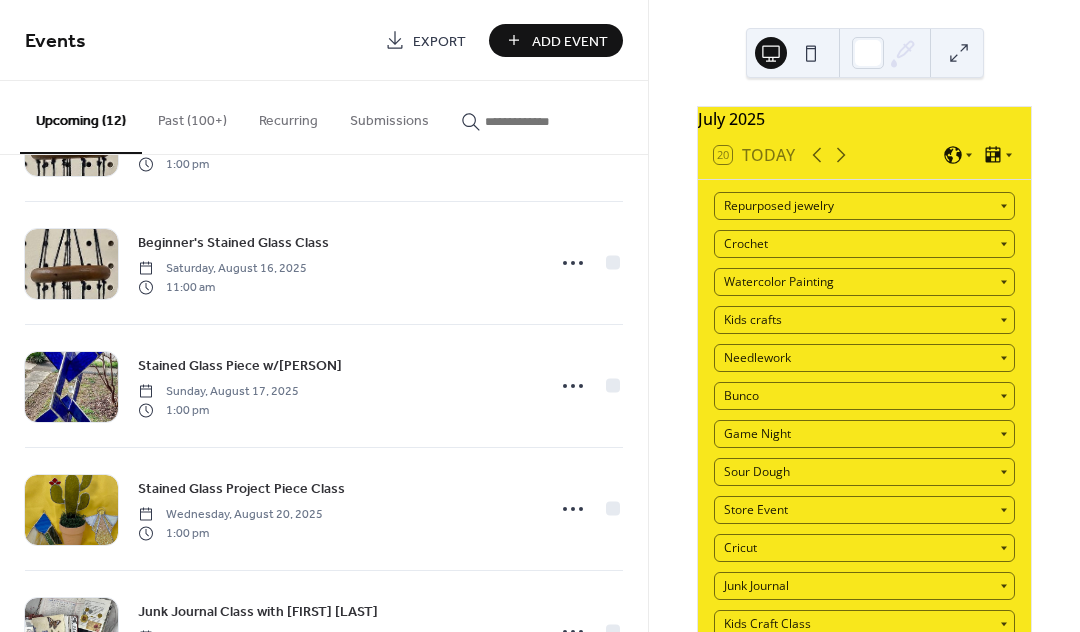 scroll, scrollTop: 482, scrollLeft: 0, axis: vertical 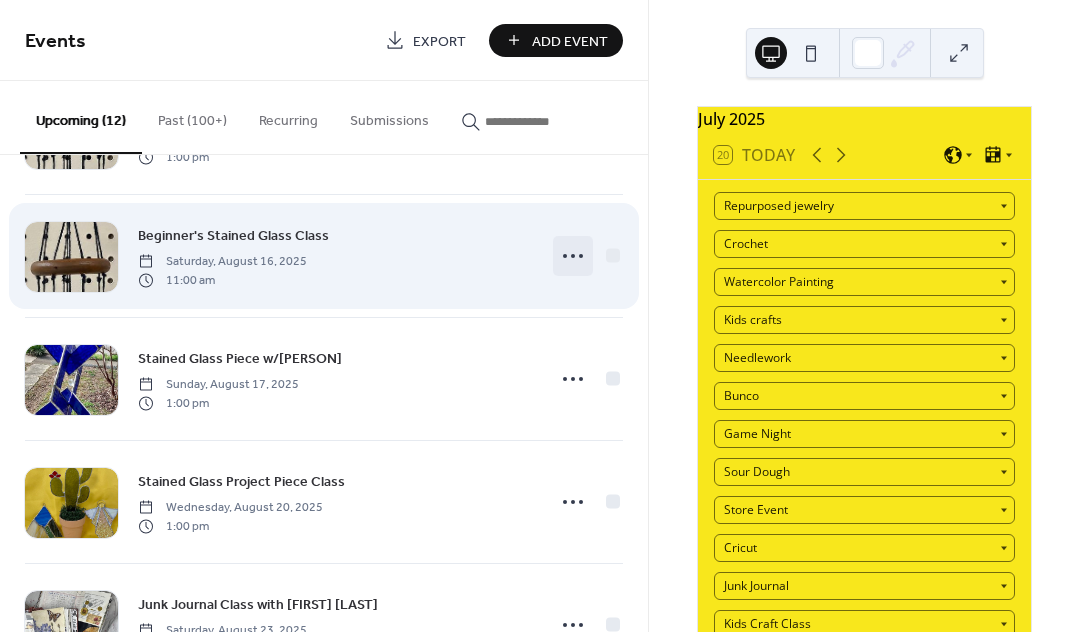 click 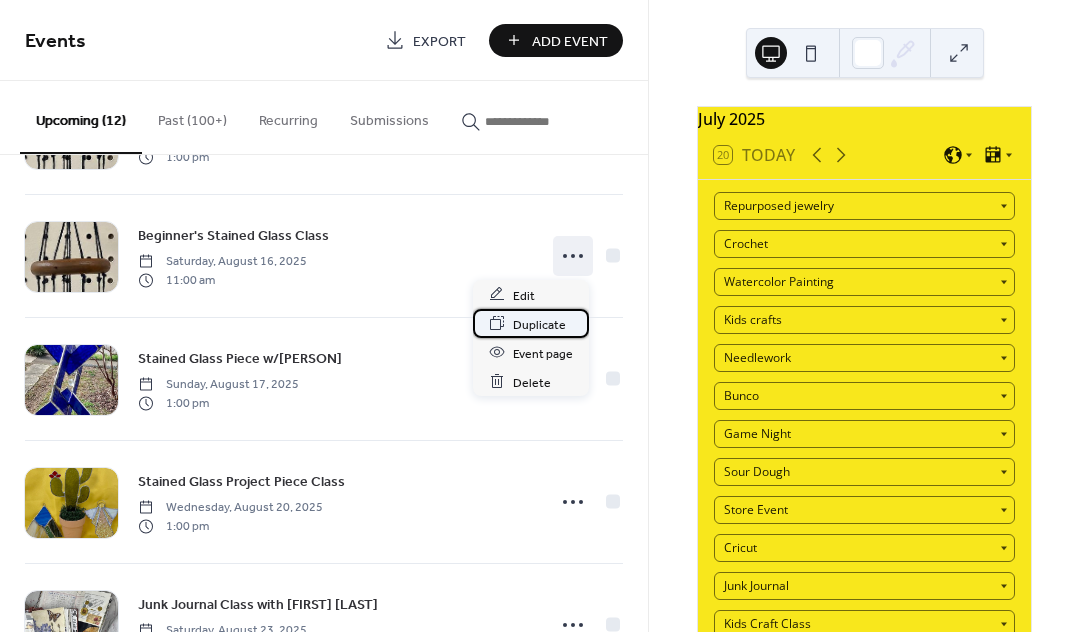 click on "Duplicate" at bounding box center [539, 324] 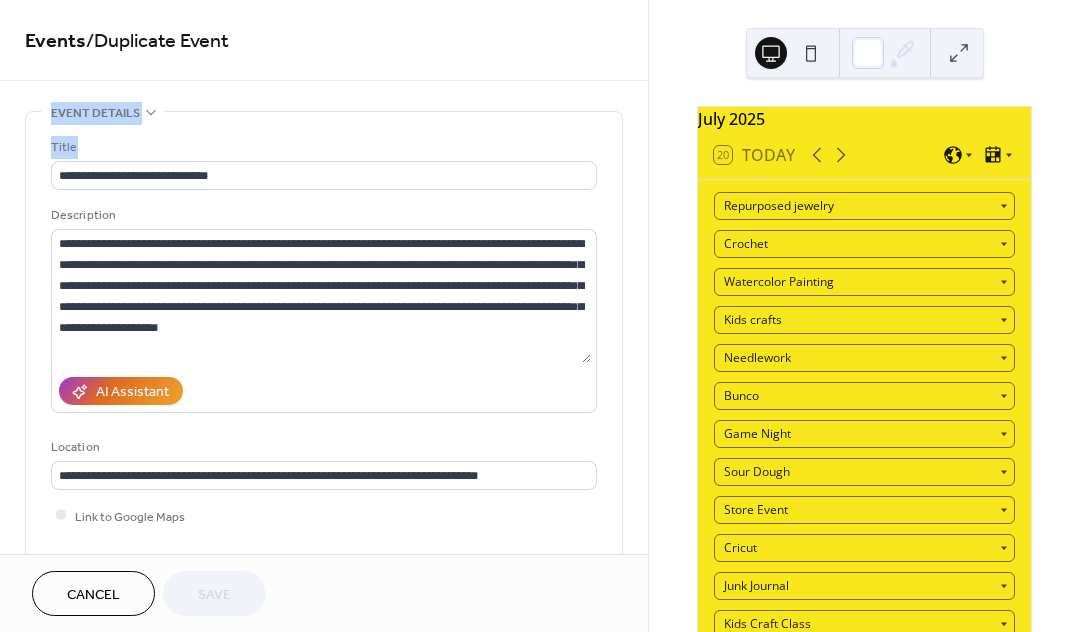 drag, startPoint x: 647, startPoint y: 74, endPoint x: 631, endPoint y: 126, distance: 54.405884 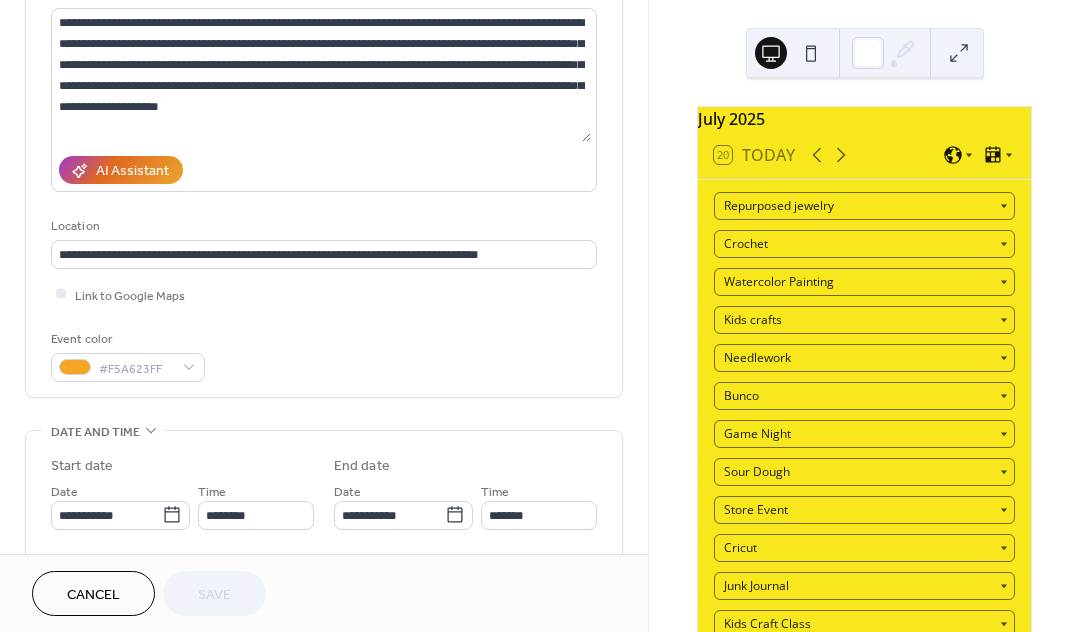 scroll, scrollTop: 383, scrollLeft: 0, axis: vertical 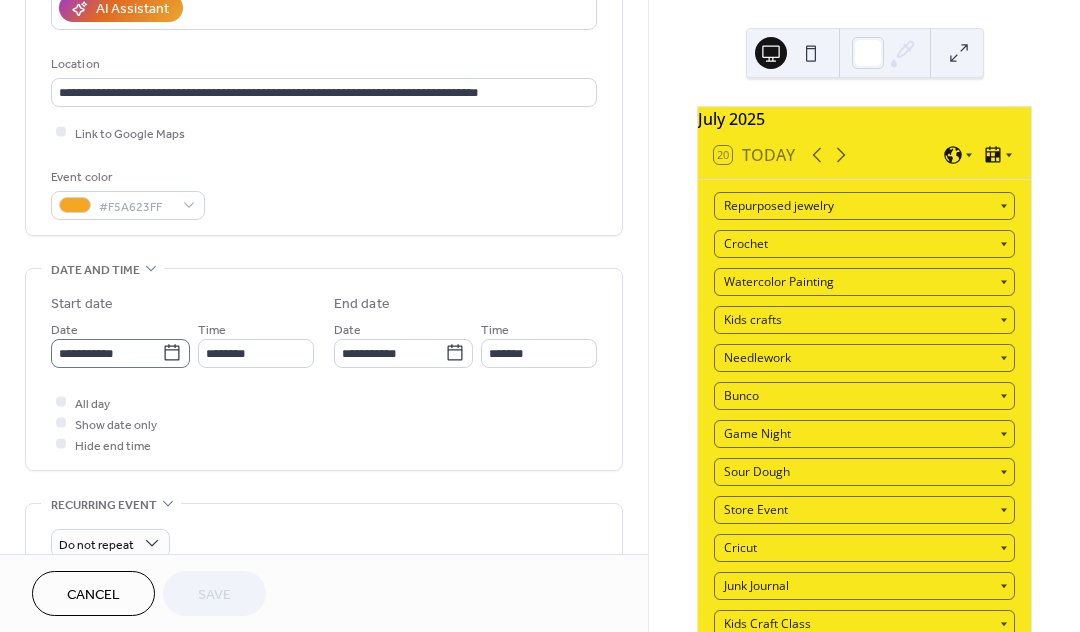 click 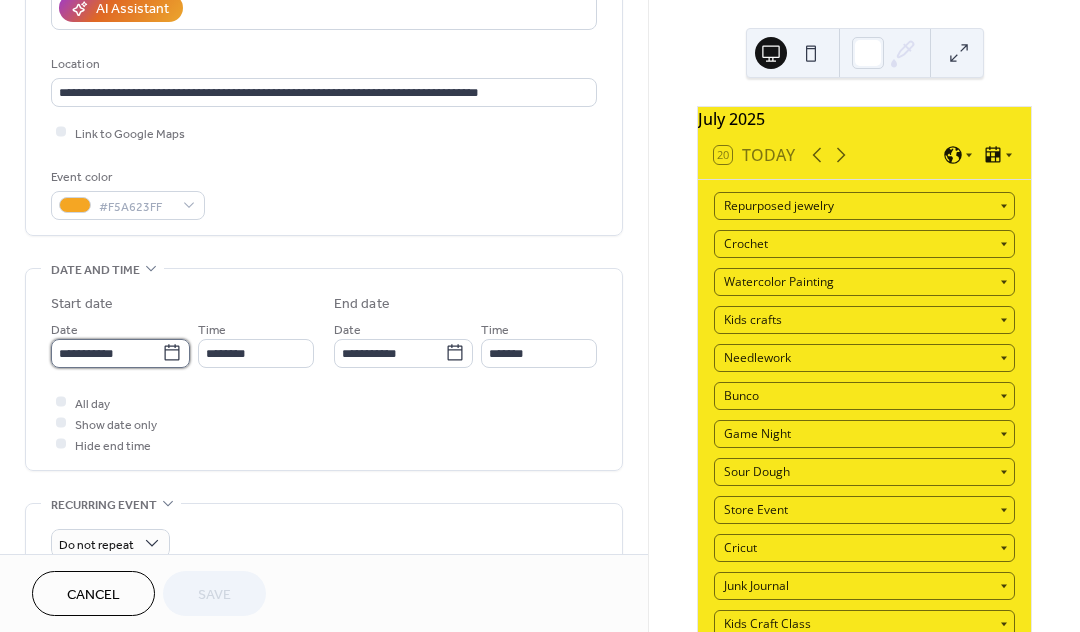 click on "**********" at bounding box center (106, 353) 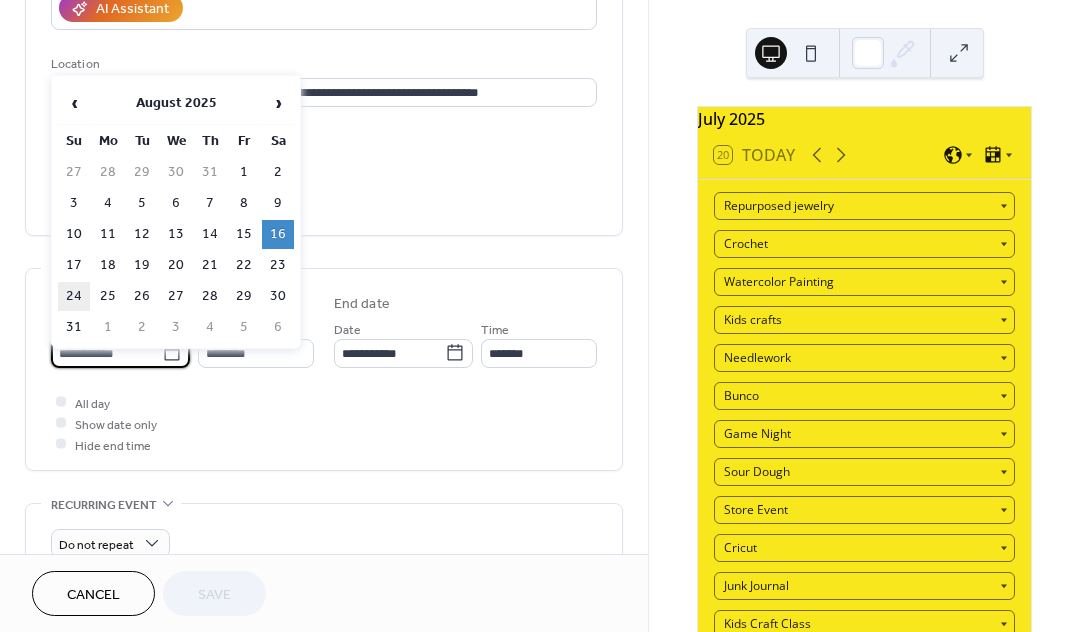 click on "24" at bounding box center [74, 296] 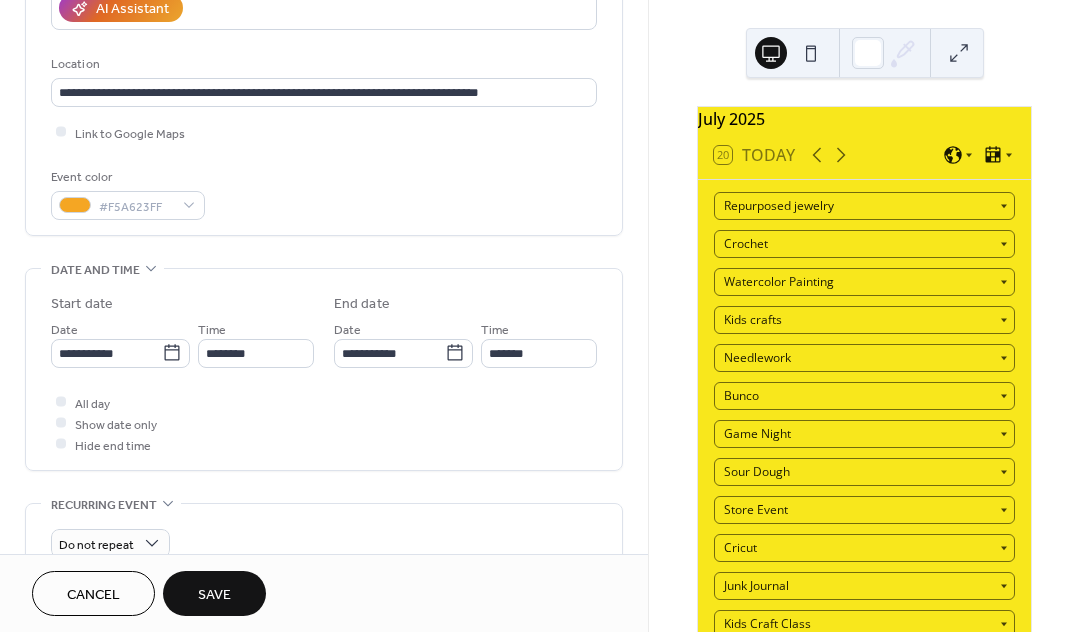 type on "**********" 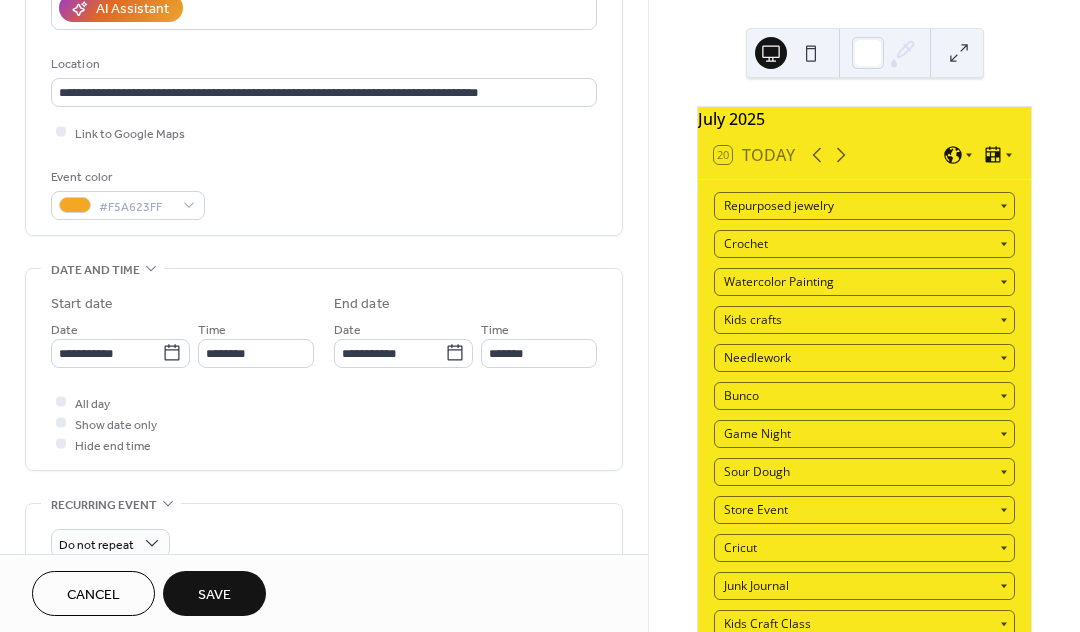 type on "**********" 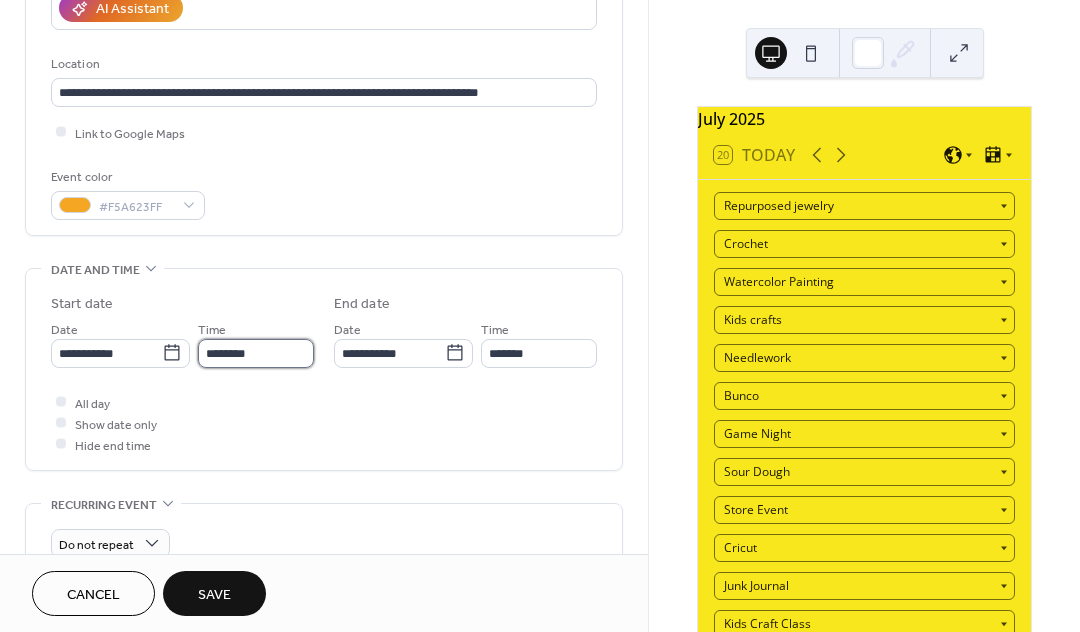 click on "********" at bounding box center [256, 353] 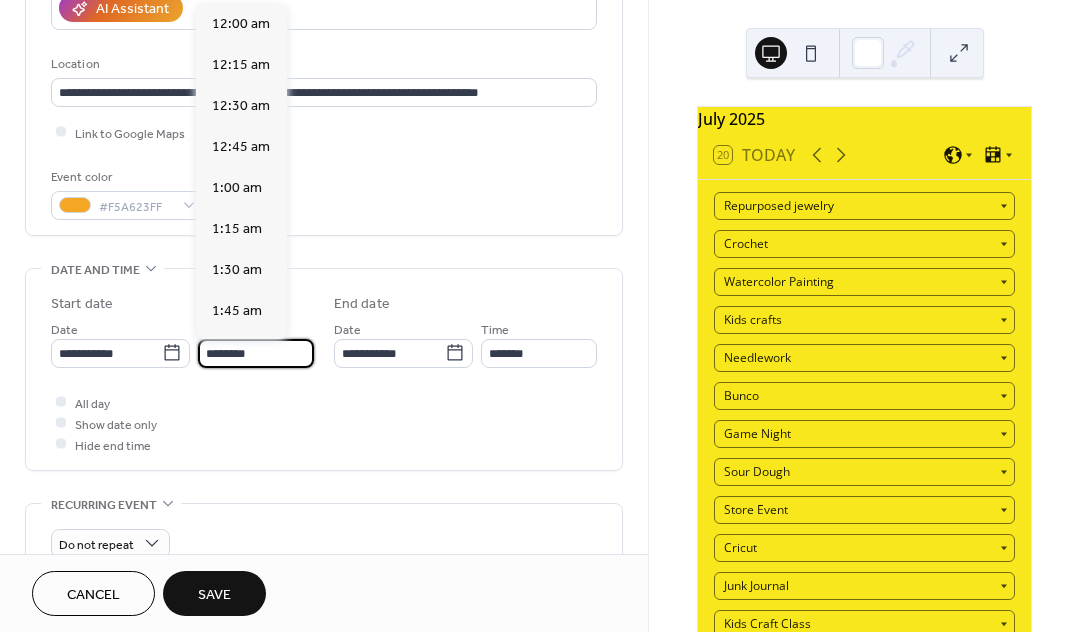 scroll, scrollTop: 1822, scrollLeft: 0, axis: vertical 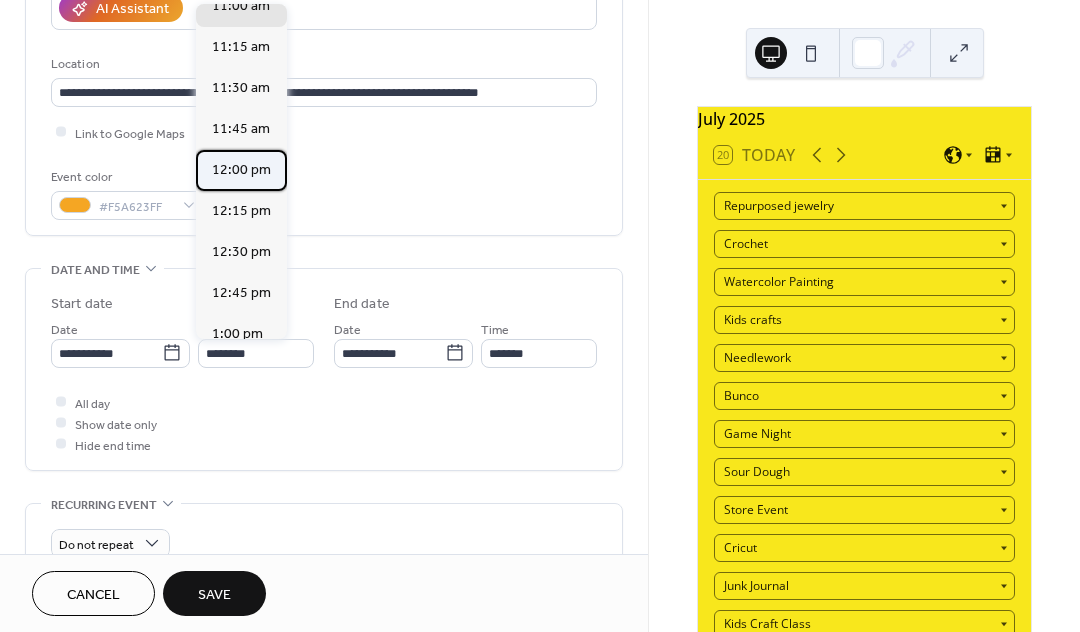 drag, startPoint x: 283, startPoint y: 175, endPoint x: 283, endPoint y: 186, distance: 11 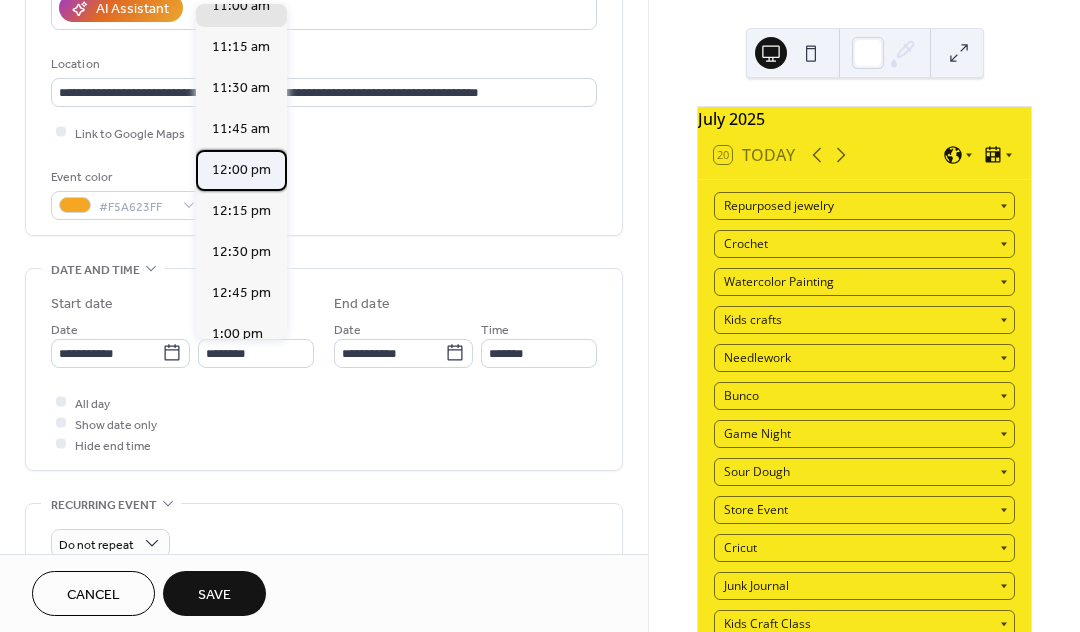 click on "12:00 pm" at bounding box center [241, 170] 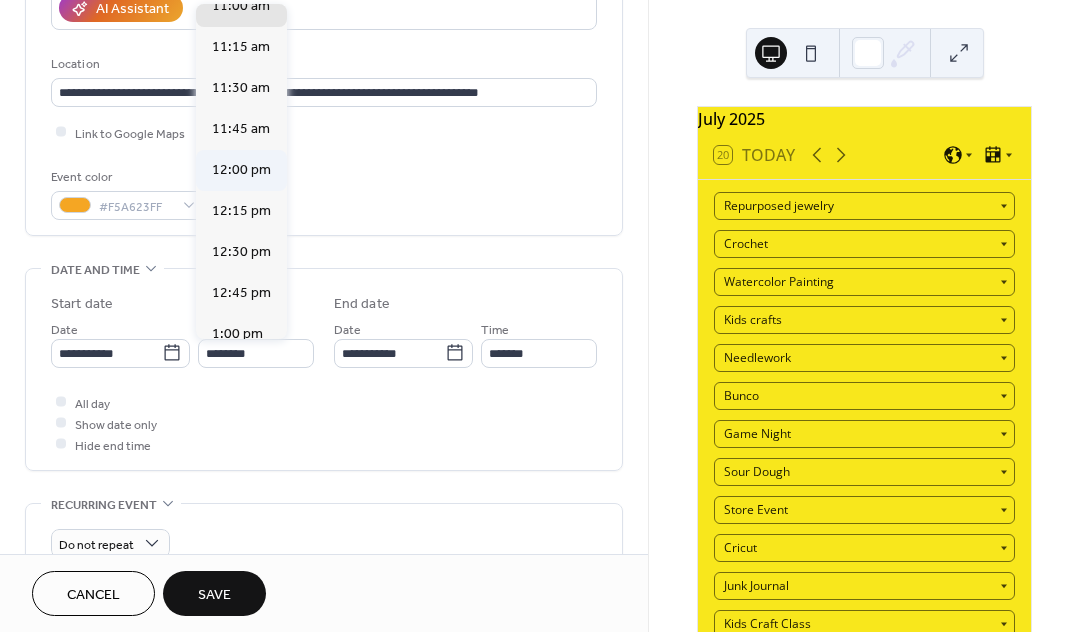 type on "********" 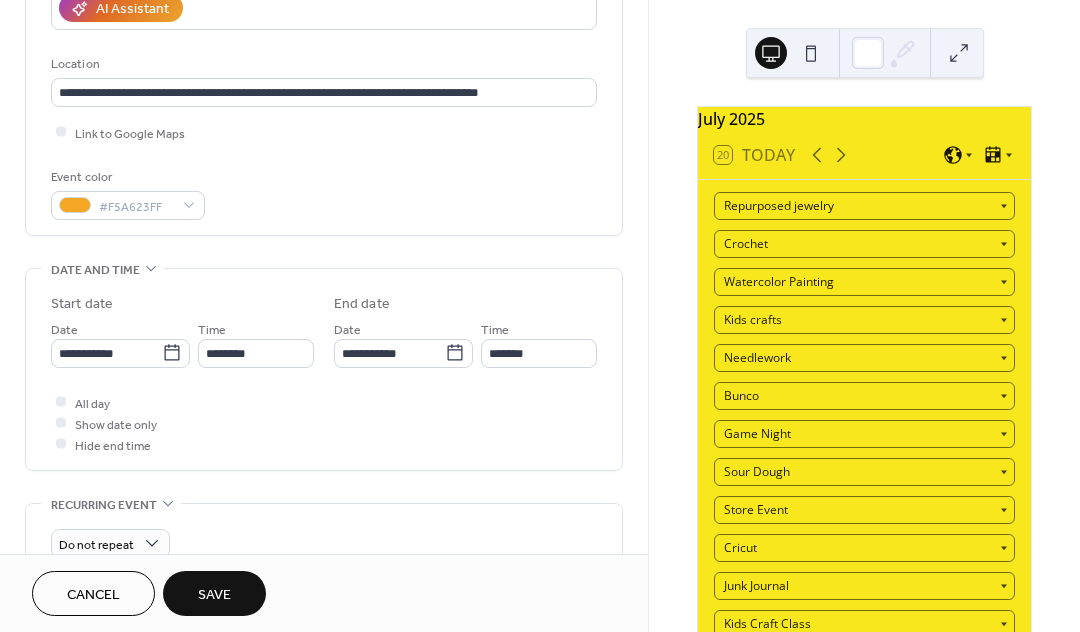 click on "Event color #F5A623FF" at bounding box center (324, 193) 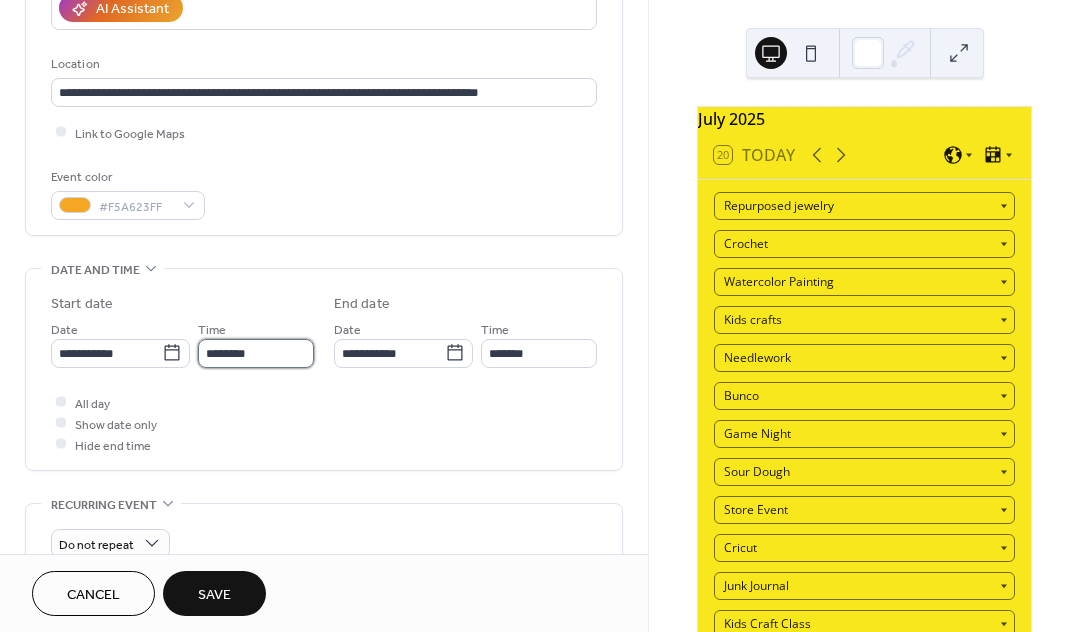 click on "********" at bounding box center [256, 353] 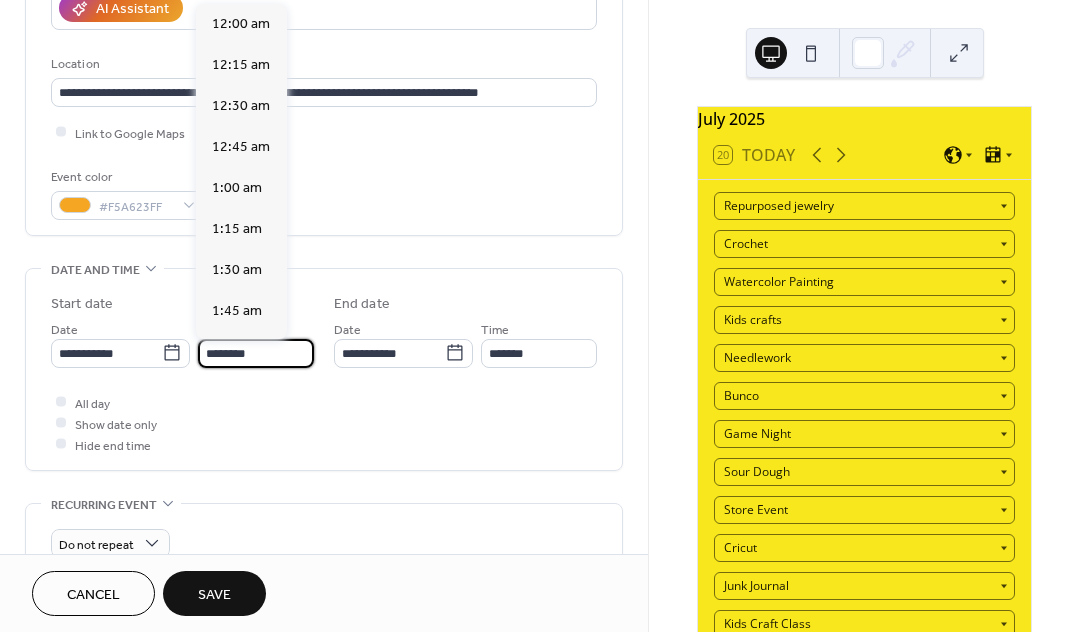 scroll, scrollTop: 1988, scrollLeft: 0, axis: vertical 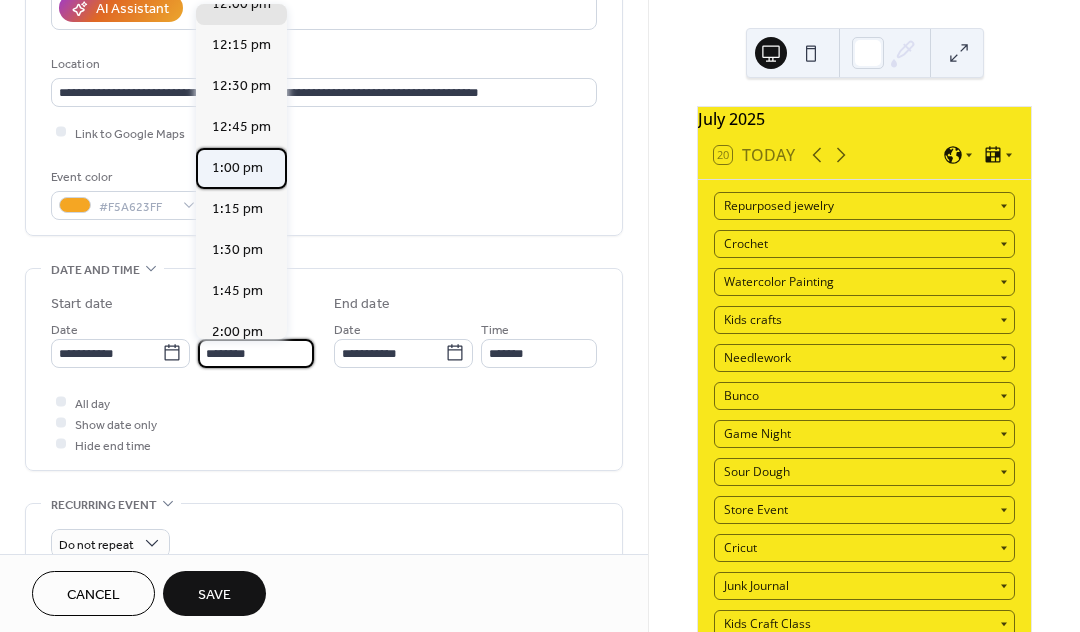 click on "1:00 pm" at bounding box center (237, 168) 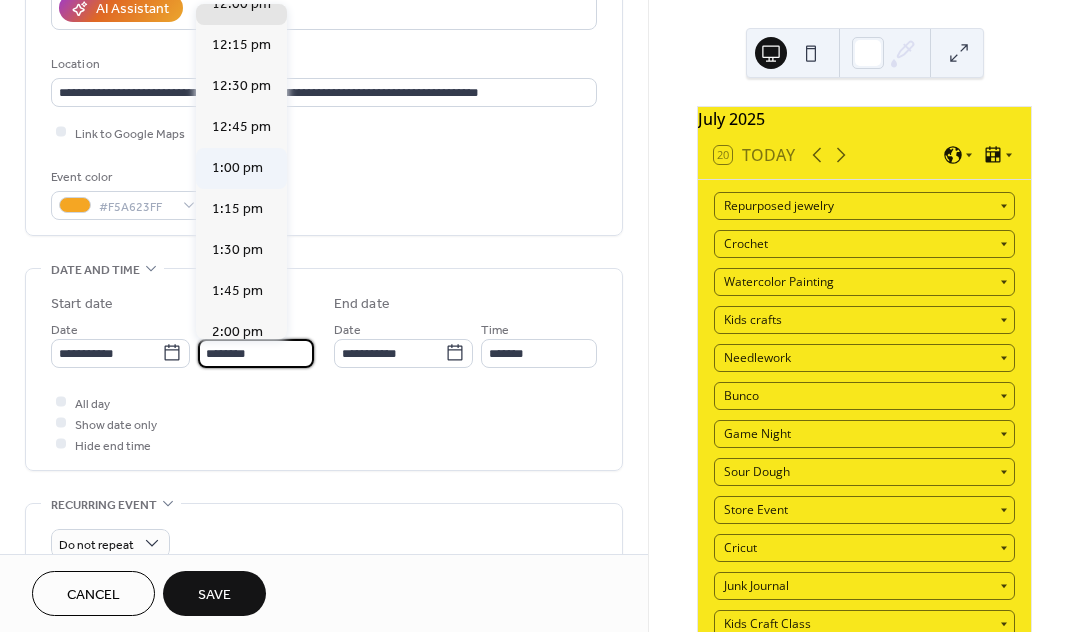 type on "*******" 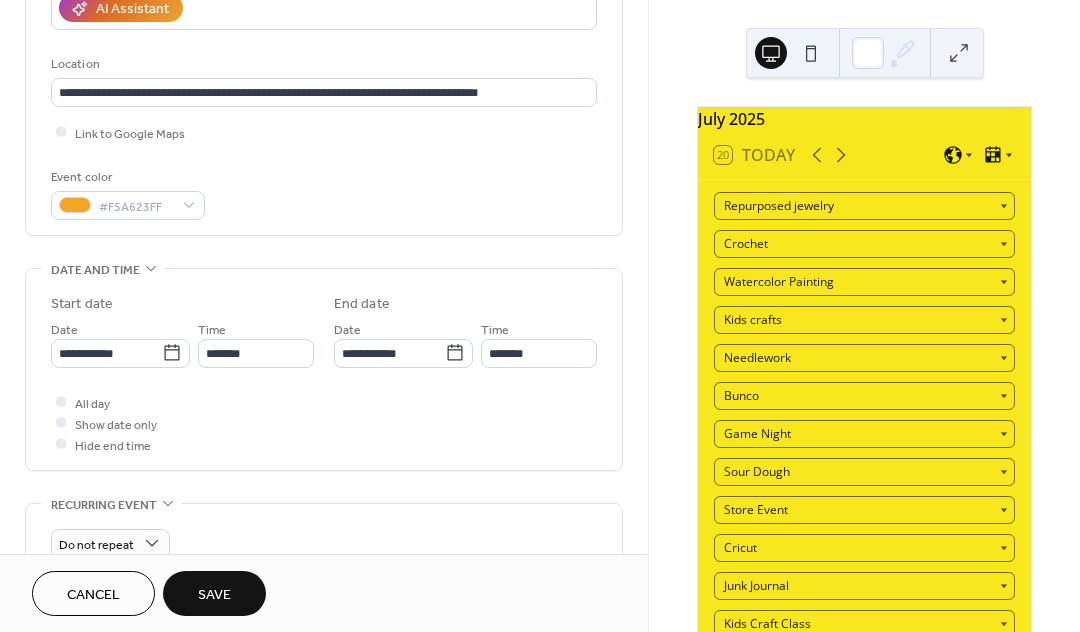 scroll, scrollTop: 643, scrollLeft: 0, axis: vertical 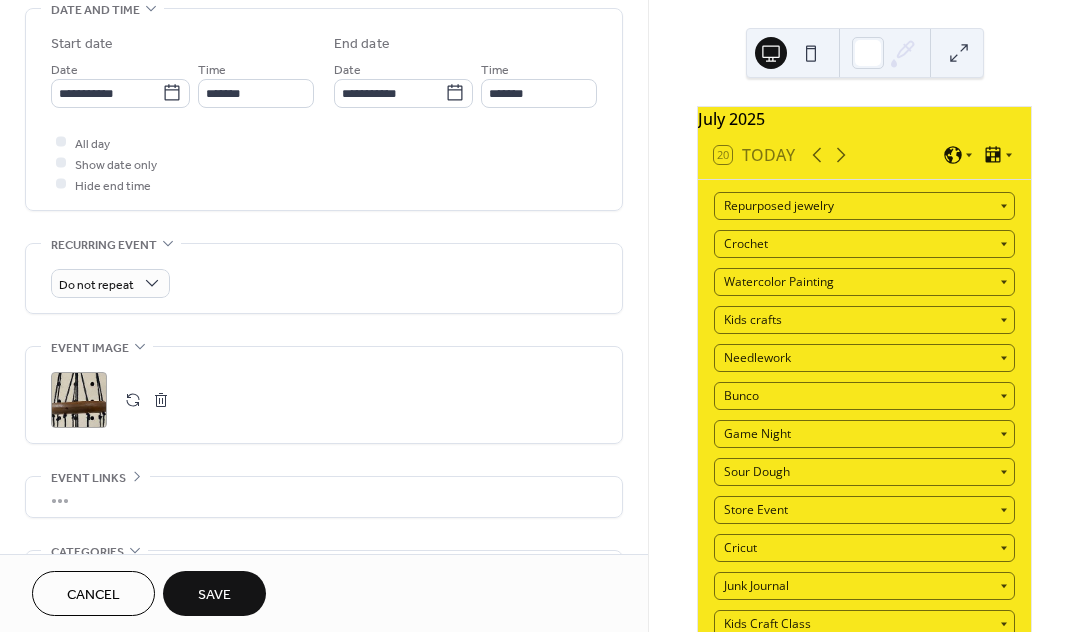 click on "Save" at bounding box center (214, 595) 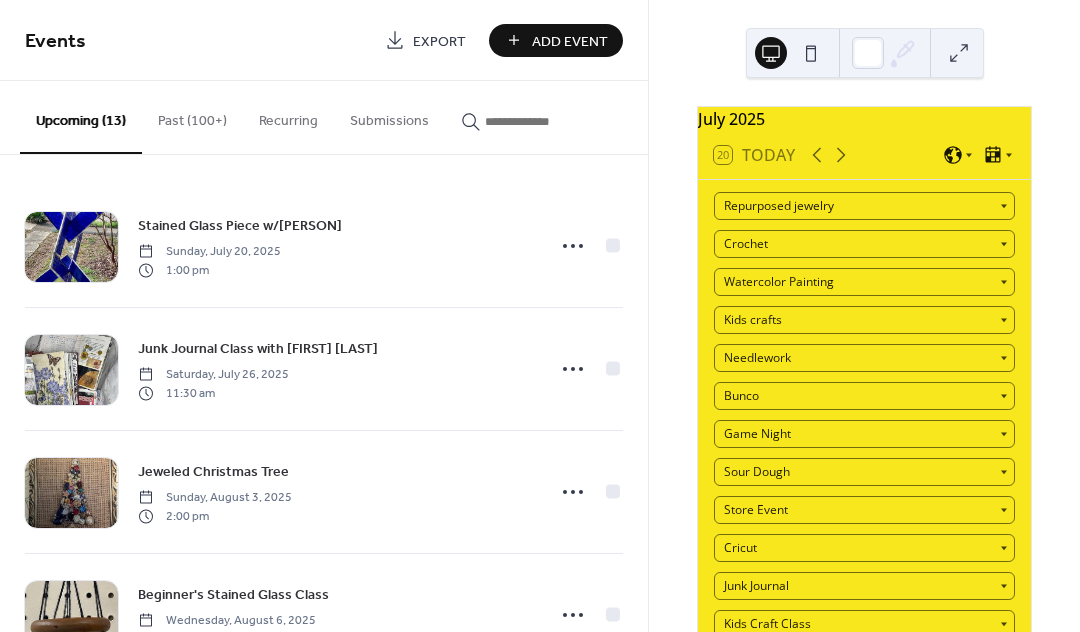click on "Past (100+)" at bounding box center (192, 116) 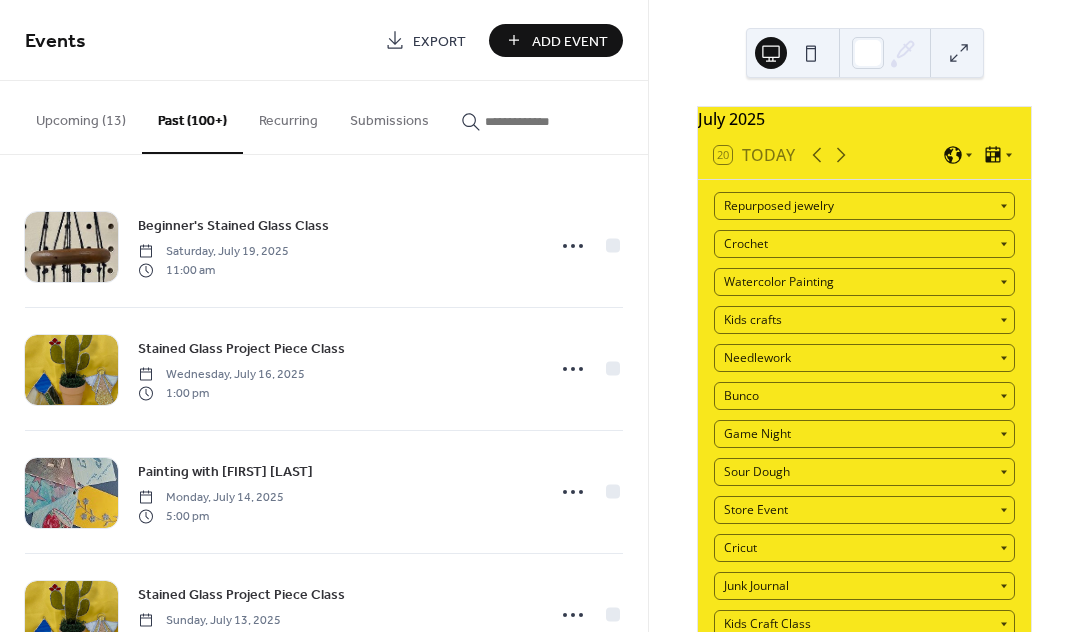 drag, startPoint x: 641, startPoint y: 184, endPoint x: 637, endPoint y: 241, distance: 57.14018 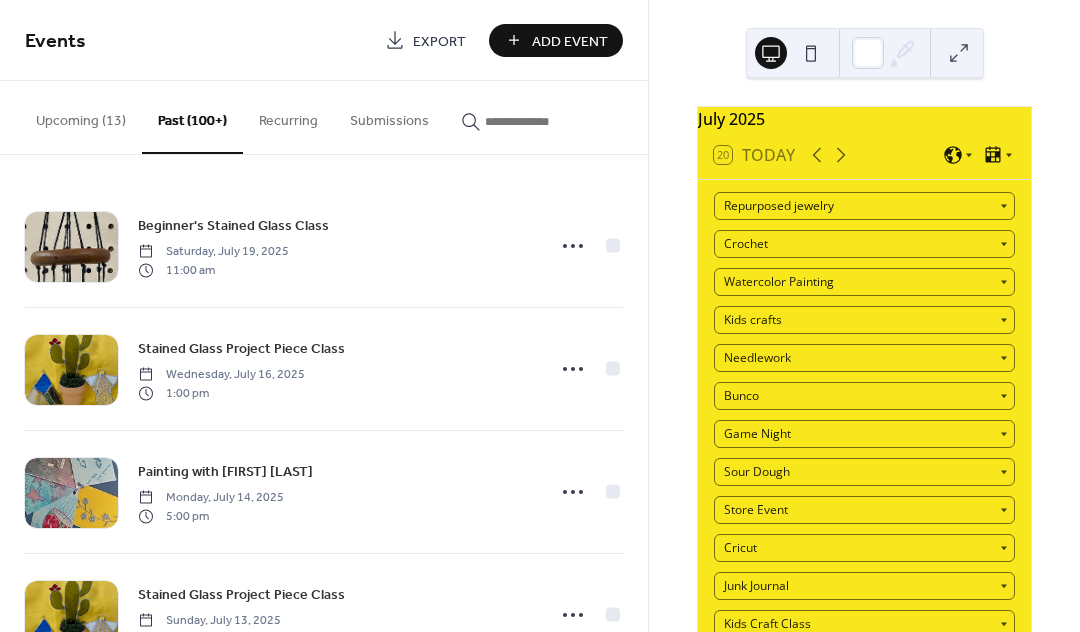 drag, startPoint x: 641, startPoint y: 191, endPoint x: 643, endPoint y: 255, distance: 64.03124 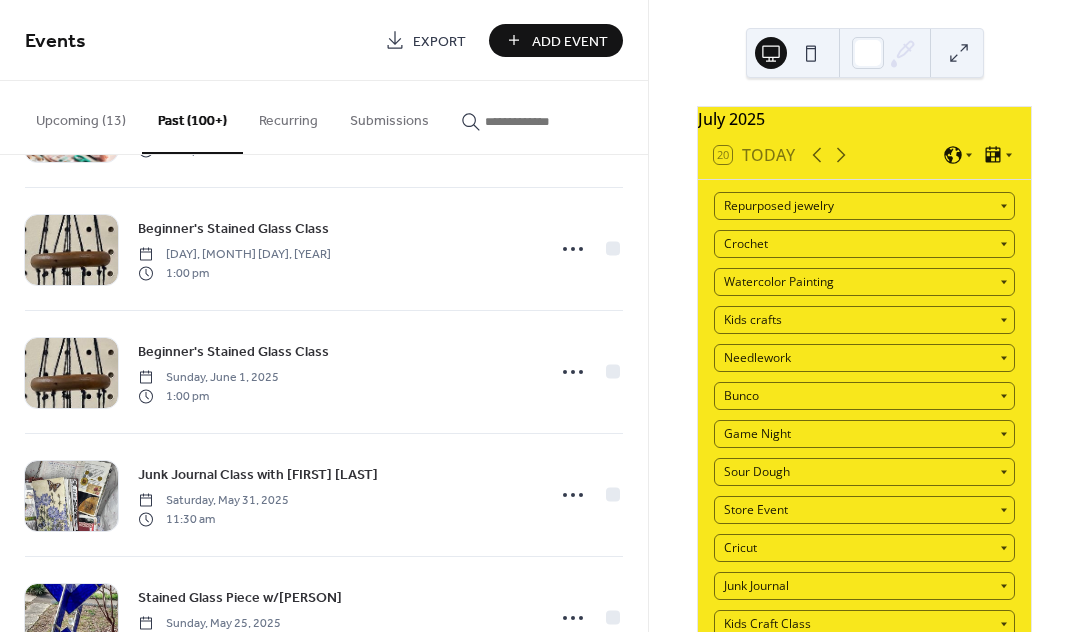 scroll, scrollTop: 3230, scrollLeft: 0, axis: vertical 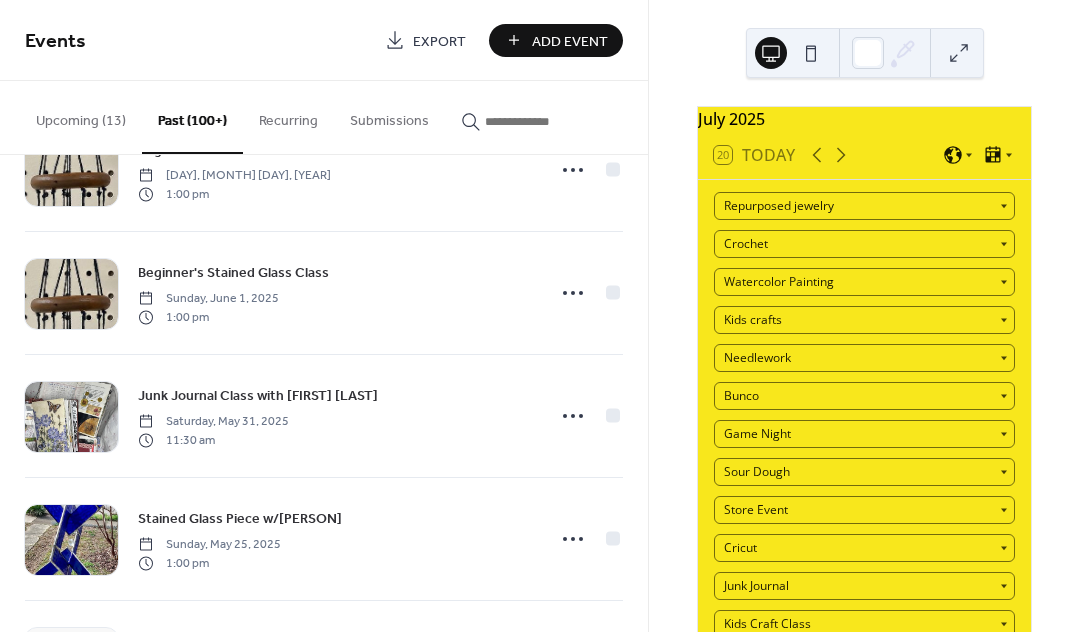 click on "Past (100+)" at bounding box center (192, 117) 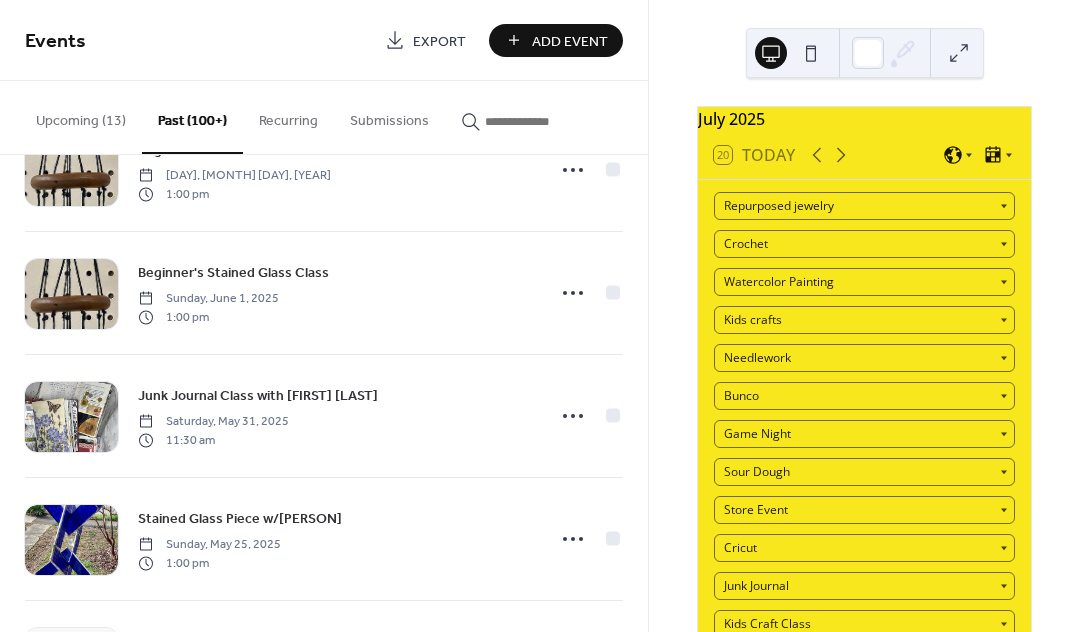 click on "Past (100+)" at bounding box center [192, 117] 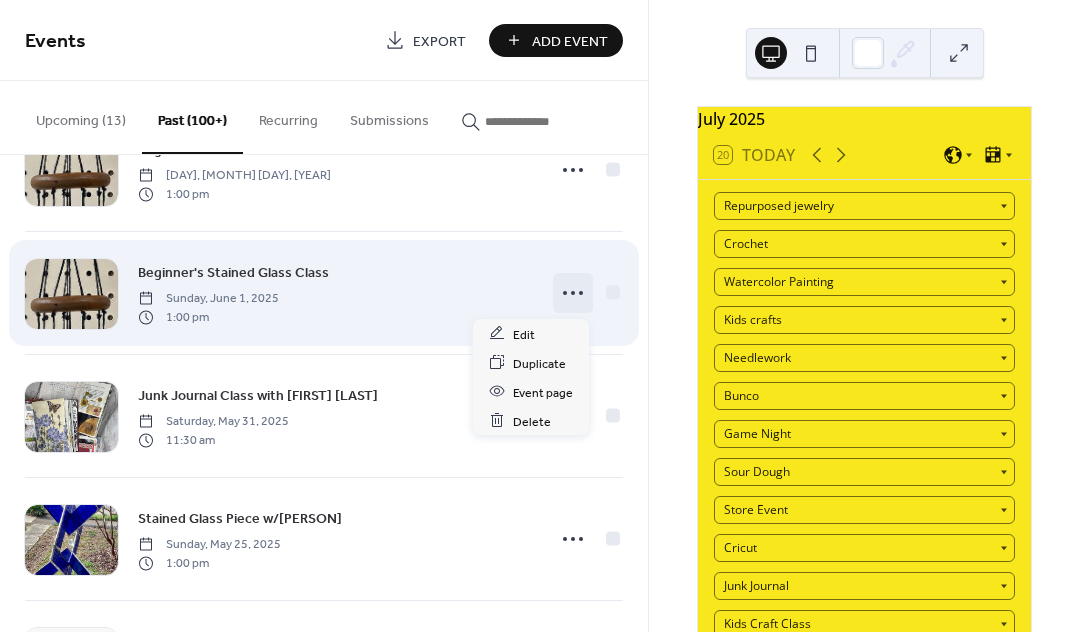 click 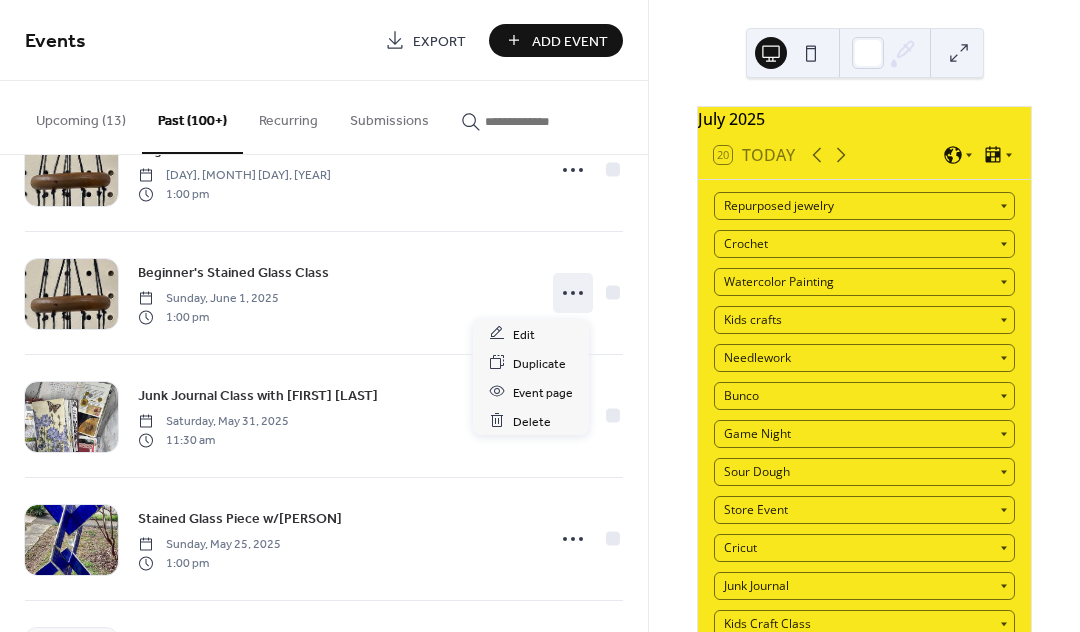 click on "Upcoming (13)" at bounding box center [81, 116] 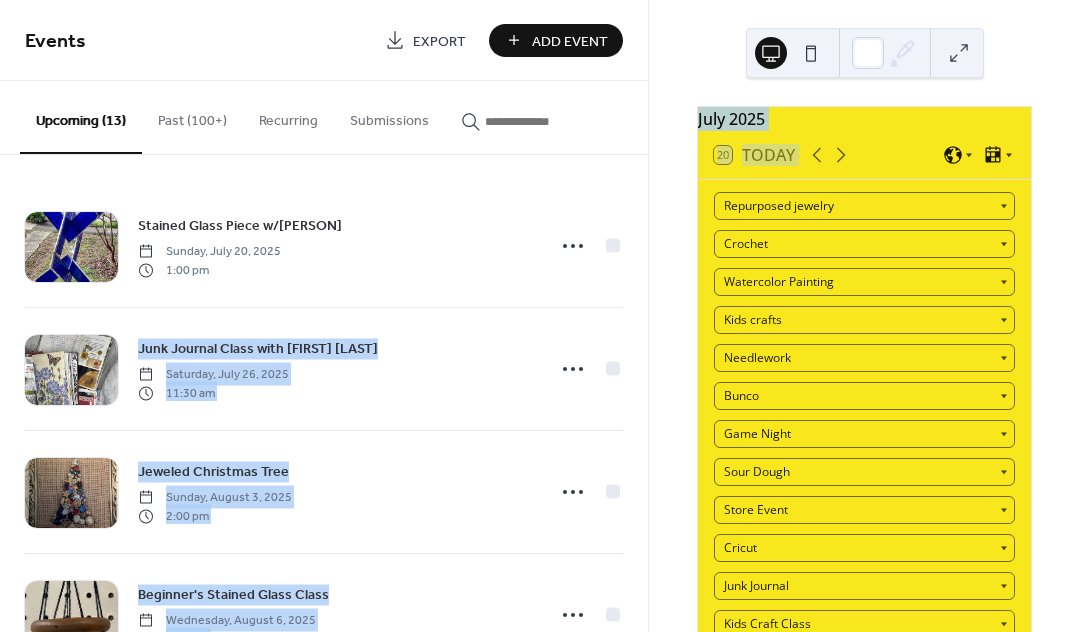 drag, startPoint x: 655, startPoint y: 215, endPoint x: 646, endPoint y: 253, distance: 39.051247 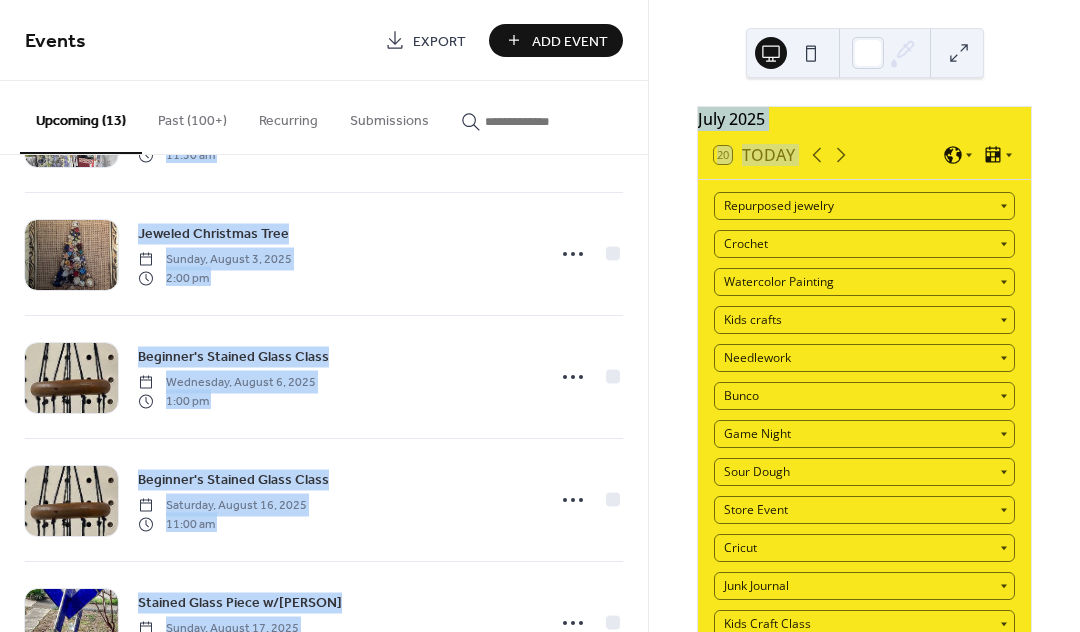 scroll, scrollTop: 255, scrollLeft: 0, axis: vertical 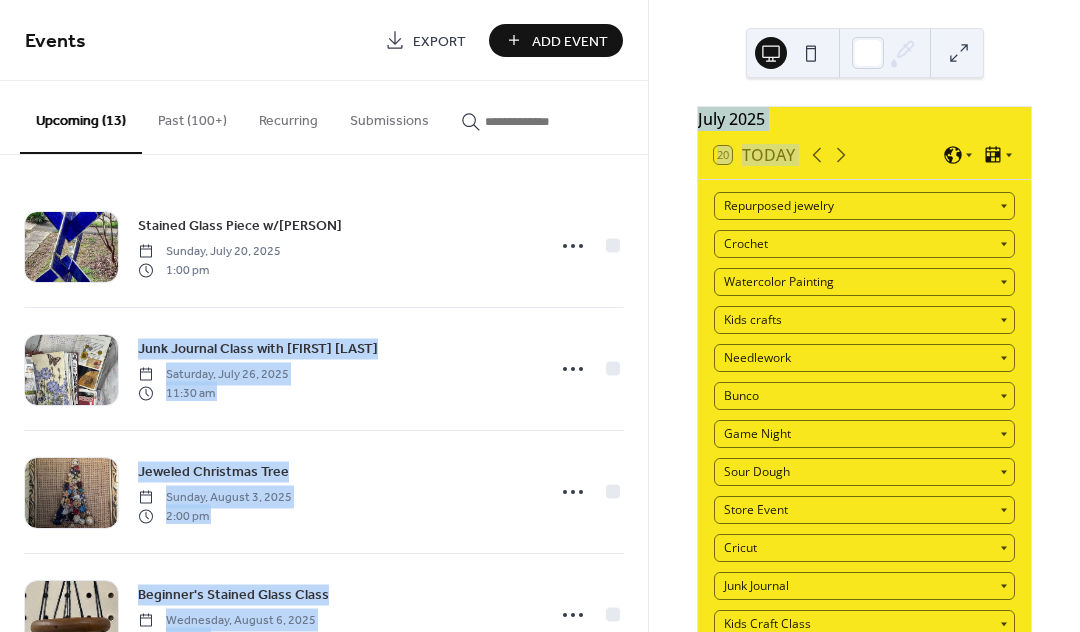 click 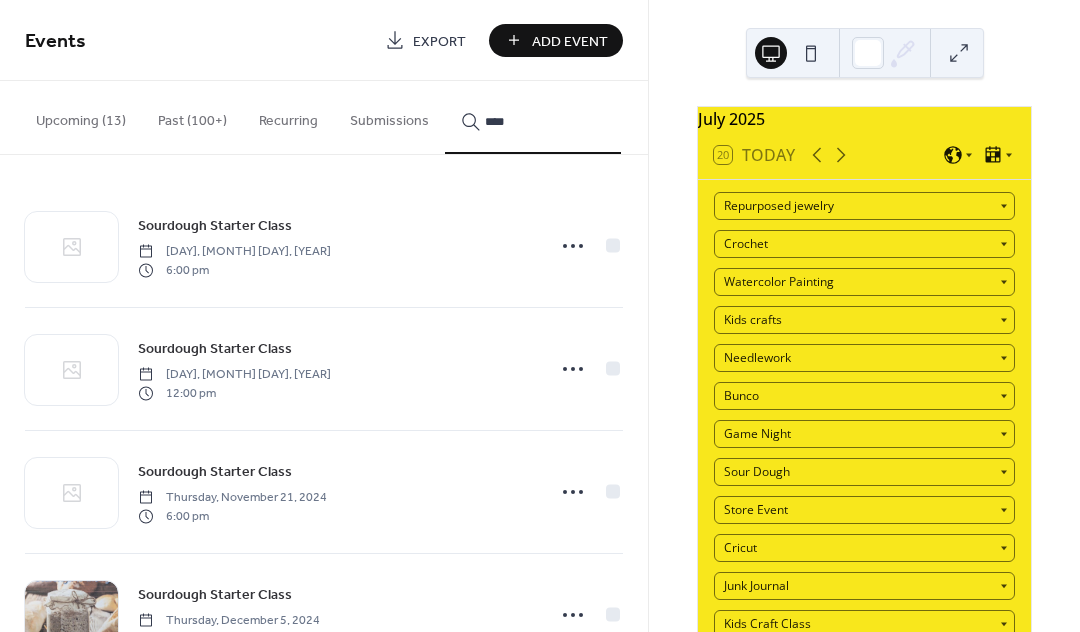 type on "****" 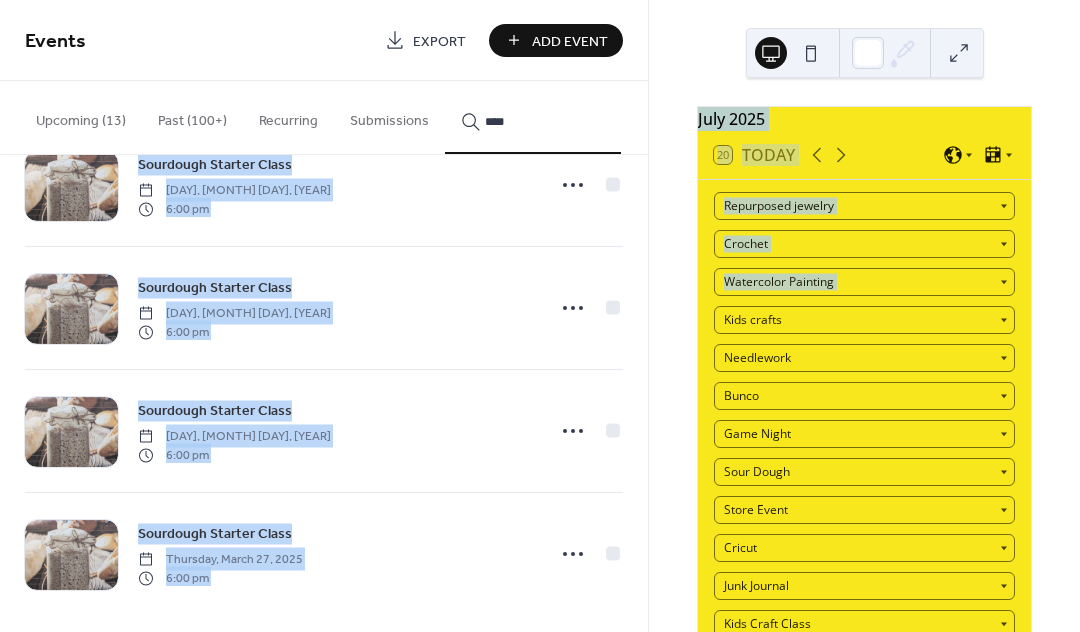 scroll, scrollTop: 690, scrollLeft: 0, axis: vertical 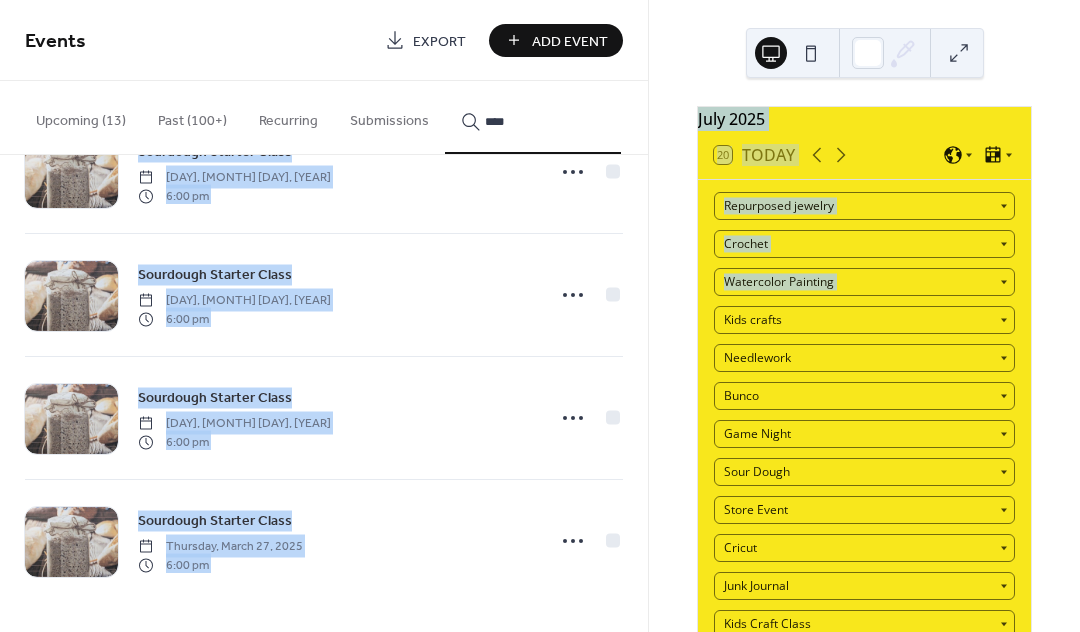 click on "Thursday, March 27, 2025" at bounding box center (220, 547) 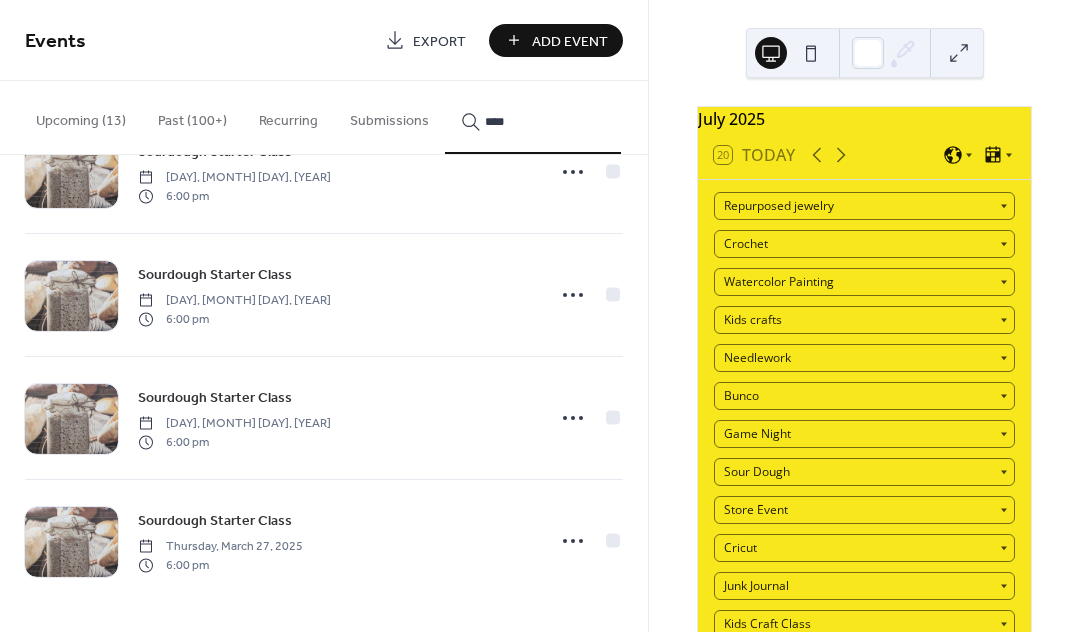 click 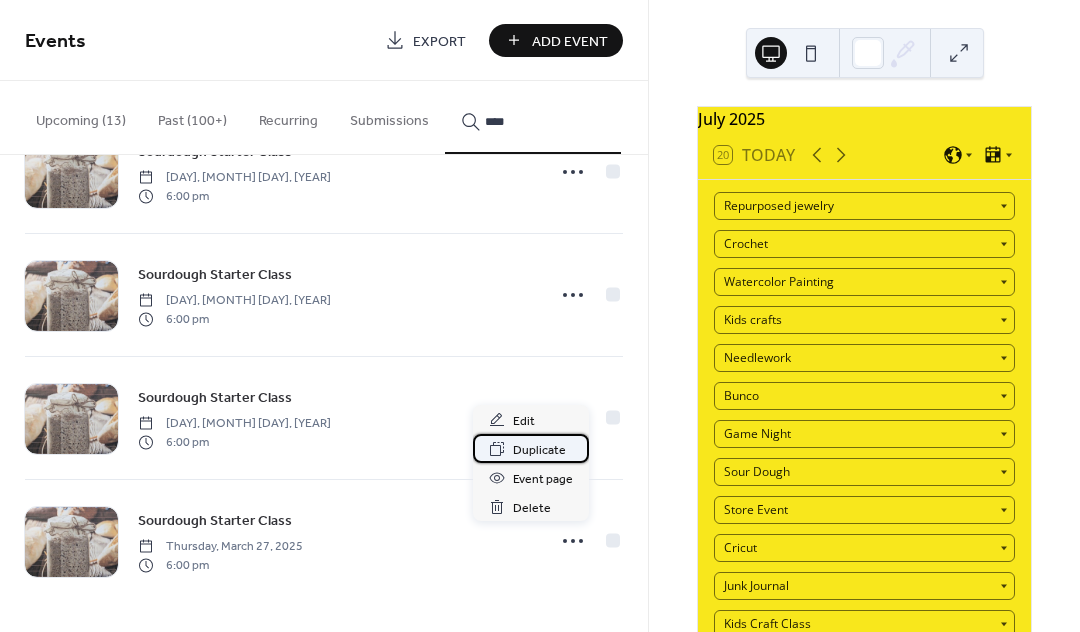 click on "Duplicate" at bounding box center (539, 450) 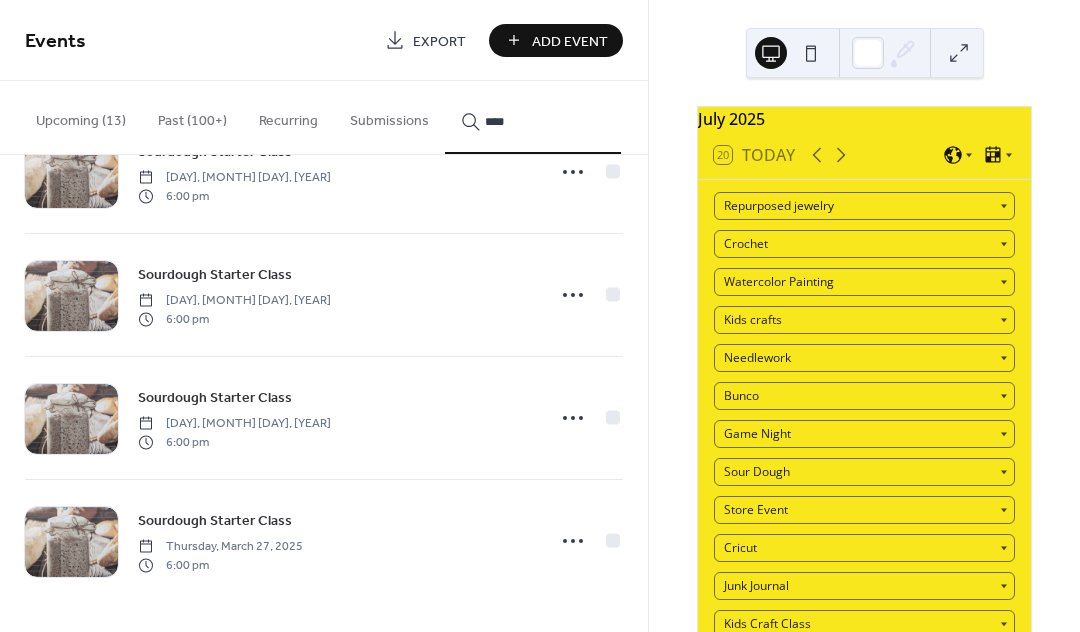 click on "[DAY], [MONTH] [DAY], [YEAR] [TIME]" at bounding box center [324, 418] 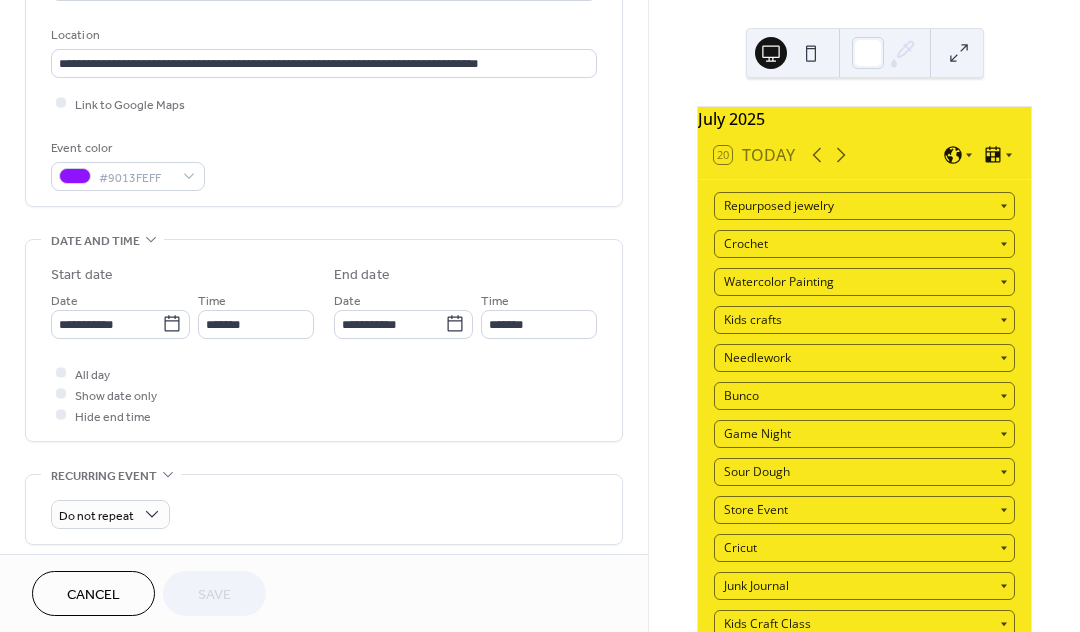 scroll, scrollTop: 418, scrollLeft: 0, axis: vertical 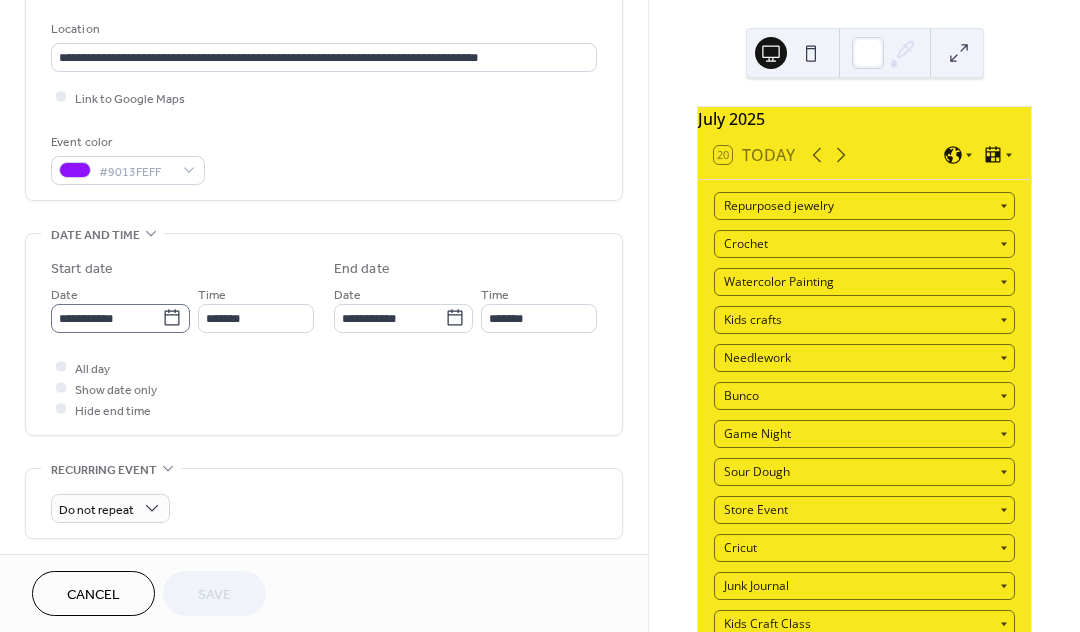 click 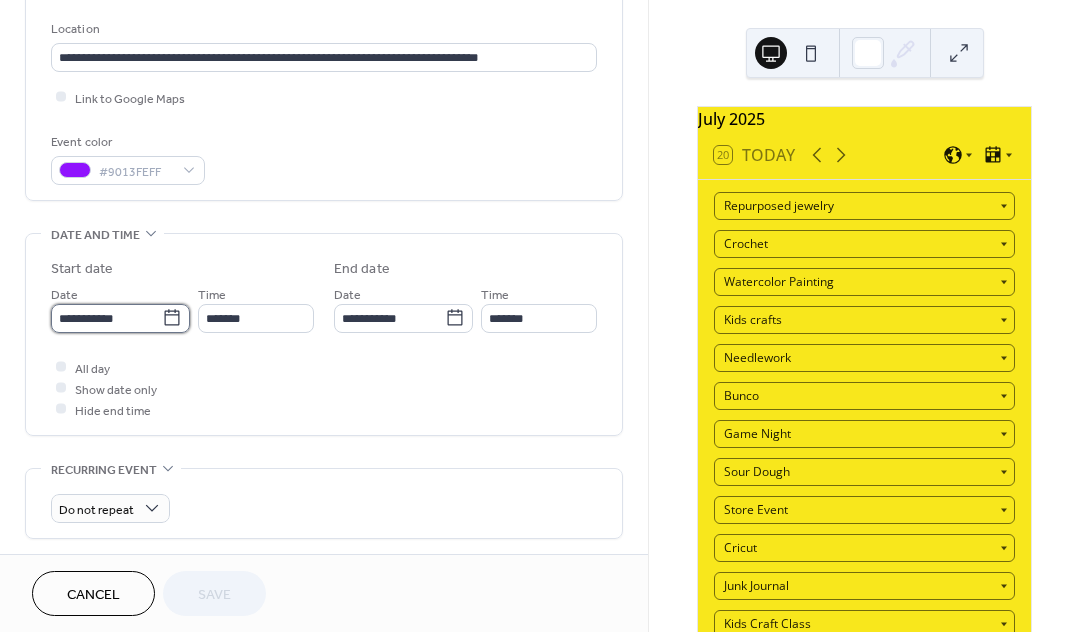 click on "**********" at bounding box center (106, 318) 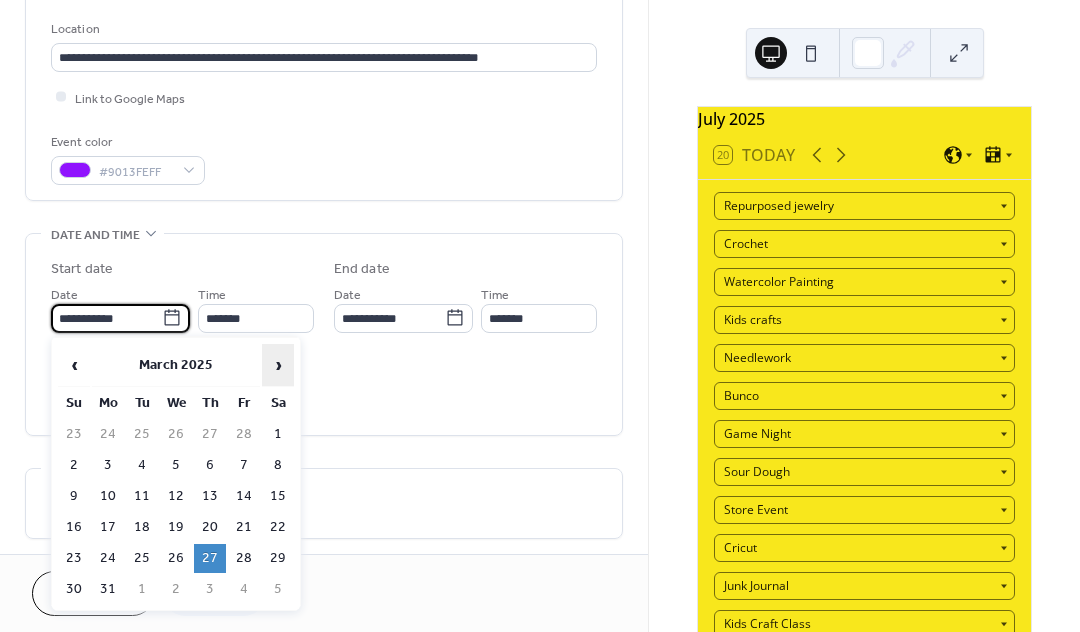 click on "›" at bounding box center (278, 365) 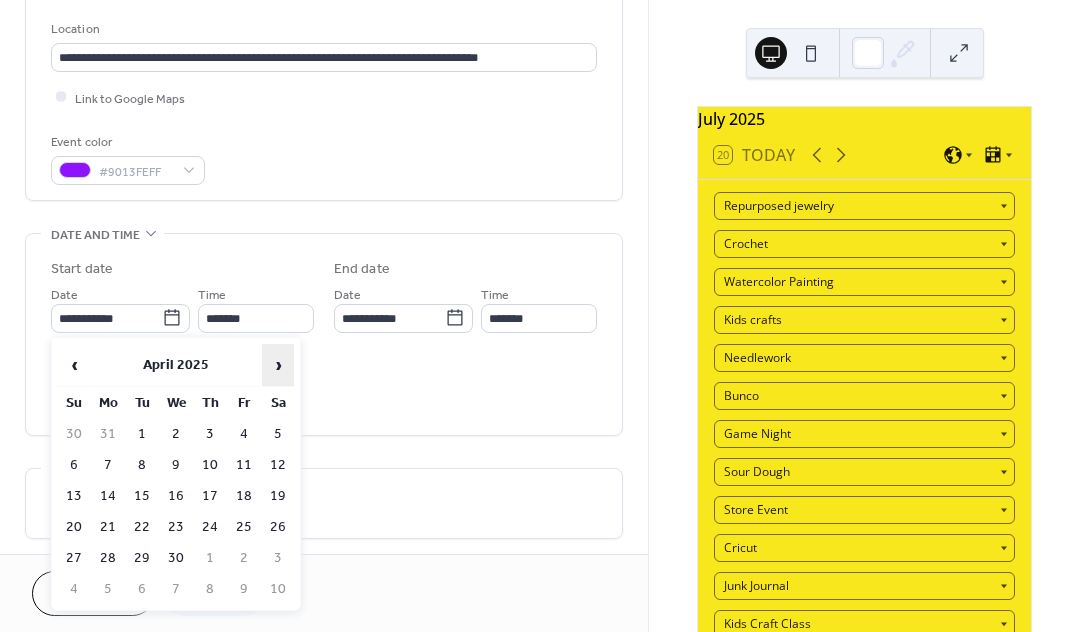 click on "›" at bounding box center (278, 365) 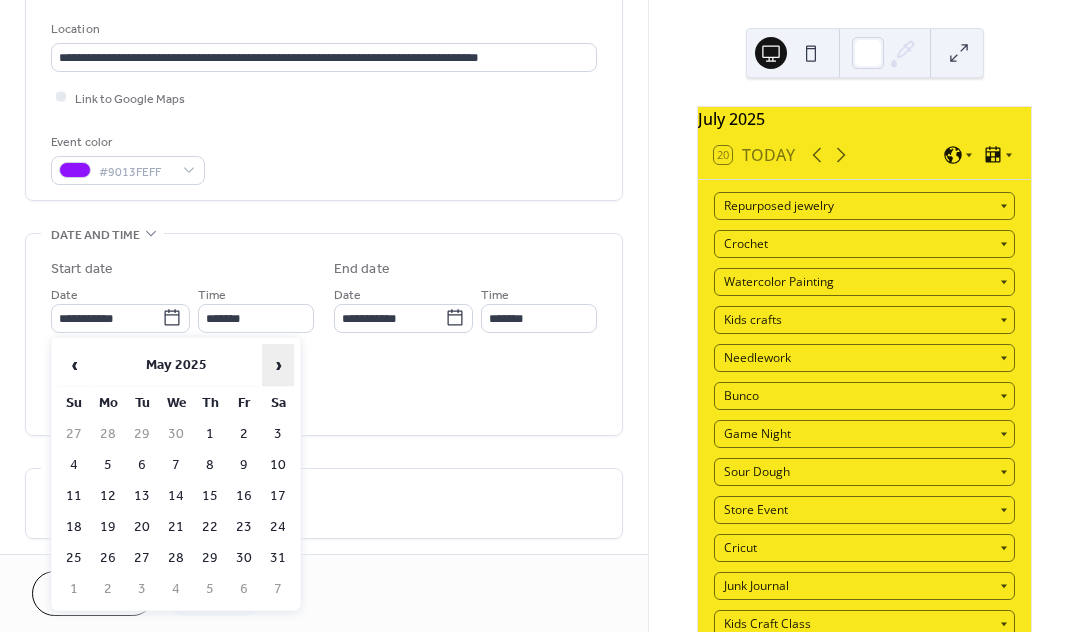 click on "›" at bounding box center [278, 365] 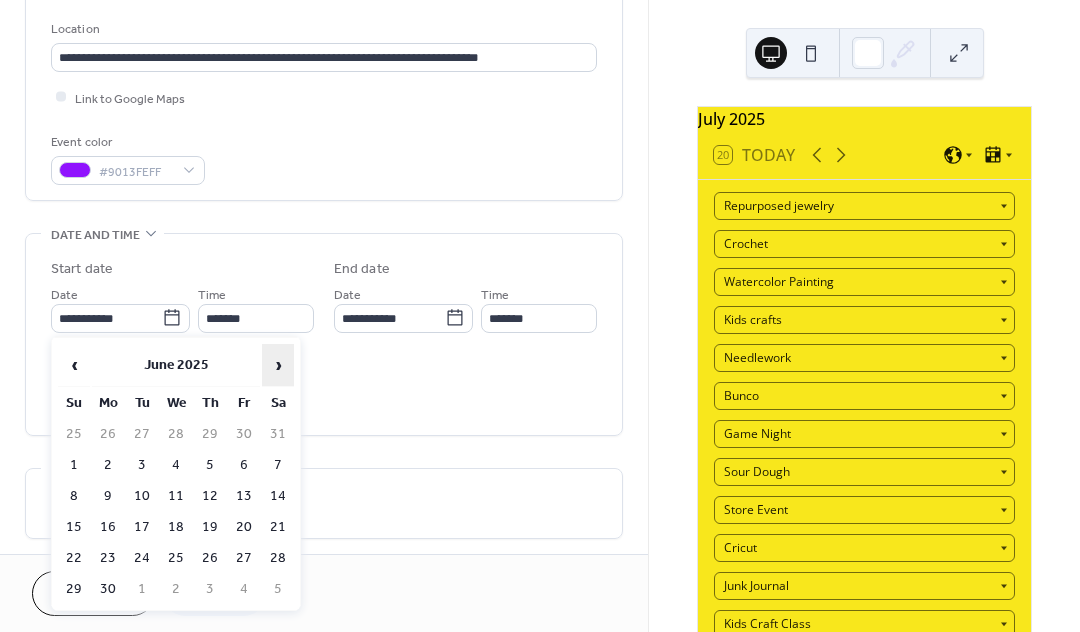 click on "›" at bounding box center (278, 365) 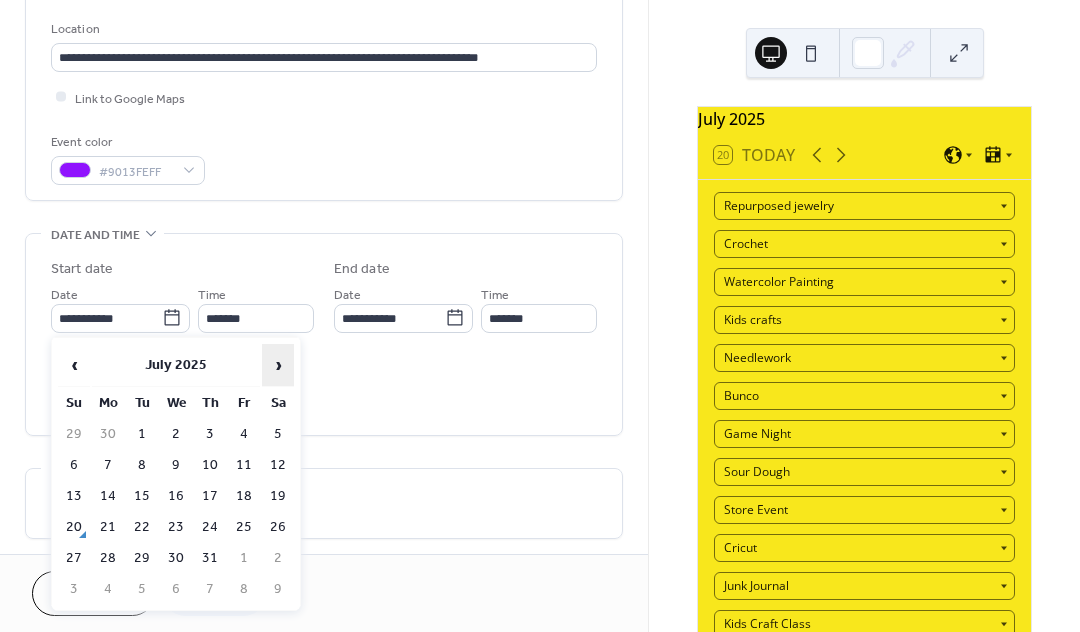 click on "›" at bounding box center [278, 365] 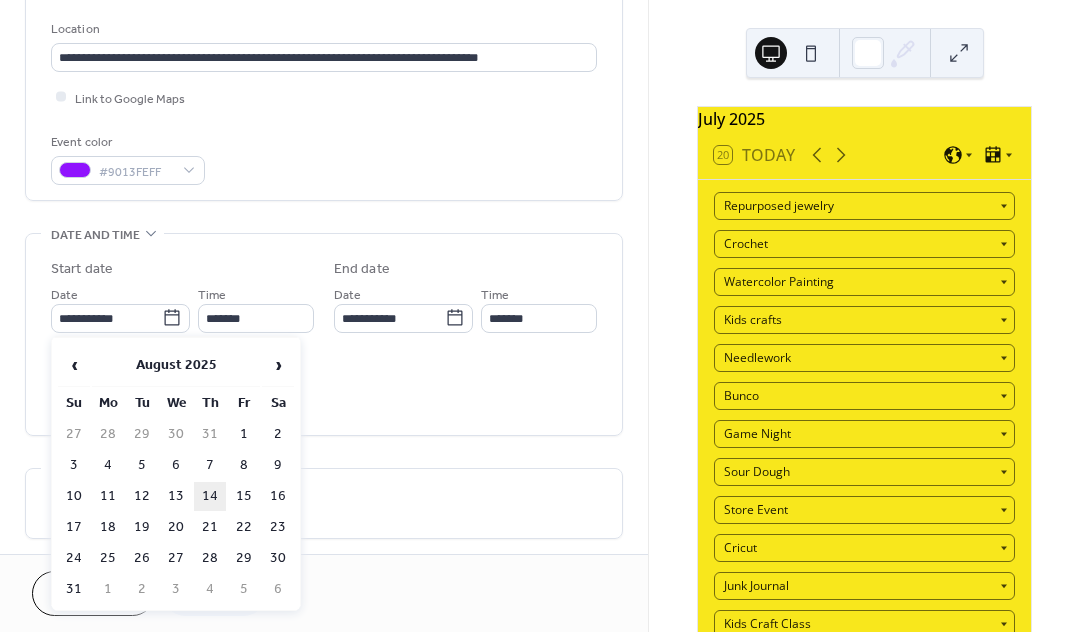click on "14" at bounding box center (210, 496) 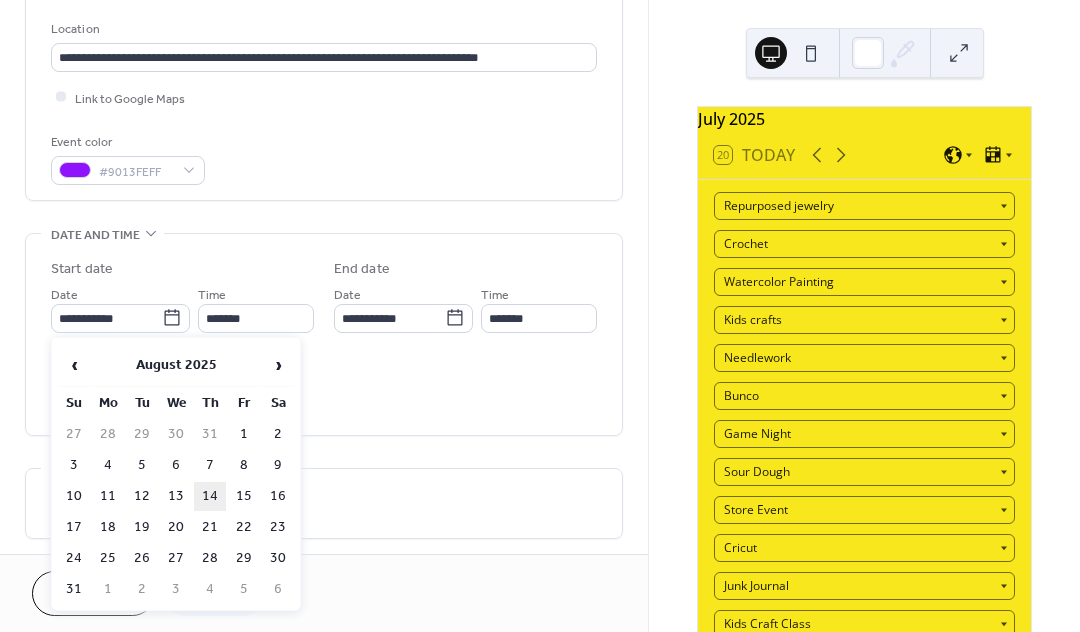 type on "**********" 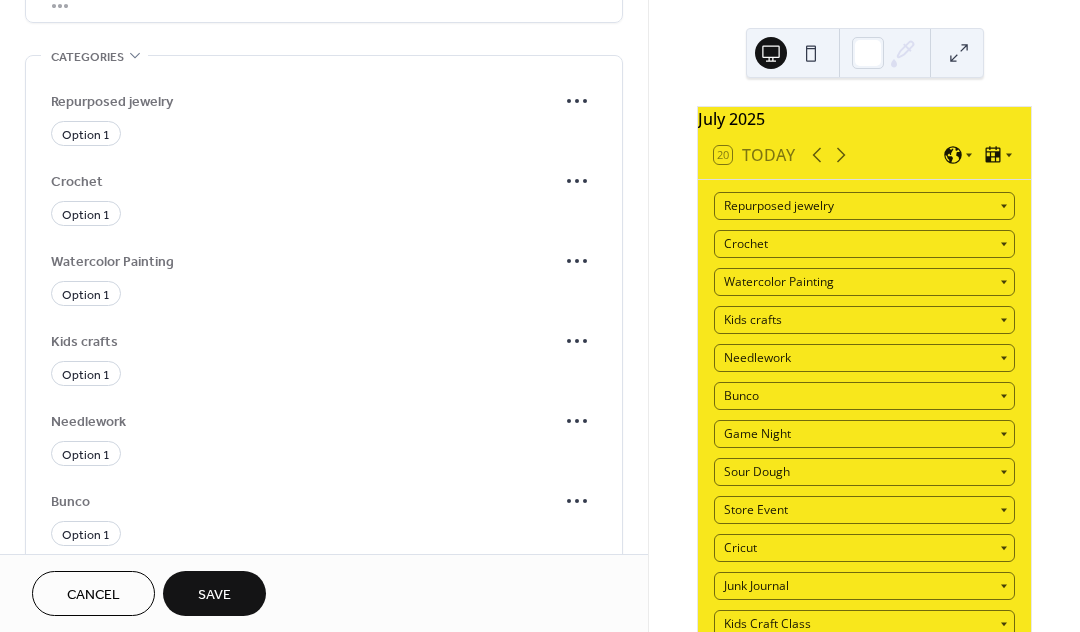 scroll, scrollTop: 1156, scrollLeft: 0, axis: vertical 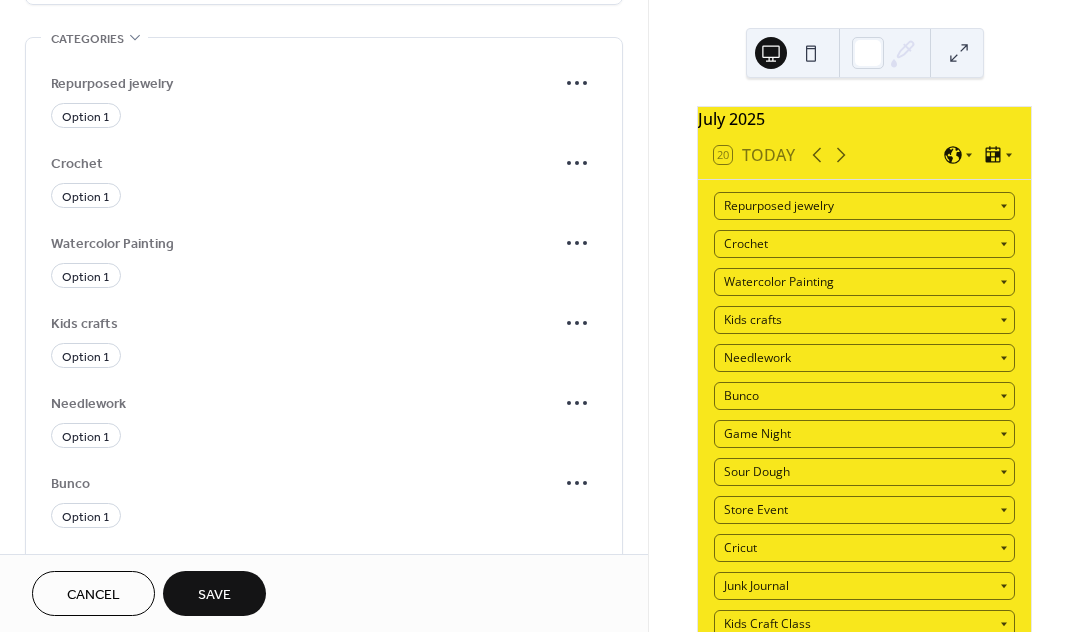 click on "Save" at bounding box center (214, 595) 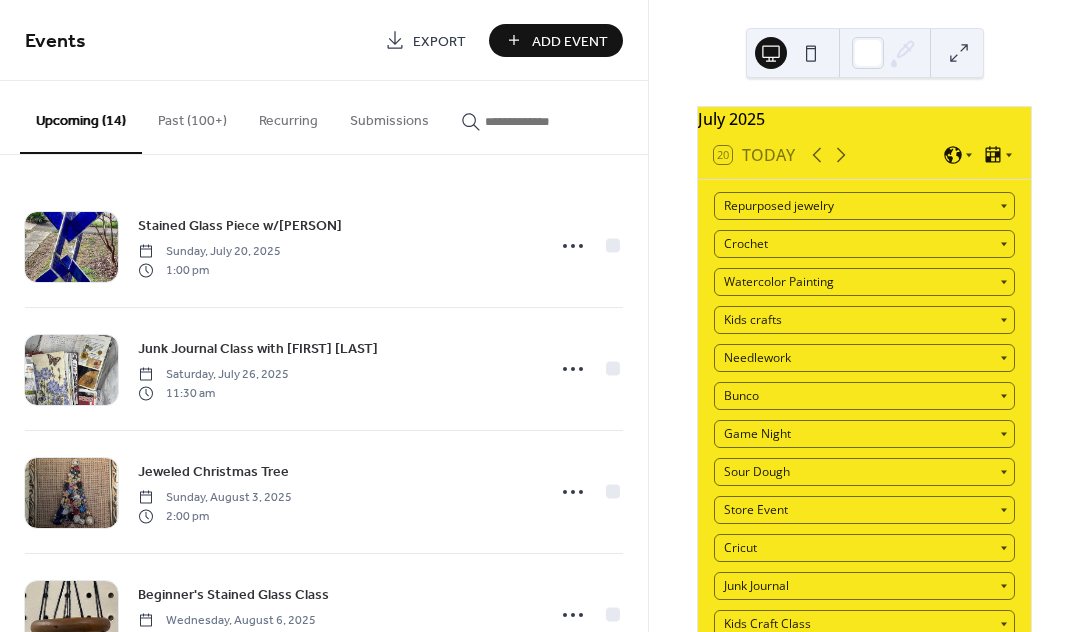 click on "Stained Glass Piece w/[FIRST] [LAST] [DAY], [MONTH] [DAY], [YEAR] [TIME] Junk Journal Class with [FIRST] [LAST] [DAY], [MONTH] [DAY], [YEAR] [TIME] Jeweled Christmas Tree [DAY], [MONTH] [DAY], [YEAR] [TIME] Beginner's Stained Glass Class [DAY], [MONTH] [DAY], [YEAR] [TIME] Sourdough Starter Class [DAY], [MONTH] [DAY], [YEAR] [TIME] Beginner's Stained Glass Class [DAY], [MONTH] [DAY], [YEAR] [TIME] Stained Glass Piece w/[FIRST] [LAST] [DAY], [MONTH] [DAY], [YEAR] [TIME] Stained Glass Project Piece Class [DAY], [MONTH] [DAY], [YEAR] [TIME] Junk Journal Class with [FIRST] [LAST] [DAY], [MONTH] [DAY], [YEAR] [TIME] Junk Journal Class with [FIRST] [LAST] [DAY], [MONTH] [DAY], [YEAR] [TIME] Beginner's Stained Glass Class [DAY], [MONTH] [DAY], [YEAR] [TIME] Jeweled Christmas Tree [DAY], [MONTH] [DAY], [YEAR] [TIME] Fall Crushed Glass Class [DAY], [MONTH] [DAY], [YEAR] [TIME] Fall Crushed Glass Class [DAY], [MONTH] [DAY], [YEAR] [TIME] Beginner's Stained Glass Class [DAY], [MONTH] [DAY], [YEAR] [TIME] Stained Glass Project Piece Class [DAY], [MONTH] [DAY], [YEAR] [TIME]" at bounding box center (324, 393) 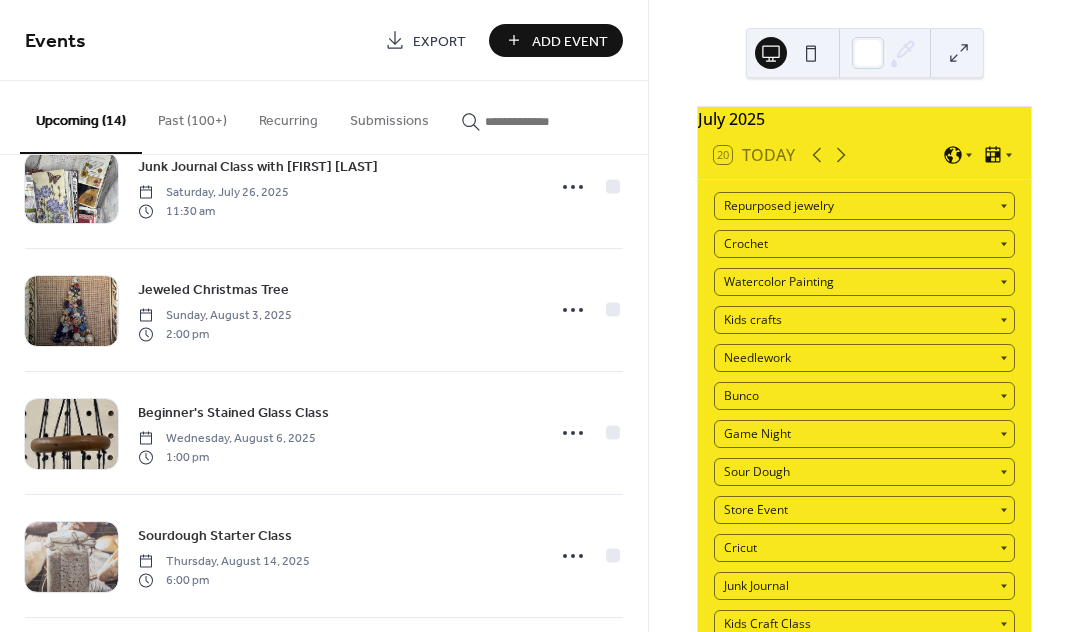 scroll, scrollTop: 186, scrollLeft: 0, axis: vertical 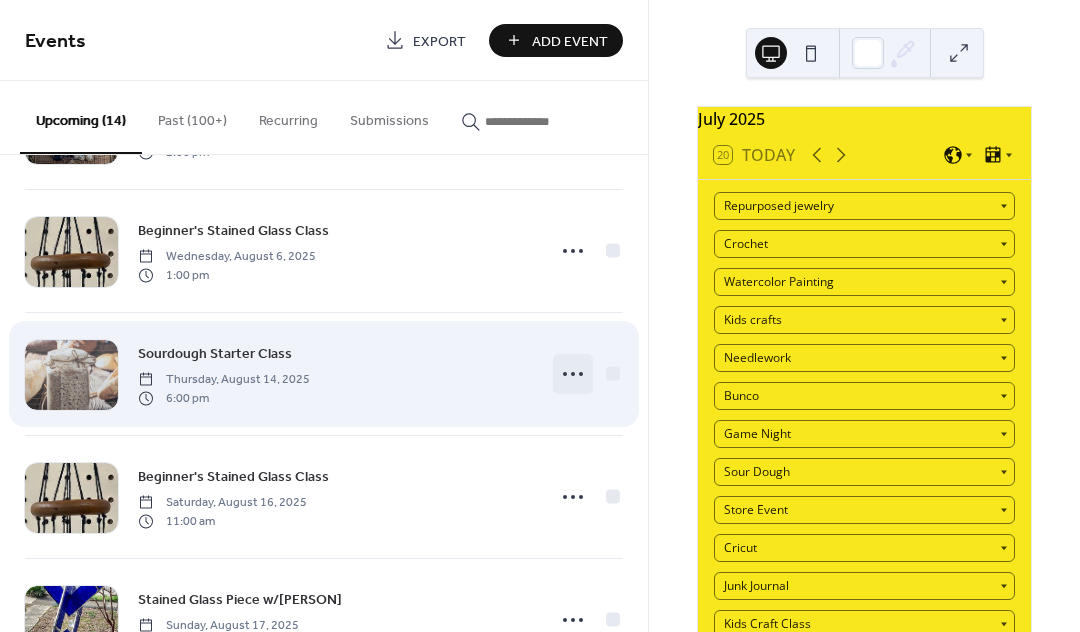 click 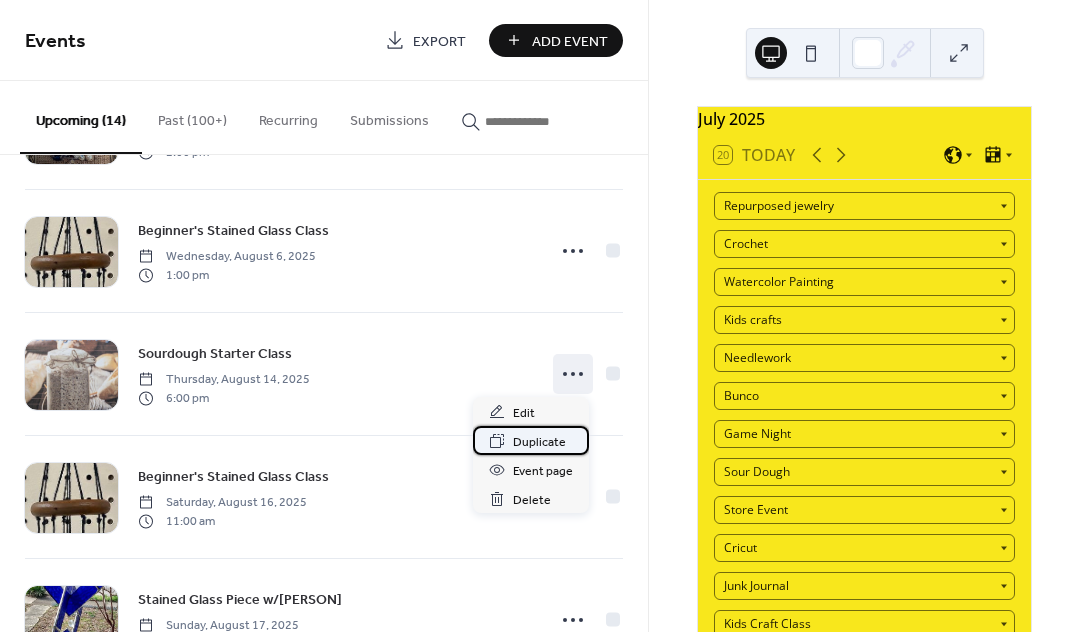 click on "Duplicate" at bounding box center (539, 442) 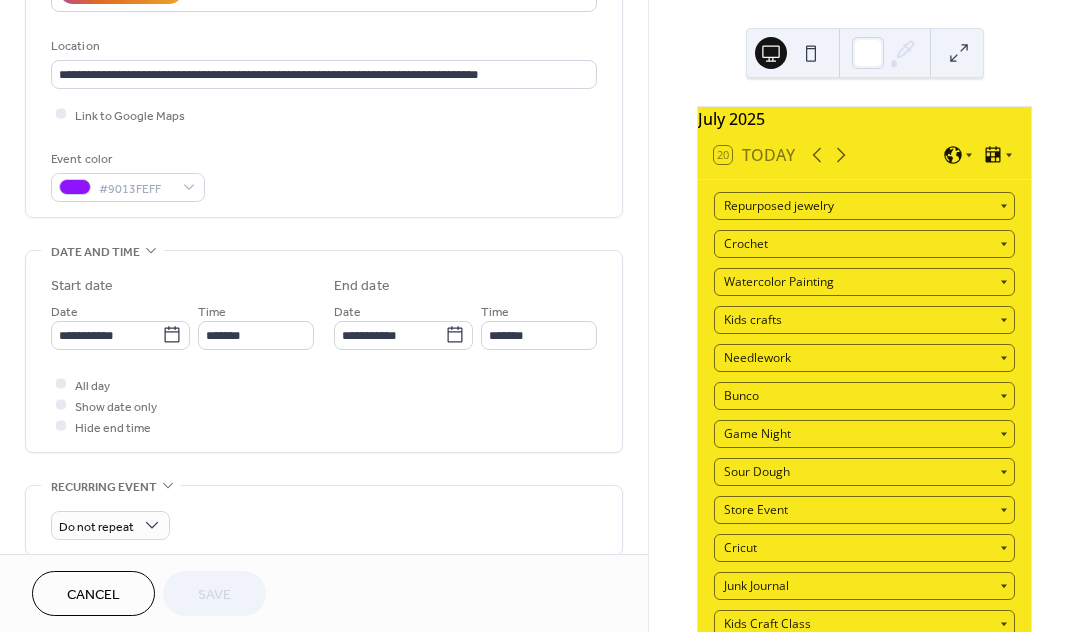 scroll, scrollTop: 447, scrollLeft: 0, axis: vertical 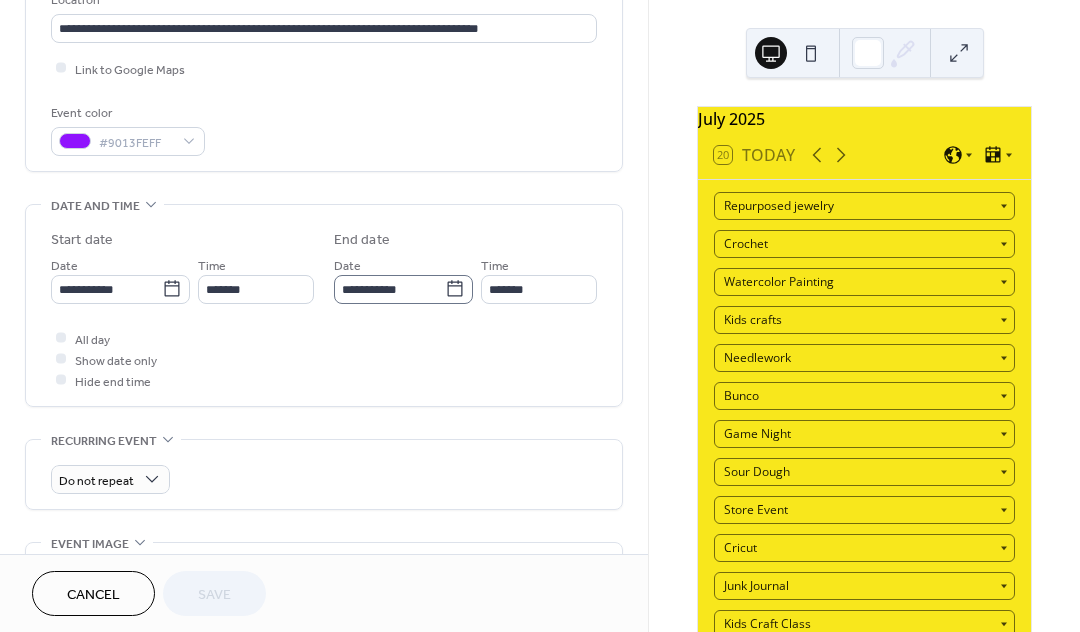 click 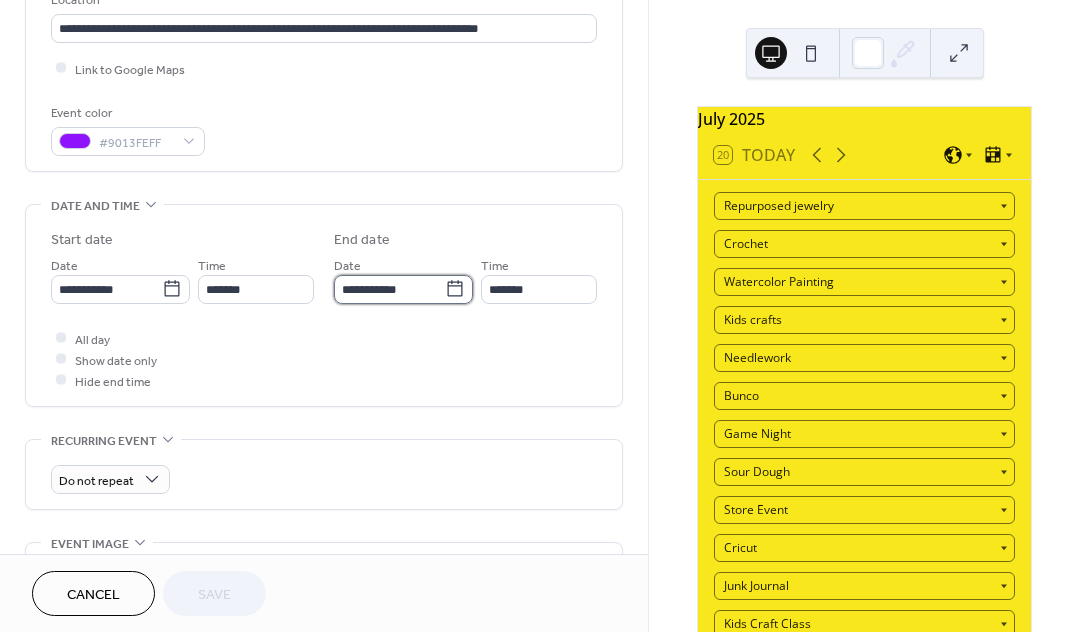 click on "**********" at bounding box center [389, 289] 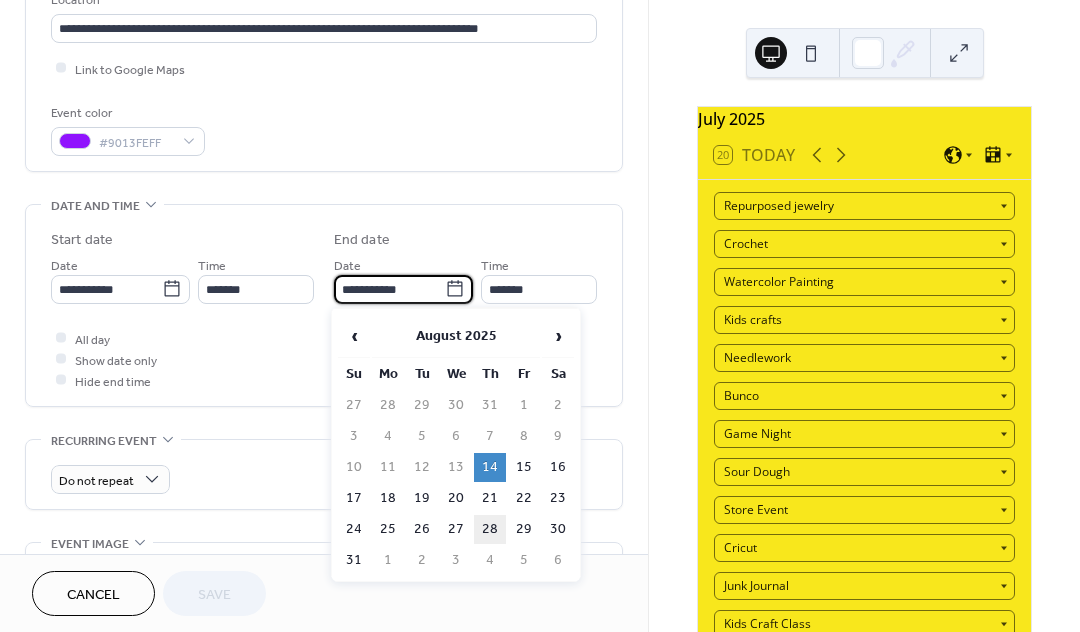 click on "28" at bounding box center (490, 529) 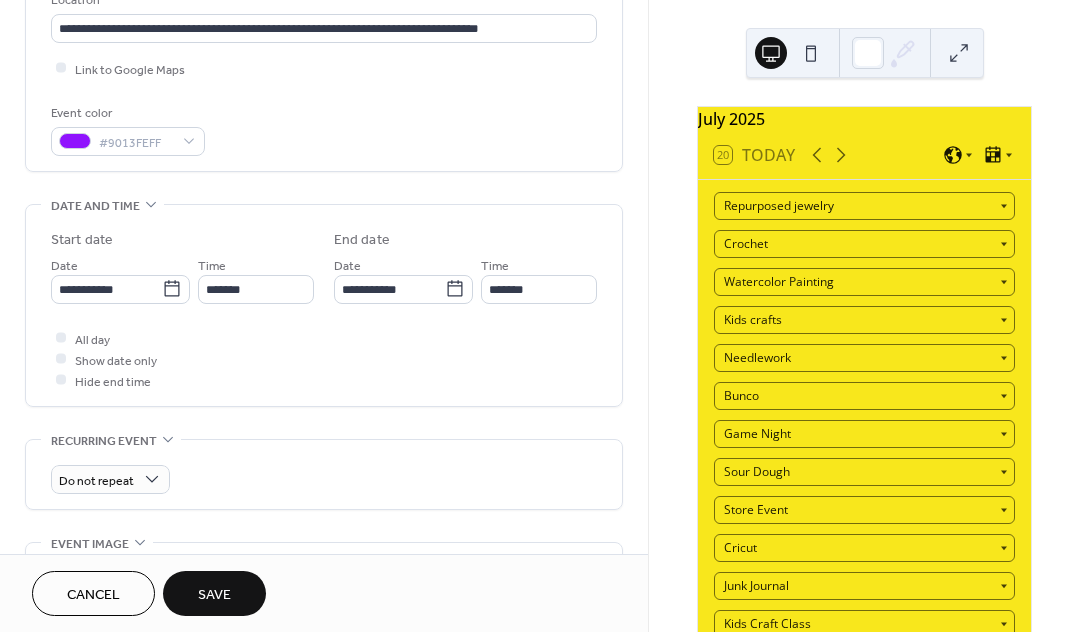 click on "Save" at bounding box center [214, 595] 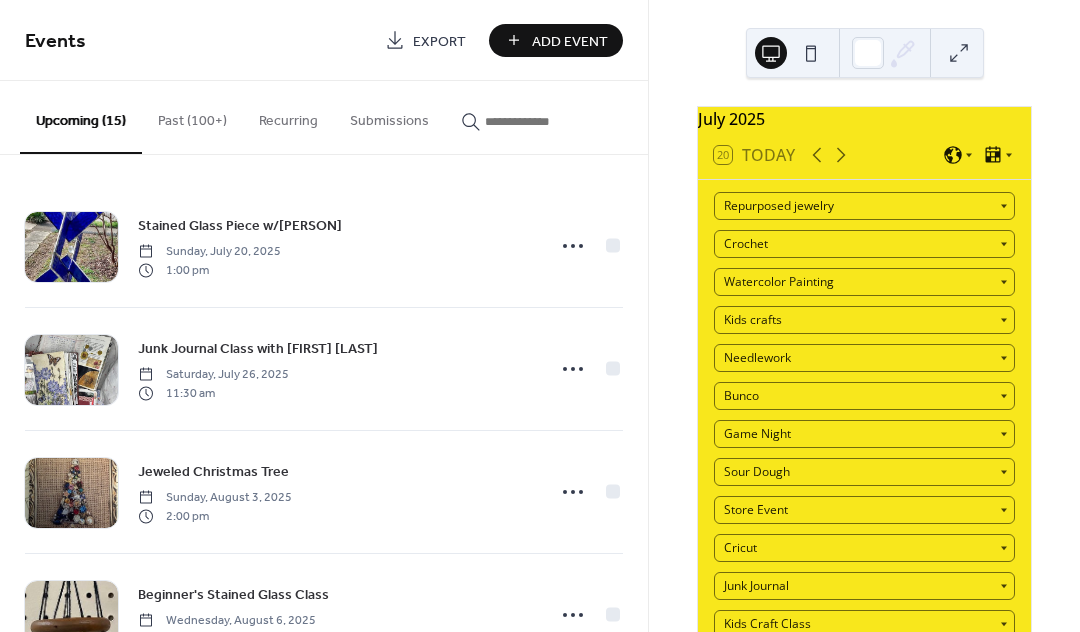 click on "Past (100+)" at bounding box center [192, 116] 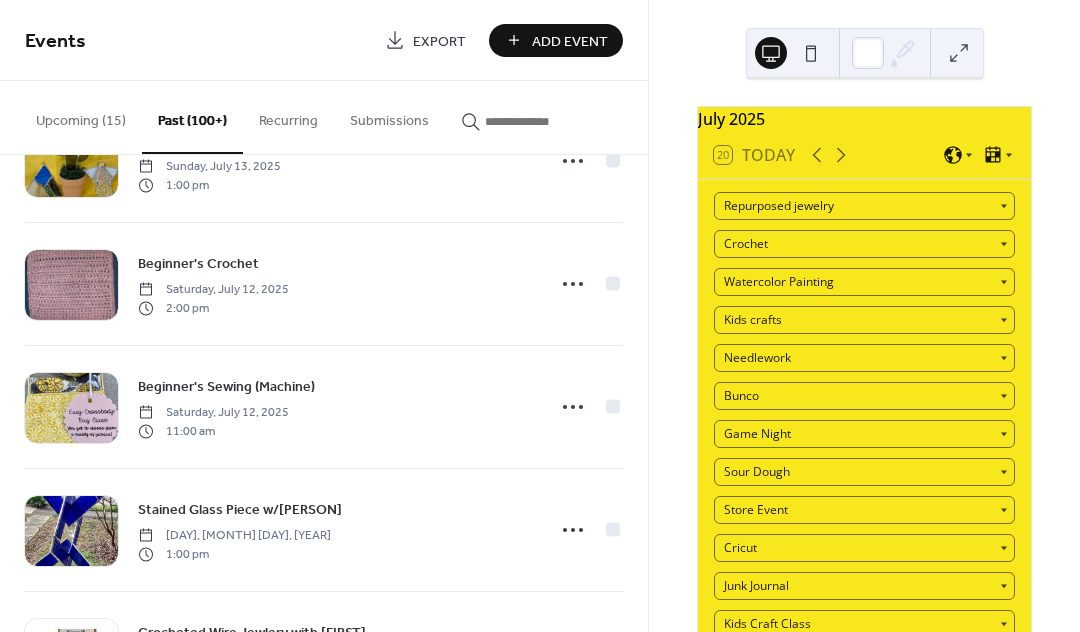 scroll, scrollTop: 444, scrollLeft: 0, axis: vertical 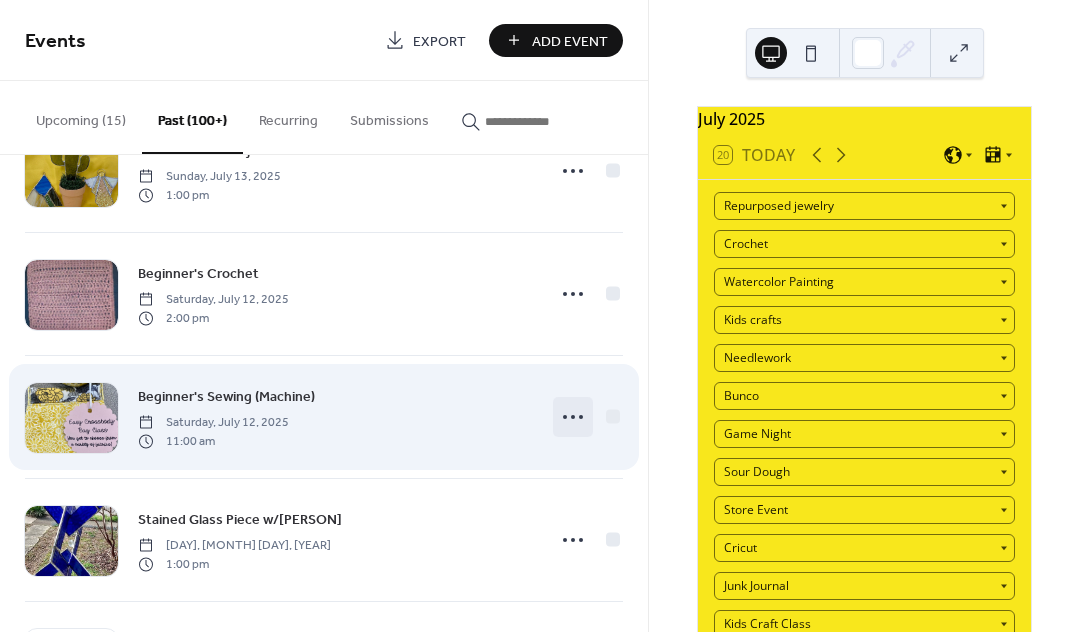 click 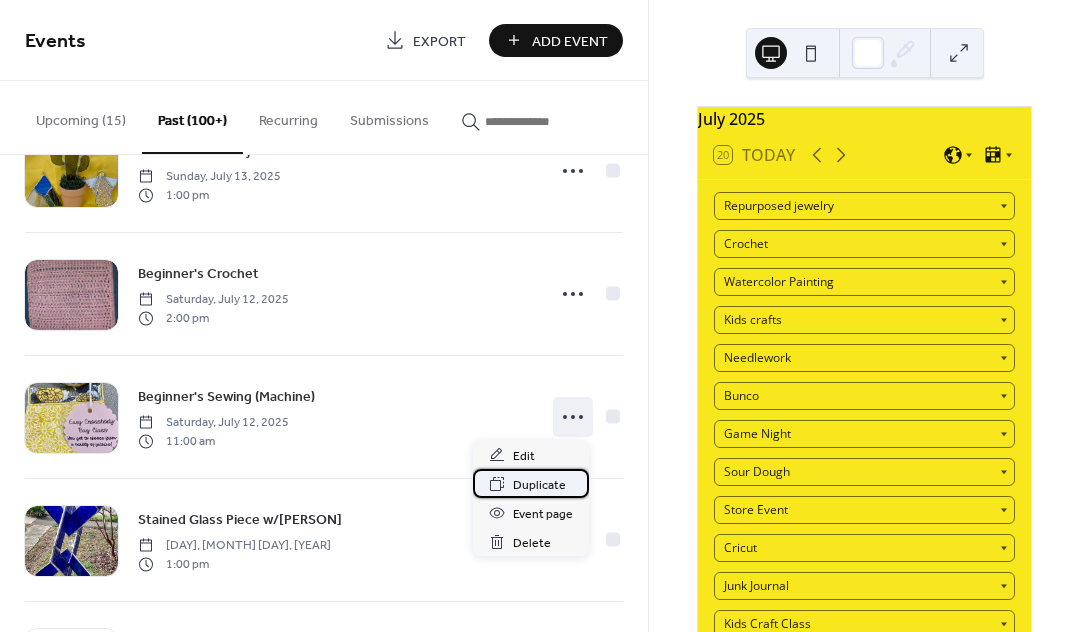 click on "Duplicate" at bounding box center [539, 485] 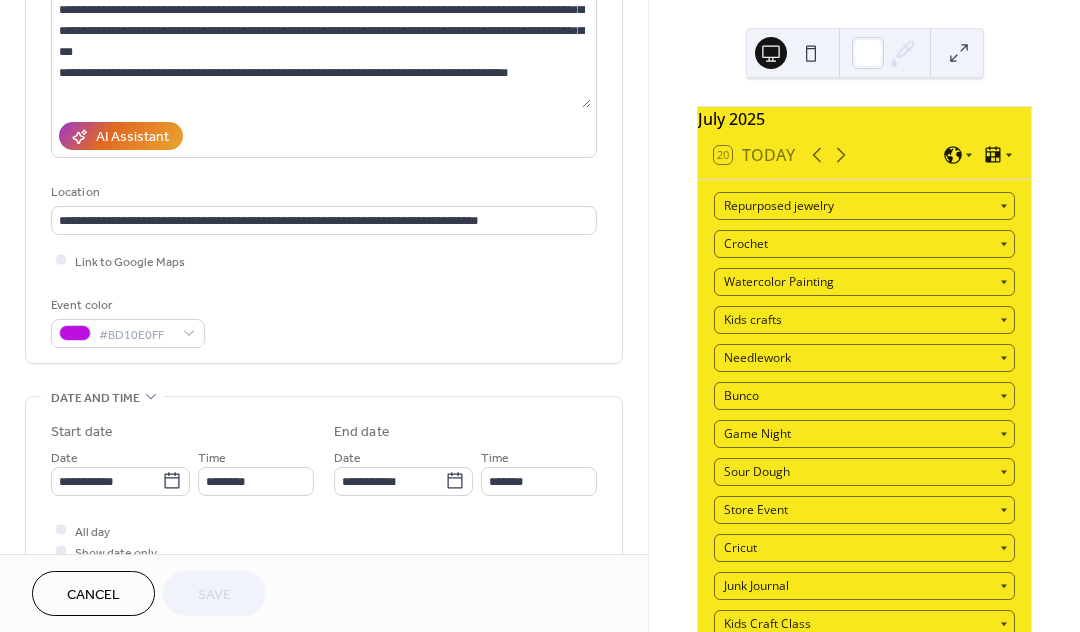 scroll, scrollTop: 633, scrollLeft: 0, axis: vertical 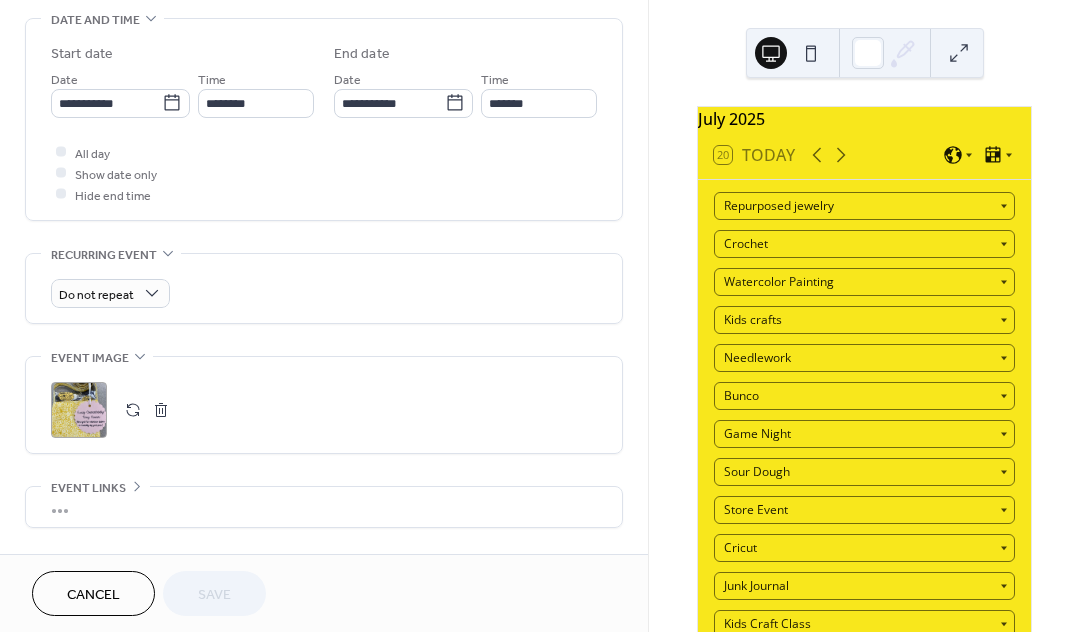 click at bounding box center (133, 410) 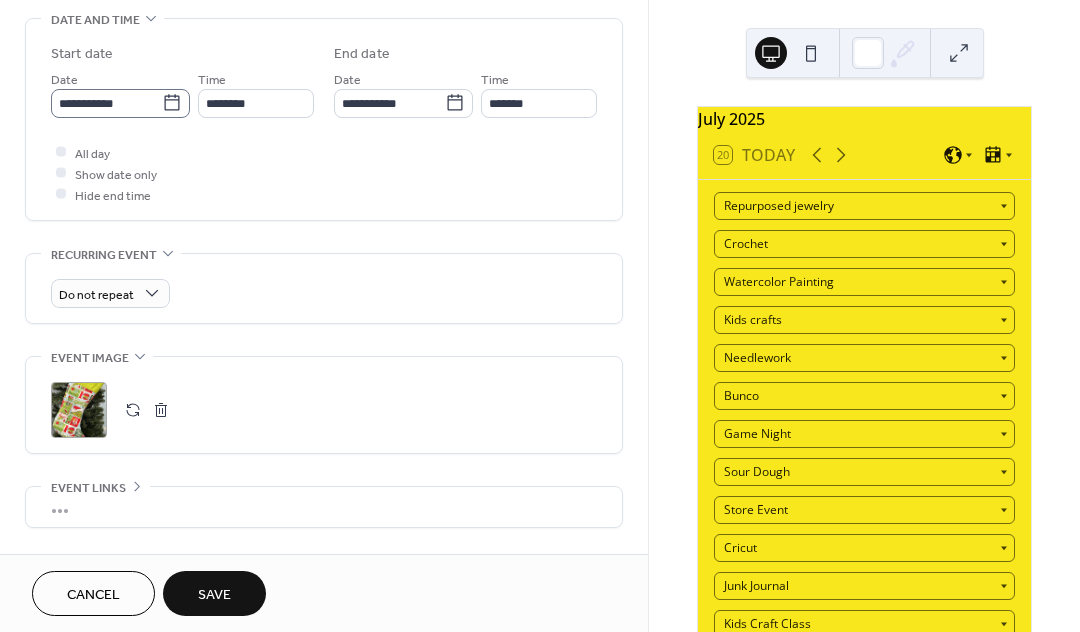 click 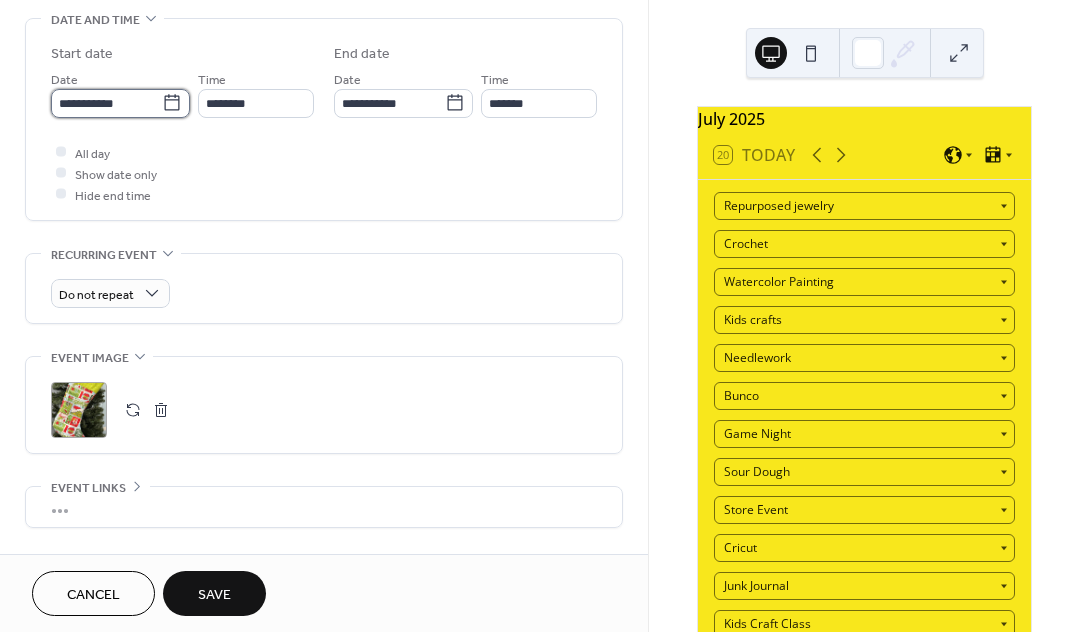 click on "**********" at bounding box center [106, 103] 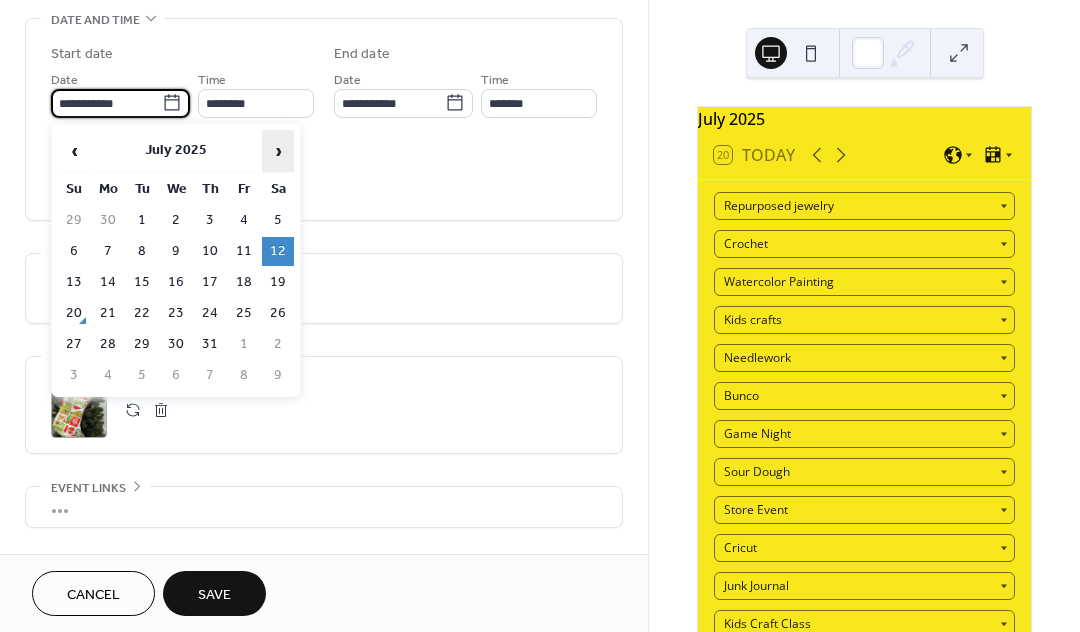 click on "›" at bounding box center (278, 151) 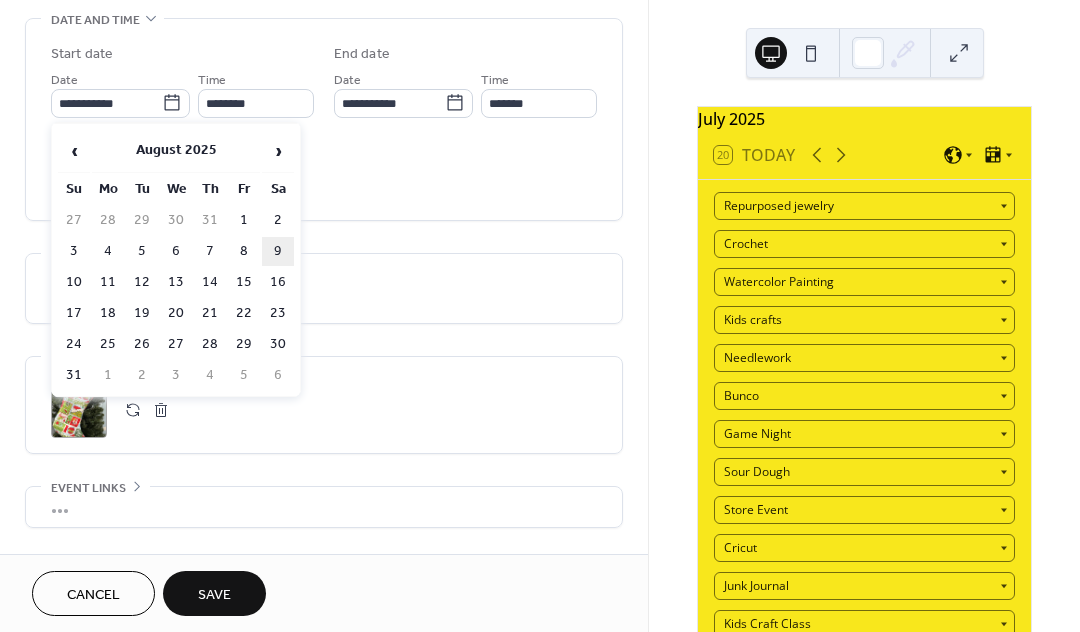 click on "9" at bounding box center [278, 251] 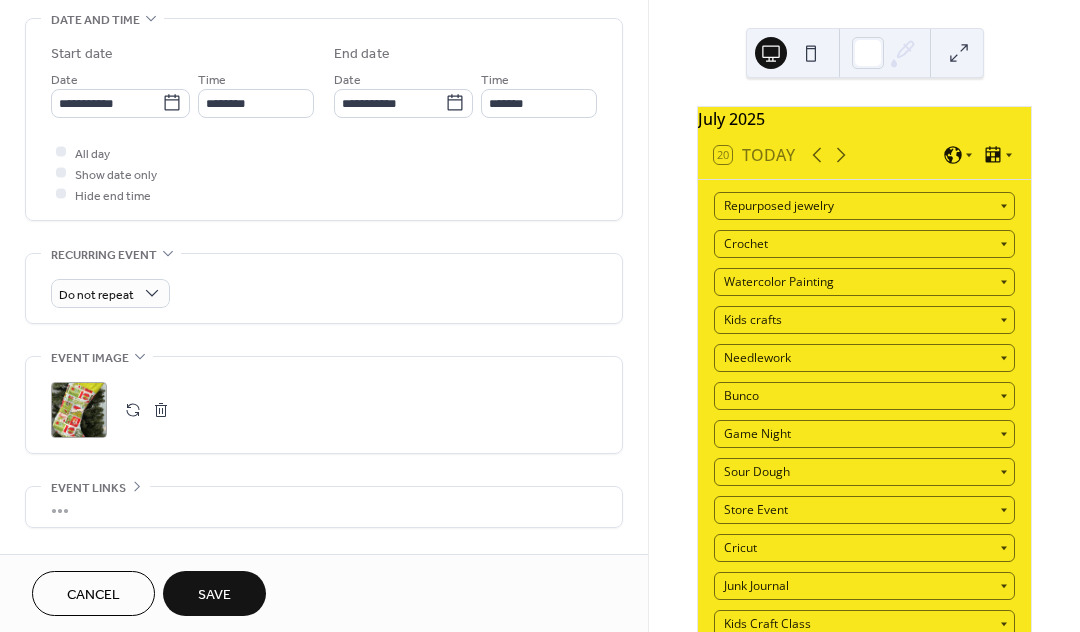 click on "Save" at bounding box center (214, 595) 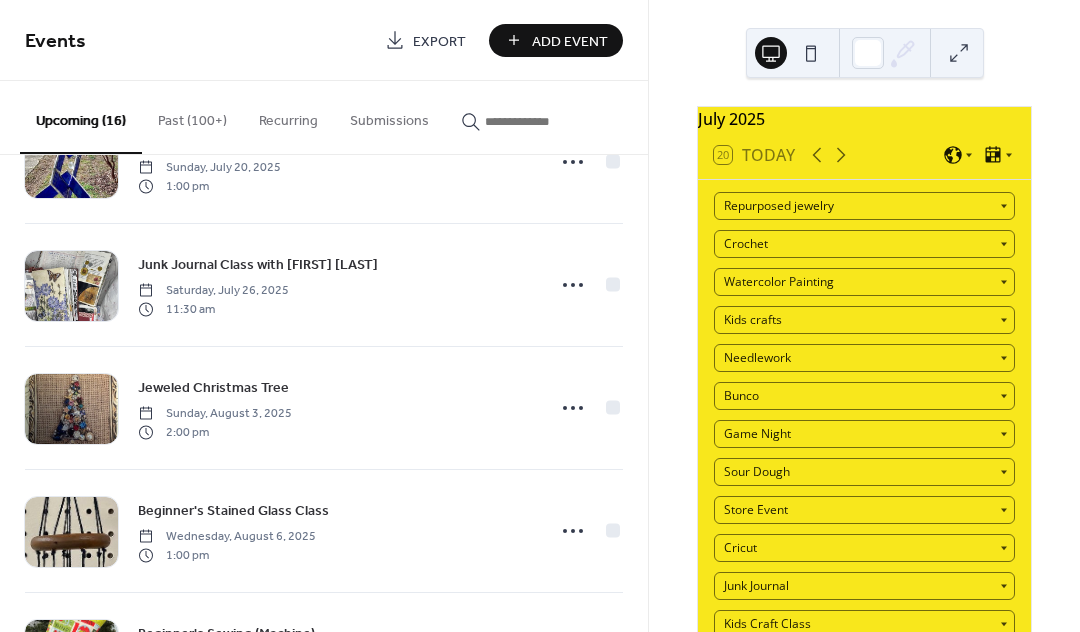 scroll, scrollTop: 0, scrollLeft: 0, axis: both 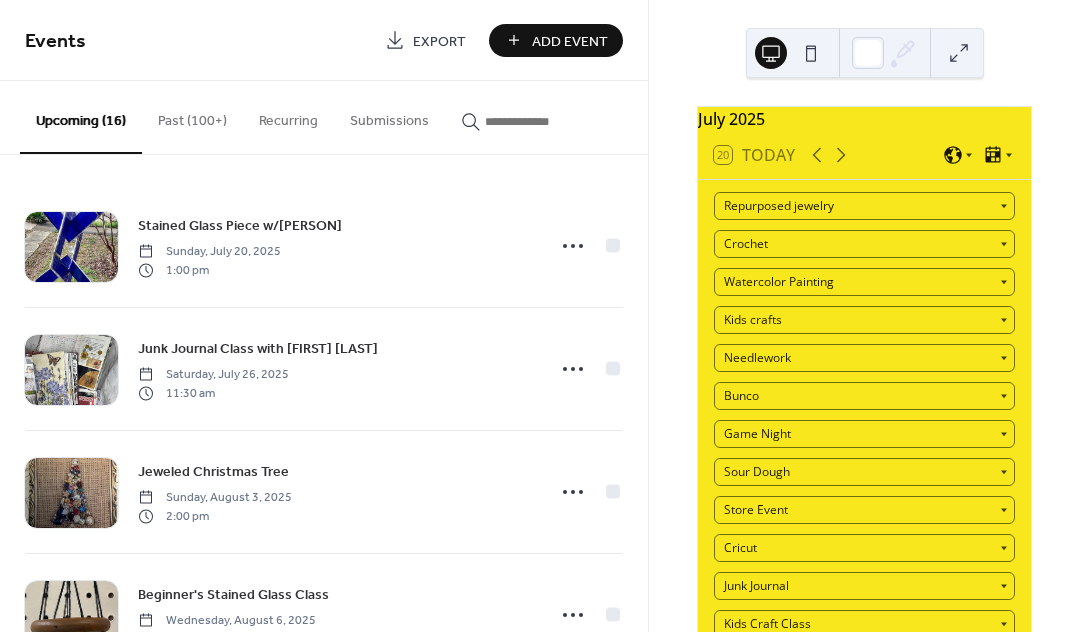 click on "Past (100+)" at bounding box center [192, 116] 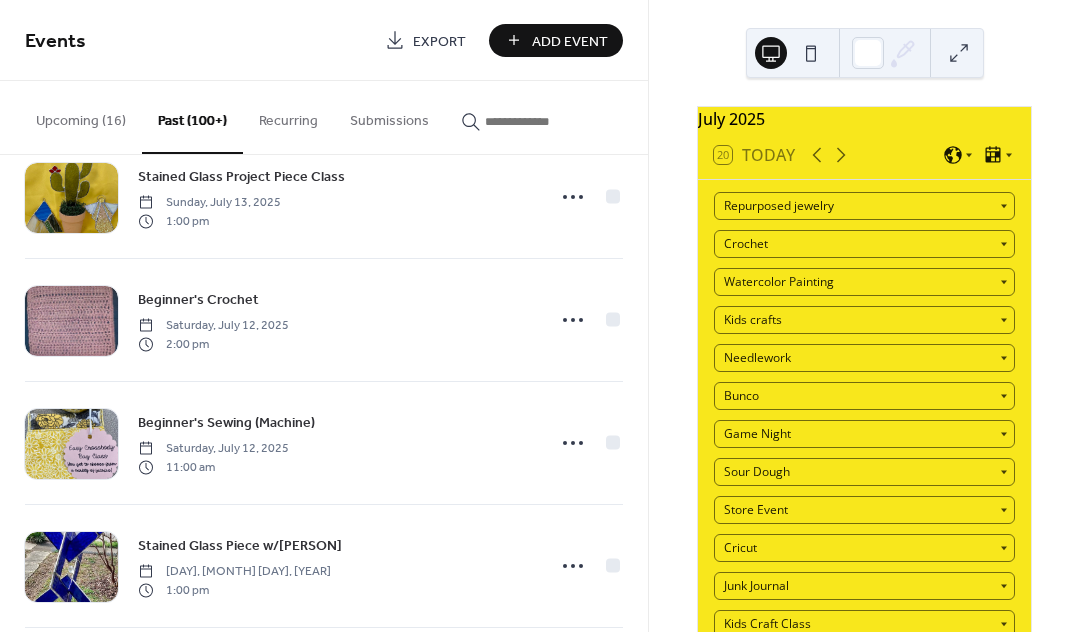 scroll, scrollTop: 427, scrollLeft: 0, axis: vertical 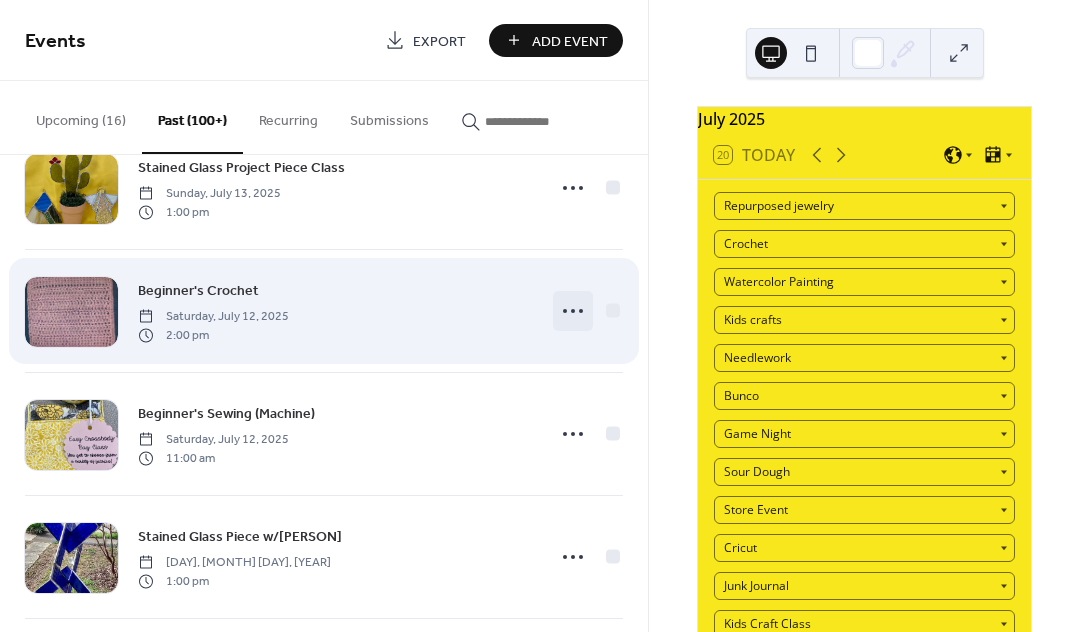 click 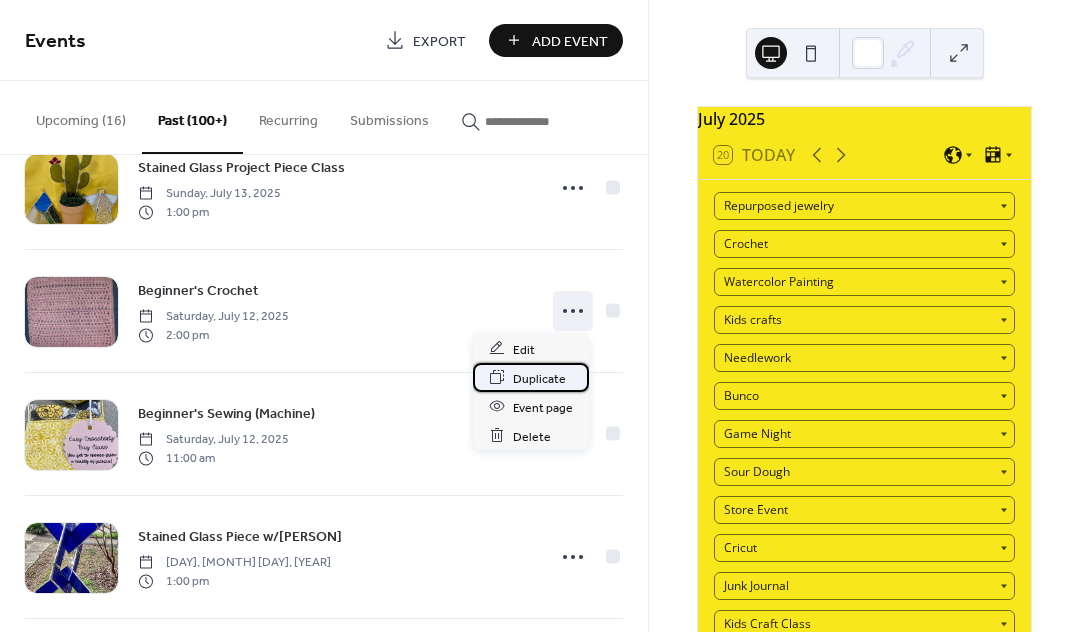 click on "Duplicate" at bounding box center [539, 378] 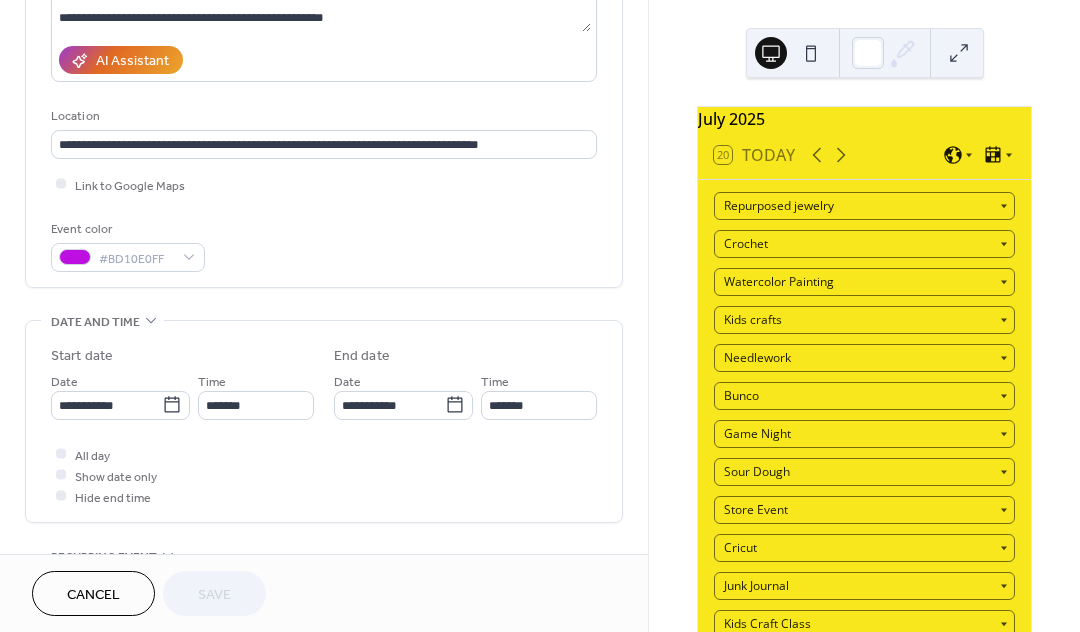 scroll, scrollTop: 336, scrollLeft: 0, axis: vertical 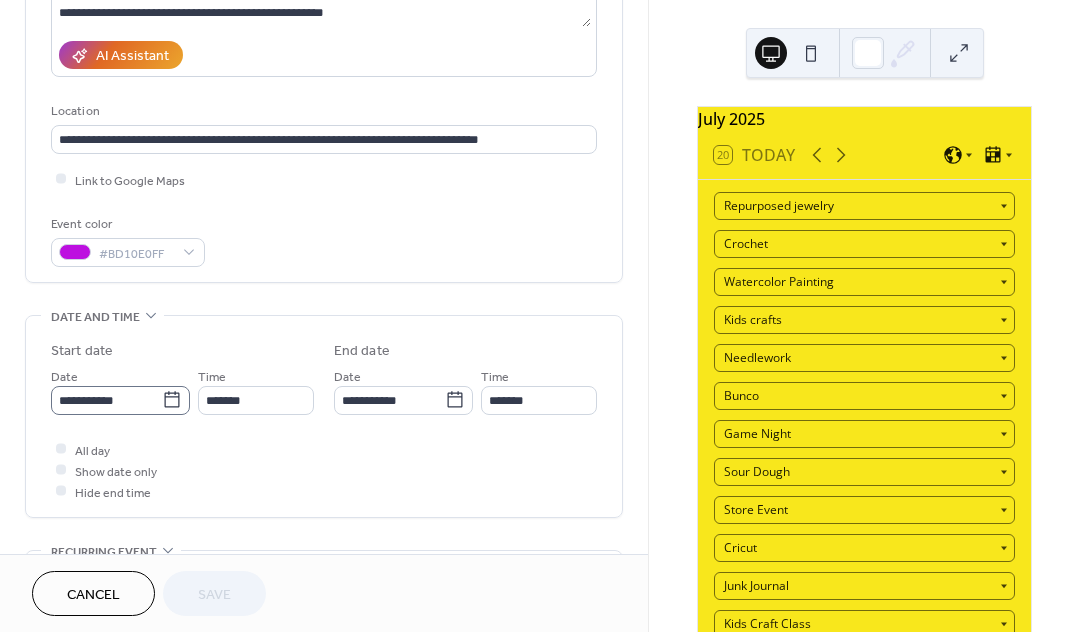 click 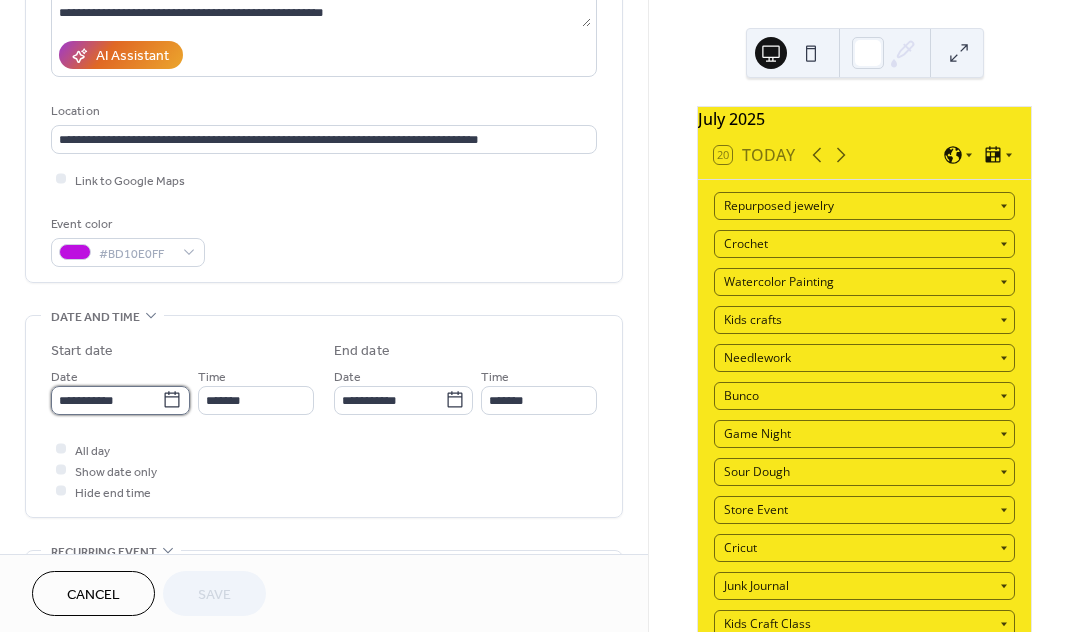 click on "**********" at bounding box center [106, 400] 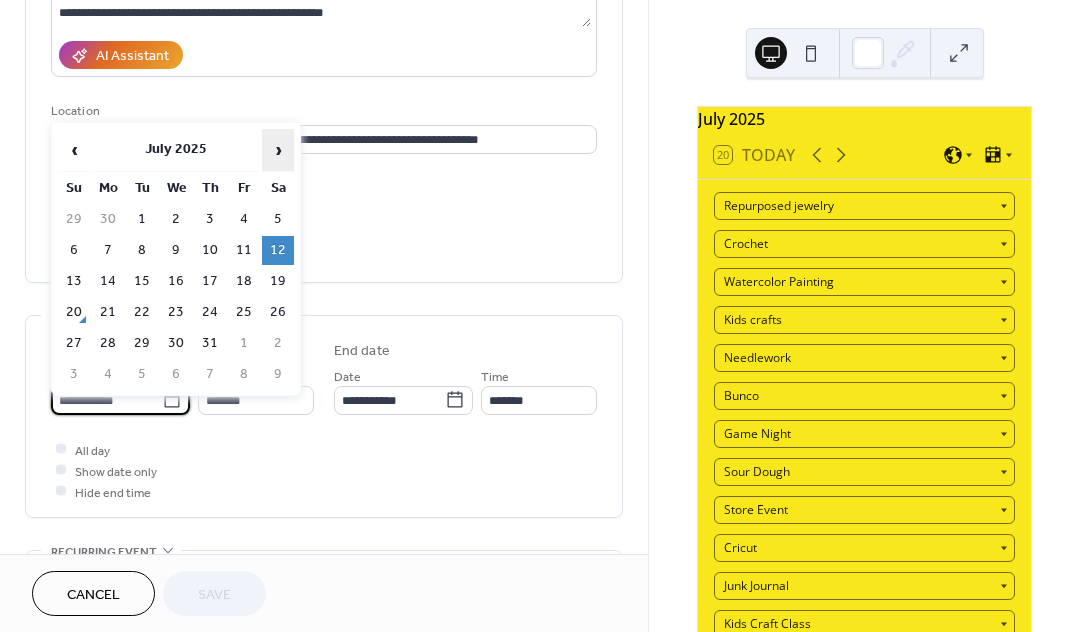 click on "›" at bounding box center [278, 150] 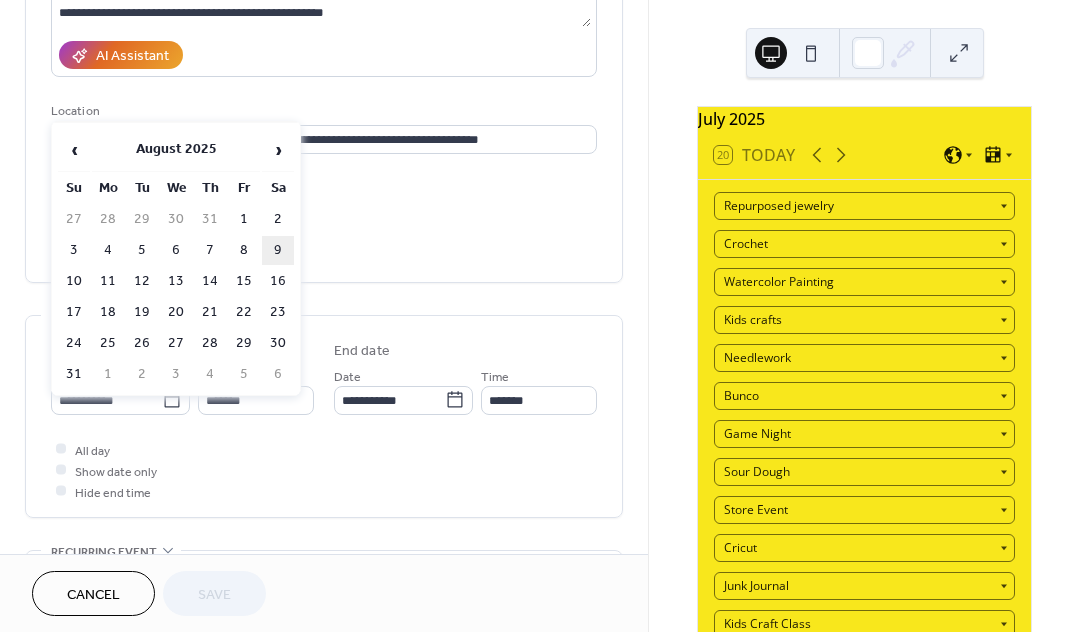click on "9" at bounding box center (278, 250) 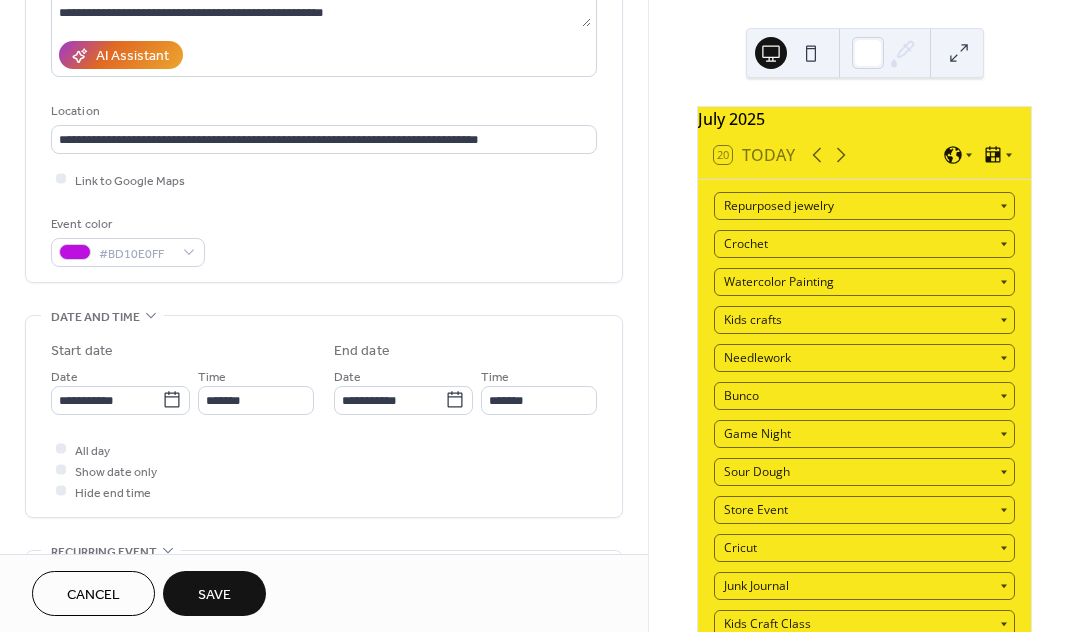 click on "Save" at bounding box center [214, 595] 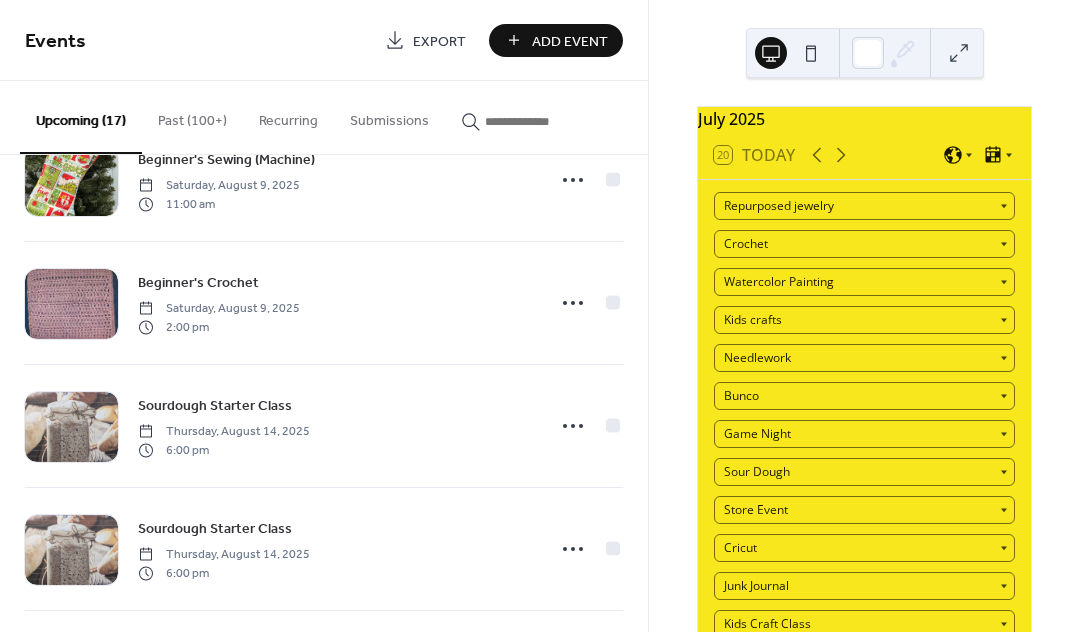 scroll, scrollTop: 574, scrollLeft: 0, axis: vertical 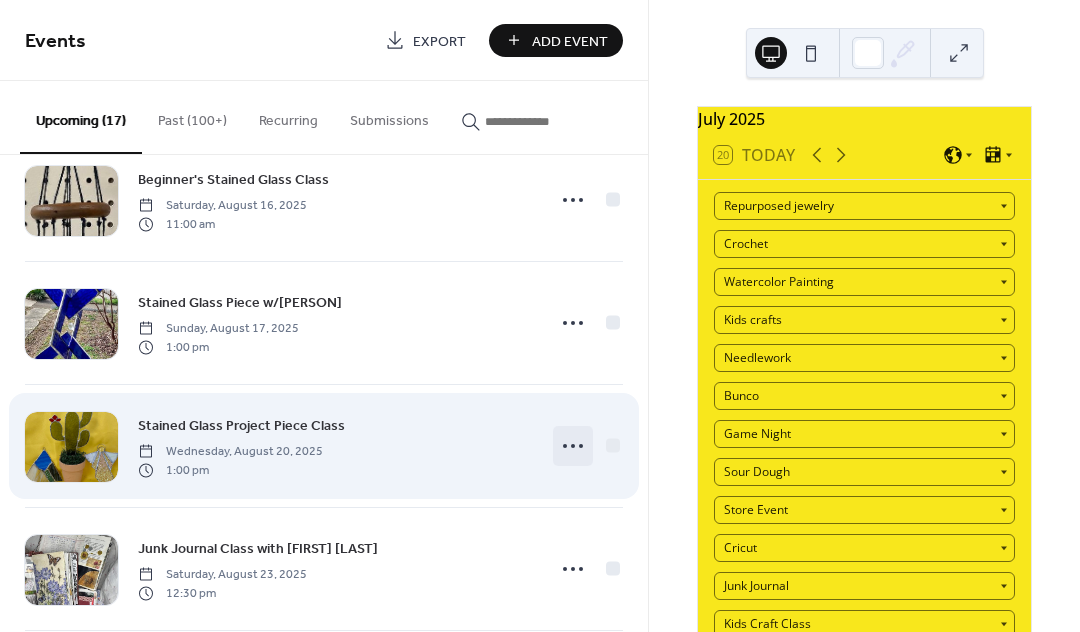 click 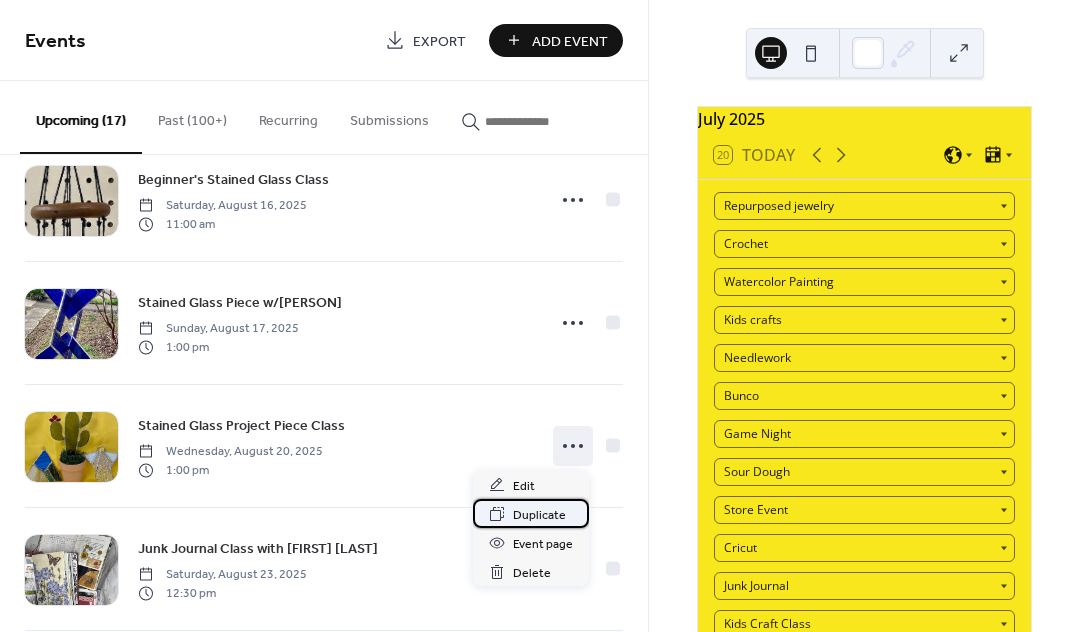 click on "Duplicate" at bounding box center [539, 515] 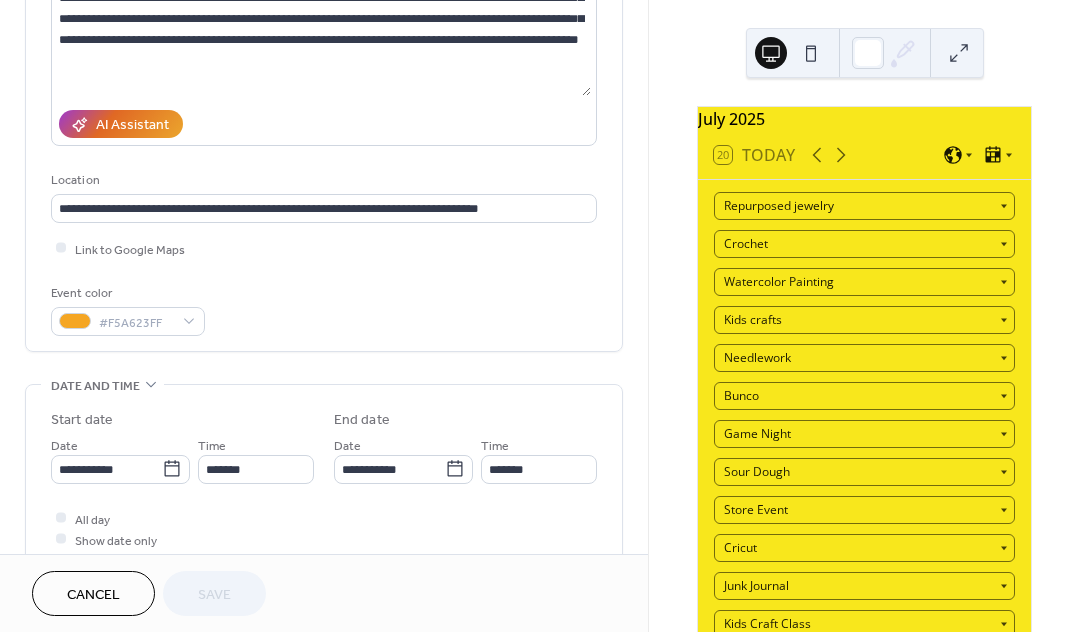 scroll, scrollTop: 272, scrollLeft: 0, axis: vertical 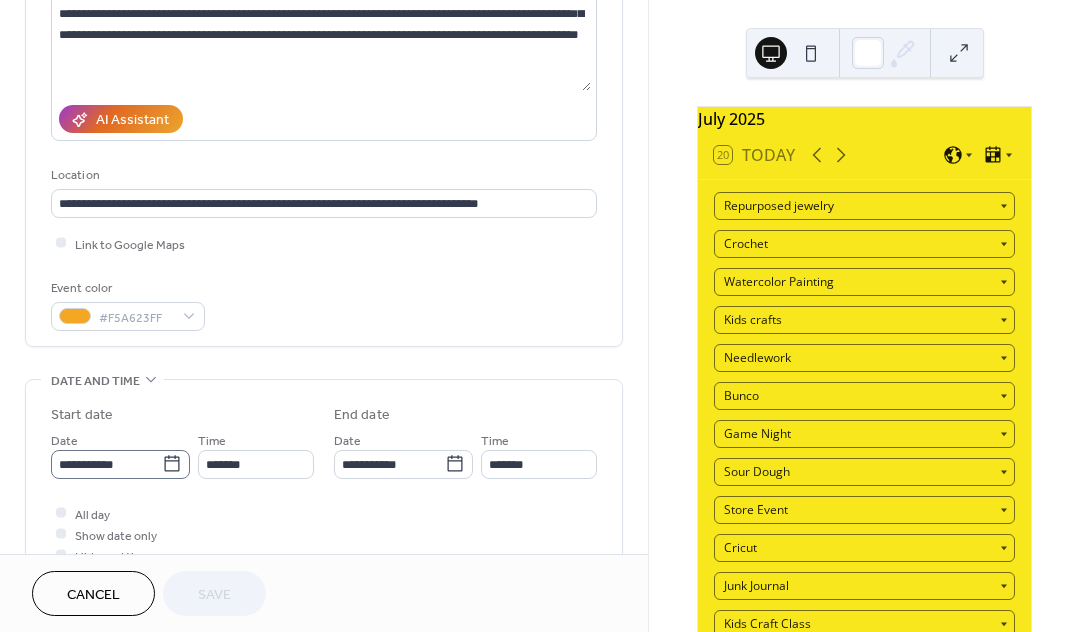click 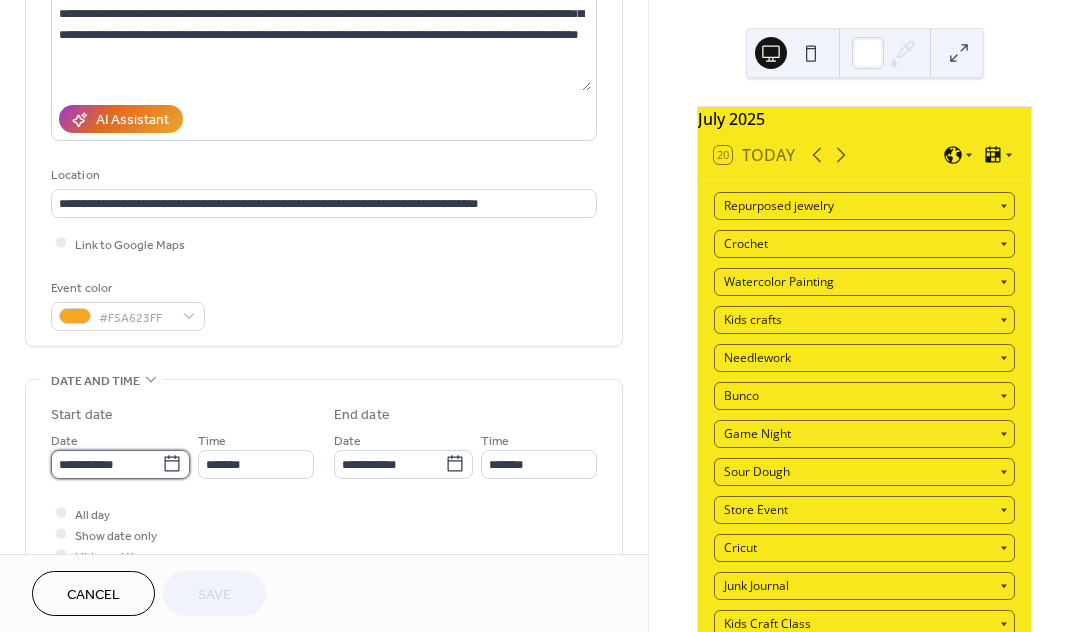 click on "**********" at bounding box center [106, 464] 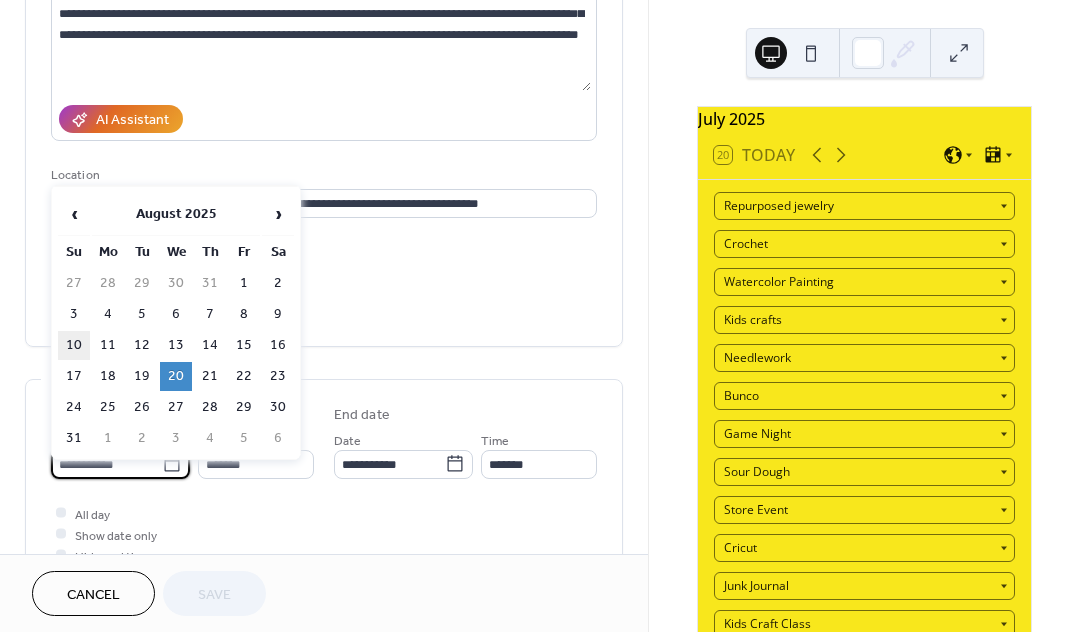 click on "10" at bounding box center [74, 345] 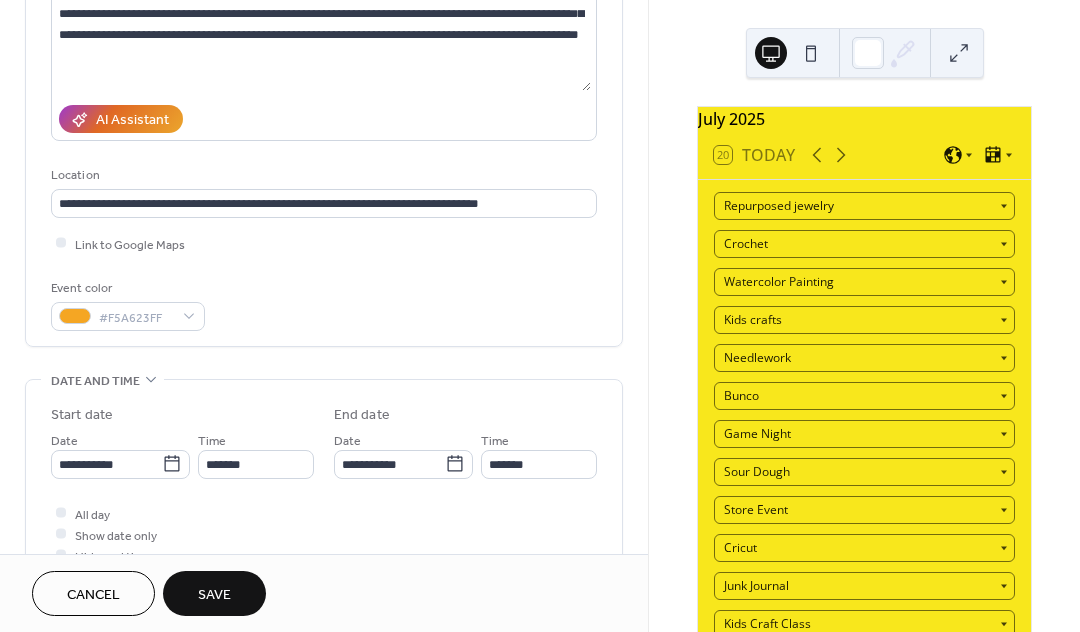 click on "Save" at bounding box center [214, 595] 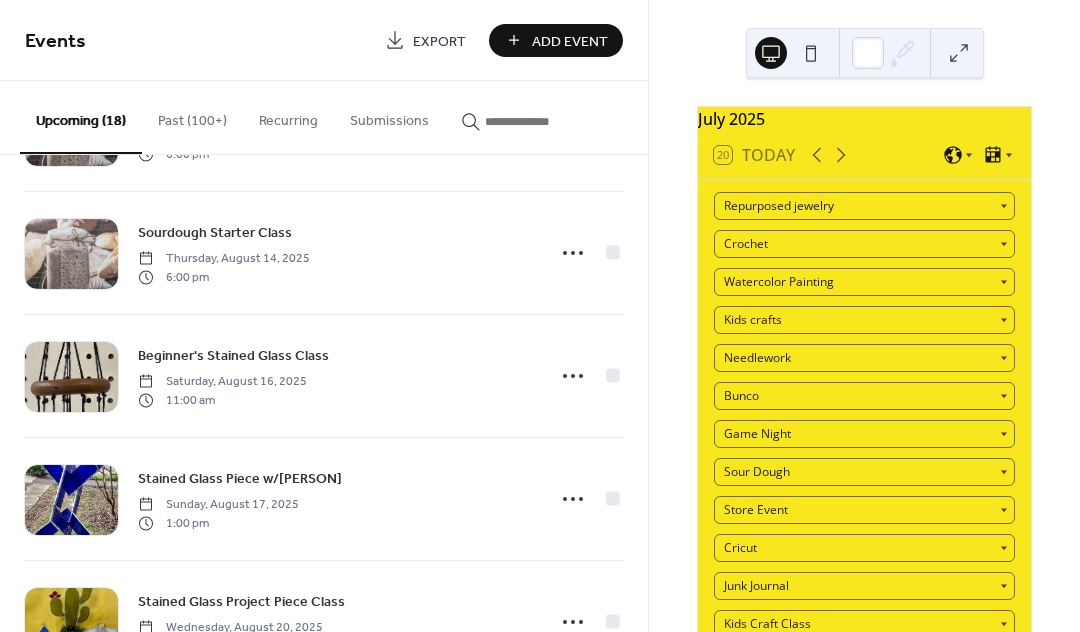 scroll, scrollTop: 1014, scrollLeft: 0, axis: vertical 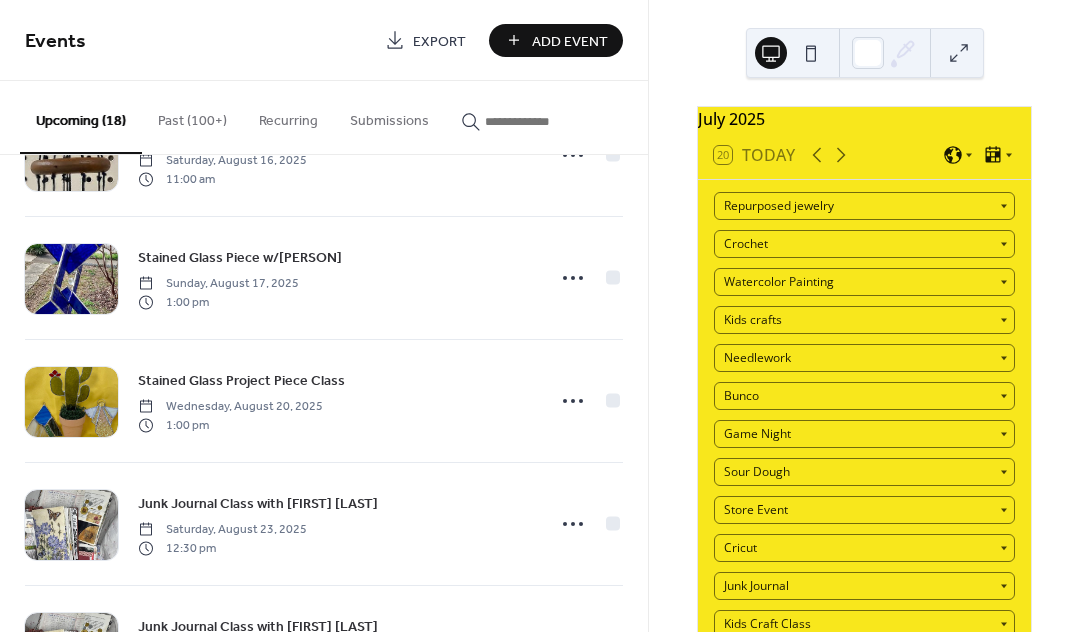 drag, startPoint x: 647, startPoint y: 422, endPoint x: 644, endPoint y: 448, distance: 26.172504 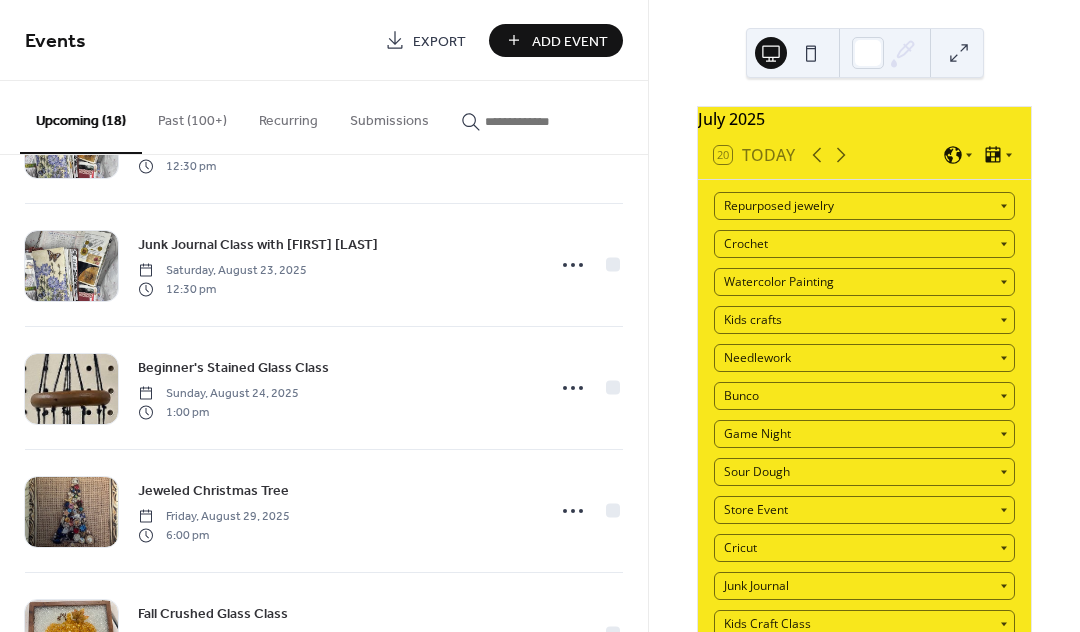 scroll, scrollTop: 1622, scrollLeft: 0, axis: vertical 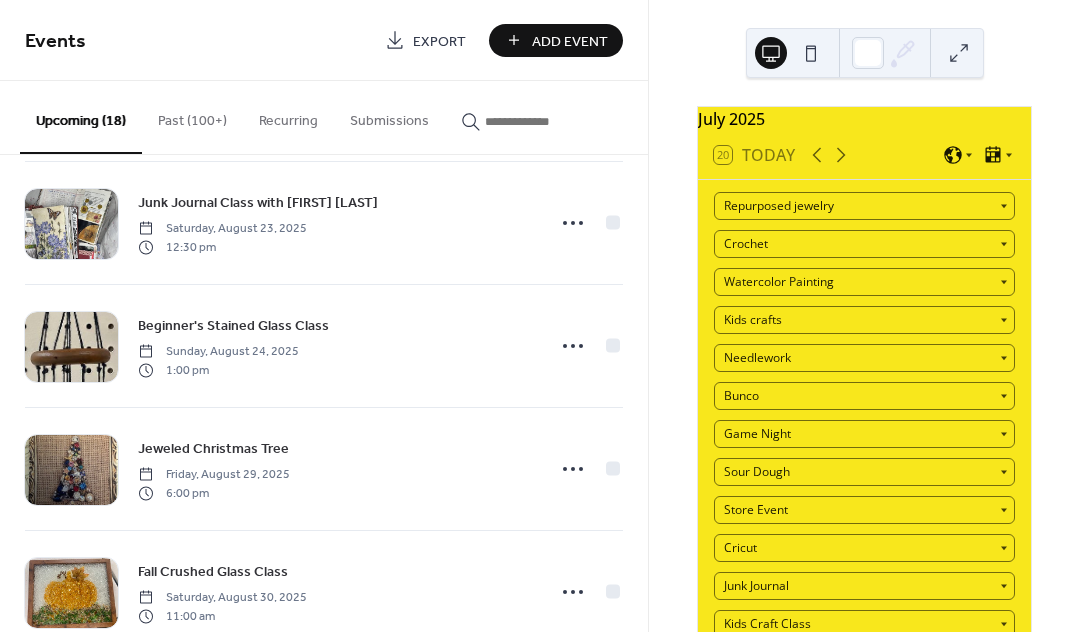 click on "Past (100+)" at bounding box center [192, 116] 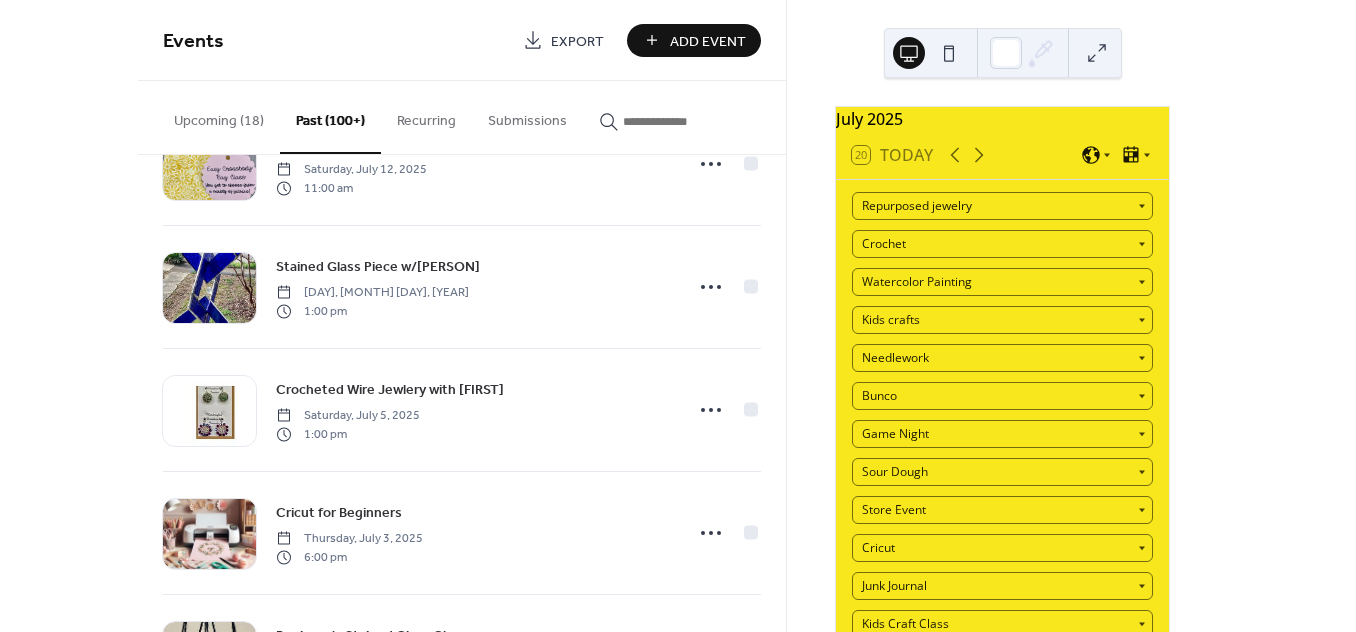 scroll, scrollTop: 0, scrollLeft: 0, axis: both 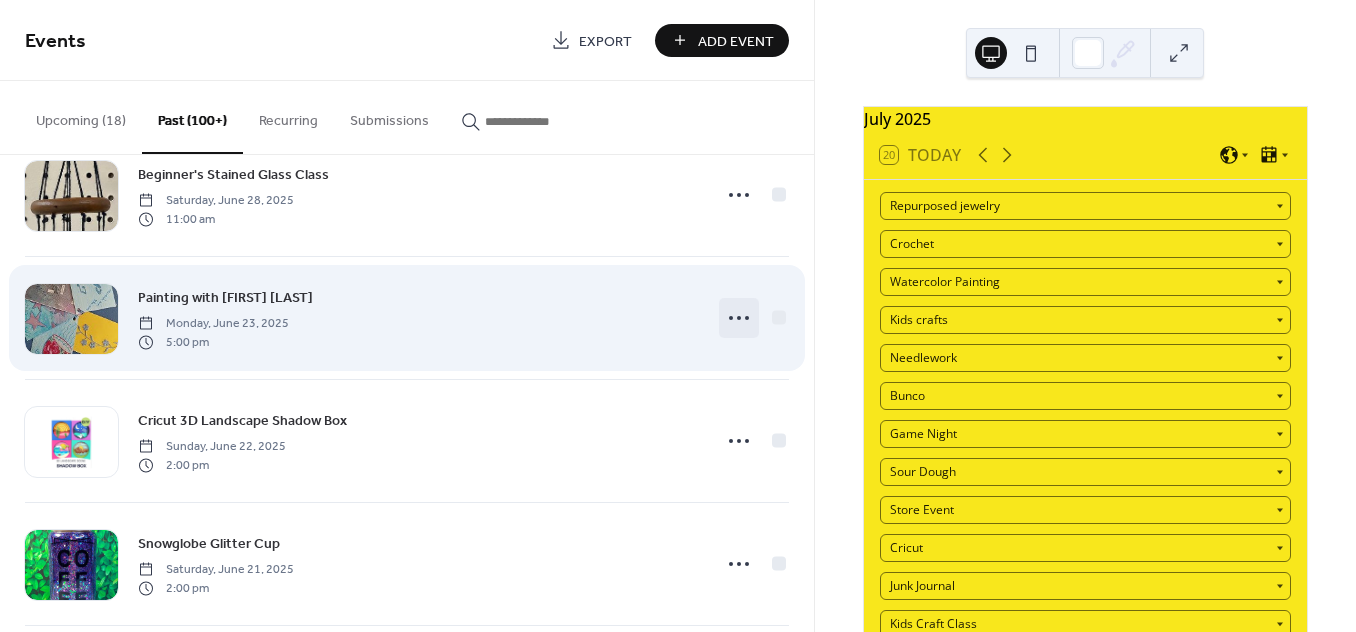 click 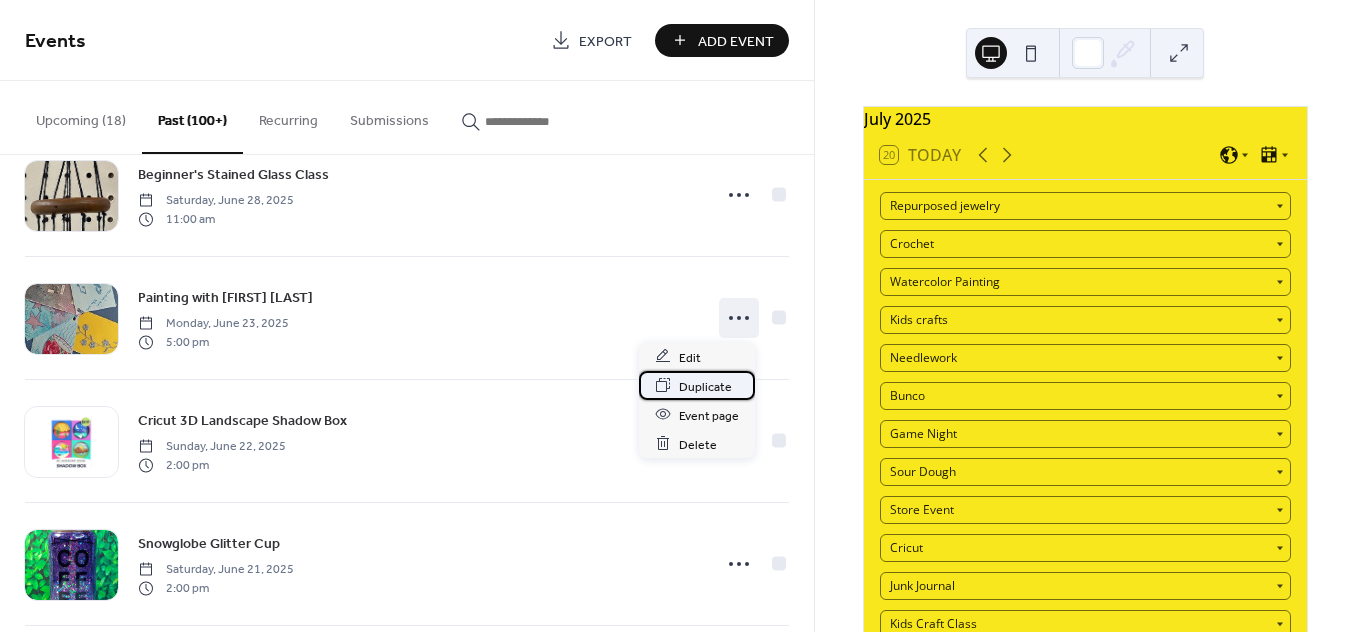 click on "Duplicate" at bounding box center (705, 386) 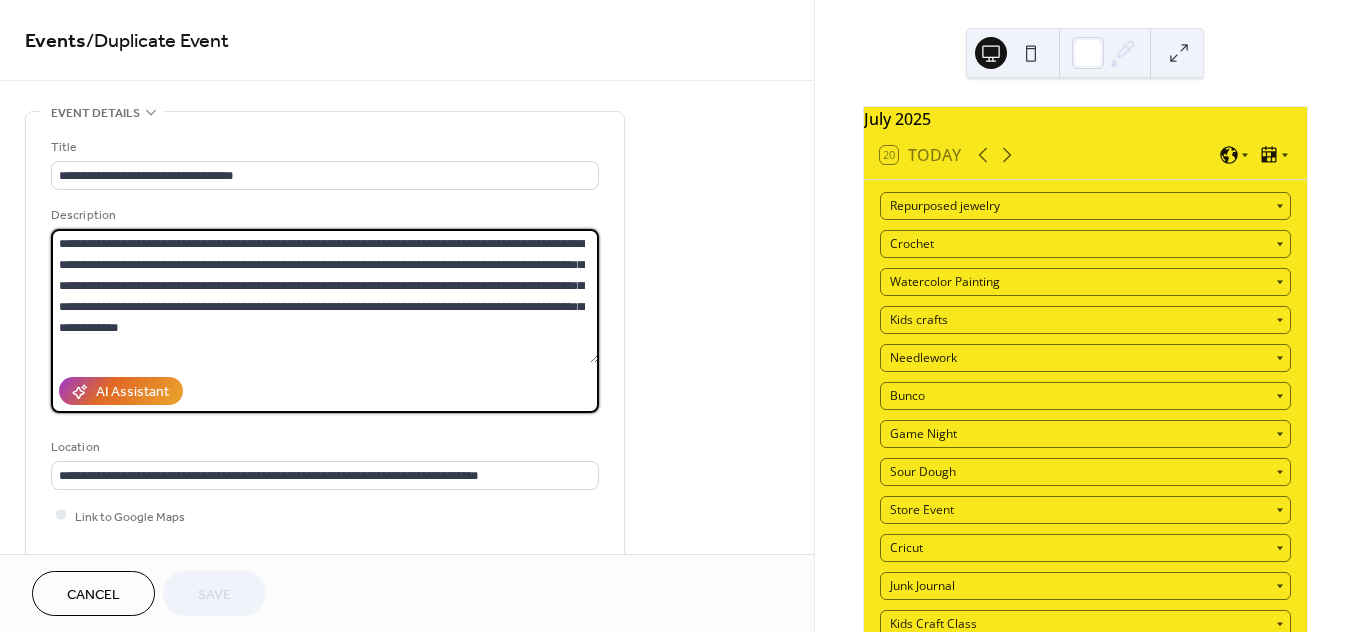 drag, startPoint x: 56, startPoint y: 243, endPoint x: 158, endPoint y: 357, distance: 152.97058 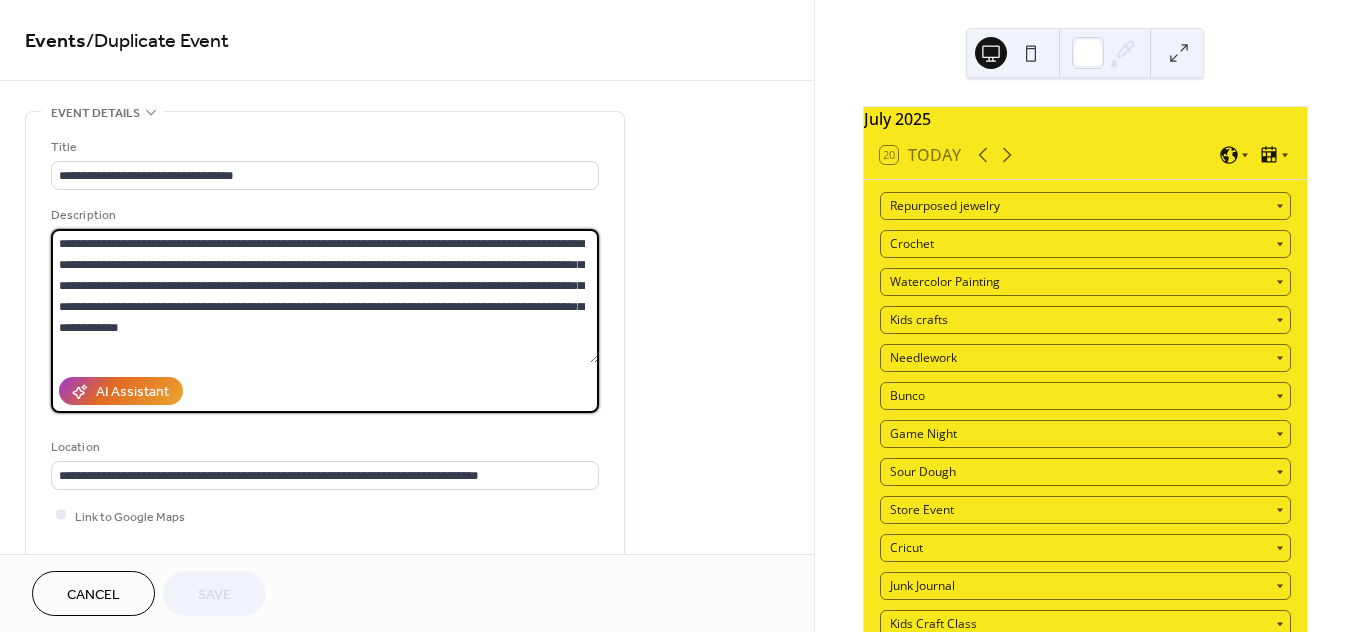 click on "**********" at bounding box center [325, 296] 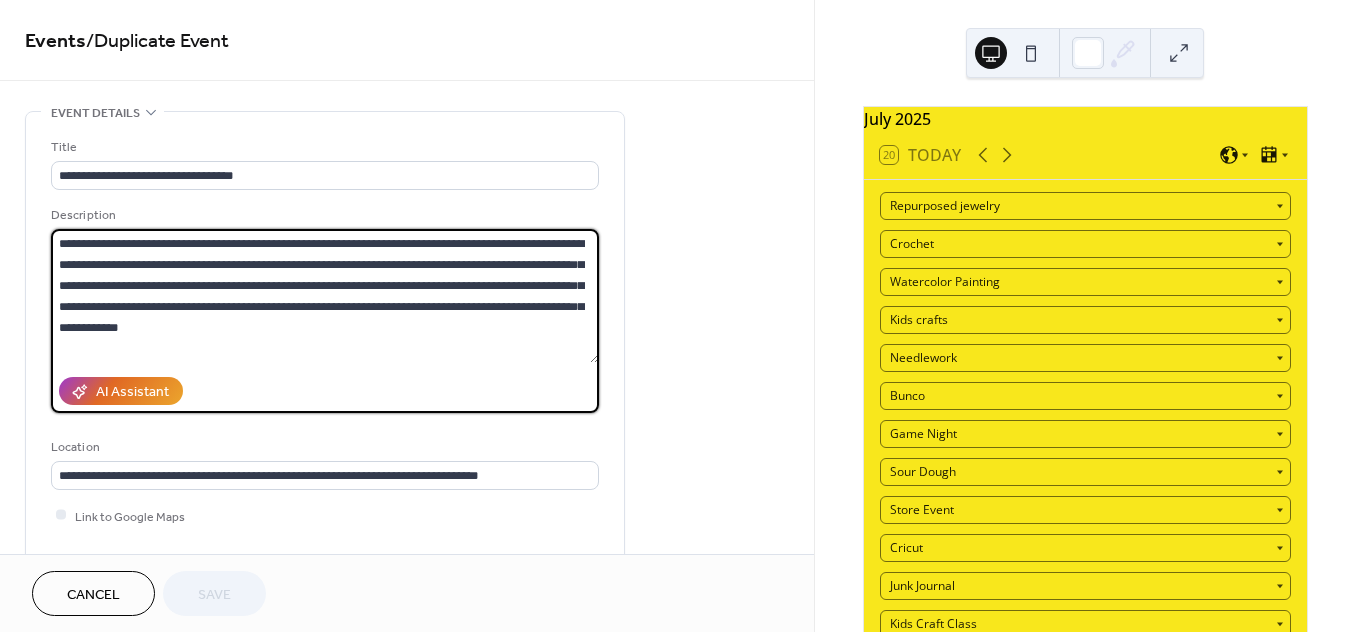 paste 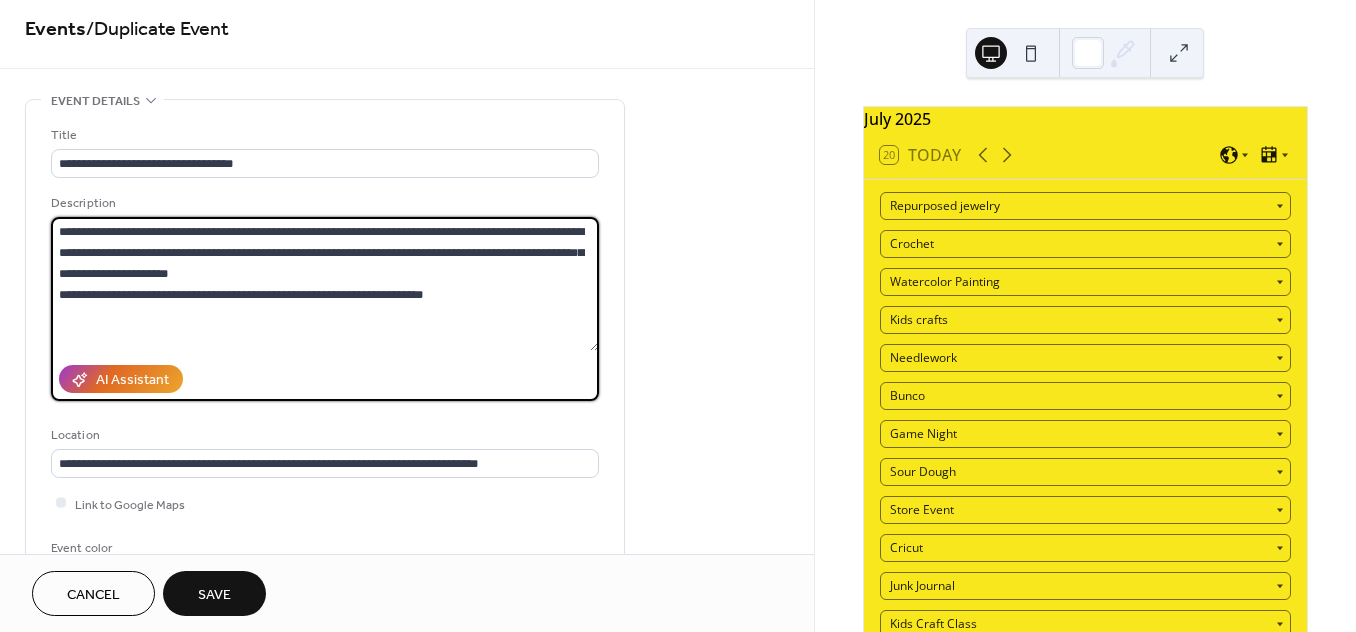 scroll, scrollTop: 16, scrollLeft: 0, axis: vertical 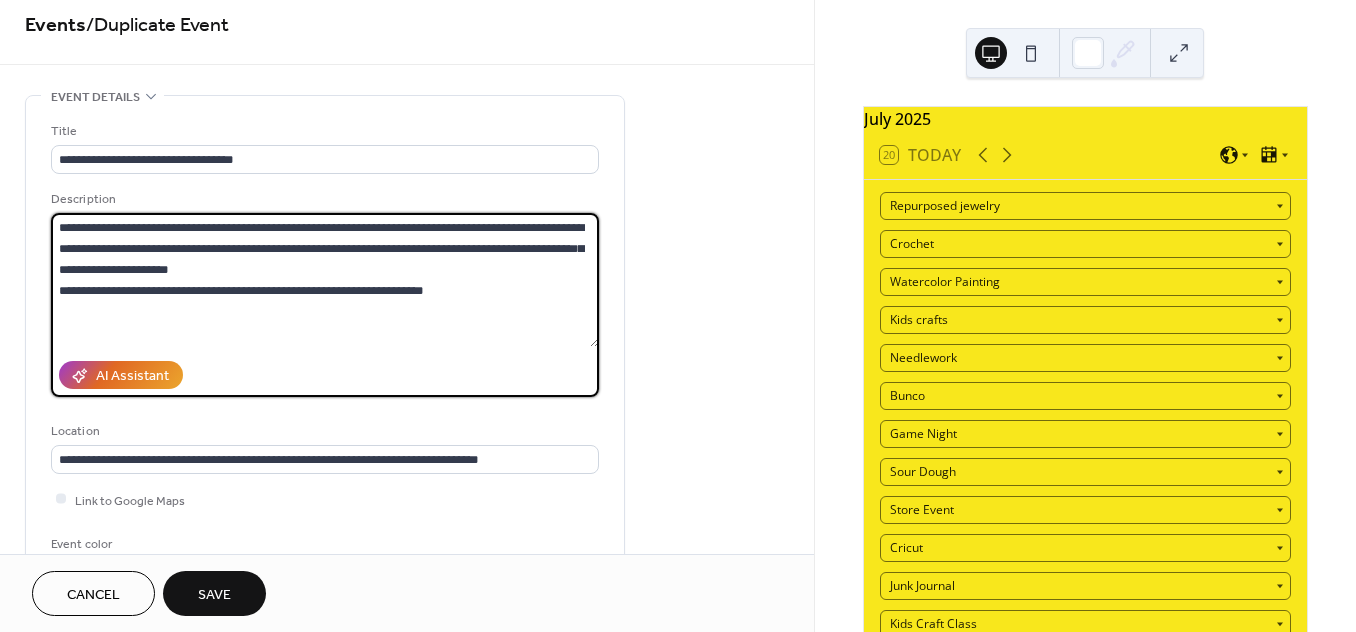 drag, startPoint x: 155, startPoint y: 226, endPoint x: 48, endPoint y: 230, distance: 107.07474 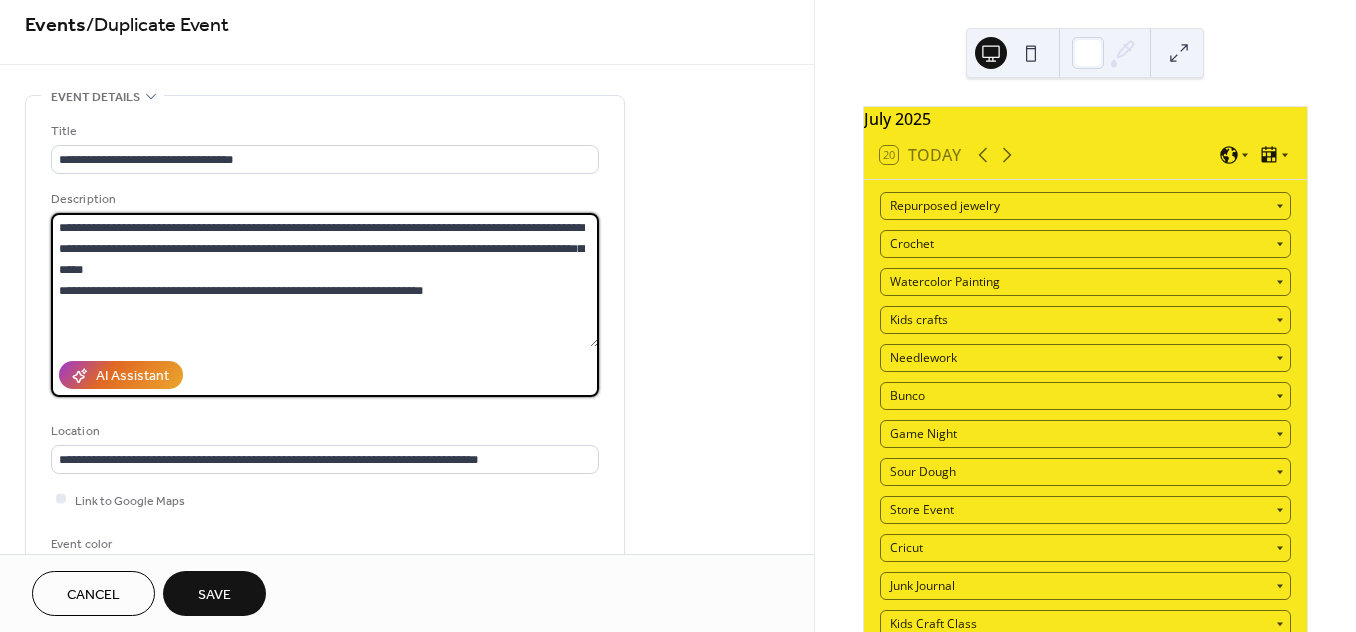 type on "**********" 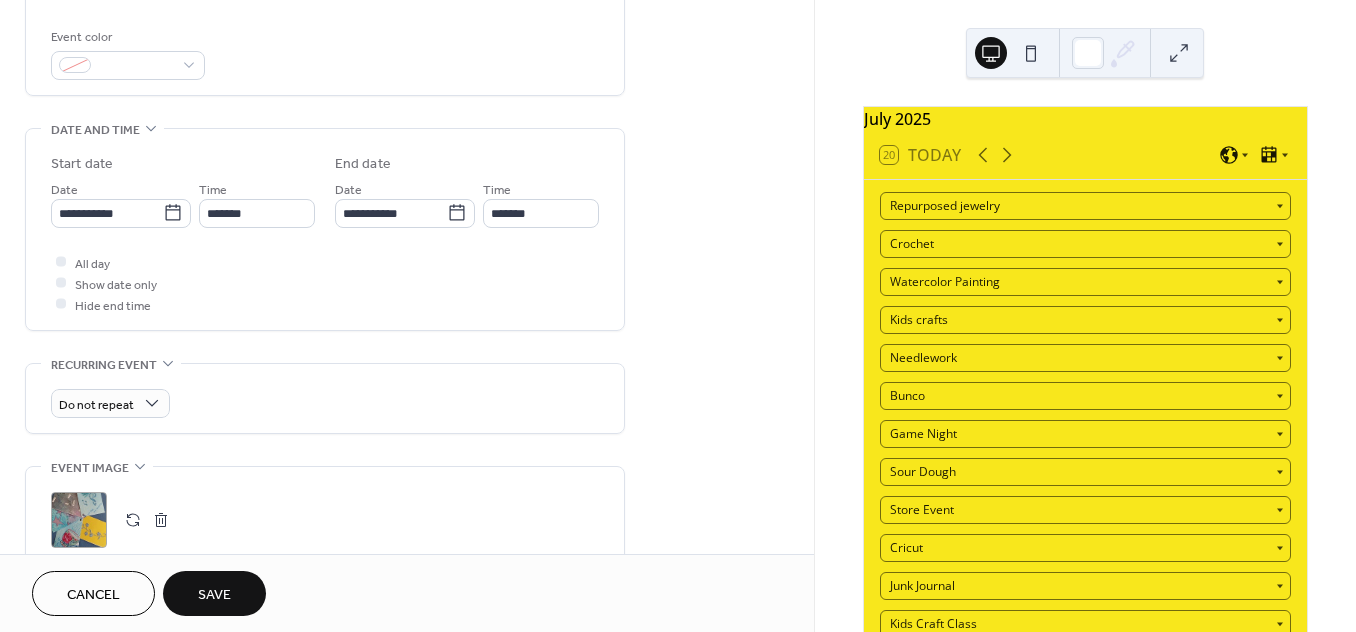 scroll, scrollTop: 557, scrollLeft: 0, axis: vertical 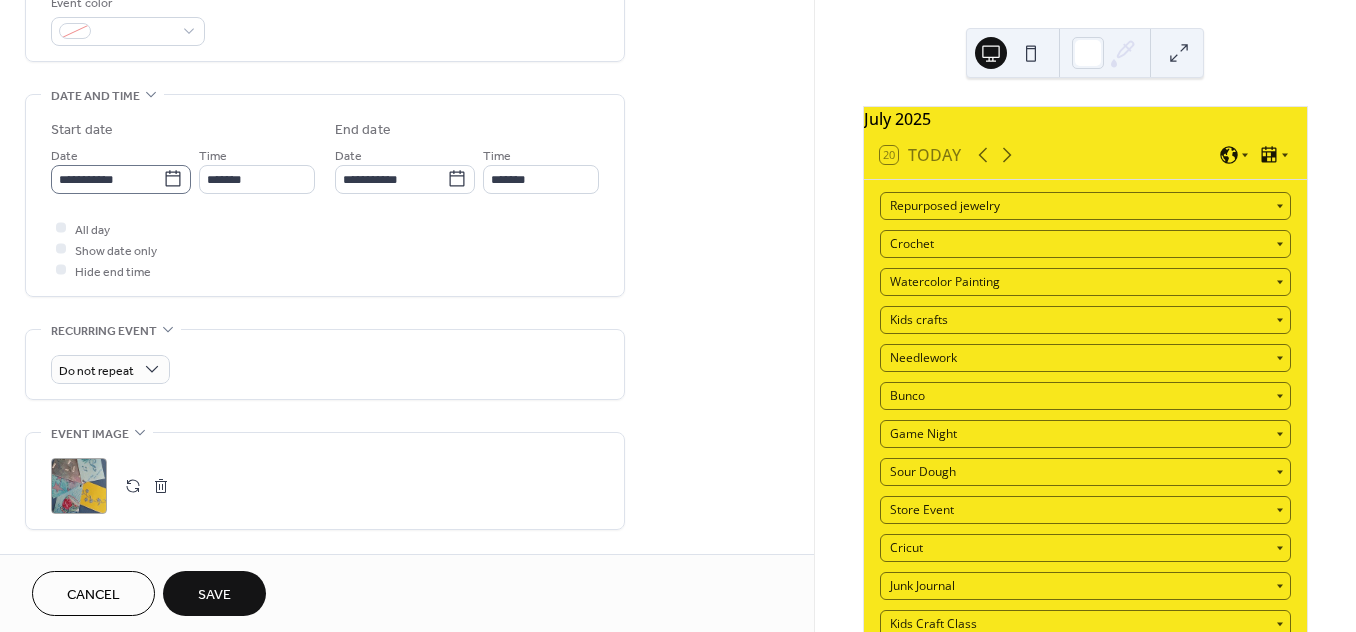 click 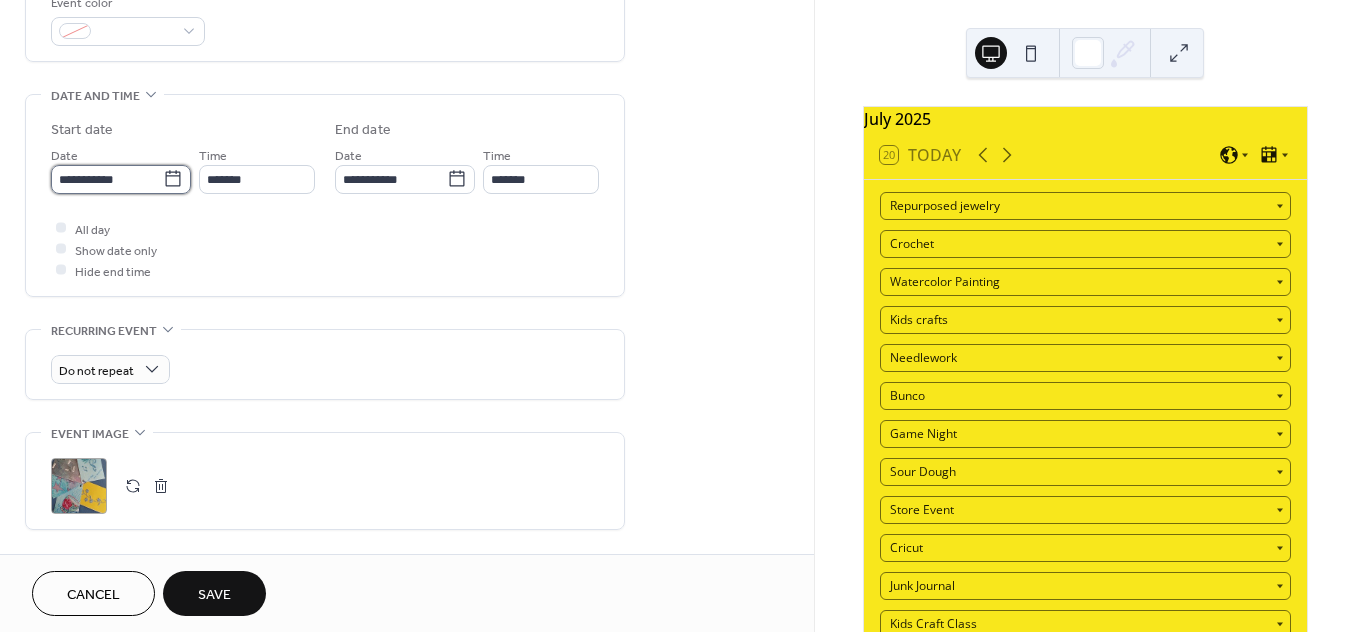 click on "**********" at bounding box center (107, 179) 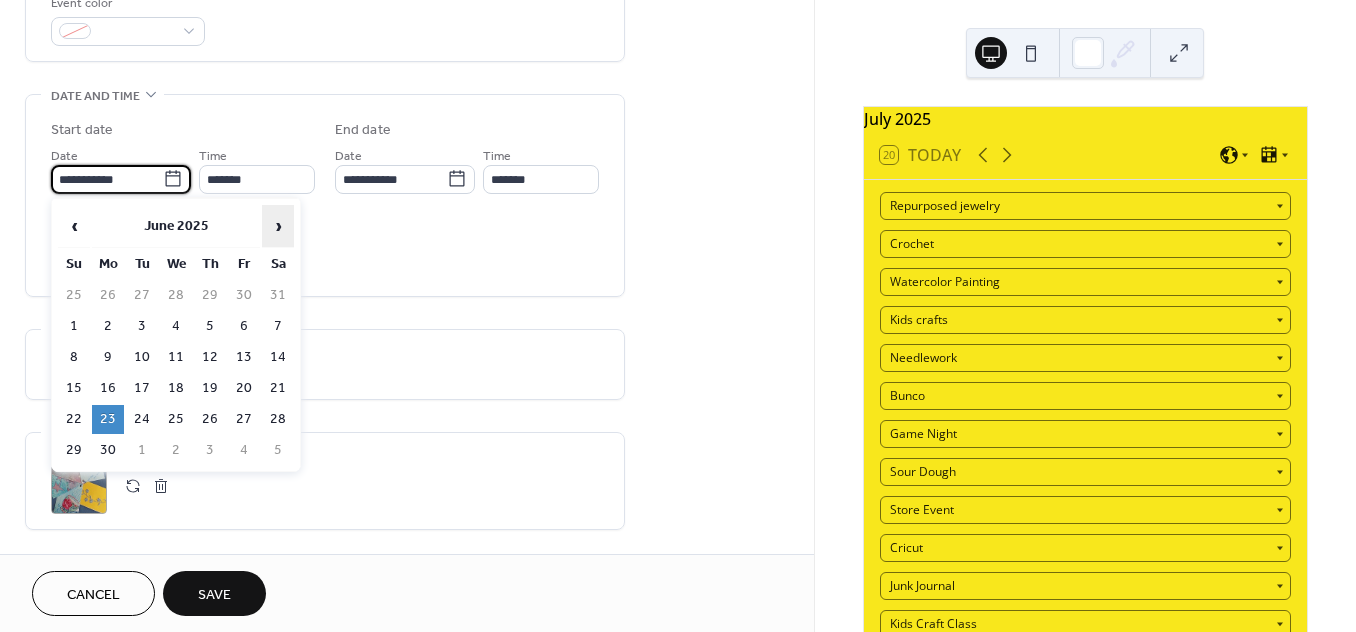 click on "›" at bounding box center [278, 226] 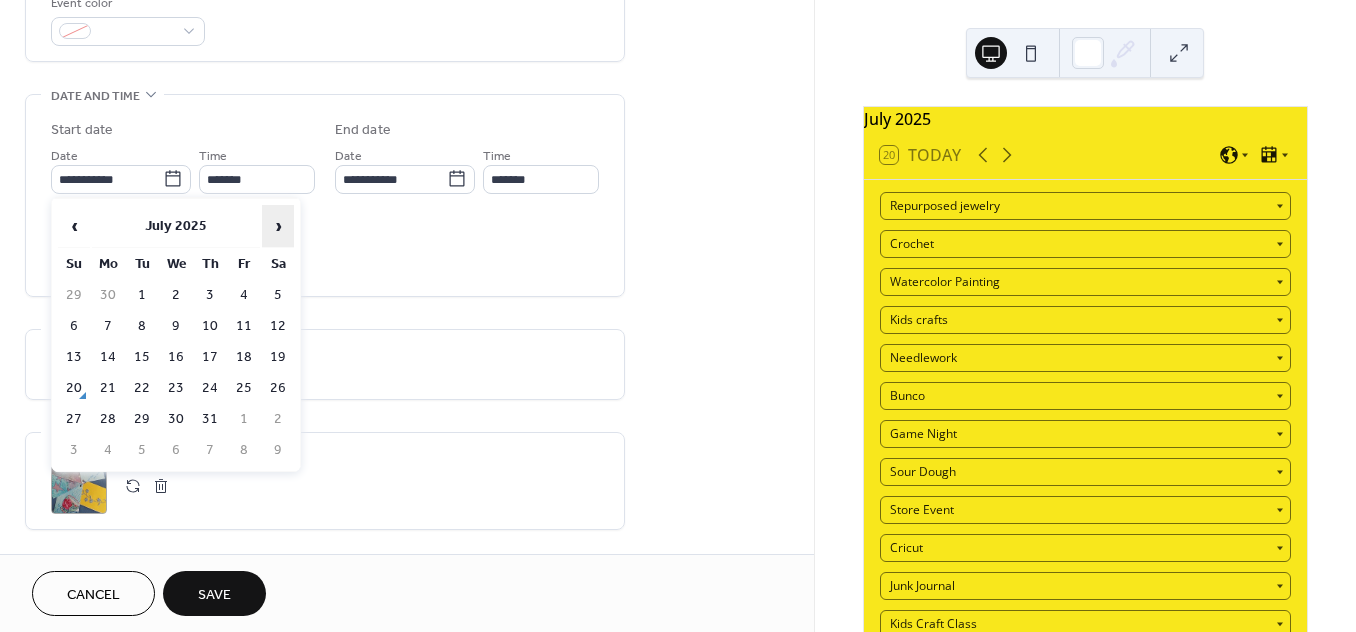 click on "›" at bounding box center [278, 226] 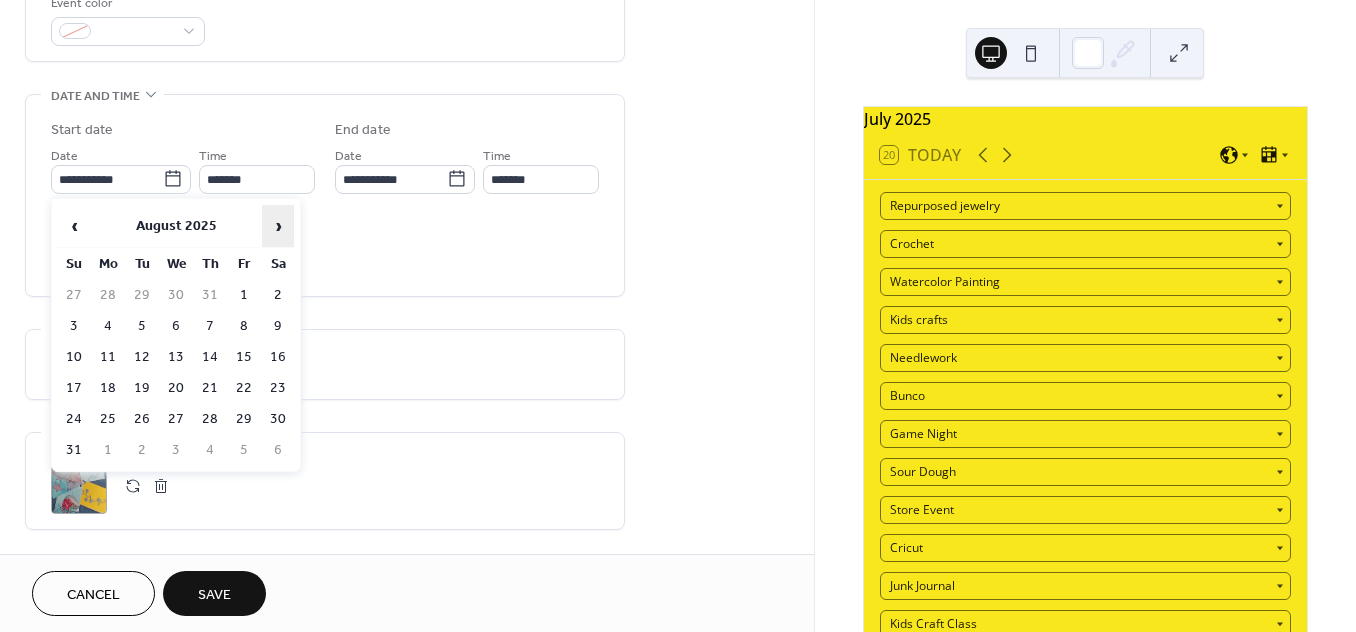 click on "›" at bounding box center [278, 226] 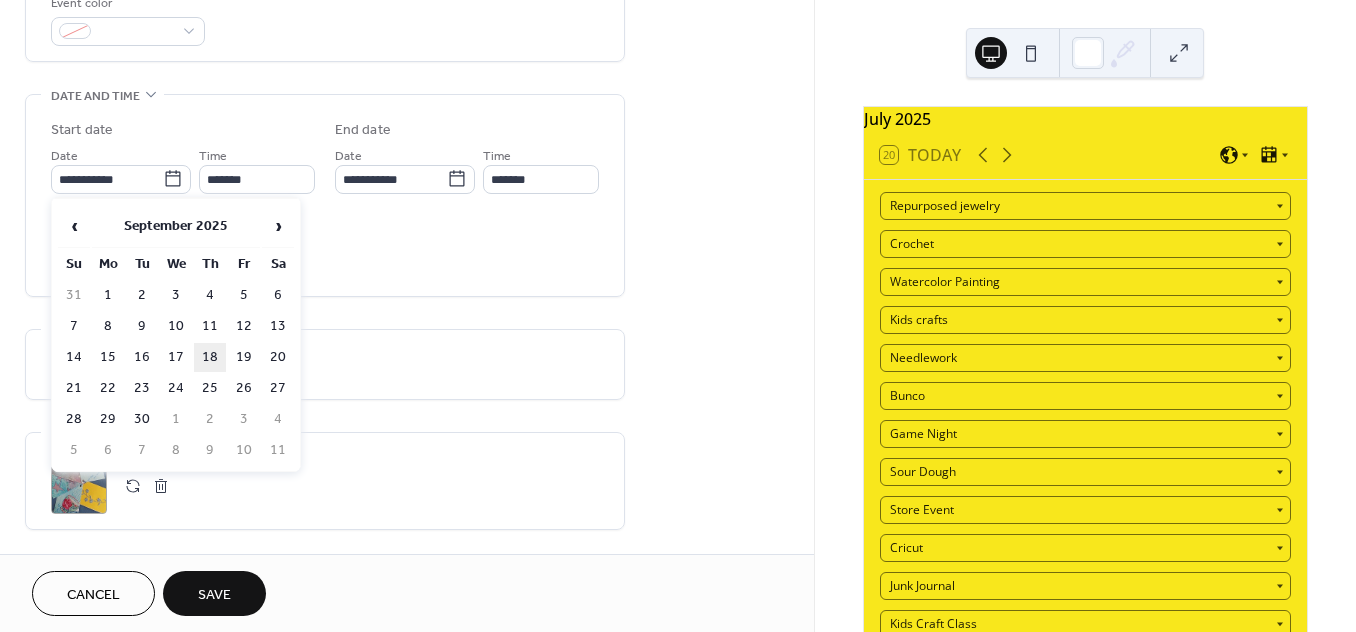 click on "18" at bounding box center (210, 357) 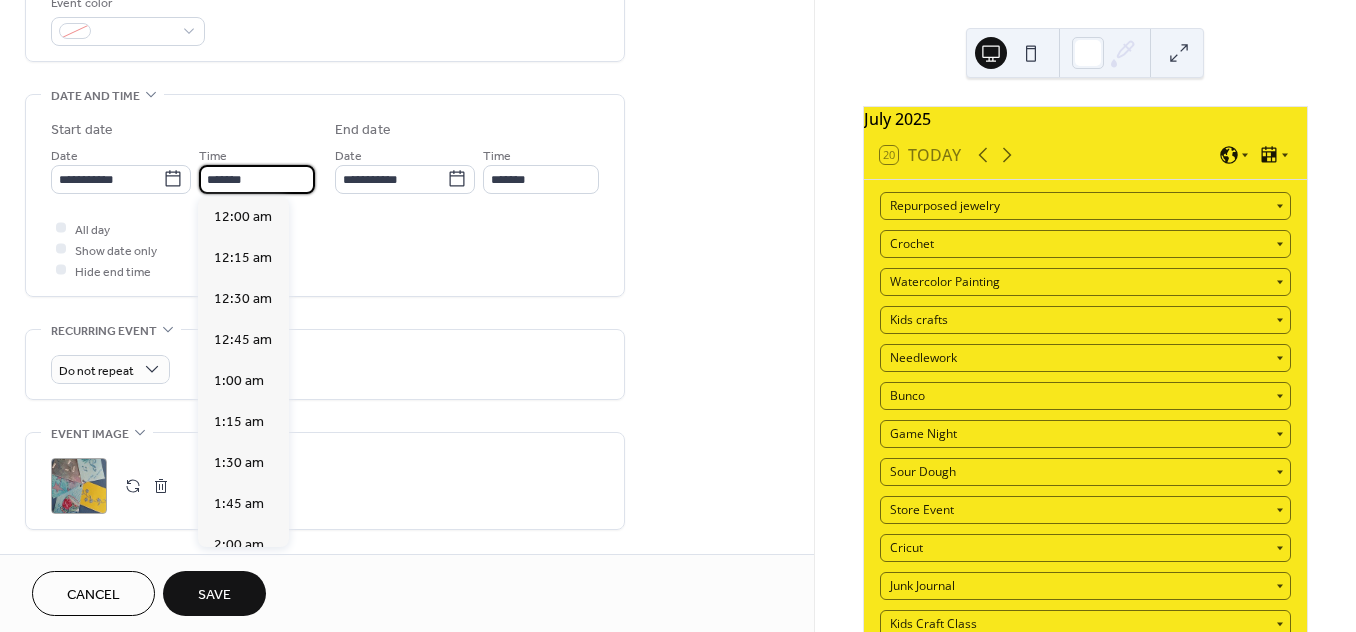 scroll, scrollTop: 2816, scrollLeft: 0, axis: vertical 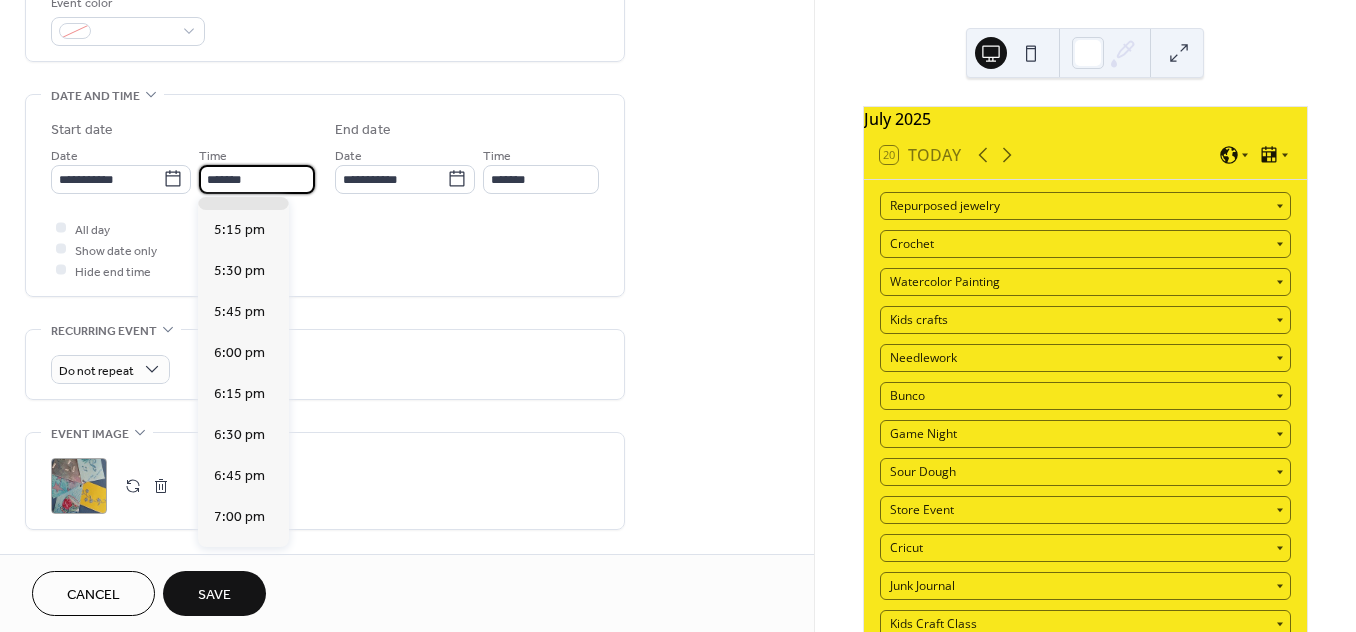 click on "*******" at bounding box center [257, 179] 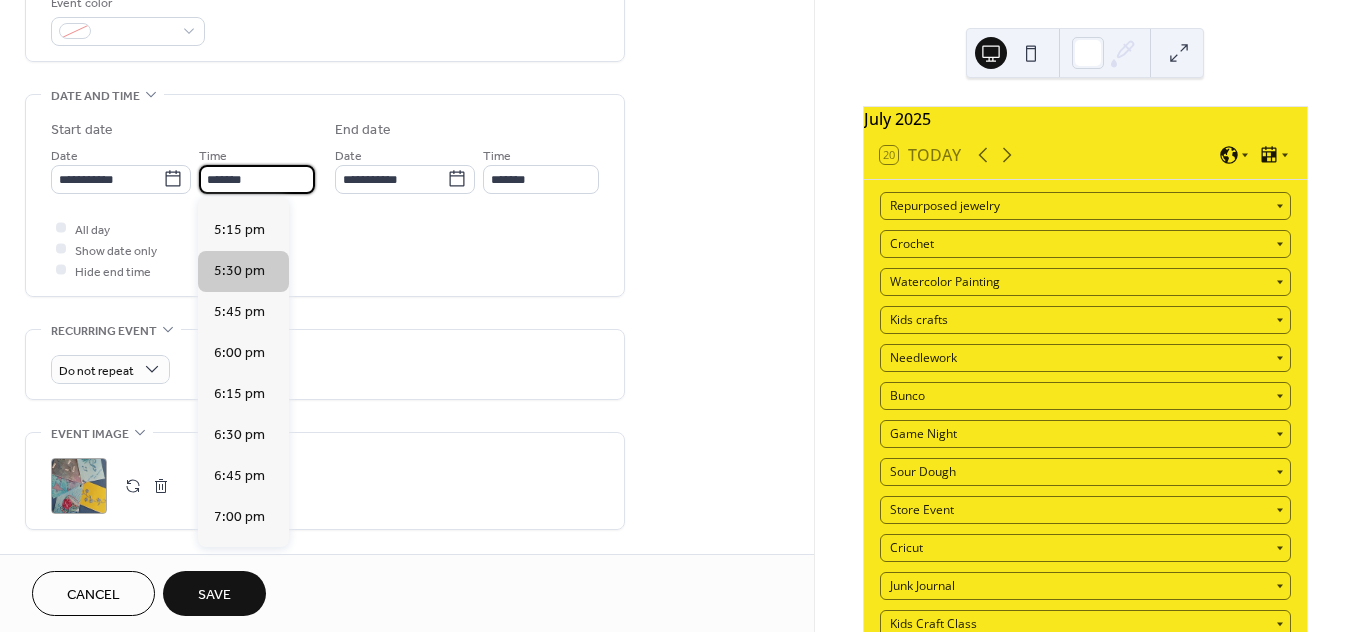 type on "*******" 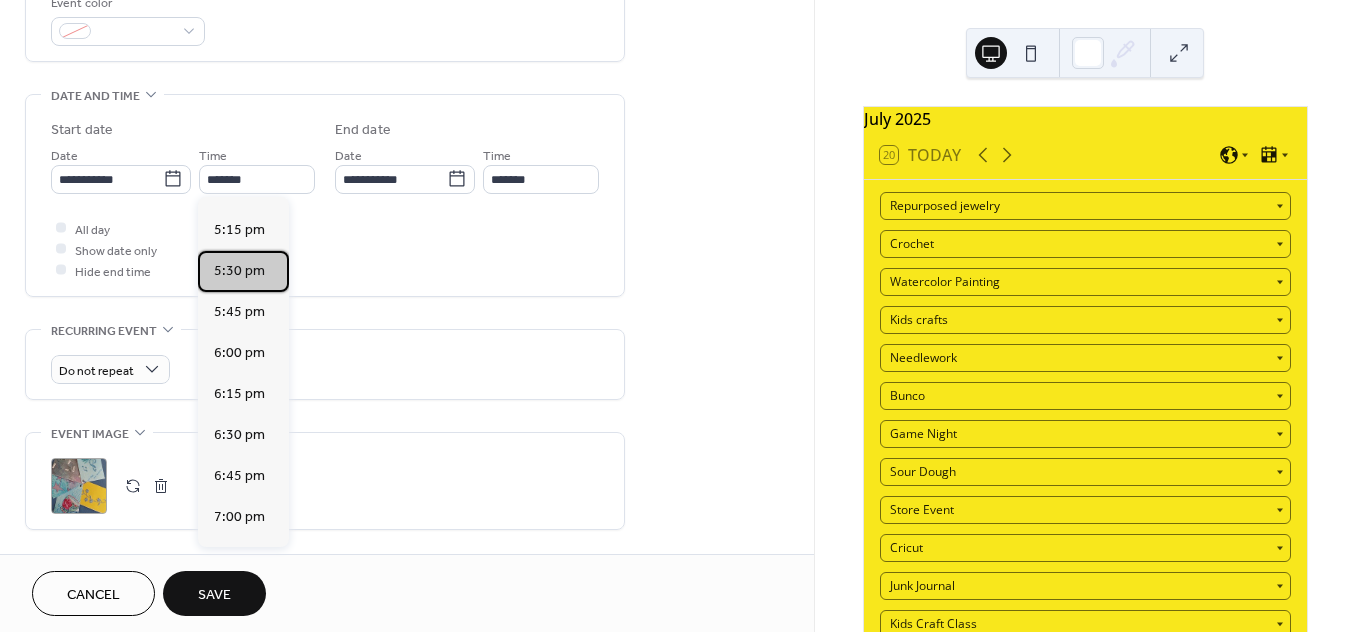 click on "5:30 pm" at bounding box center (239, 271) 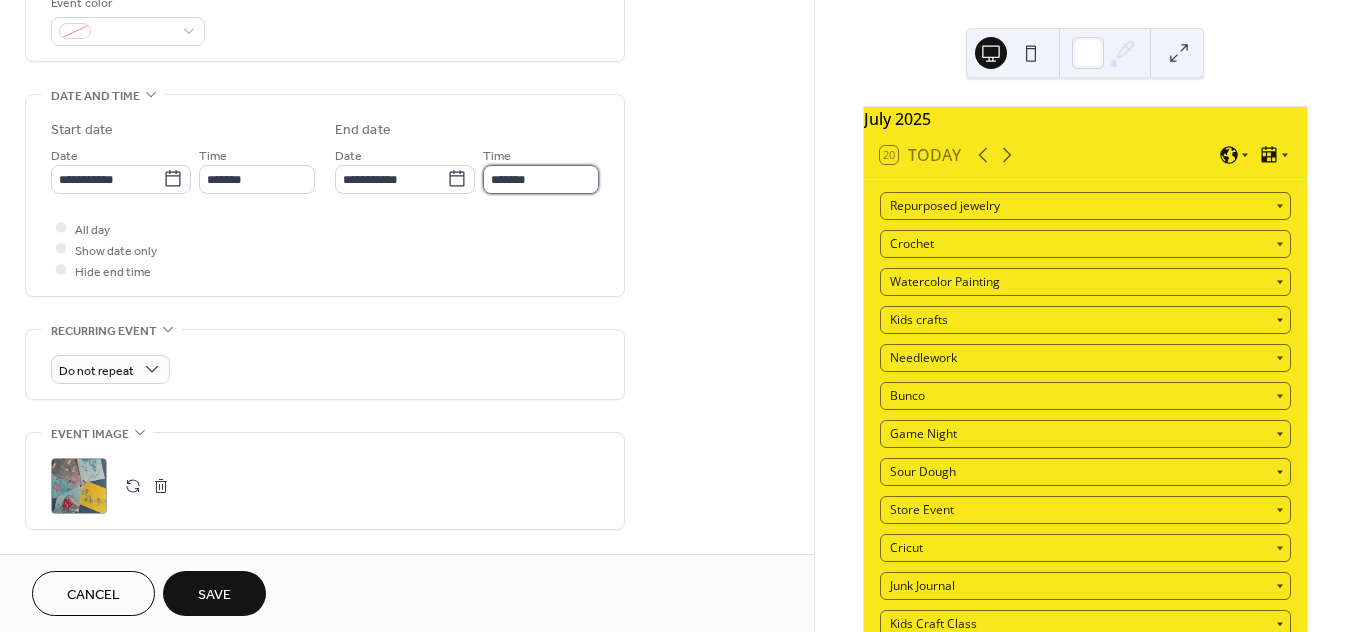 click on "*******" at bounding box center [541, 179] 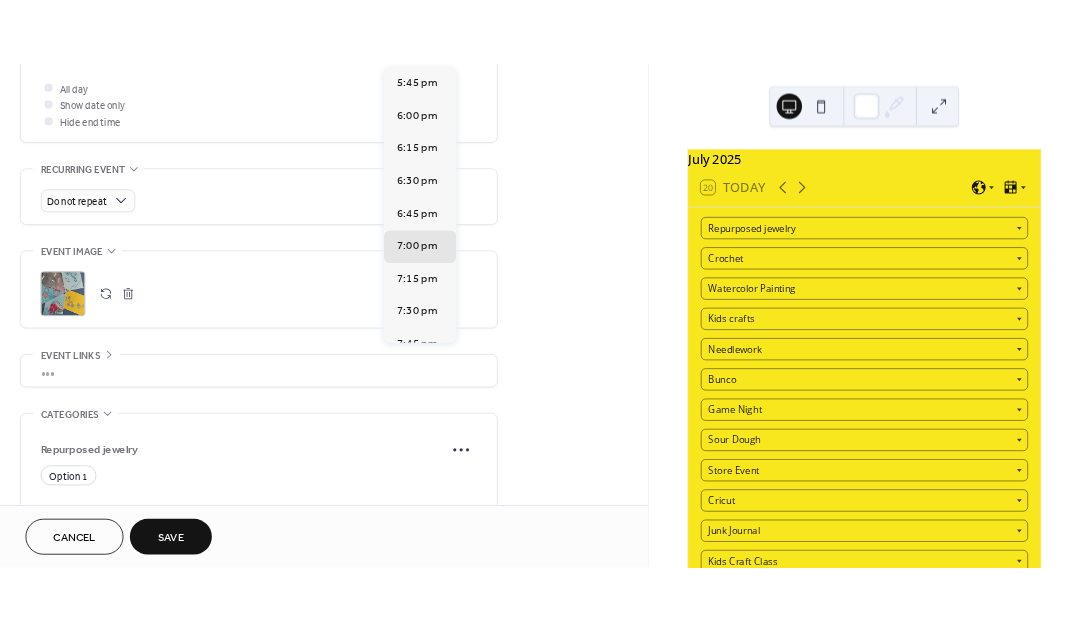 scroll, scrollTop: 784, scrollLeft: 0, axis: vertical 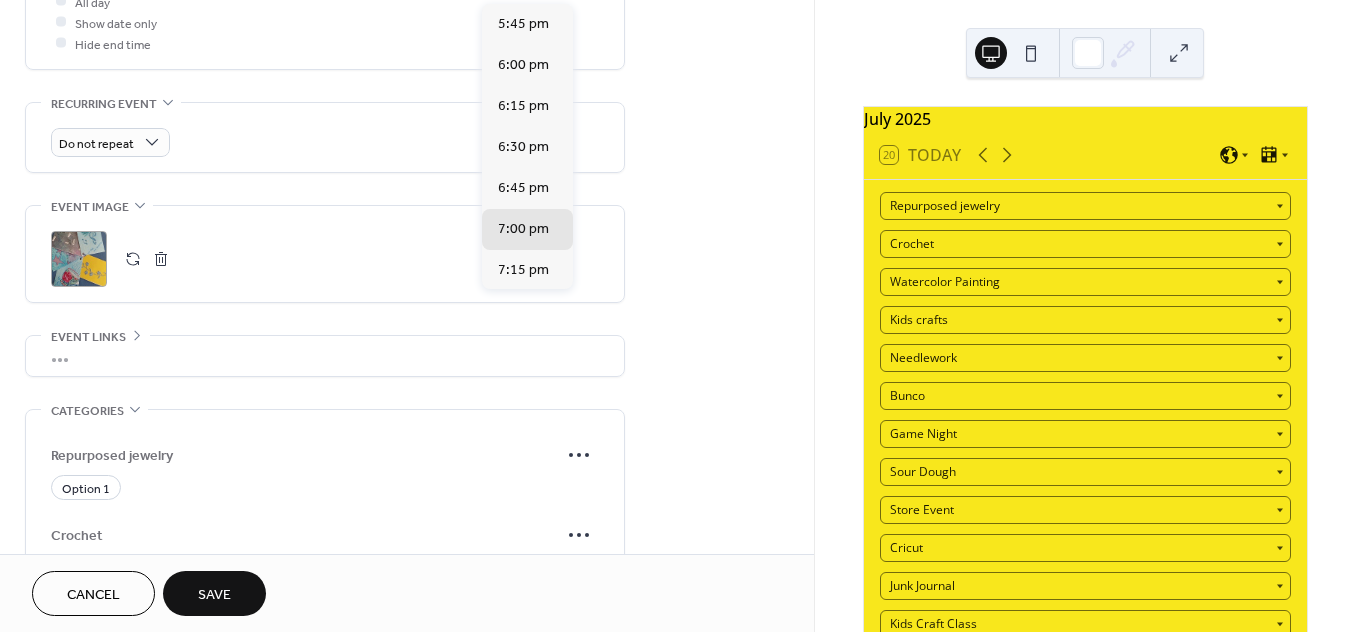 type on "*******" 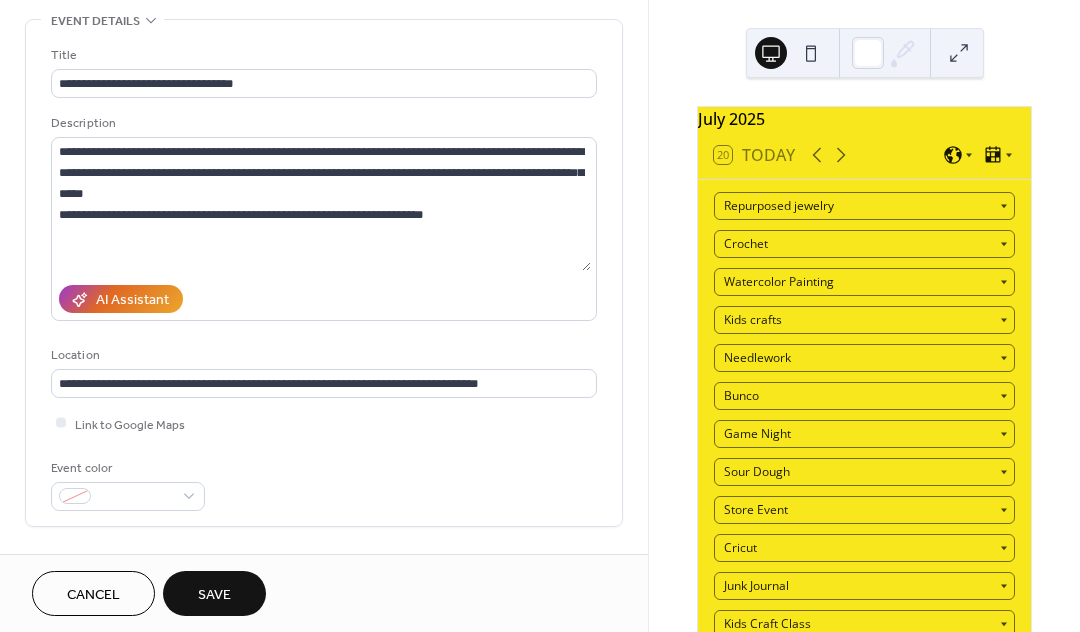 scroll, scrollTop: 203, scrollLeft: 0, axis: vertical 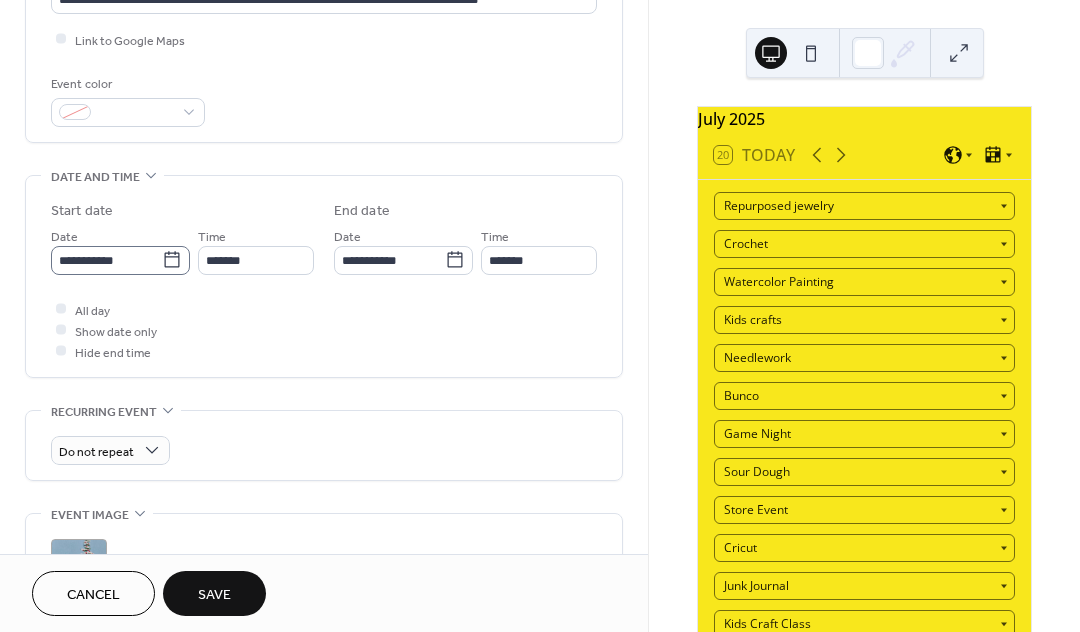 click 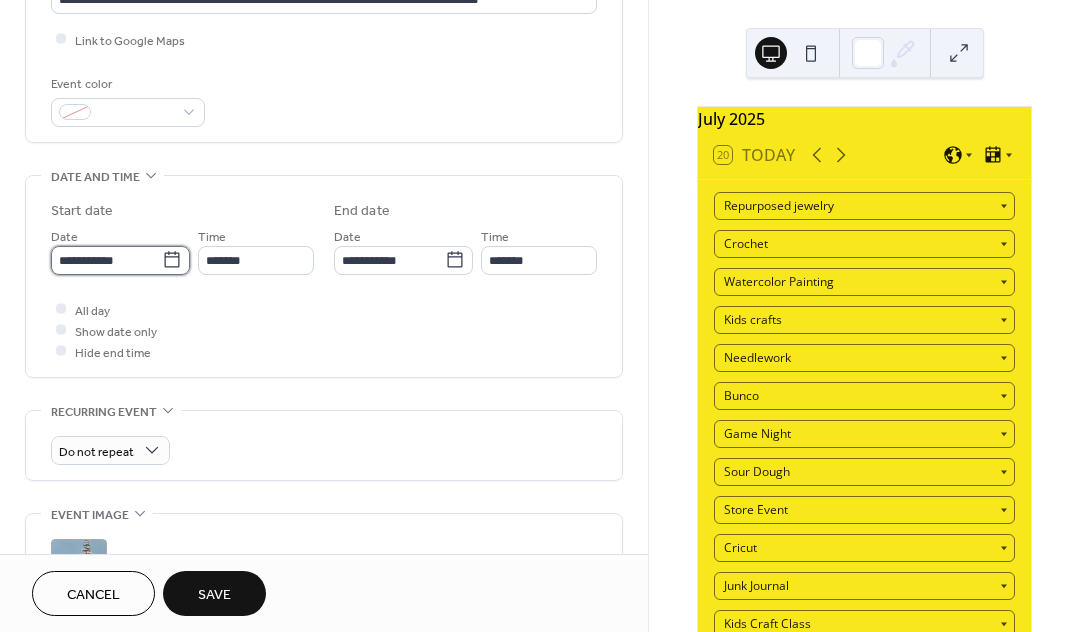 click on "**********" at bounding box center [106, 260] 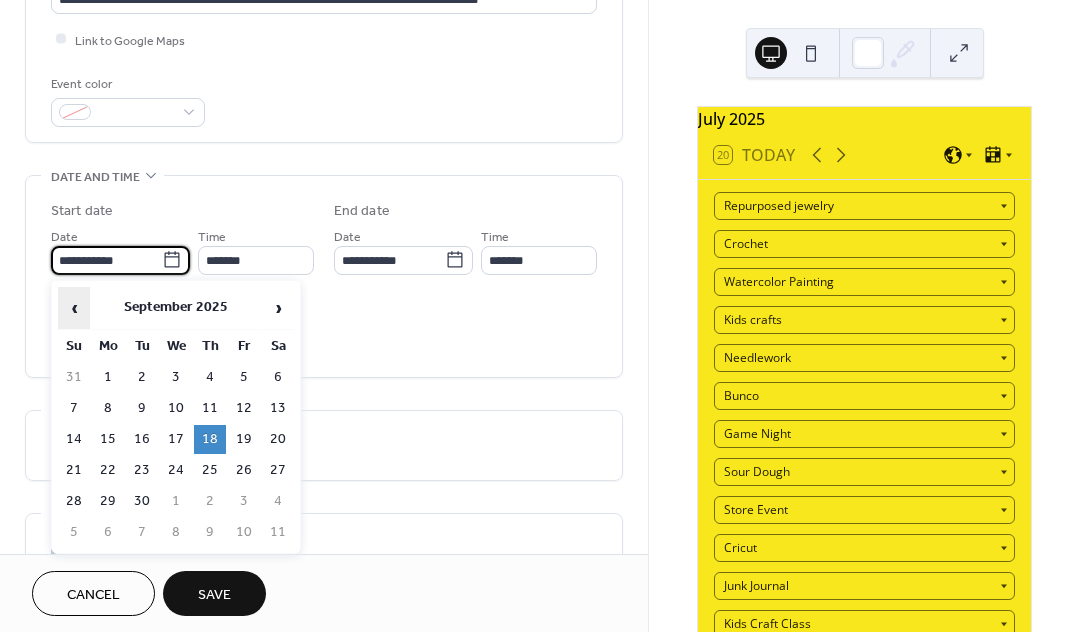 click on "‹" at bounding box center (74, 308) 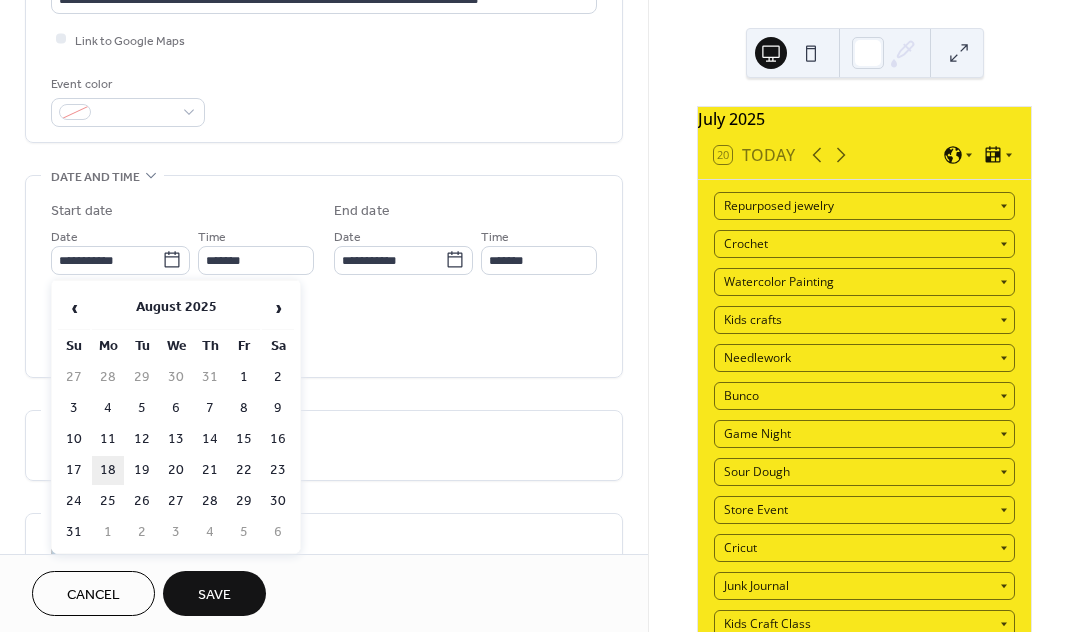 click on "18" at bounding box center [108, 470] 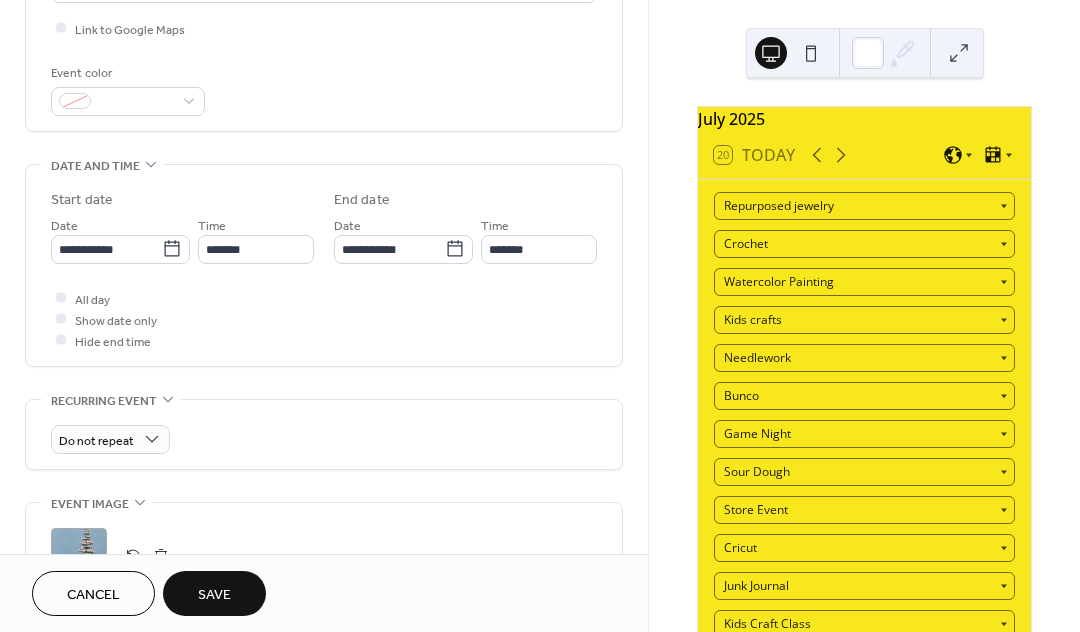 scroll, scrollTop: 494, scrollLeft: 0, axis: vertical 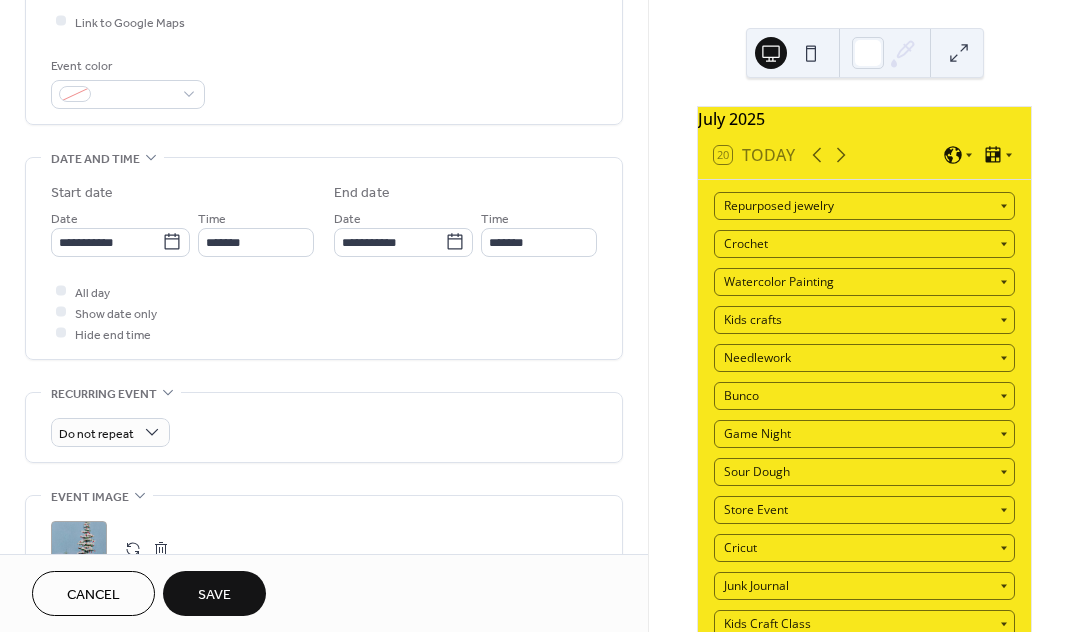 click on "Save" at bounding box center [214, 595] 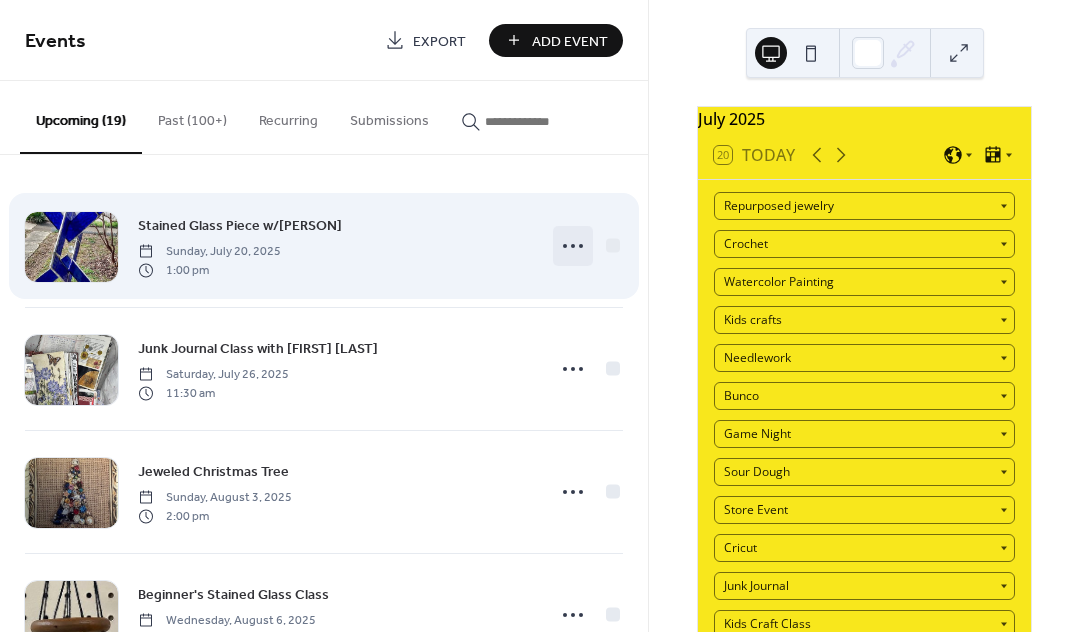 click 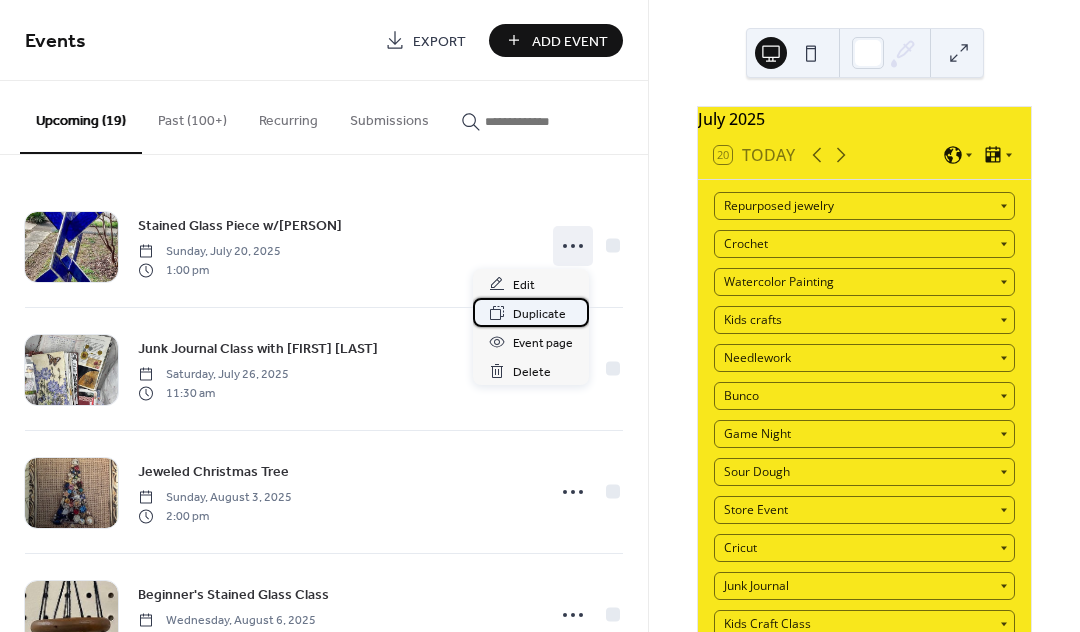 click on "Duplicate" at bounding box center (539, 314) 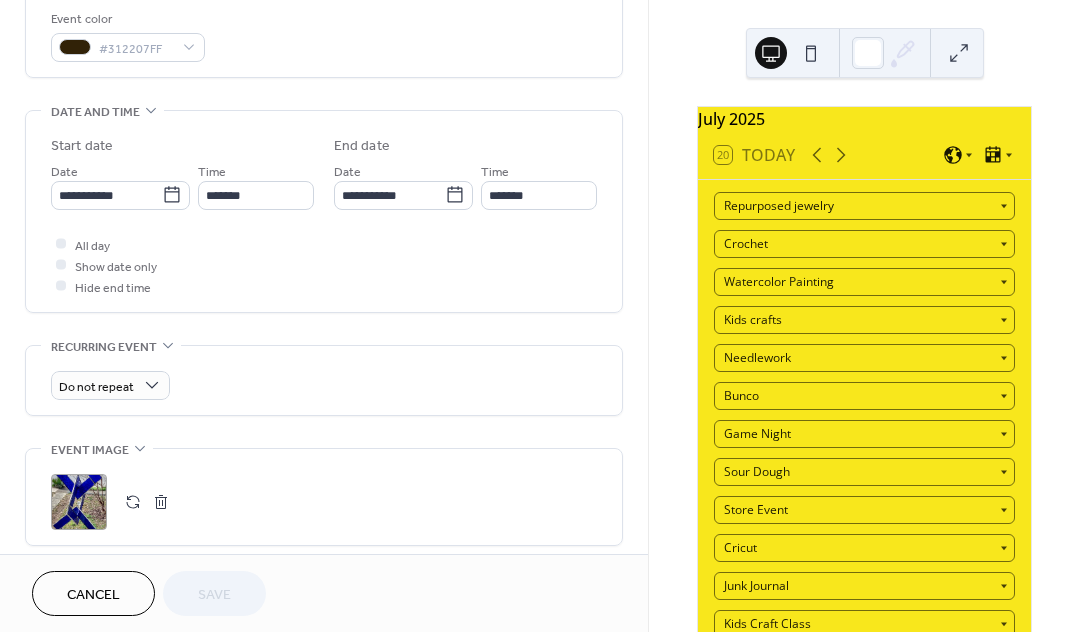 scroll, scrollTop: 557, scrollLeft: 0, axis: vertical 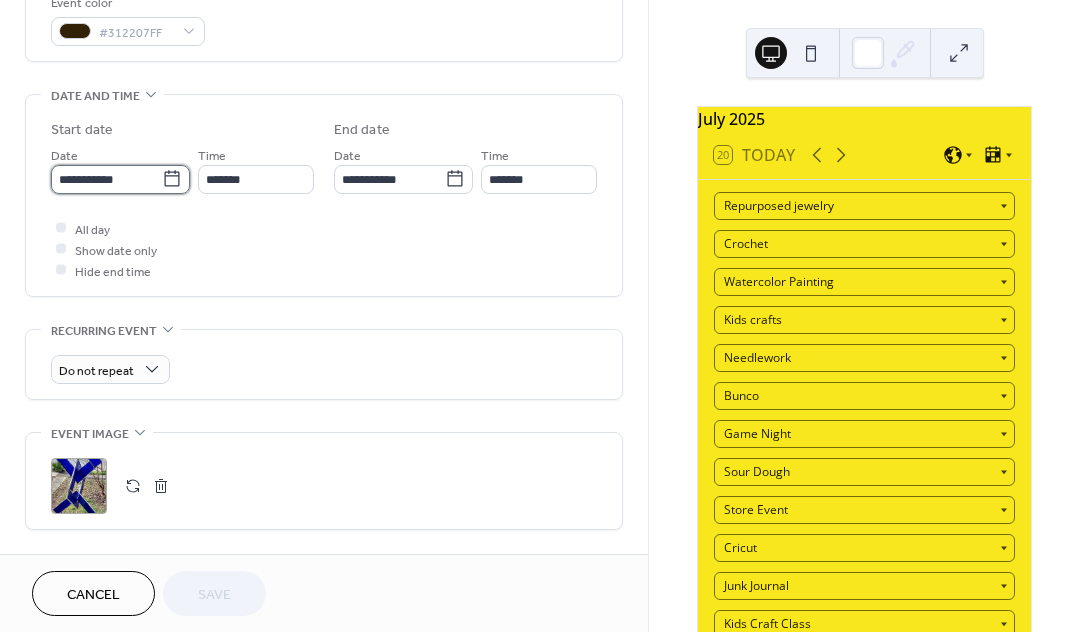 click on "**********" at bounding box center [106, 179] 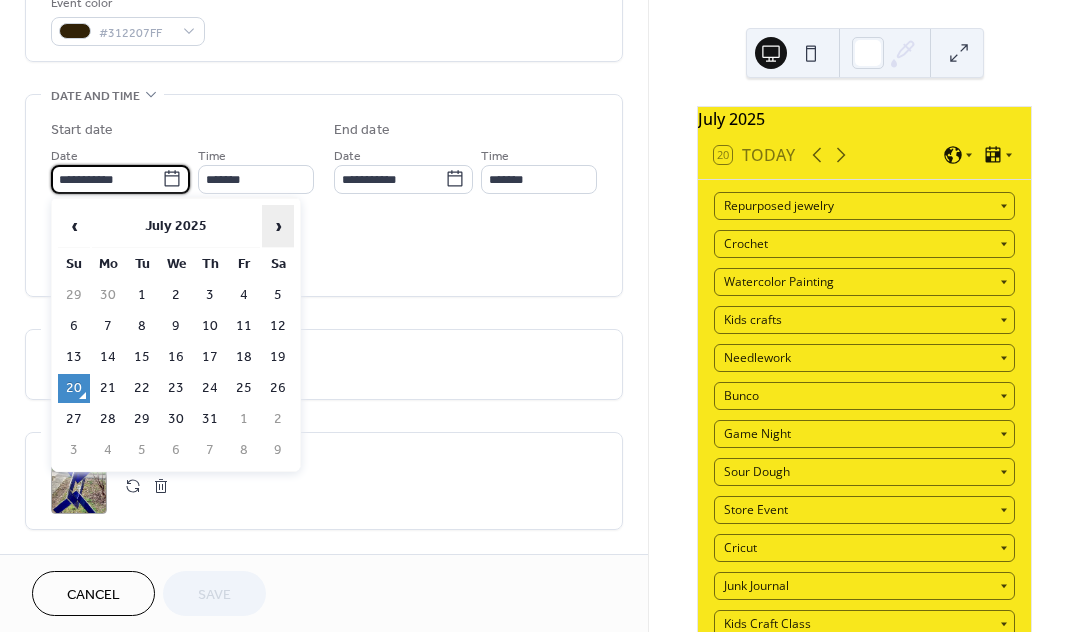 click on "›" at bounding box center (278, 226) 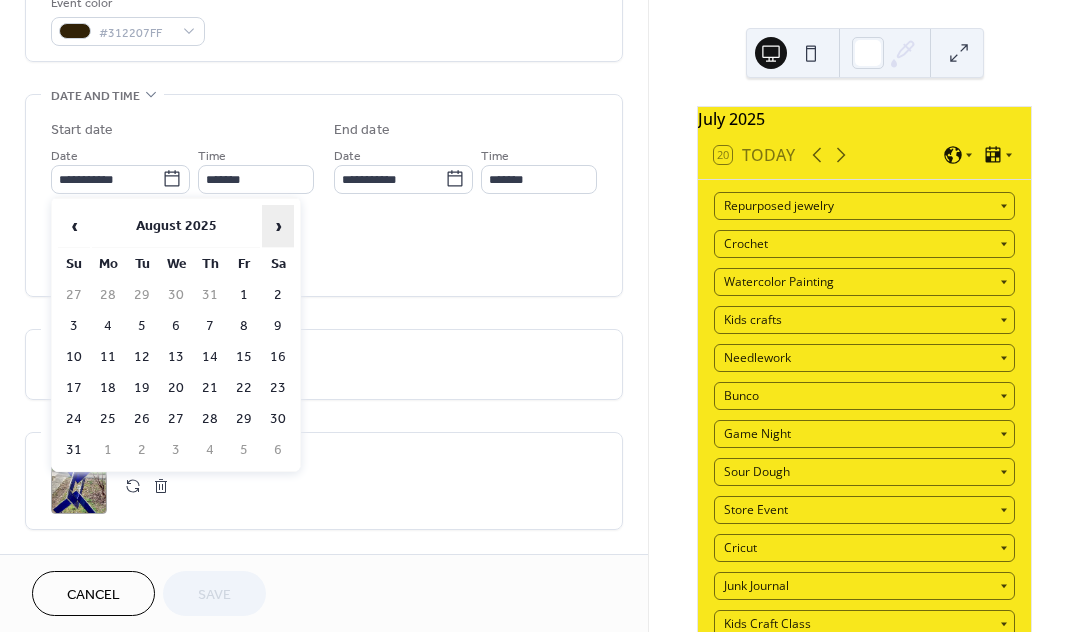 click on "›" at bounding box center [278, 226] 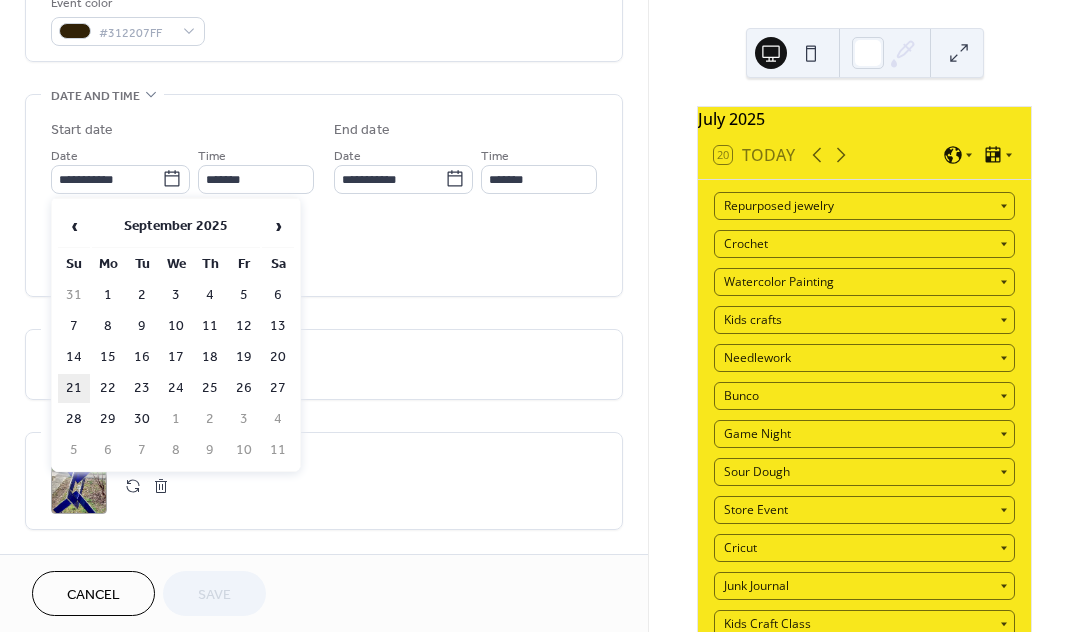 click on "21" at bounding box center (74, 388) 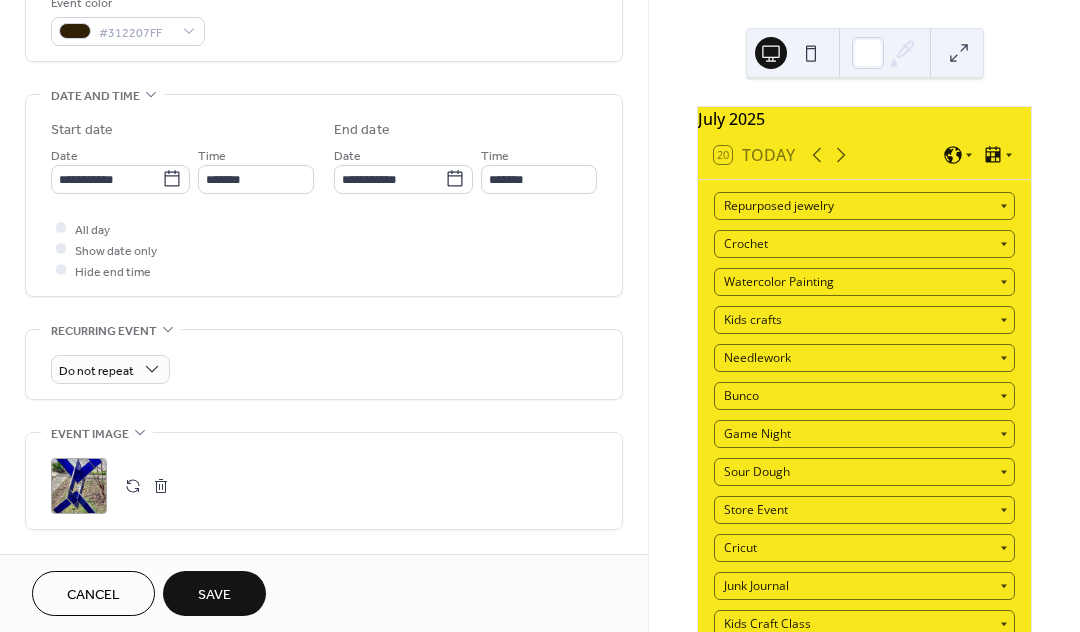 click on "Save" at bounding box center [214, 595] 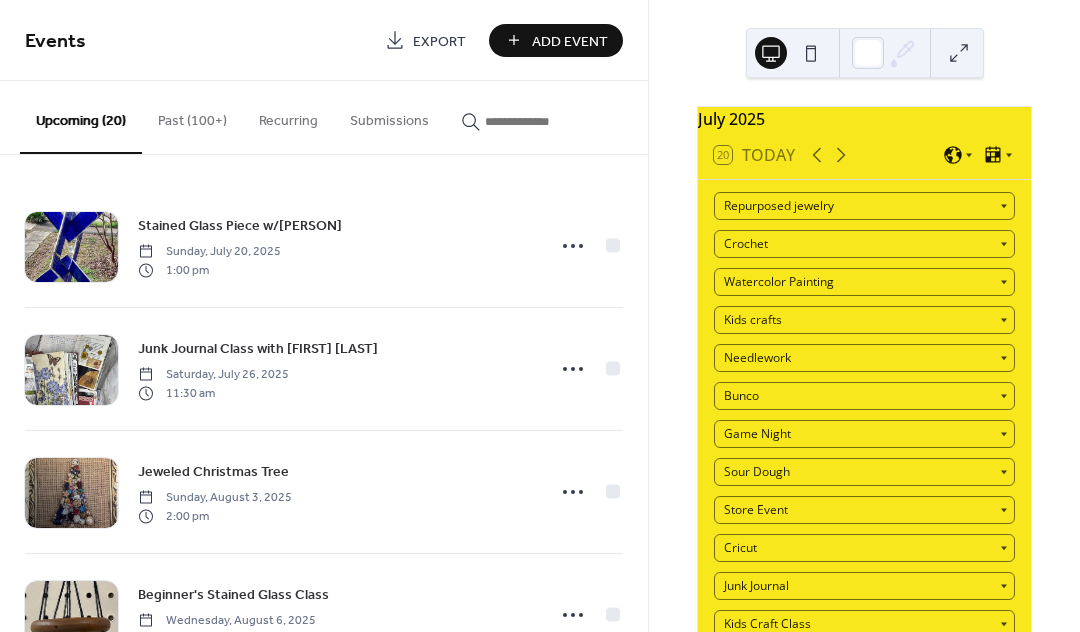 scroll, scrollTop: 673, scrollLeft: 0, axis: vertical 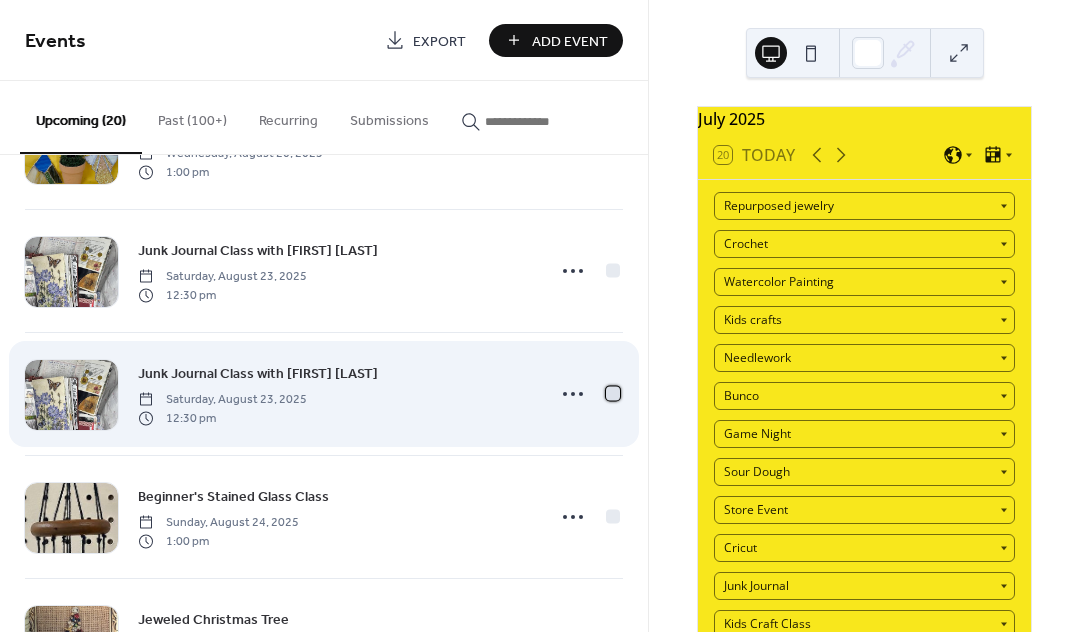 click at bounding box center [613, 393] 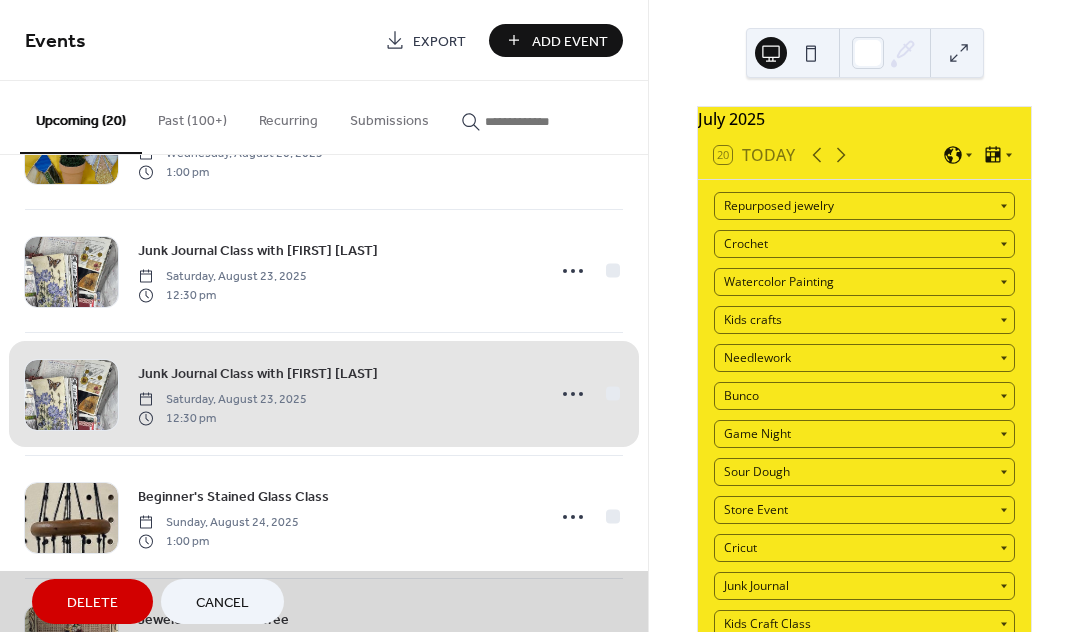 click on "Delete" at bounding box center [92, 603] 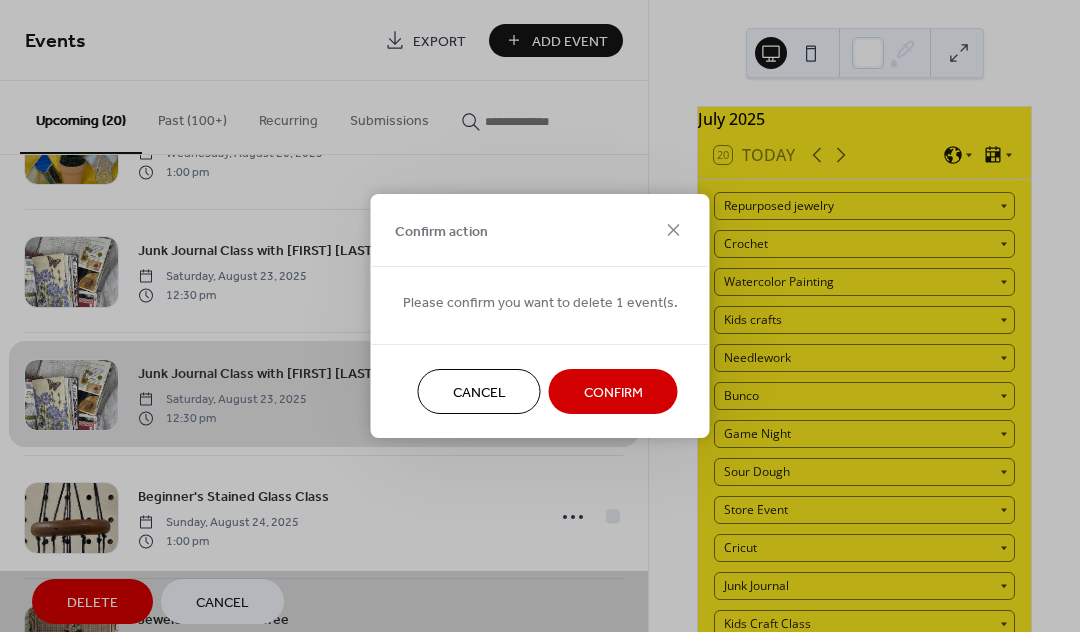 click on "Confirm" at bounding box center [613, 393] 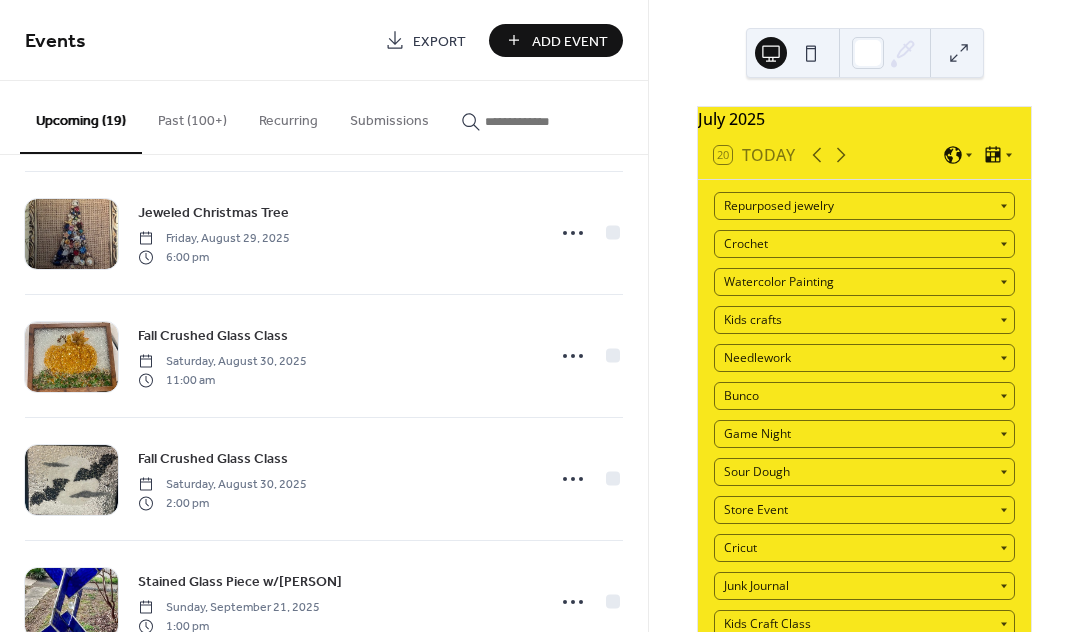 scroll, scrollTop: 1920, scrollLeft: 0, axis: vertical 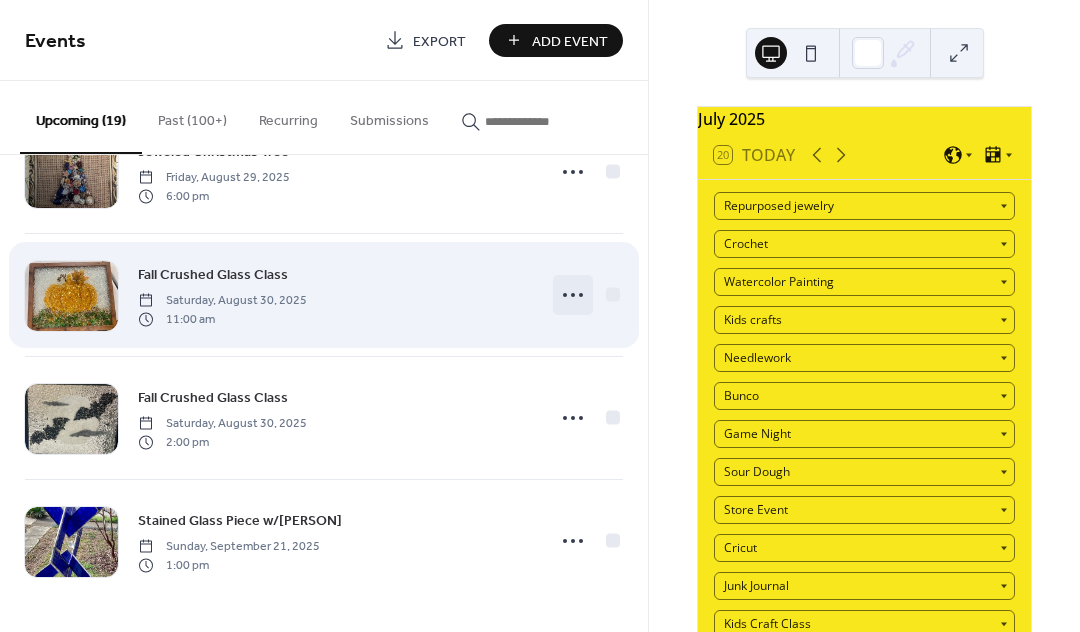 click 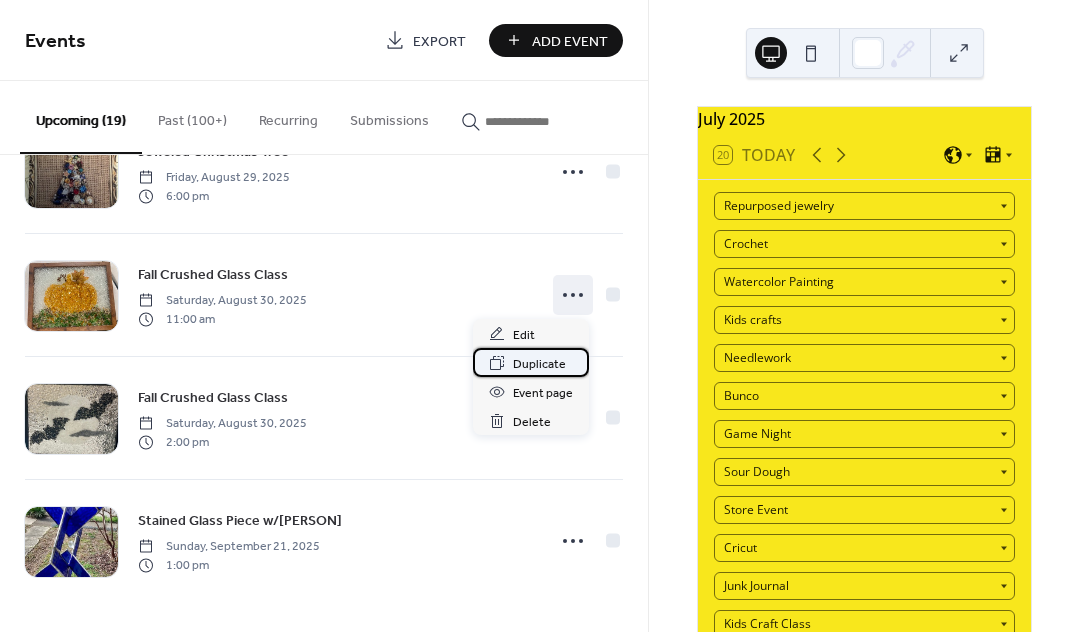 click on "Duplicate" at bounding box center [539, 364] 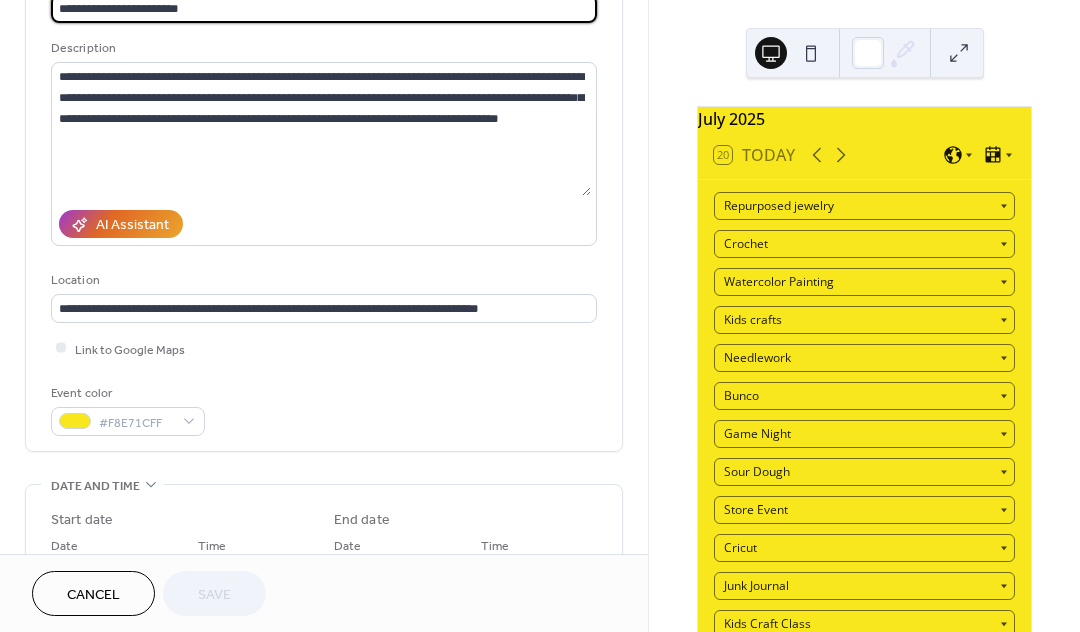 scroll, scrollTop: 156, scrollLeft: 0, axis: vertical 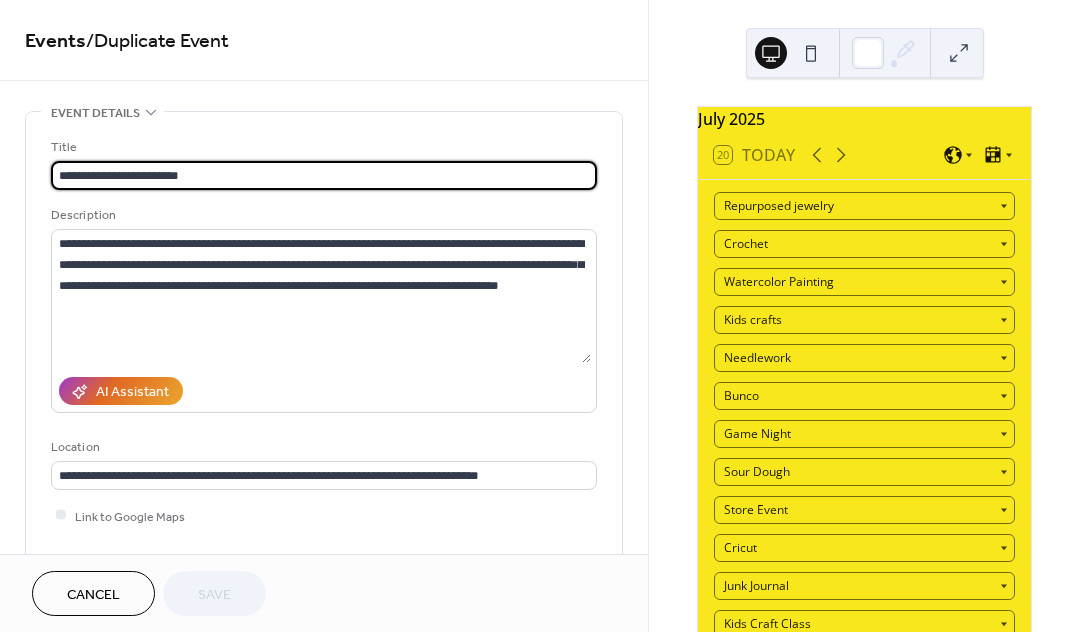 drag, startPoint x: 77, startPoint y: 16, endPoint x: 47, endPoint y: 17, distance: 30.016663 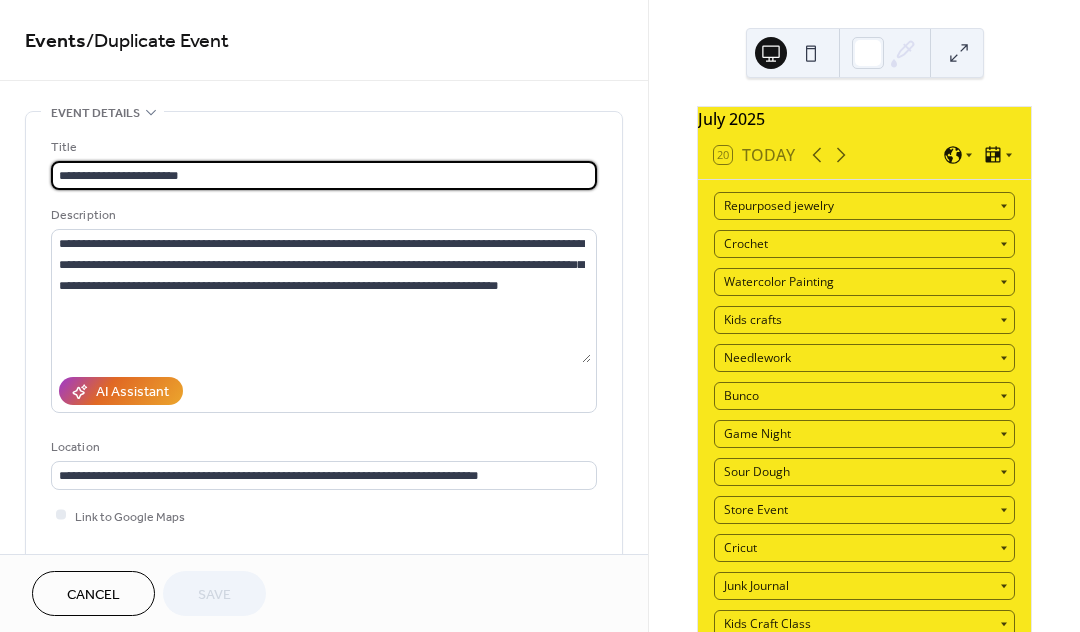 click on "**********" at bounding box center (324, 277) 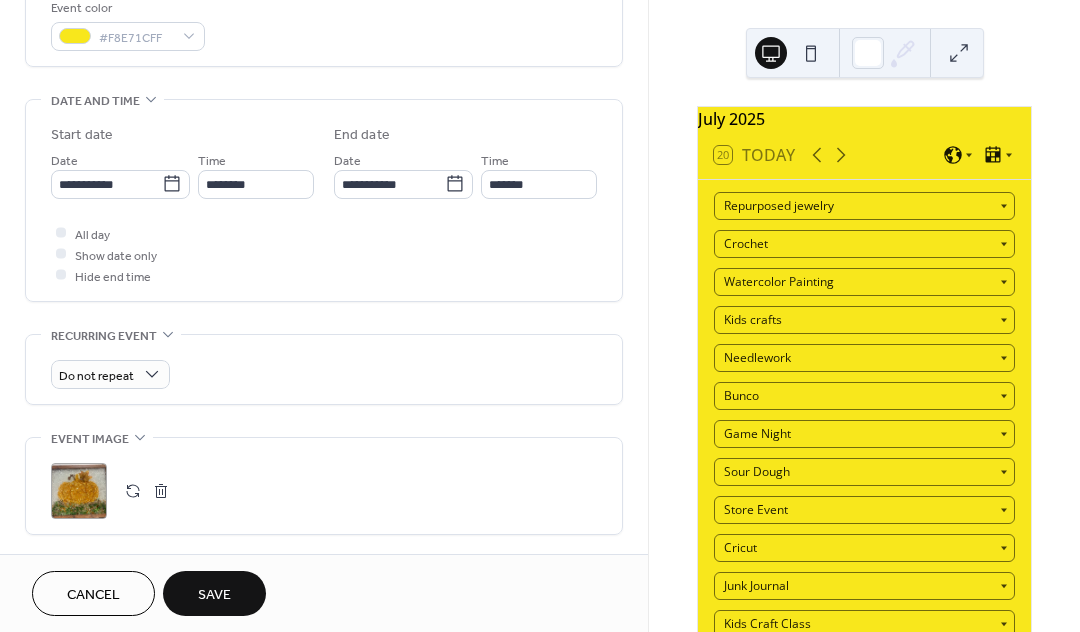 scroll, scrollTop: 563, scrollLeft: 0, axis: vertical 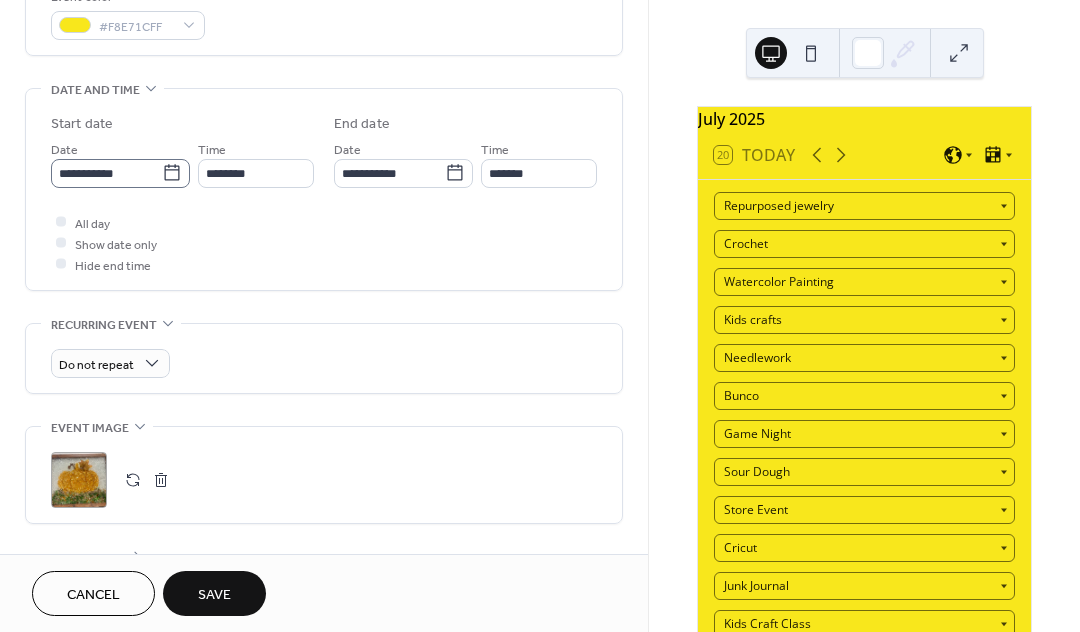 type on "**********" 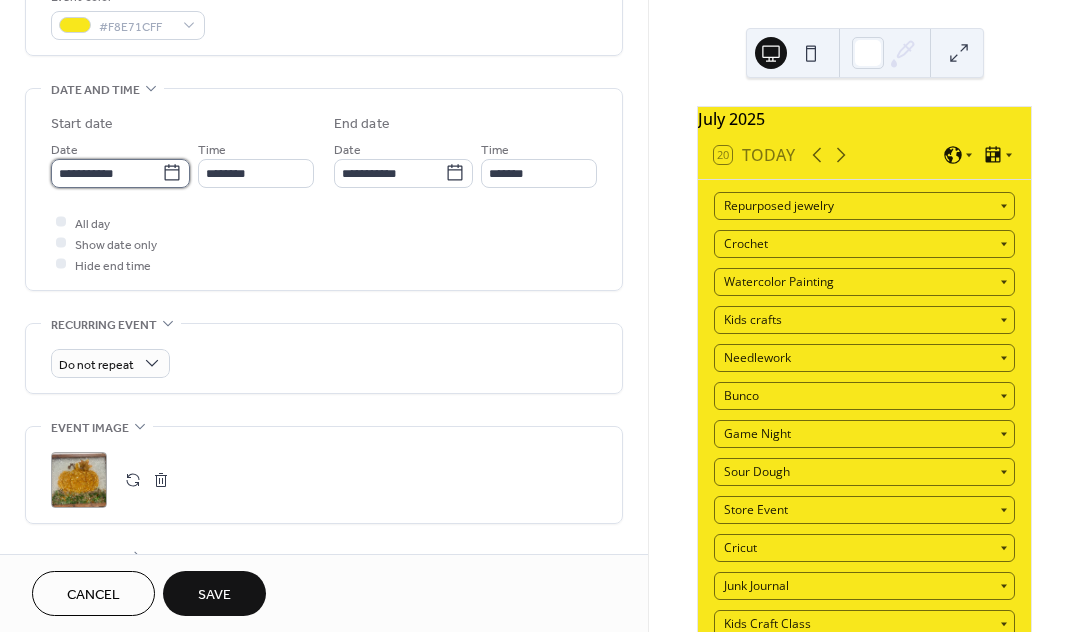 click on "**********" at bounding box center (106, 173) 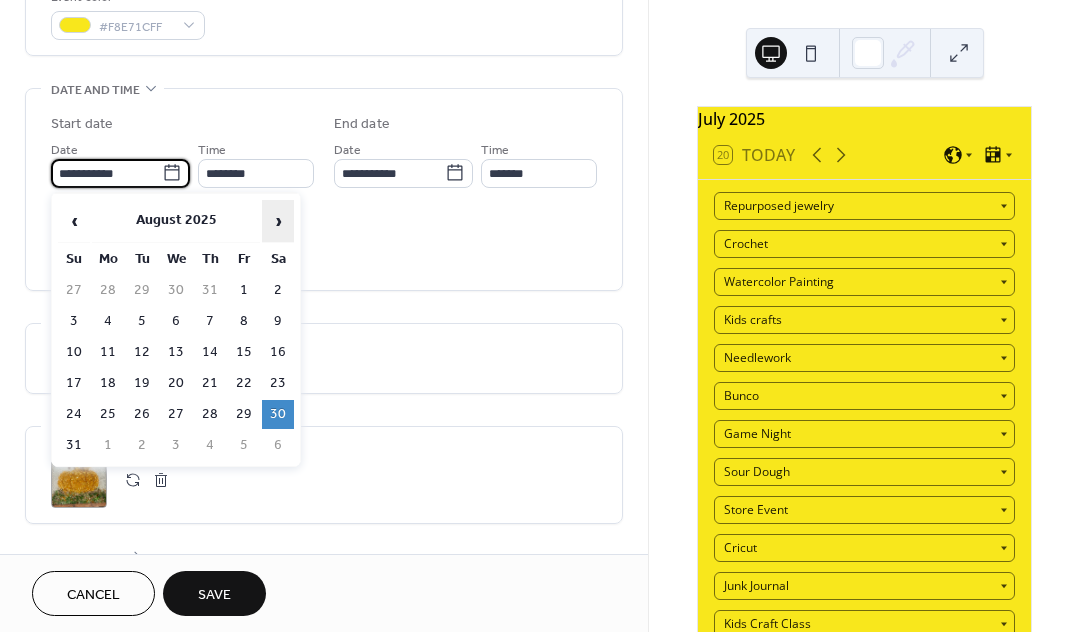 click on "›" at bounding box center (278, 221) 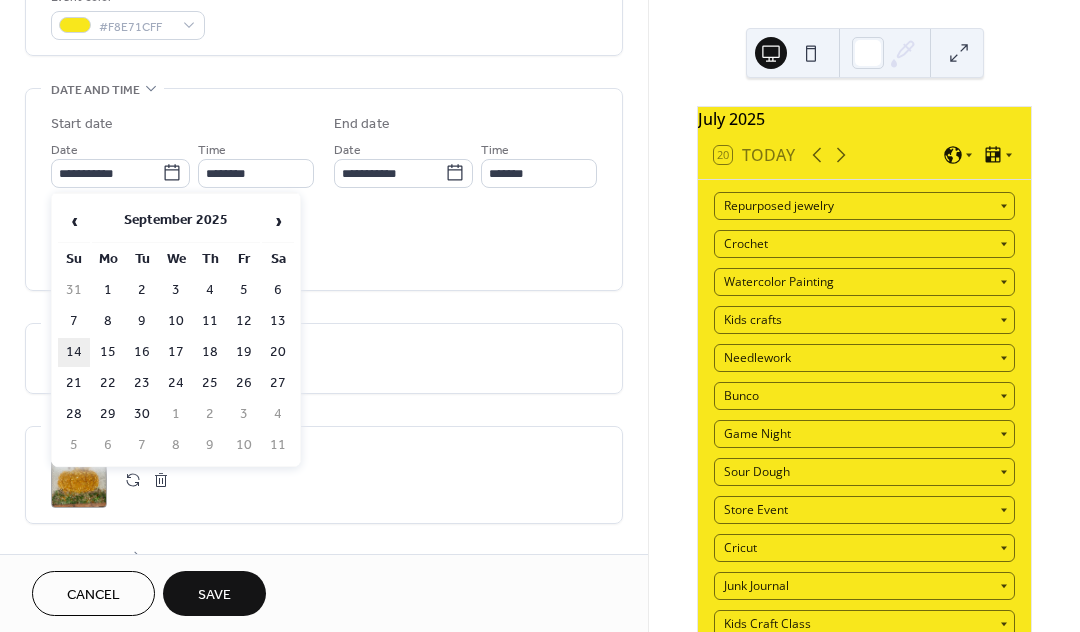 click on "14" at bounding box center (74, 352) 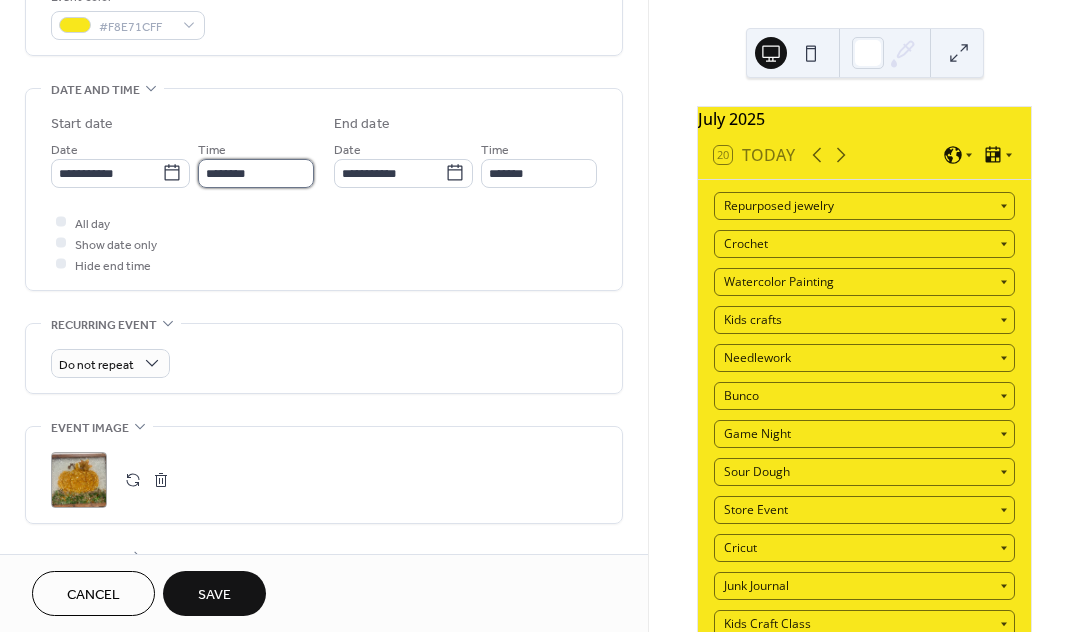 click on "********" at bounding box center [256, 173] 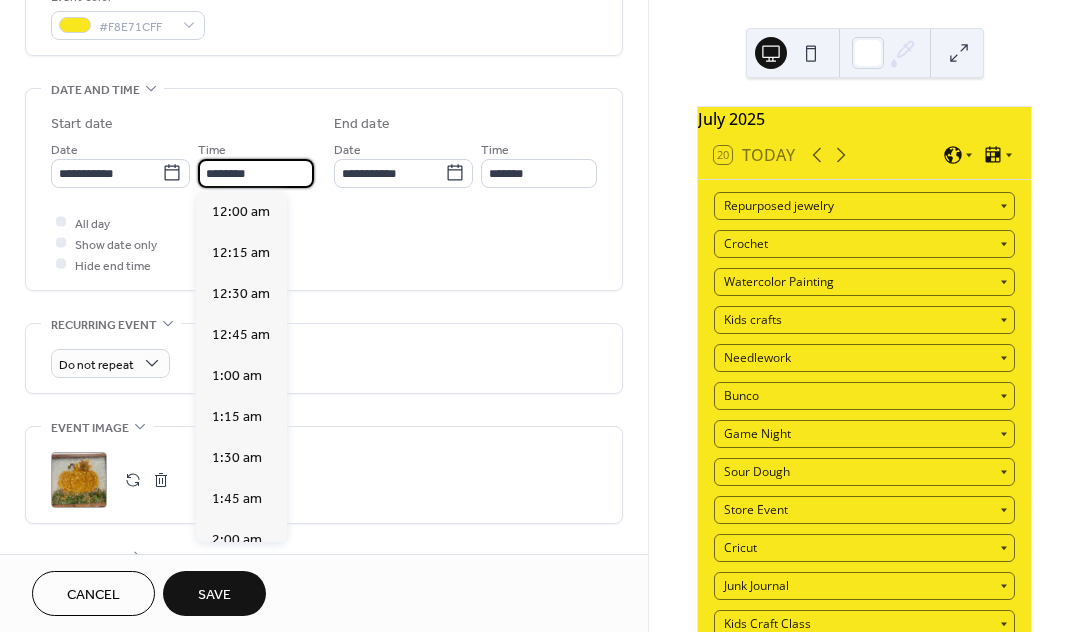 scroll, scrollTop: 1822, scrollLeft: 0, axis: vertical 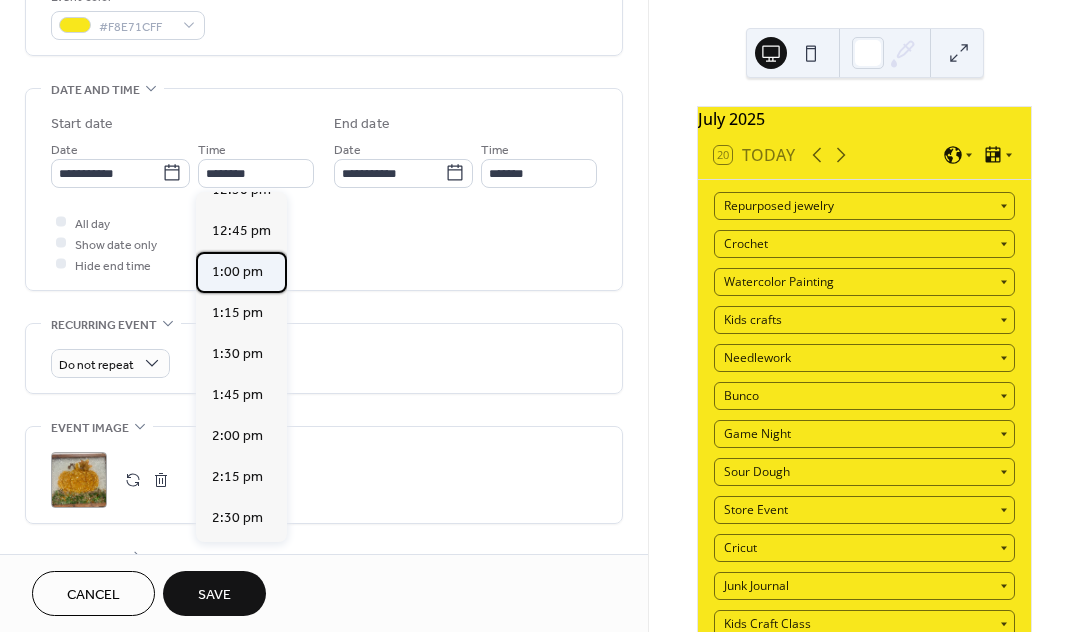 click on "1:00 pm" at bounding box center [237, 271] 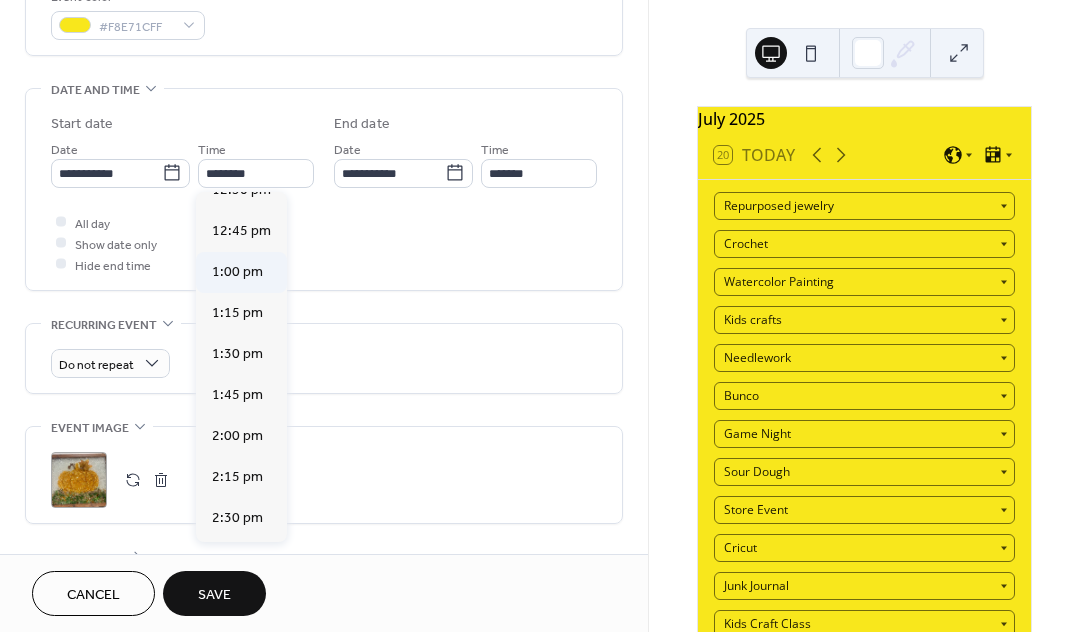 type on "*******" 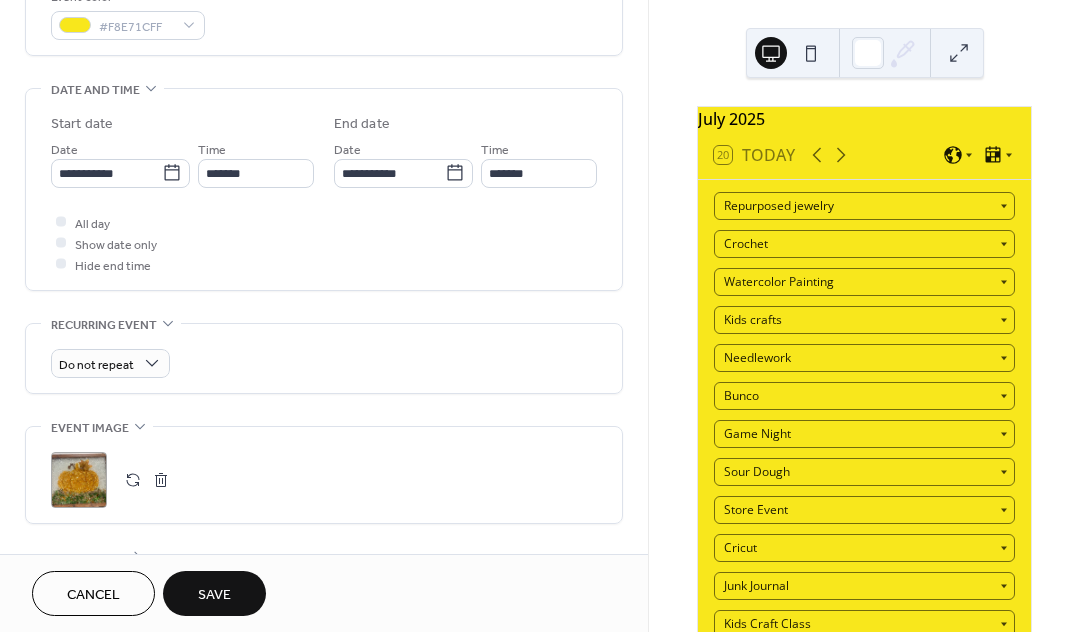 click on "Save" at bounding box center [214, 595] 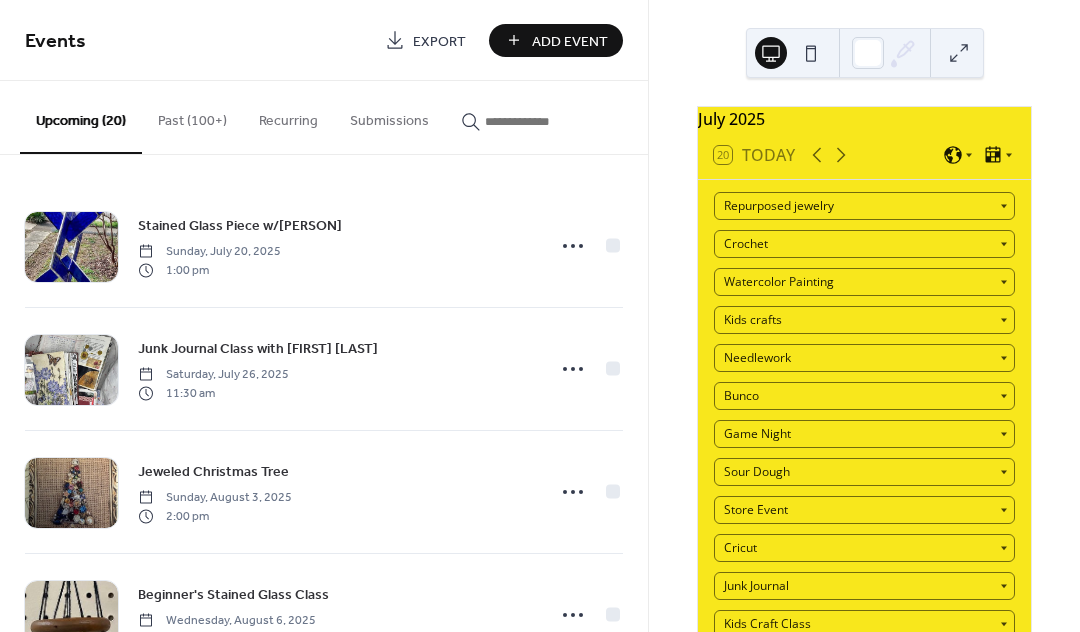 drag, startPoint x: 641, startPoint y: 199, endPoint x: 630, endPoint y: 265, distance: 66.910385 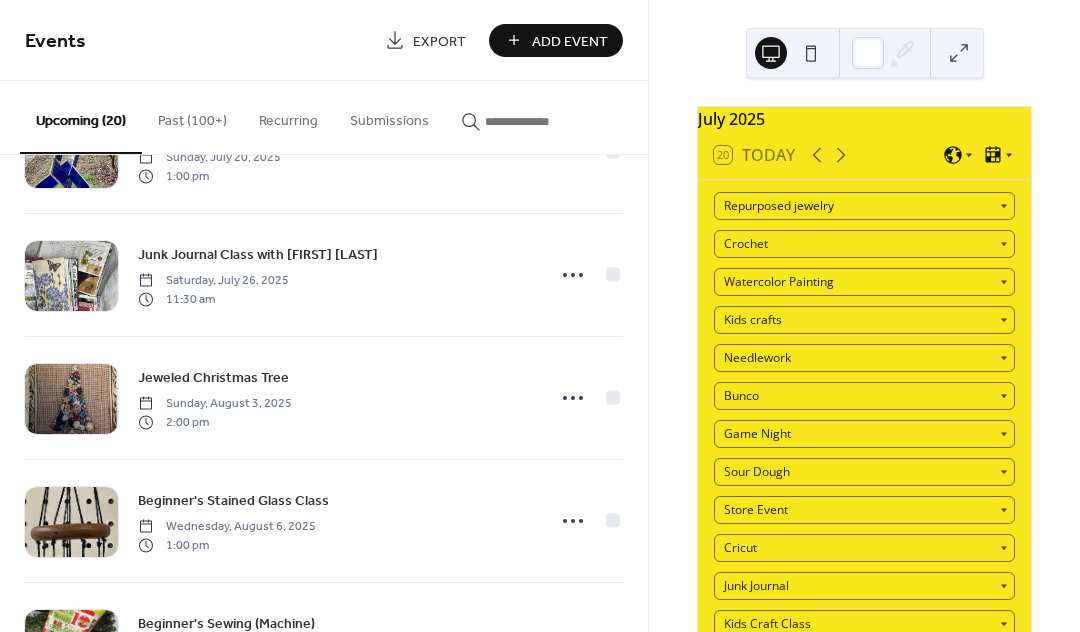 scroll, scrollTop: 333, scrollLeft: 0, axis: vertical 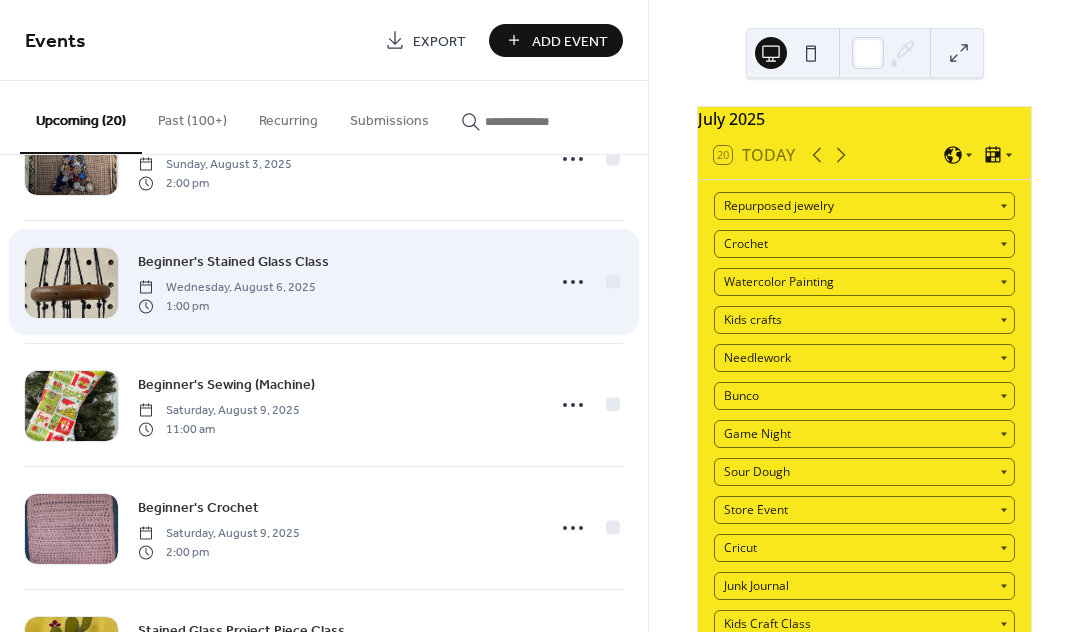 click on "Wednesday, August 6, 2025" at bounding box center (227, 288) 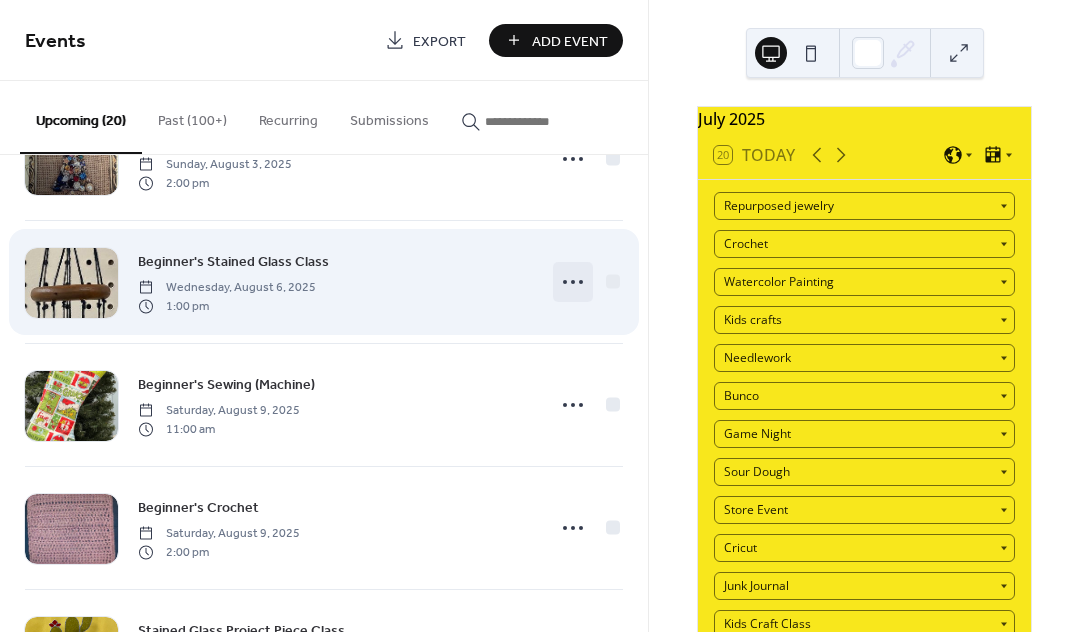 click 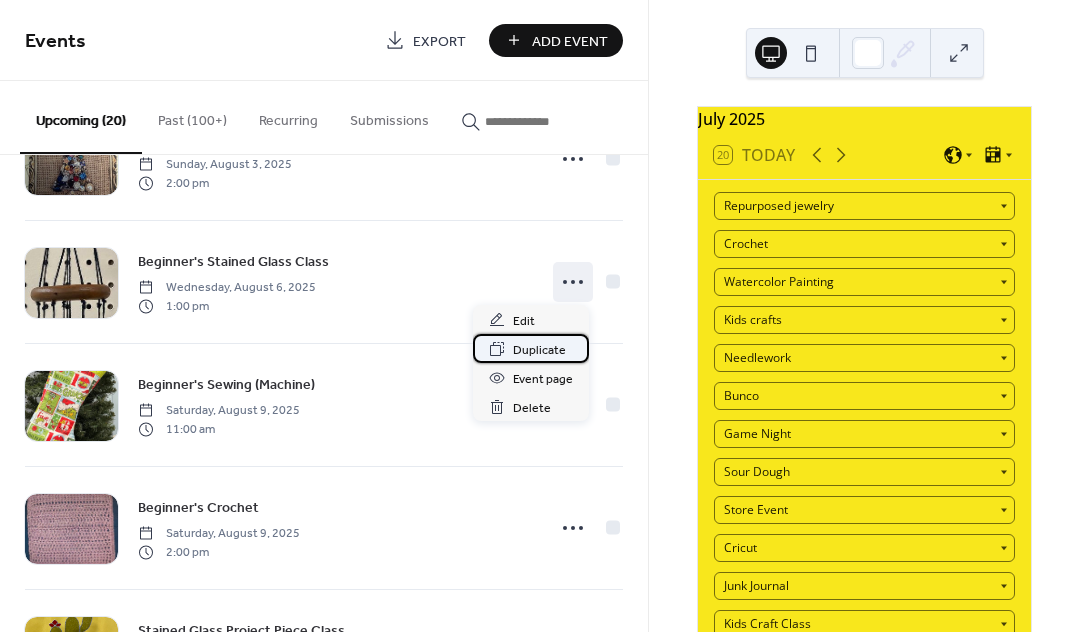 click on "Duplicate" at bounding box center [539, 350] 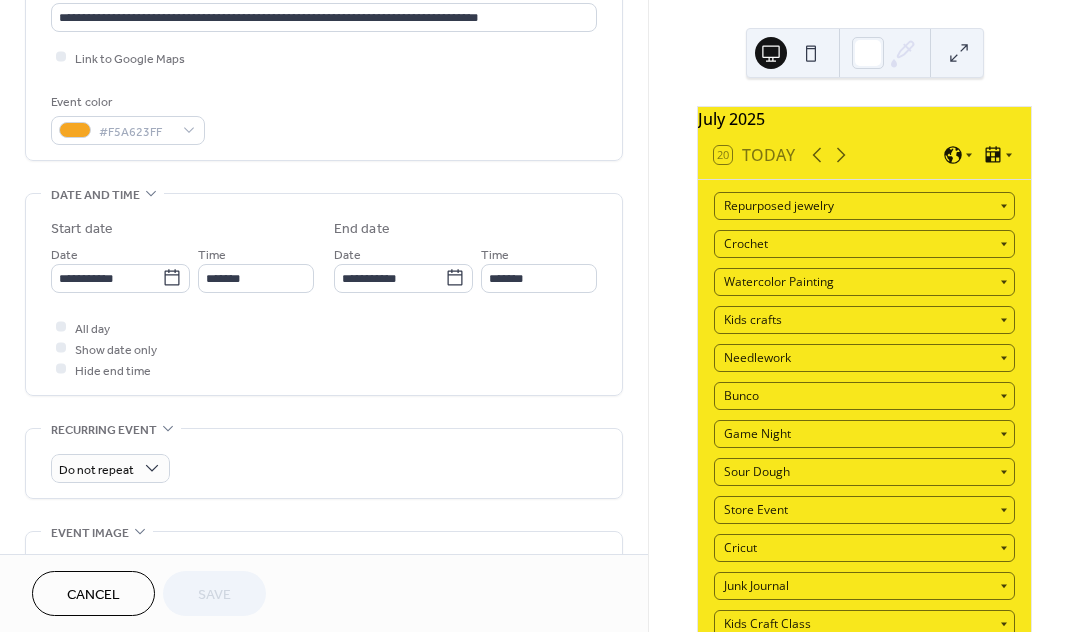 scroll, scrollTop: 470, scrollLeft: 0, axis: vertical 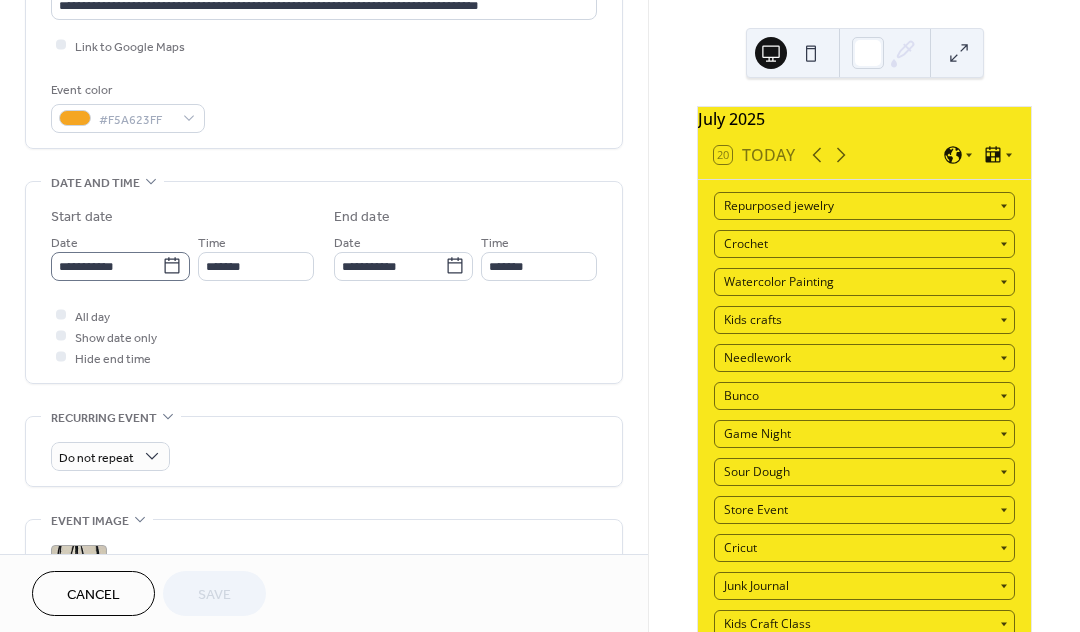 click 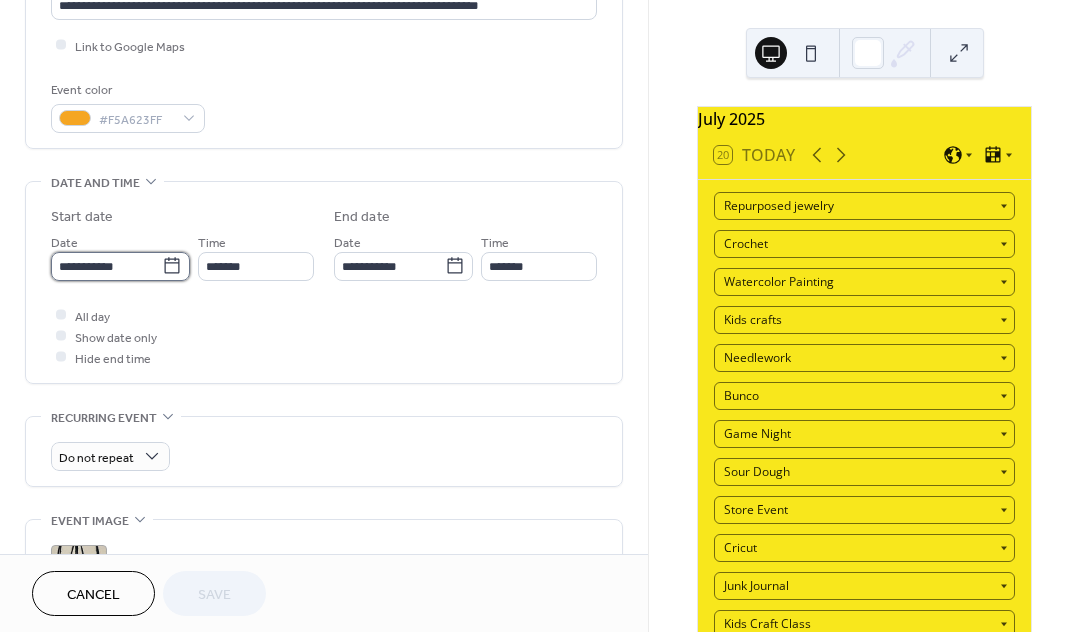 click on "**********" at bounding box center [106, 266] 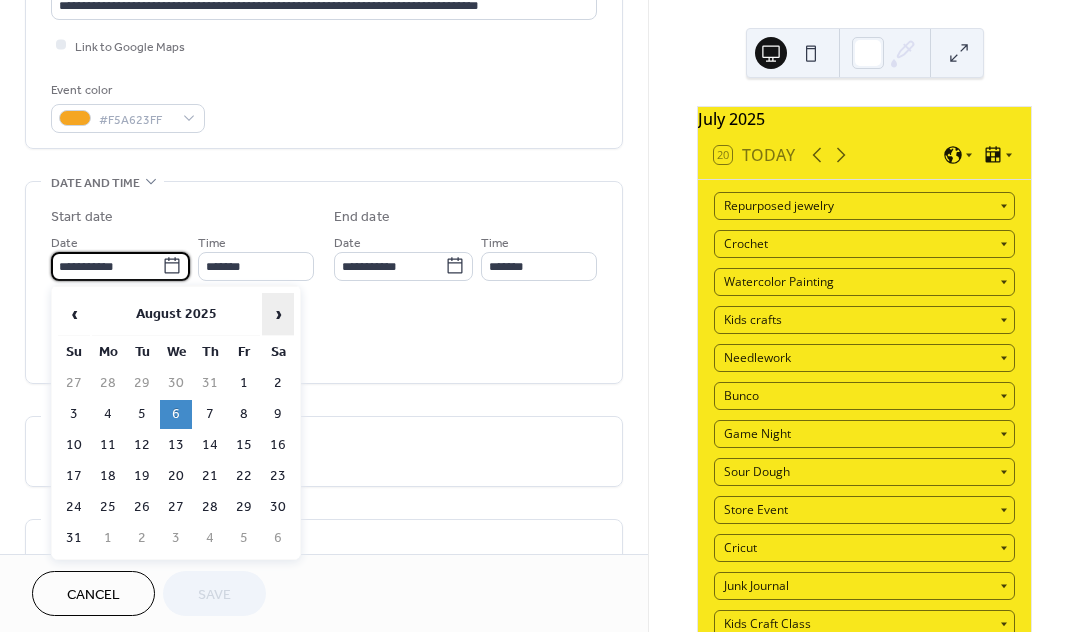 click on "›" at bounding box center (278, 314) 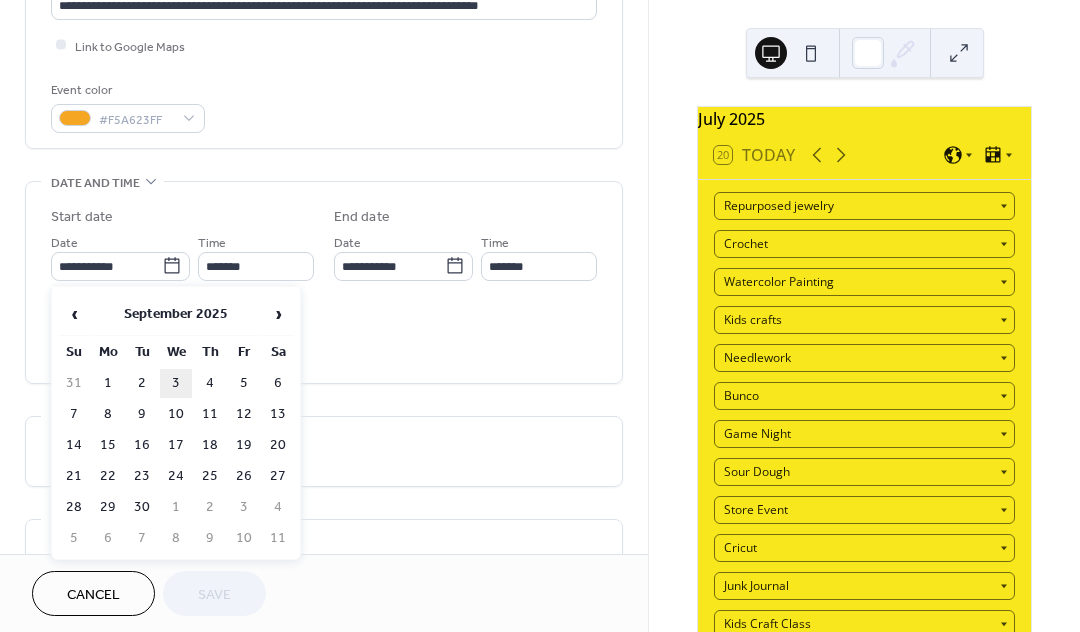 click on "3" at bounding box center (176, 383) 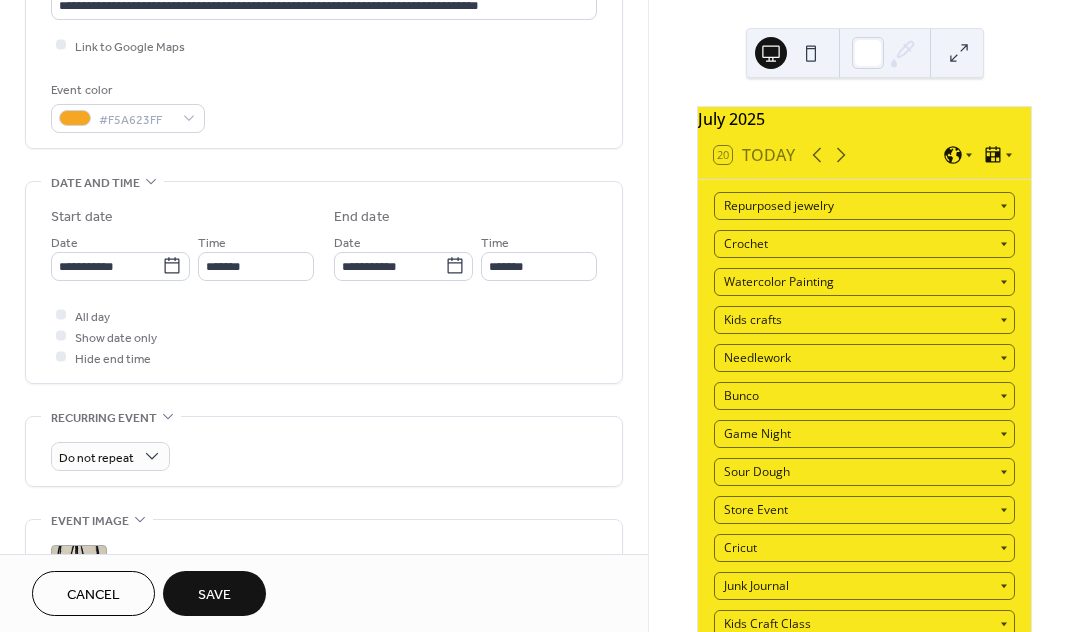 click on "Save" at bounding box center (214, 595) 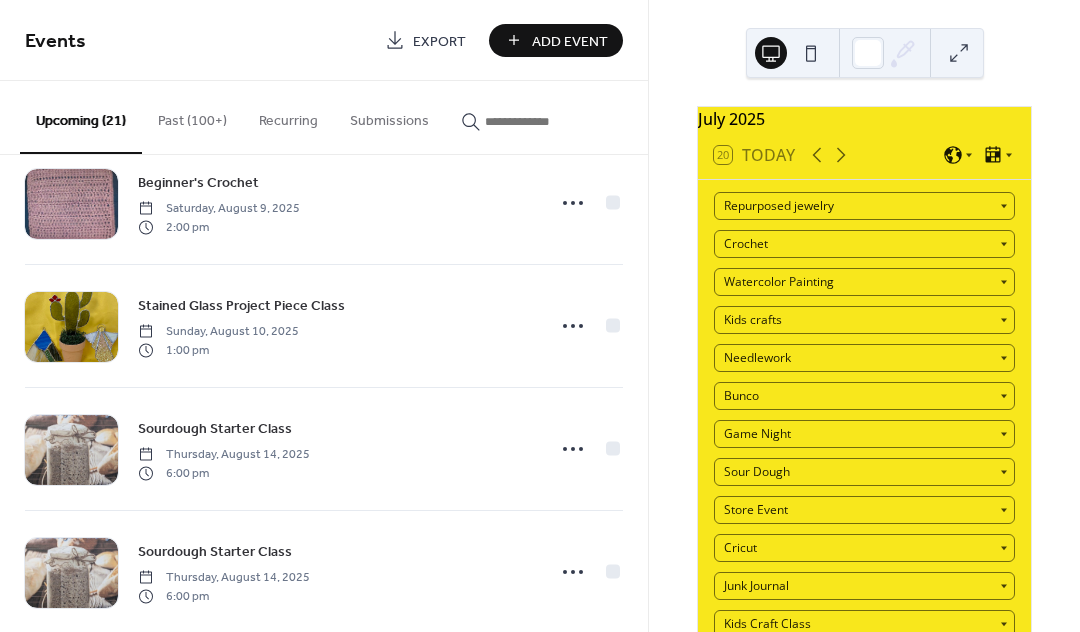 scroll, scrollTop: 702, scrollLeft: 0, axis: vertical 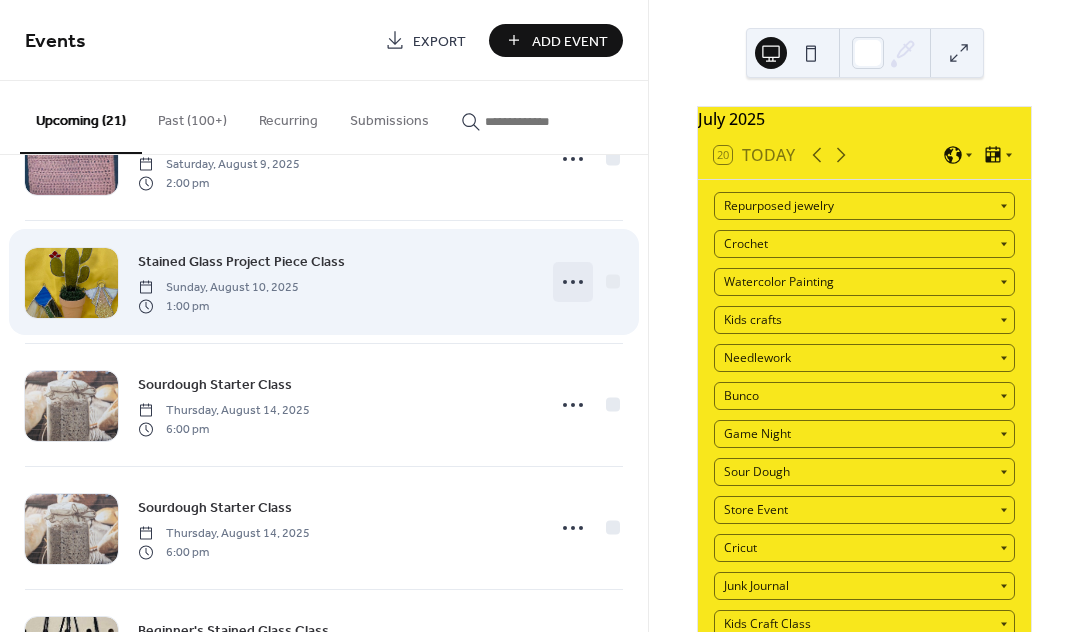 click 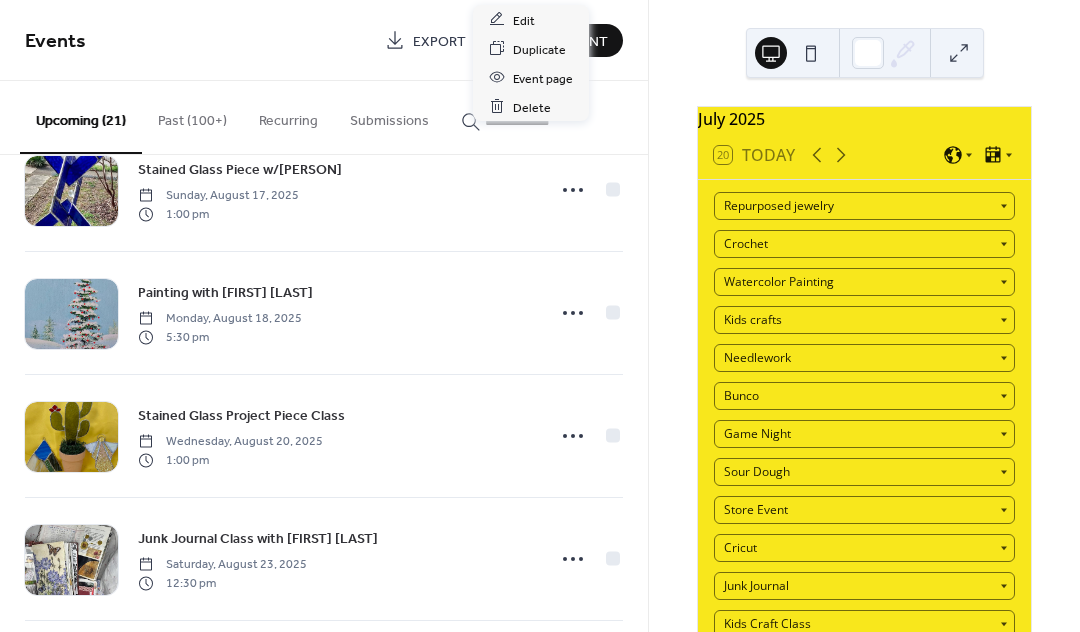 scroll, scrollTop: 1292, scrollLeft: 0, axis: vertical 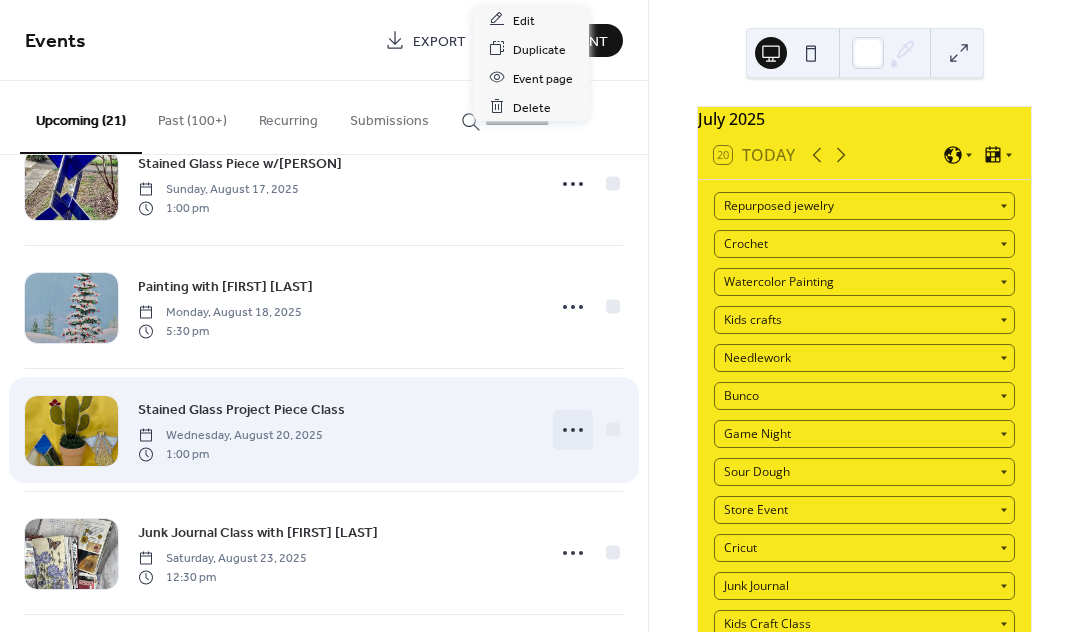 click 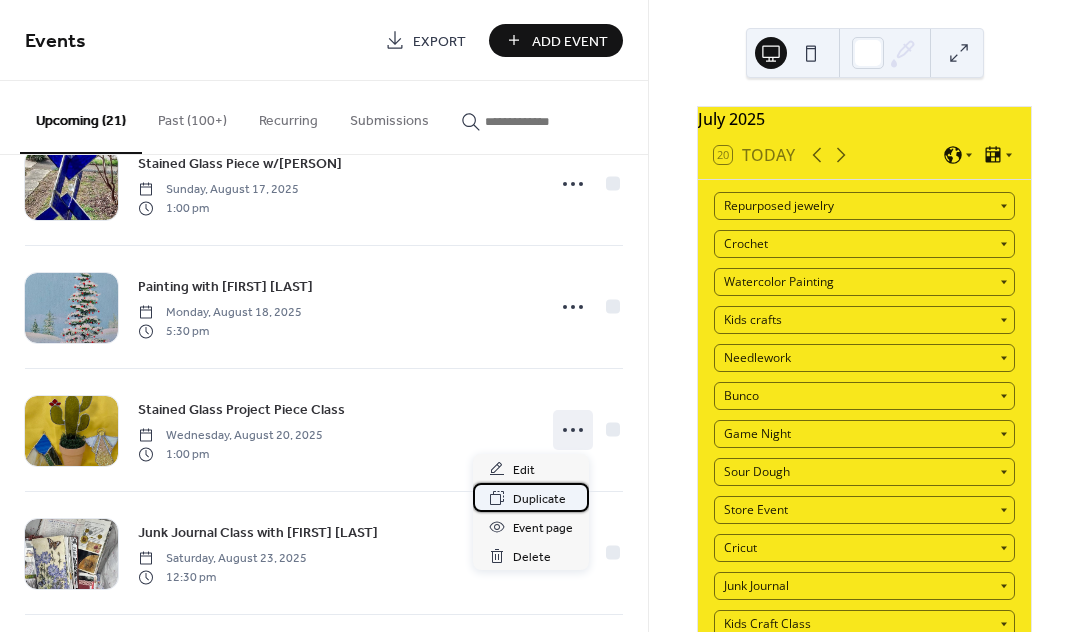 click on "Duplicate" at bounding box center (539, 499) 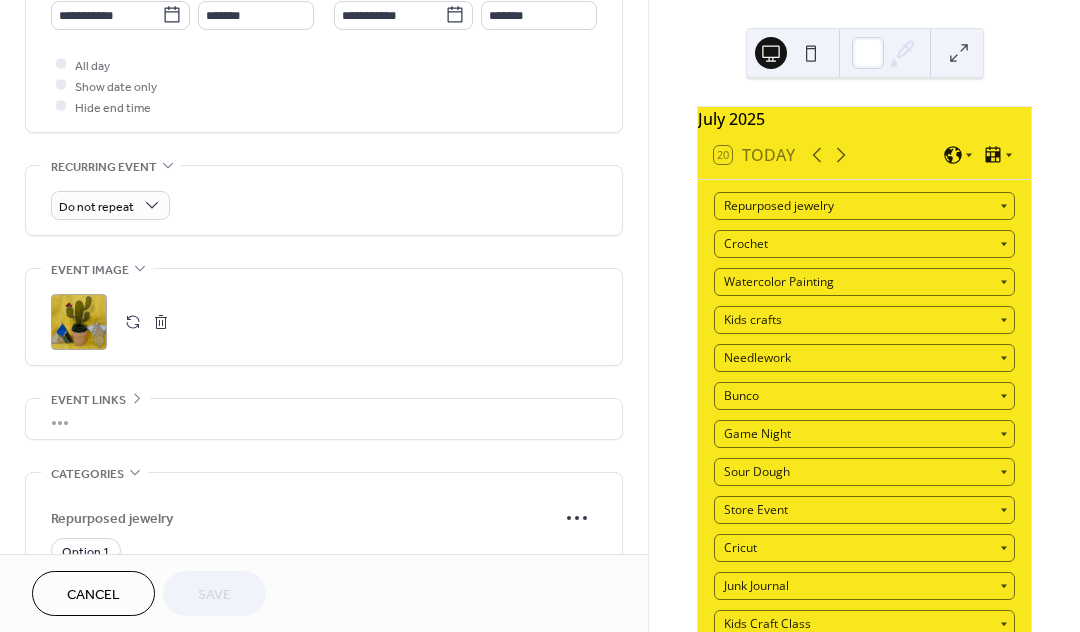 scroll, scrollTop: 772, scrollLeft: 0, axis: vertical 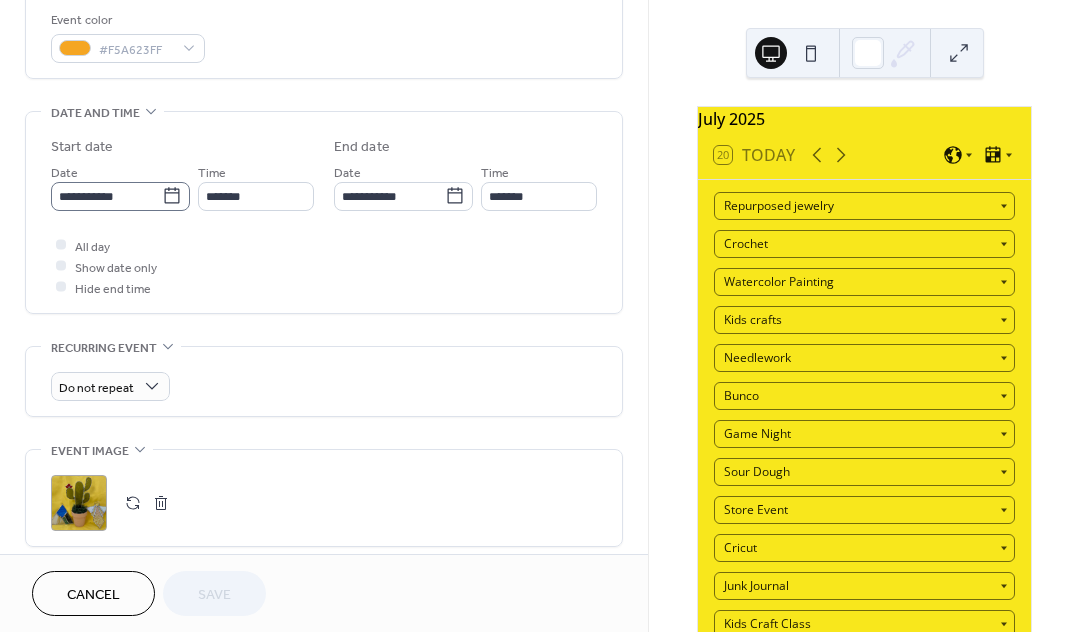 click 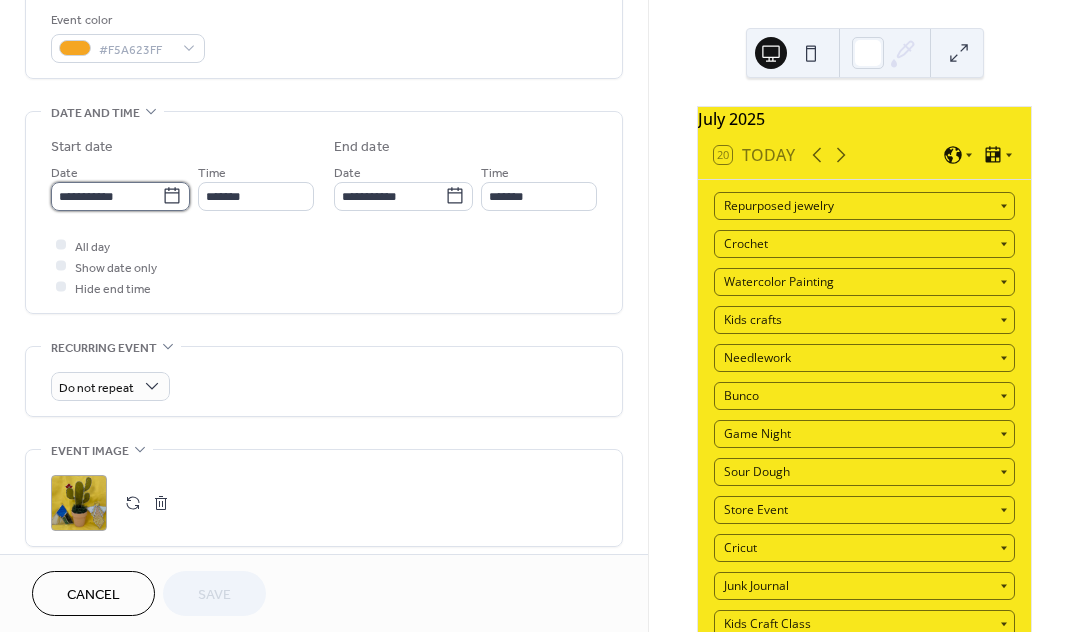 click on "**********" at bounding box center [106, 196] 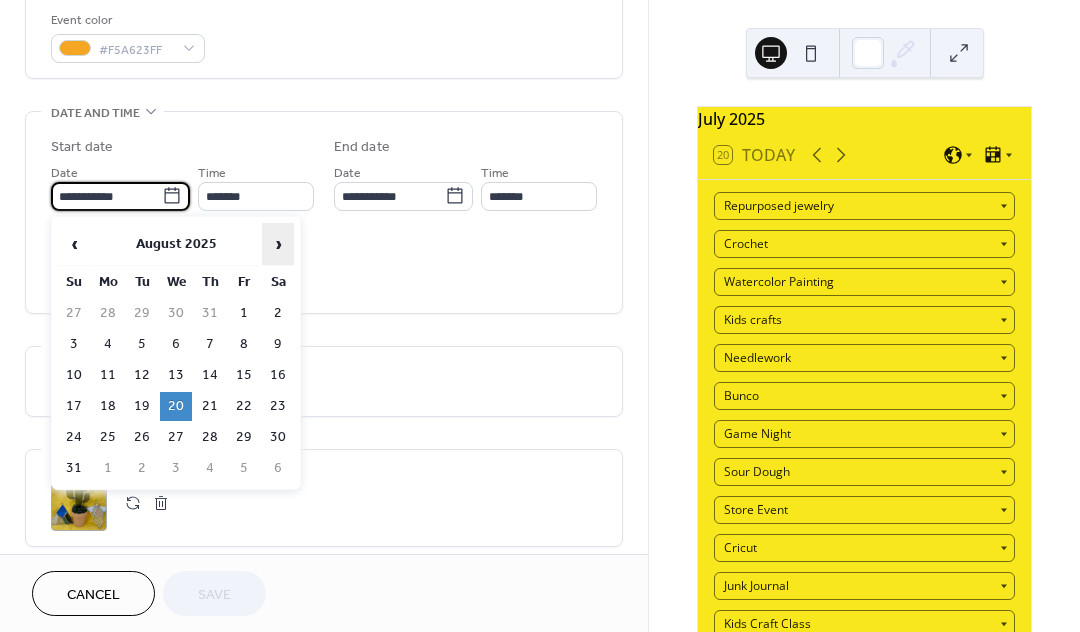 click on "›" at bounding box center (278, 244) 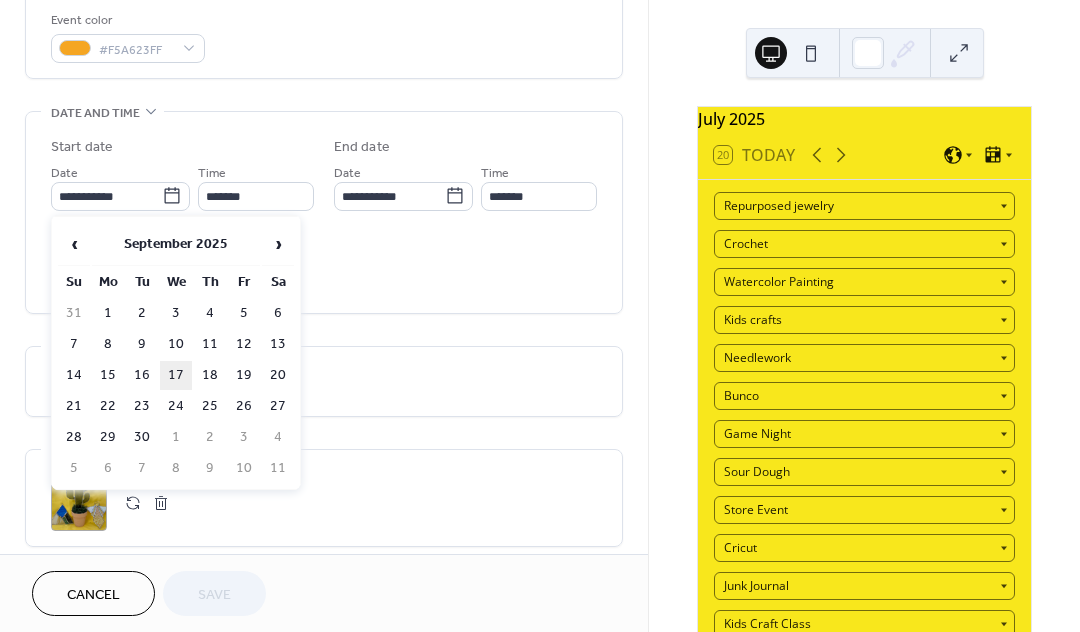 click on "17" at bounding box center (176, 375) 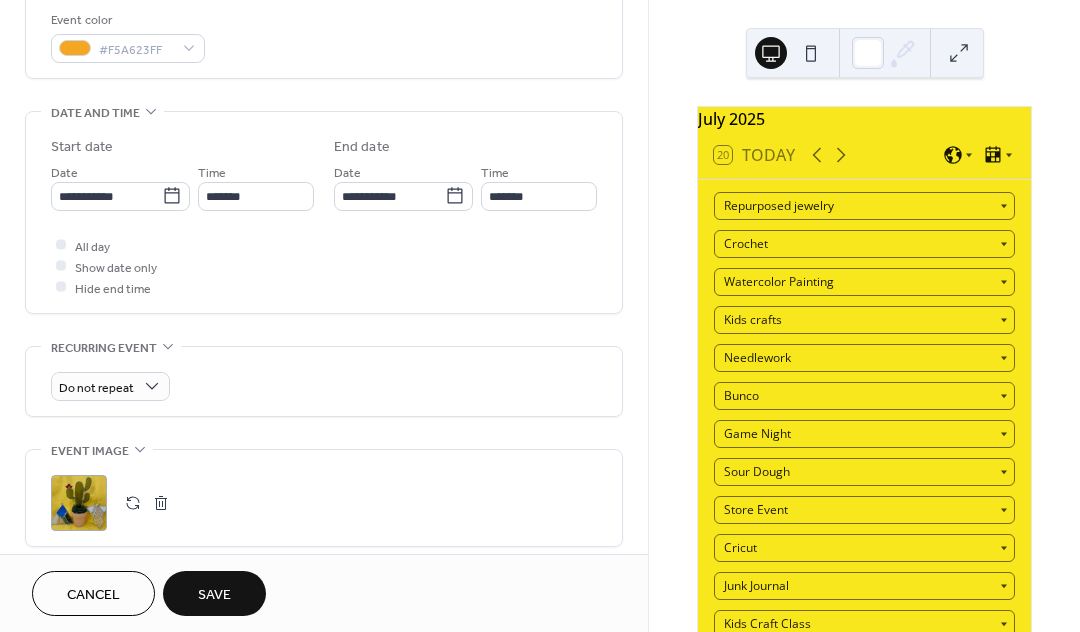click on "Save" at bounding box center (214, 595) 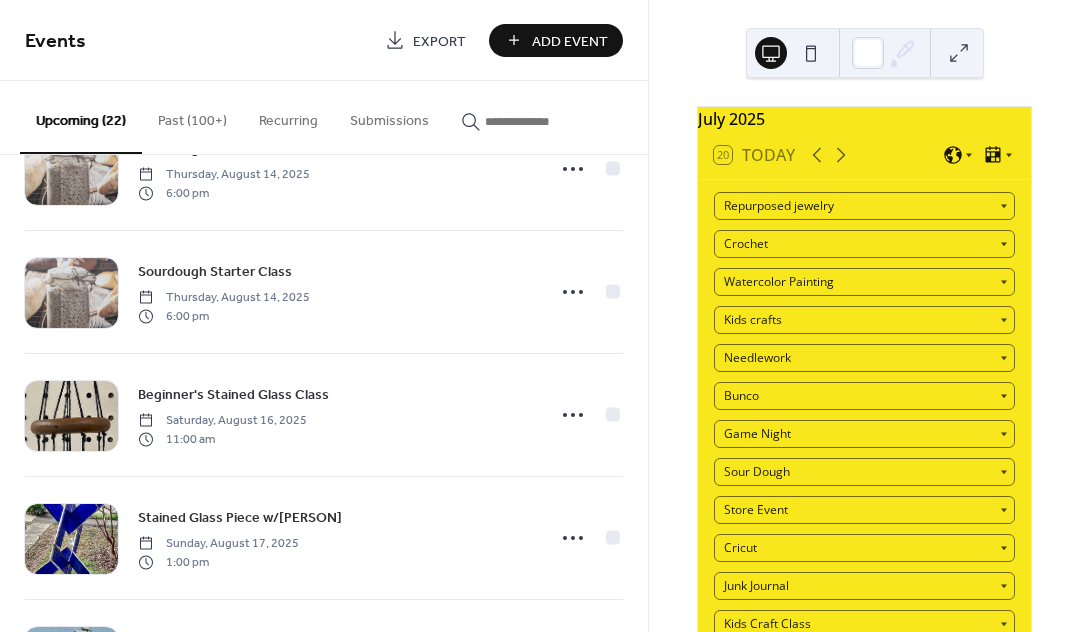 scroll, scrollTop: 958, scrollLeft: 0, axis: vertical 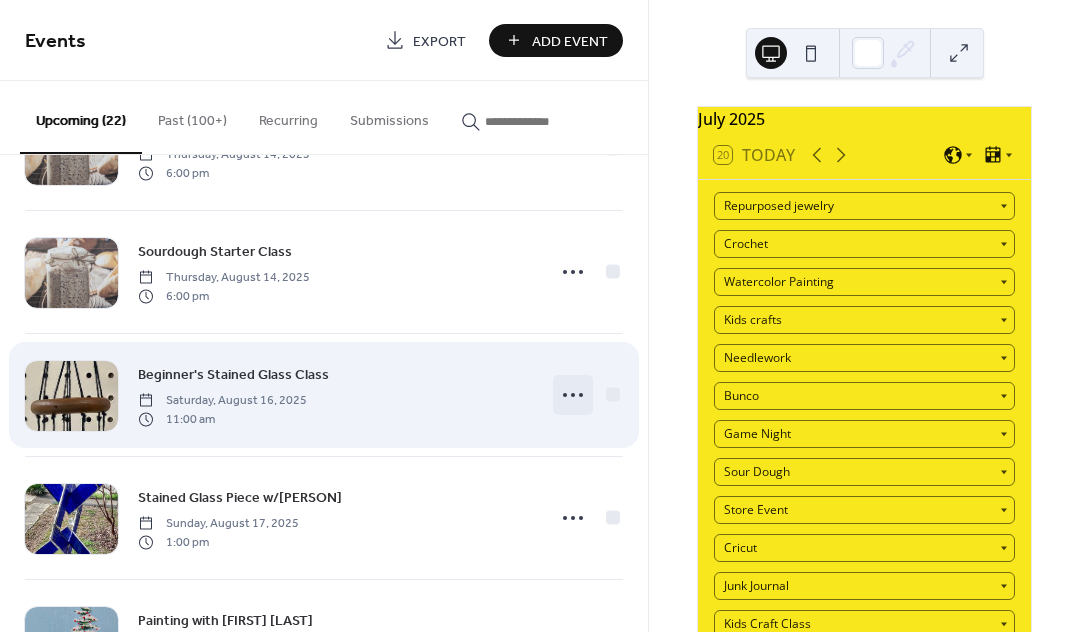 click 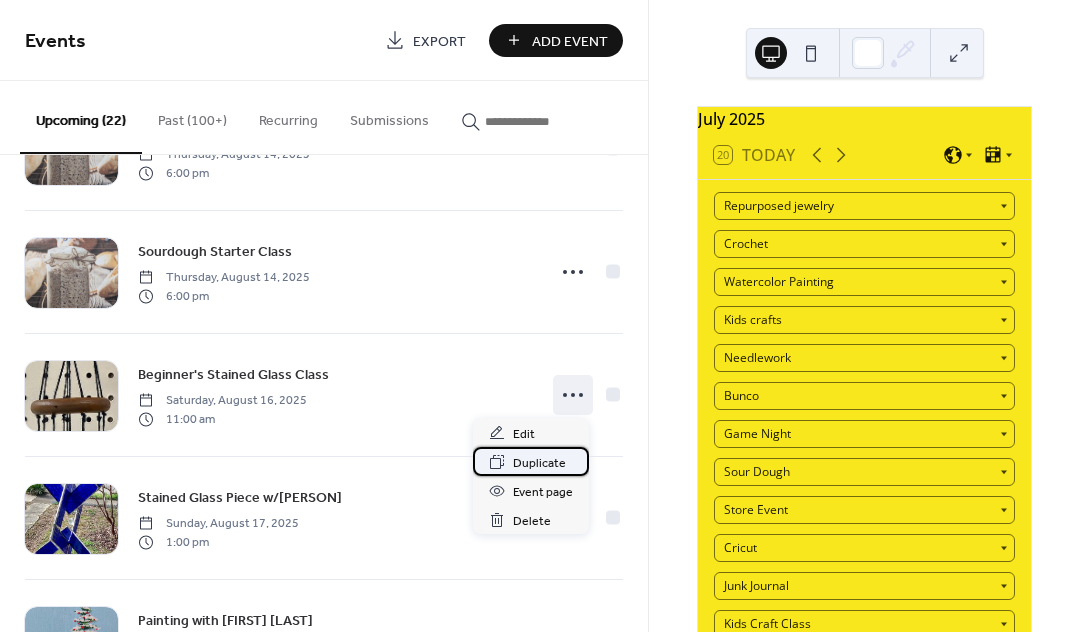 click on "Duplicate" at bounding box center (539, 463) 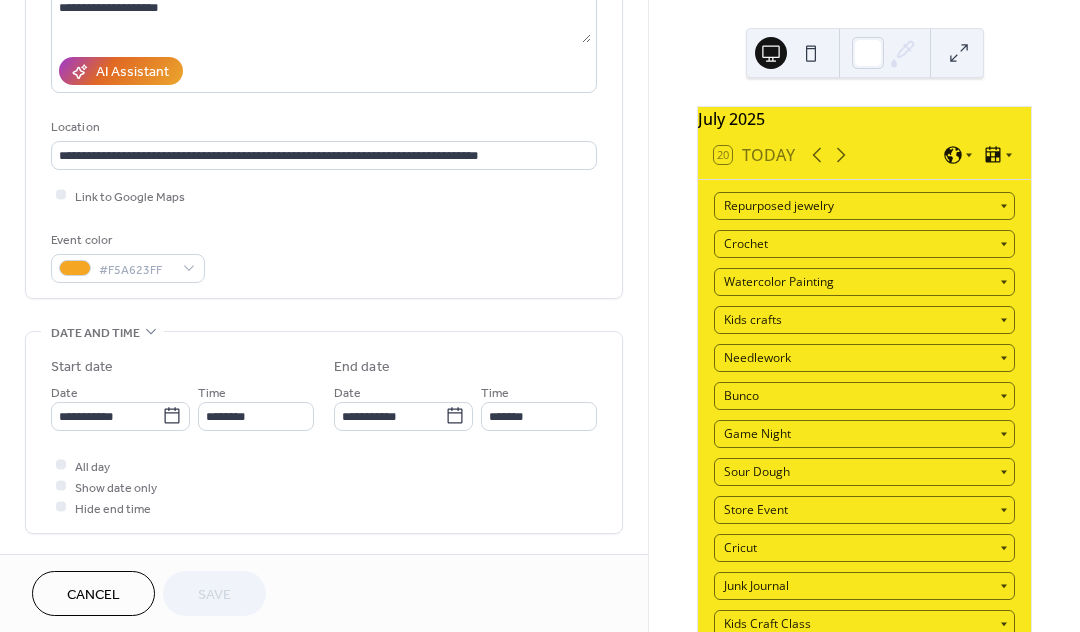 scroll, scrollTop: 336, scrollLeft: 0, axis: vertical 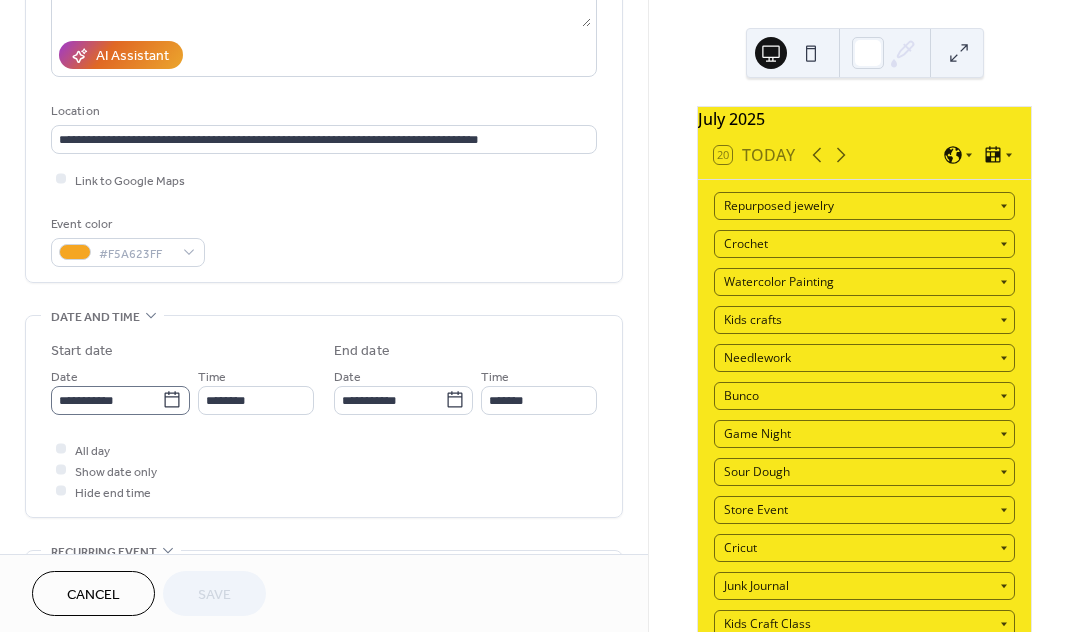 click 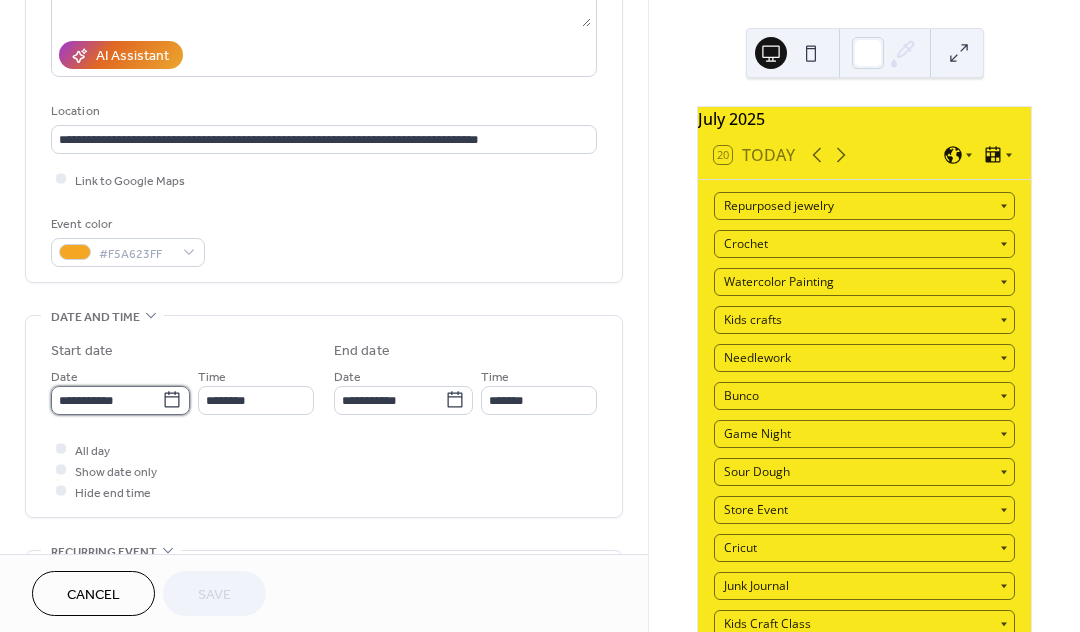 click on "**********" at bounding box center (106, 400) 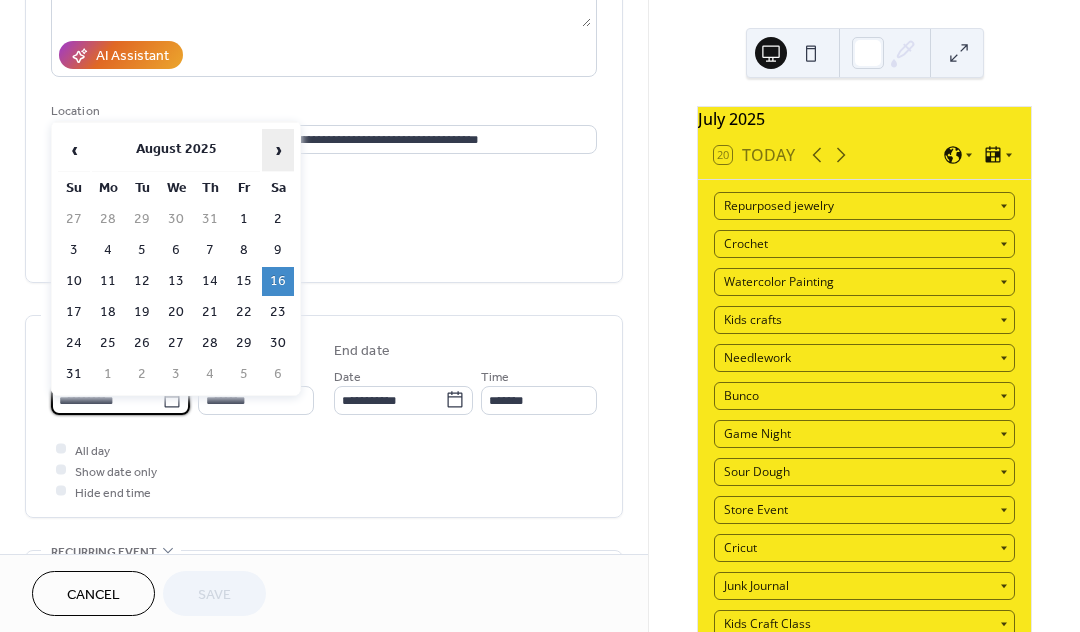 click on "›" at bounding box center [278, 150] 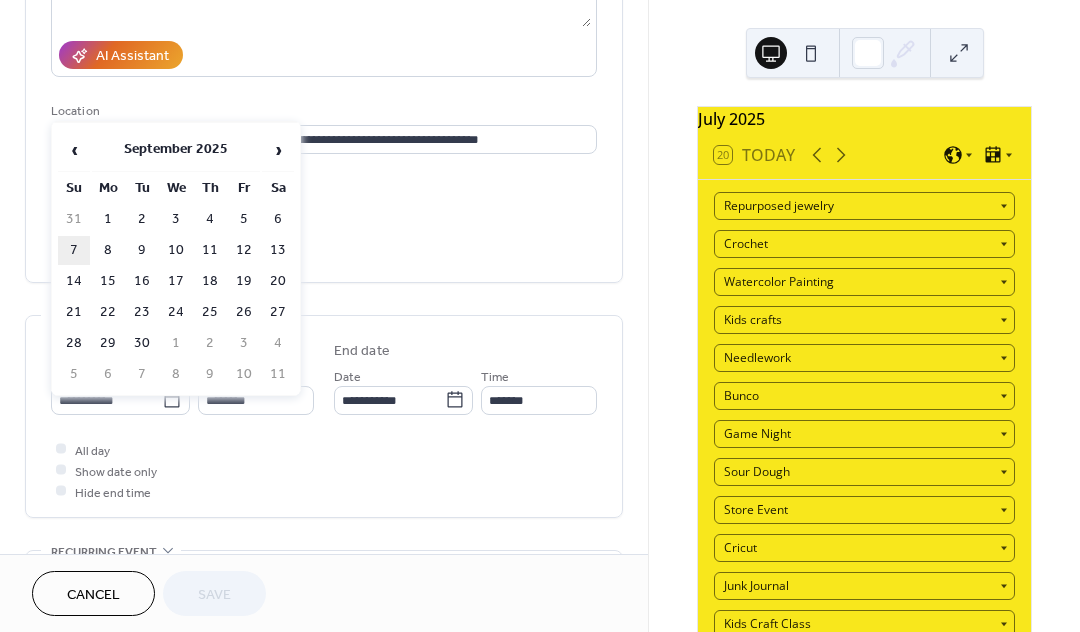 click on "7" at bounding box center (74, 250) 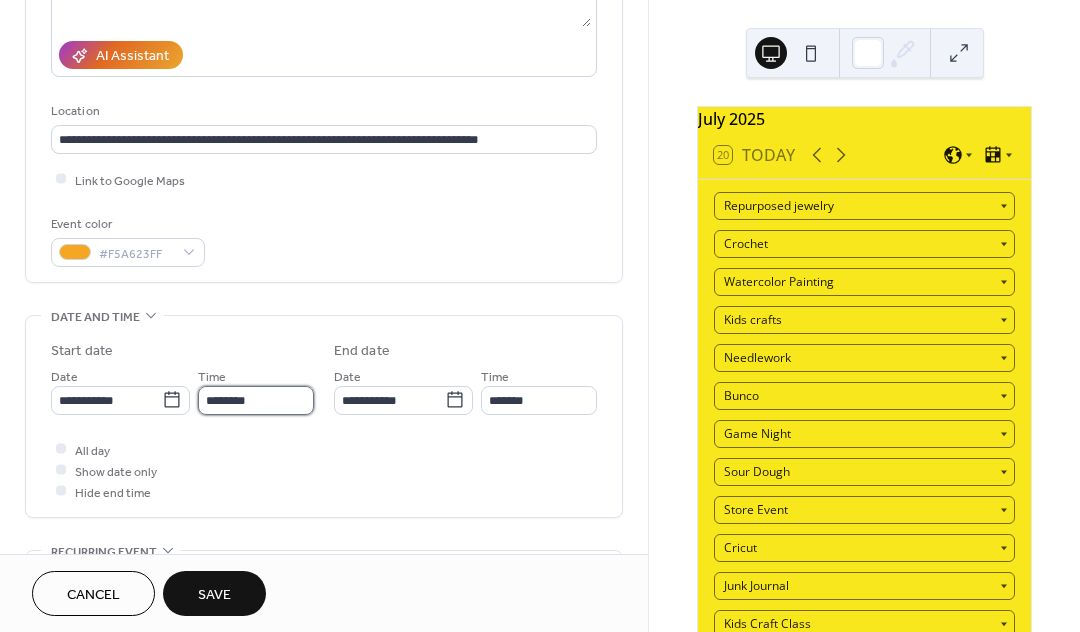 click on "********" at bounding box center (256, 400) 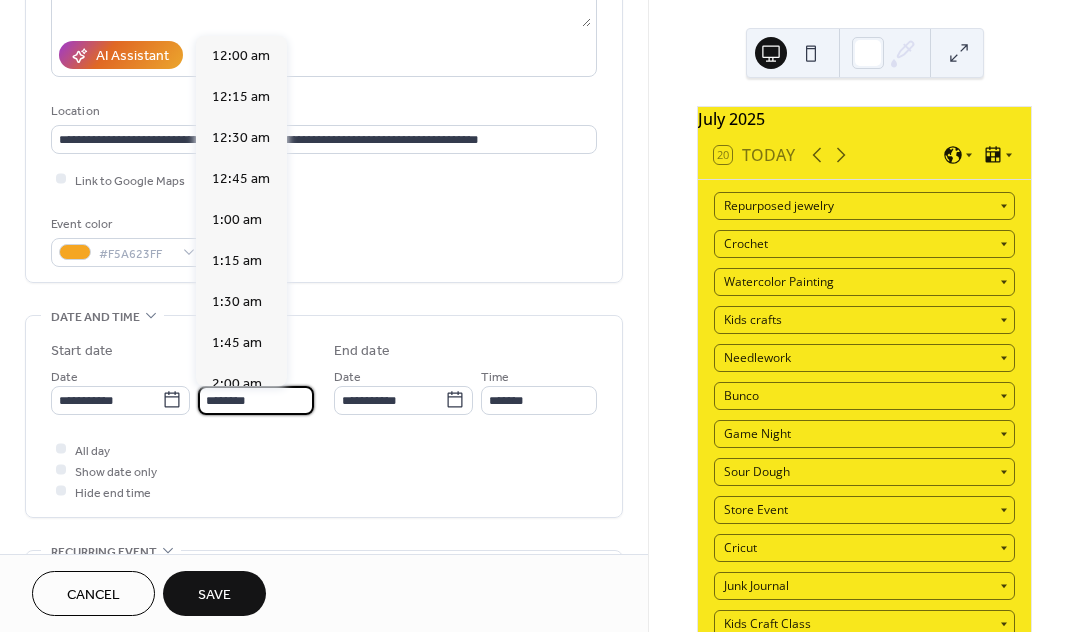 scroll, scrollTop: 1822, scrollLeft: 0, axis: vertical 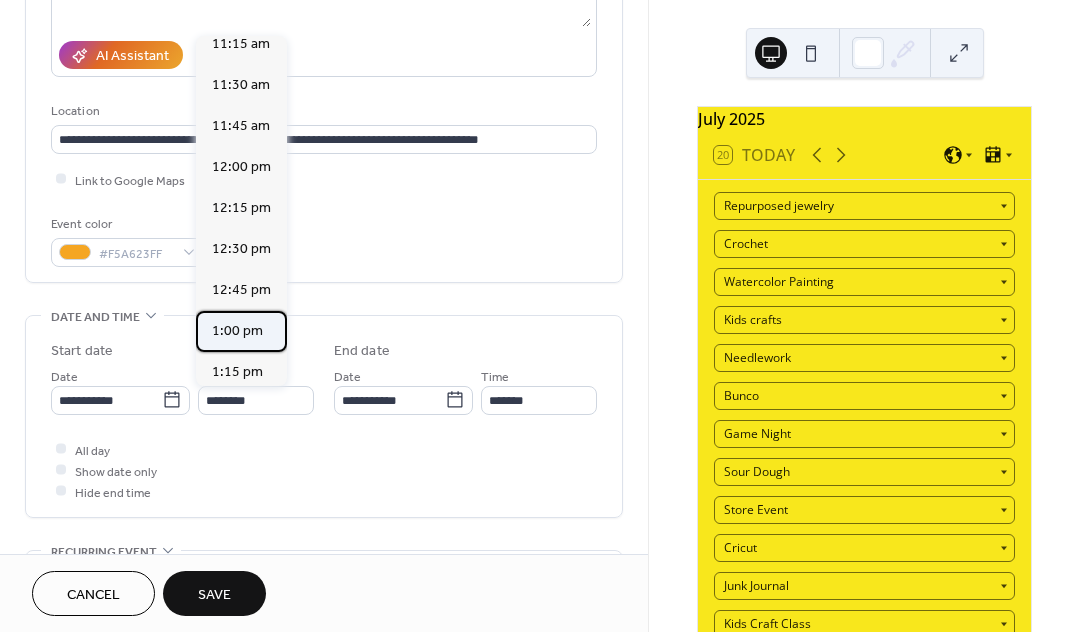 click on "1:00 pm" at bounding box center (237, 330) 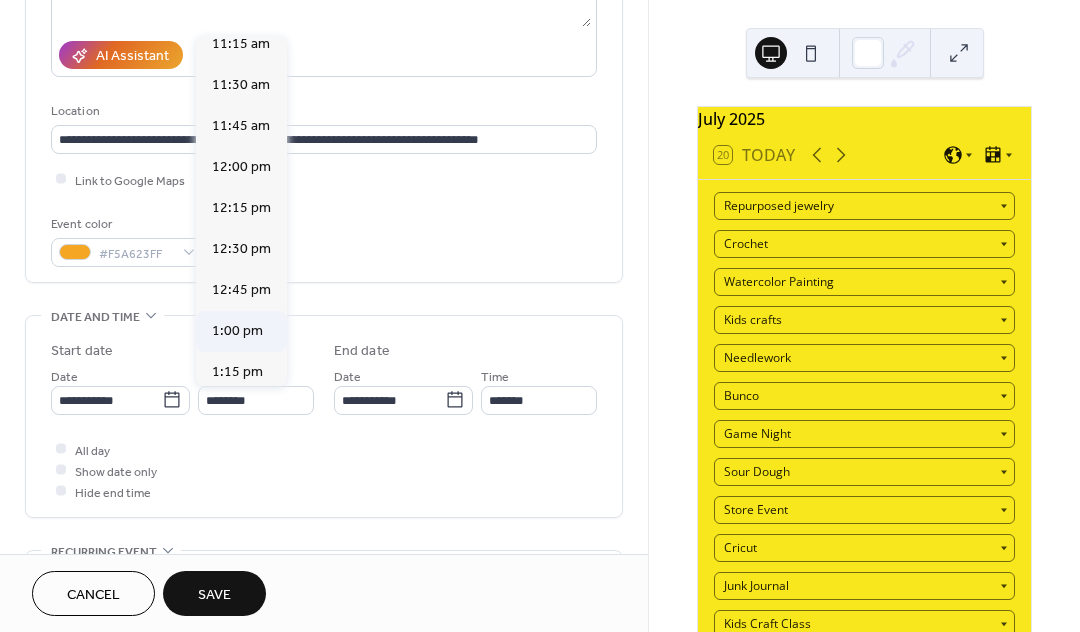 type on "*******" 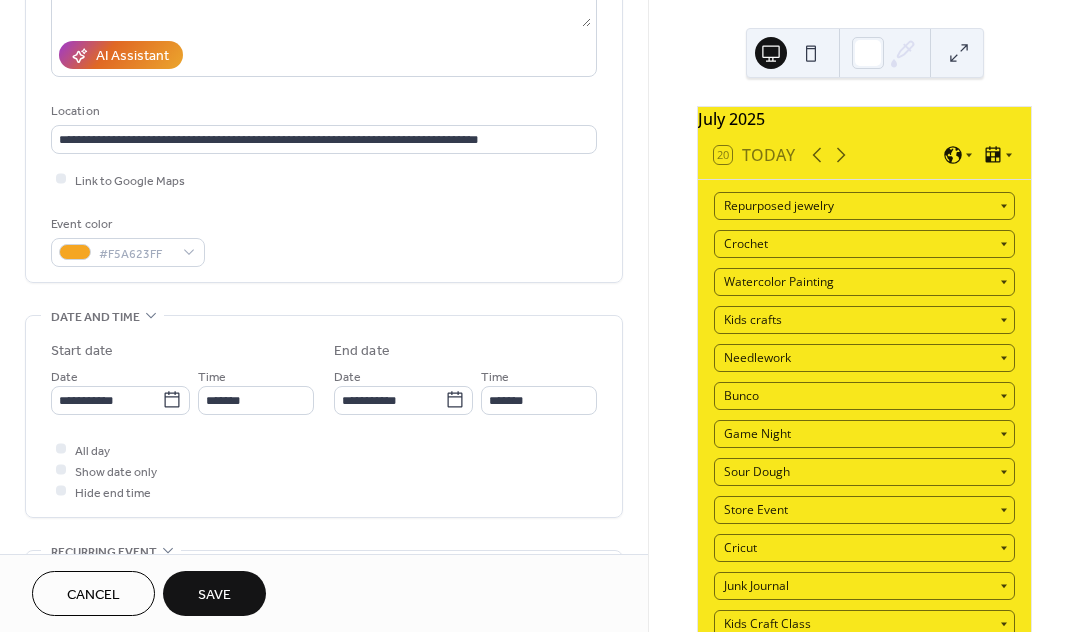 click on "Save" at bounding box center (214, 595) 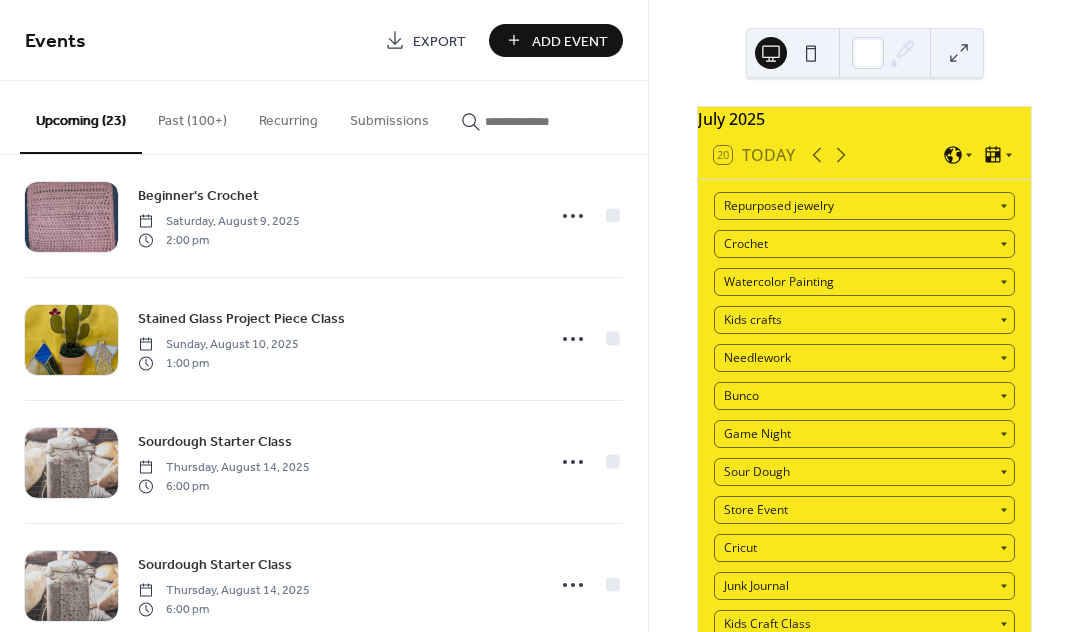scroll, scrollTop: 652, scrollLeft: 0, axis: vertical 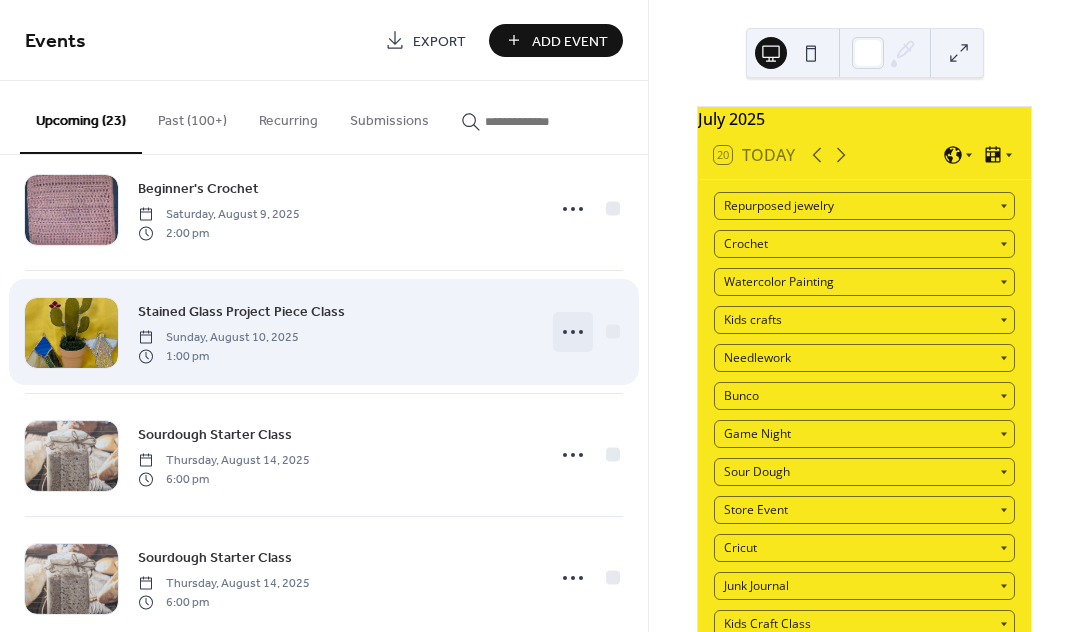click 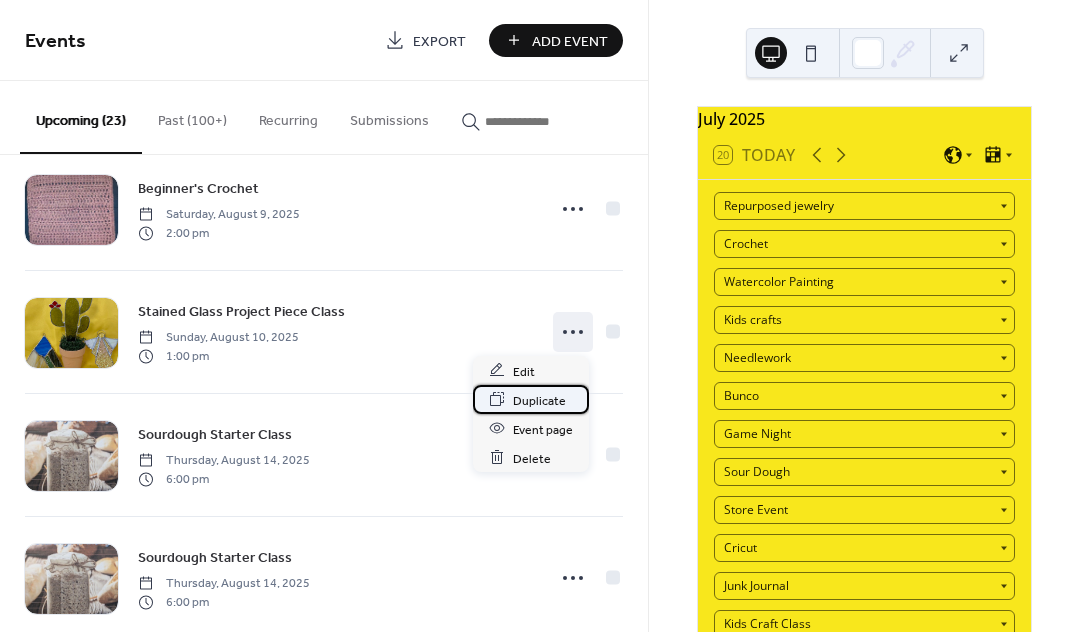 click on "Duplicate" at bounding box center (539, 400) 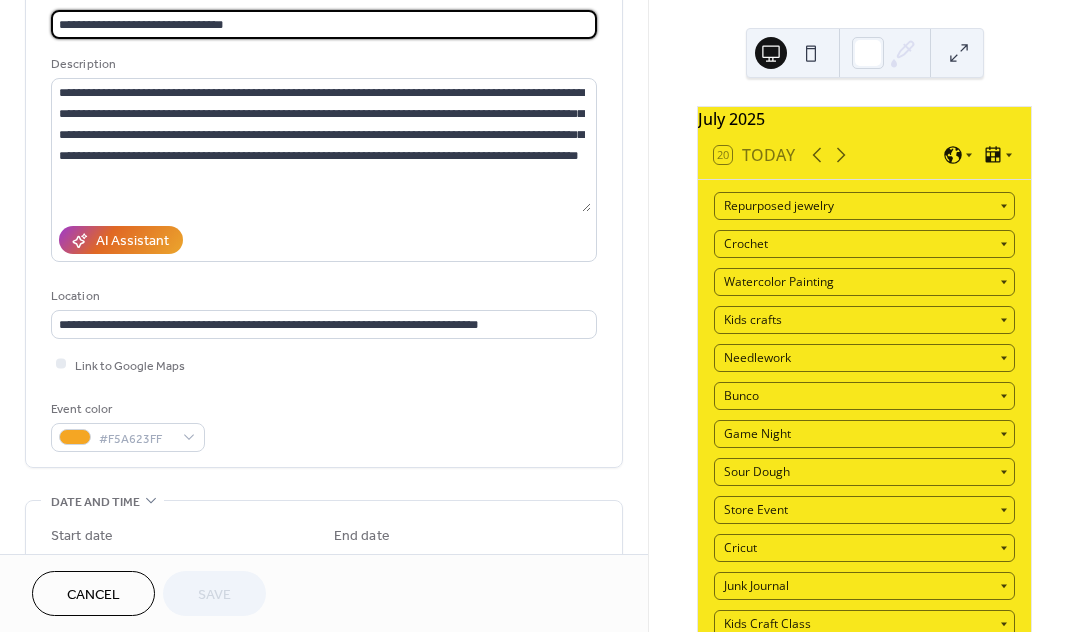 scroll, scrollTop: 0, scrollLeft: 0, axis: both 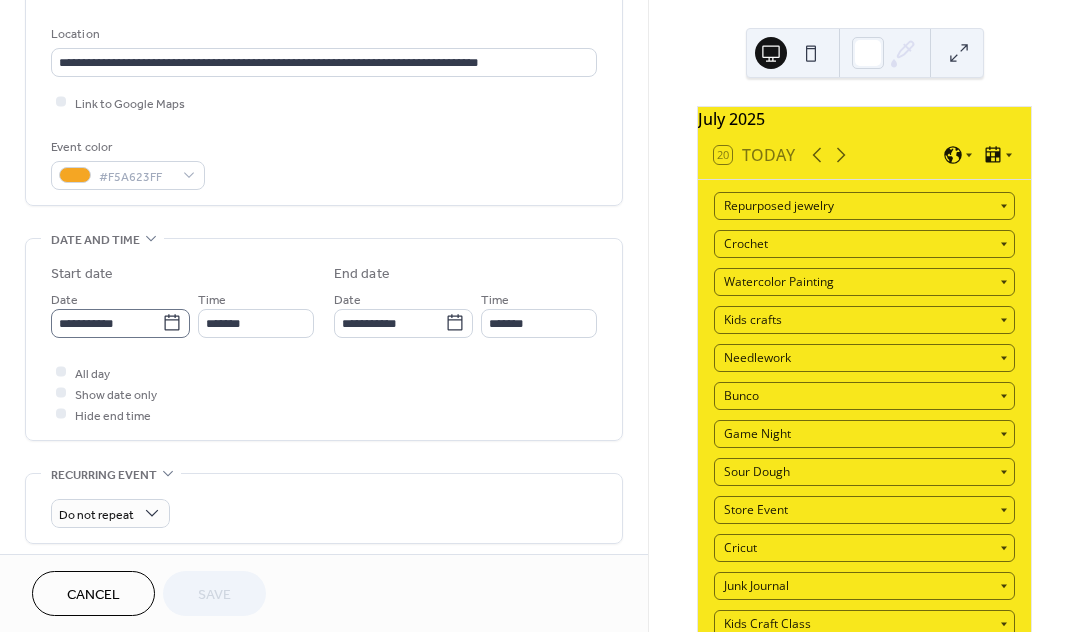 click 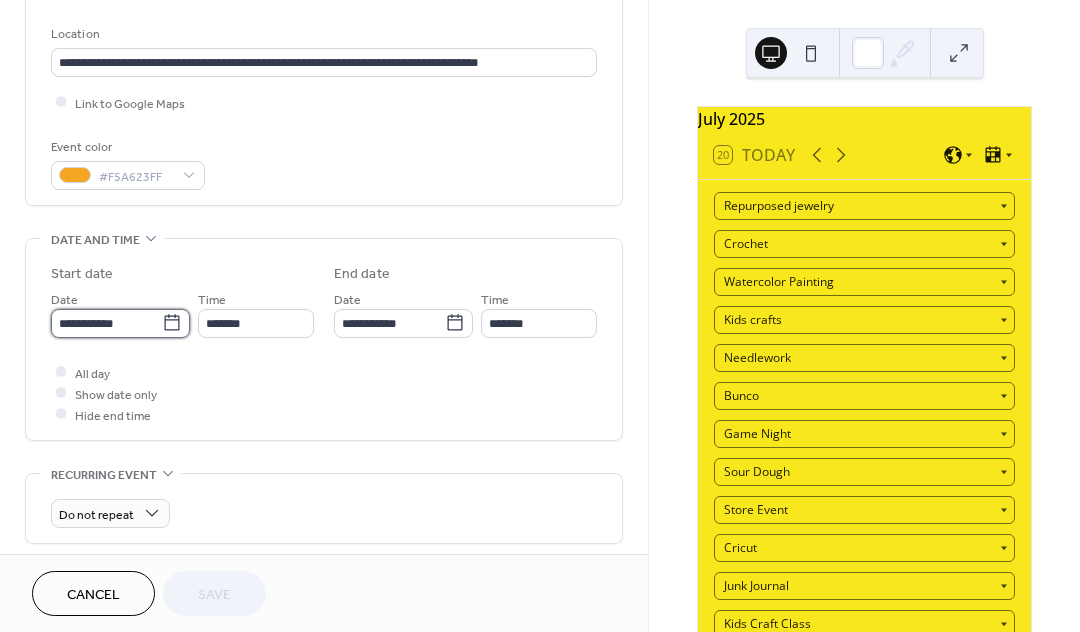 click on "**********" at bounding box center (106, 323) 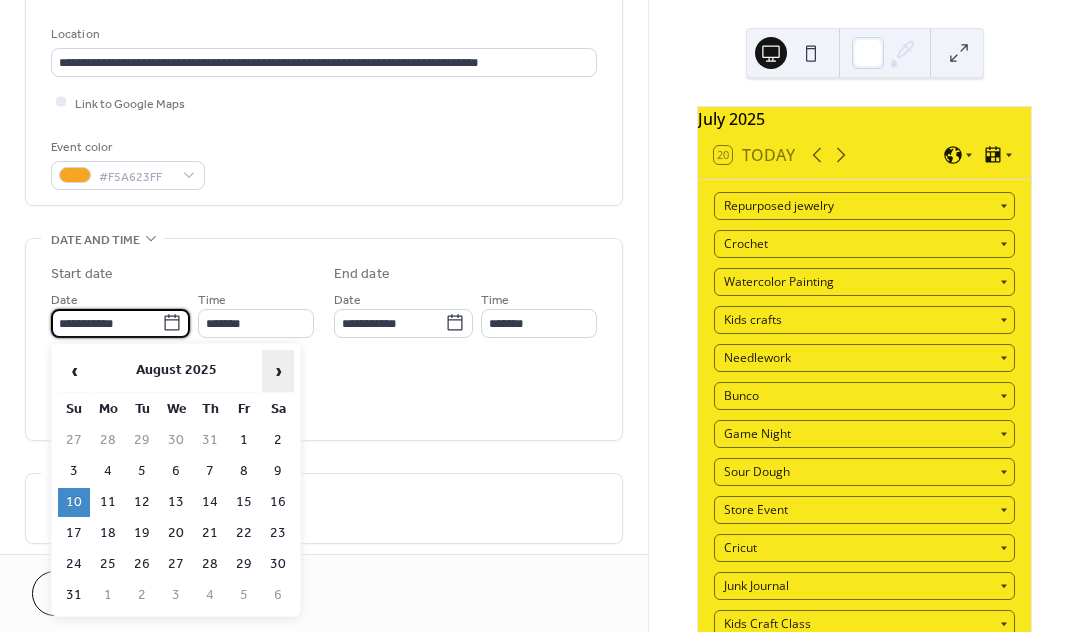 click on "›" at bounding box center (278, 371) 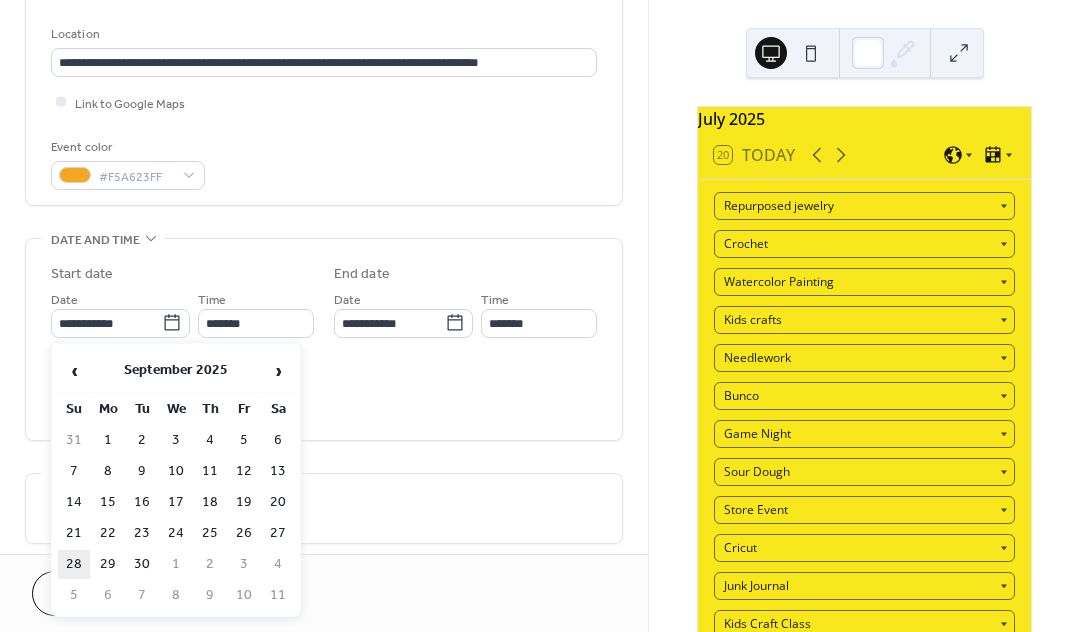click on "28" at bounding box center (74, 564) 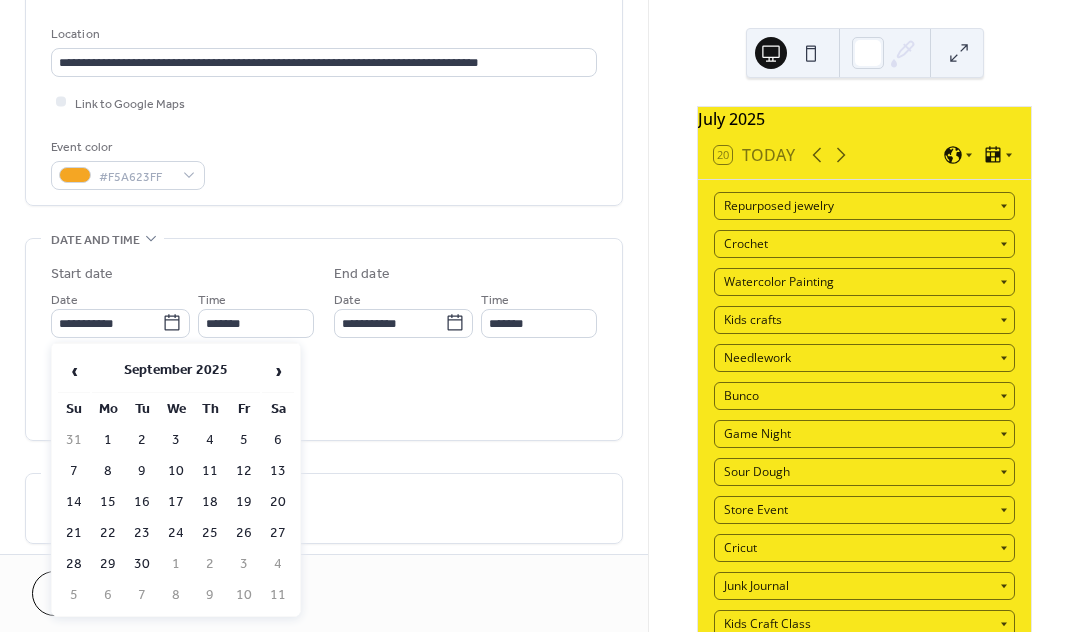 type on "**********" 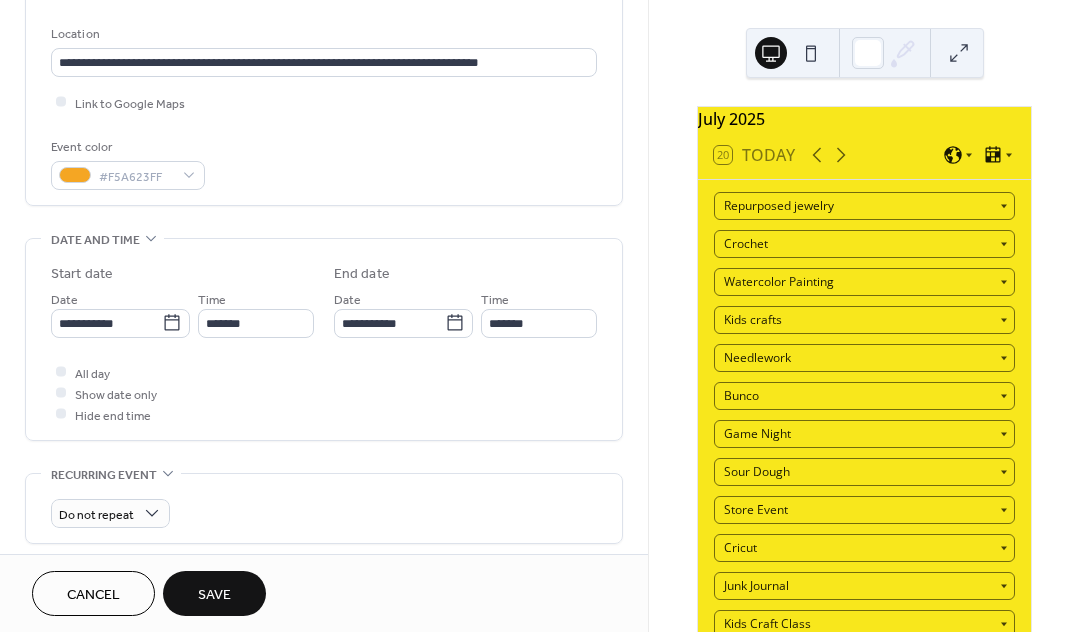 click on "Save" at bounding box center (214, 595) 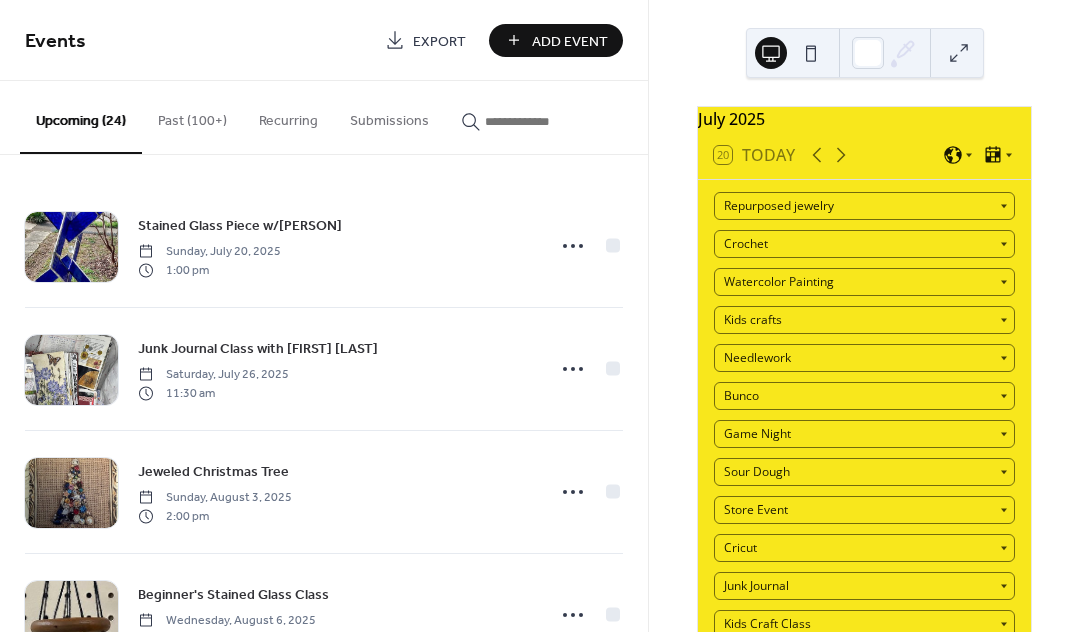 drag, startPoint x: 641, startPoint y: 196, endPoint x: 634, endPoint y: 227, distance: 31.780497 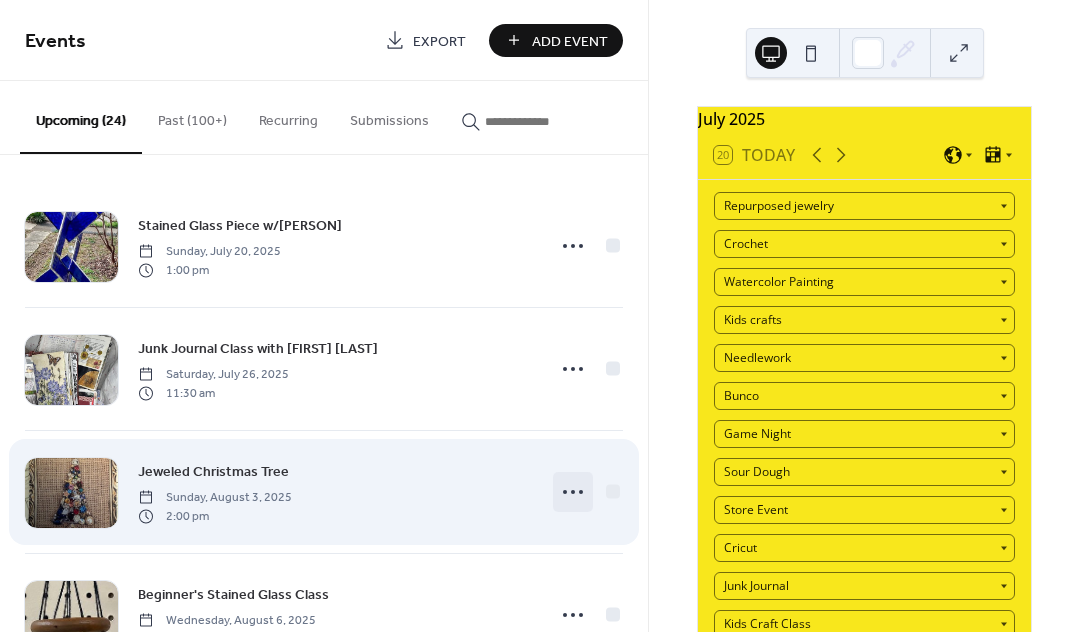 click 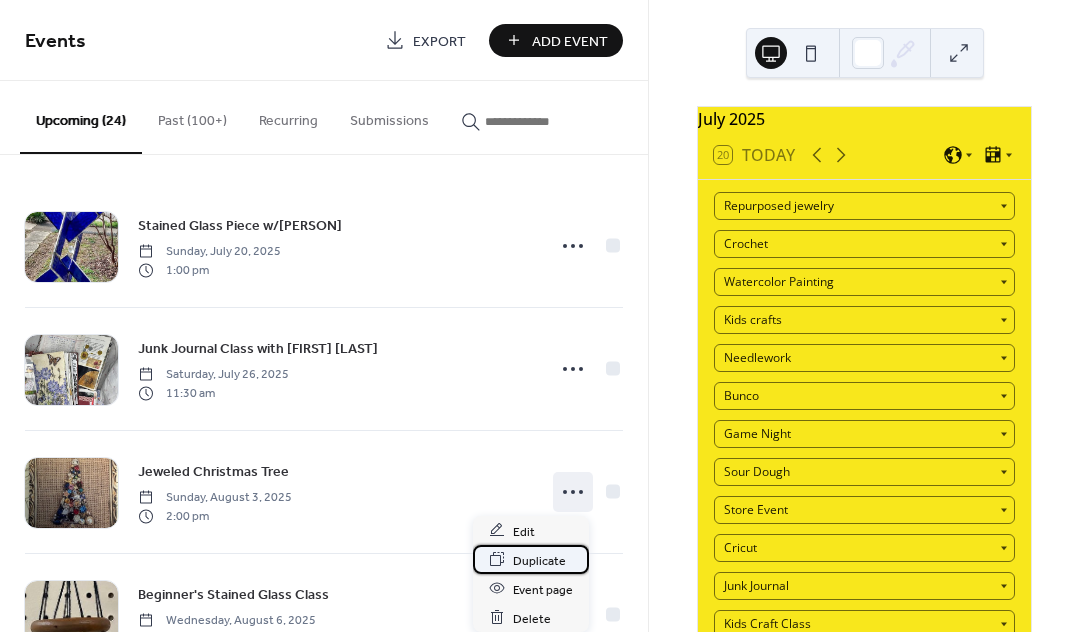 click on "Duplicate" at bounding box center [539, 560] 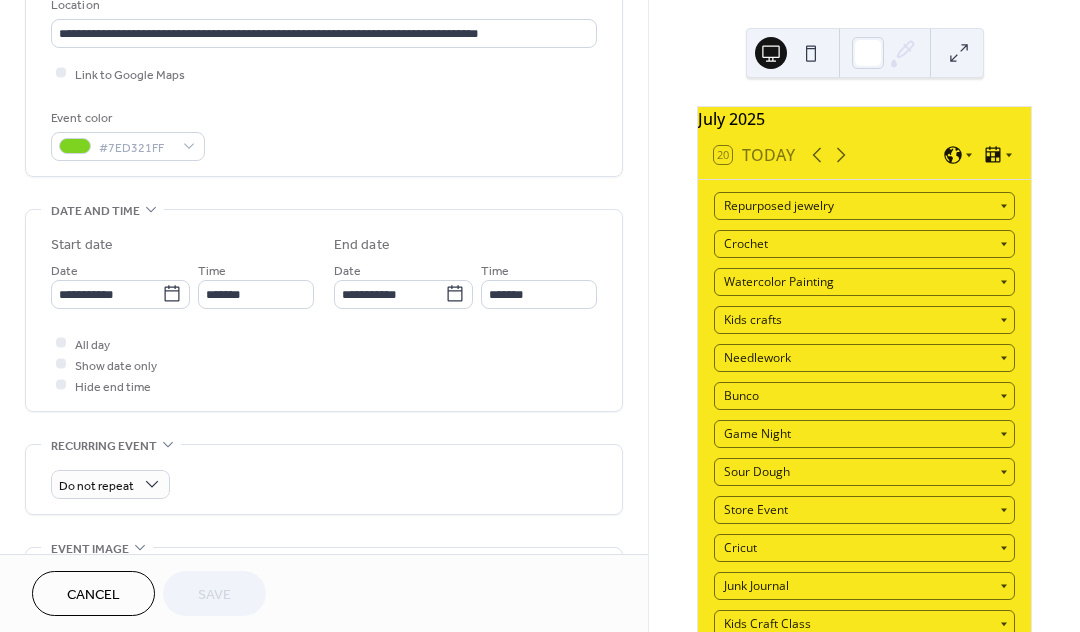 scroll, scrollTop: 460, scrollLeft: 0, axis: vertical 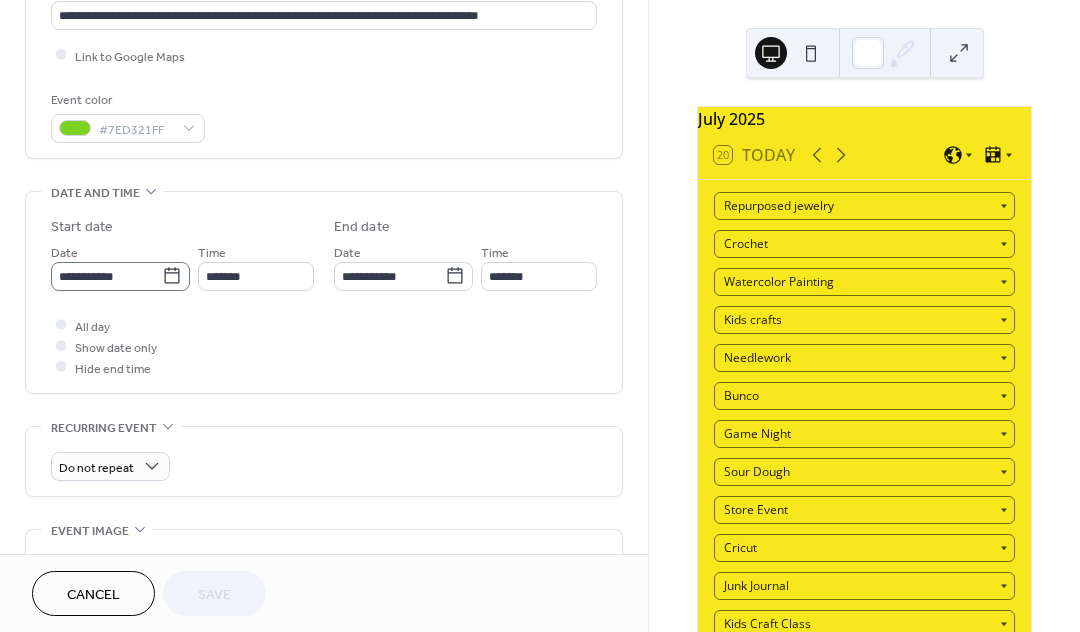 click 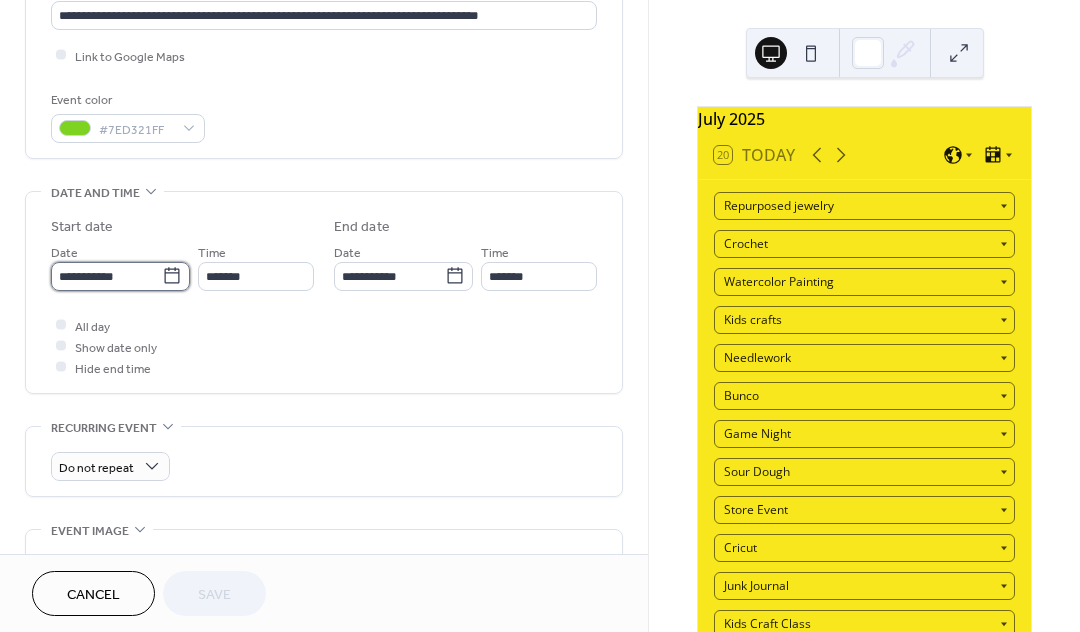 click on "**********" at bounding box center (106, 276) 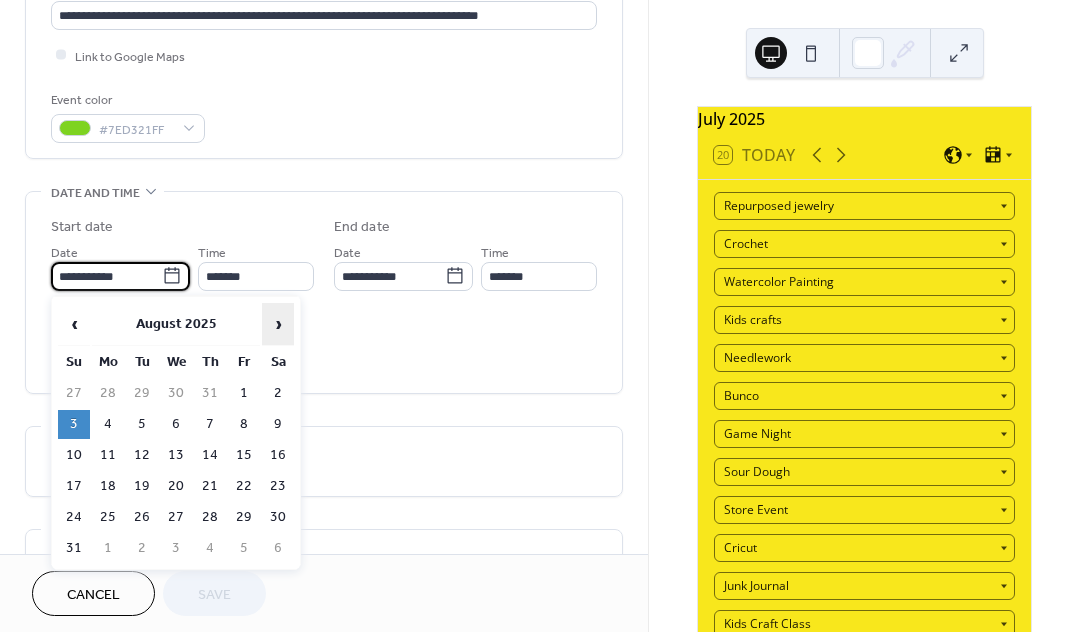 click on "›" at bounding box center [278, 324] 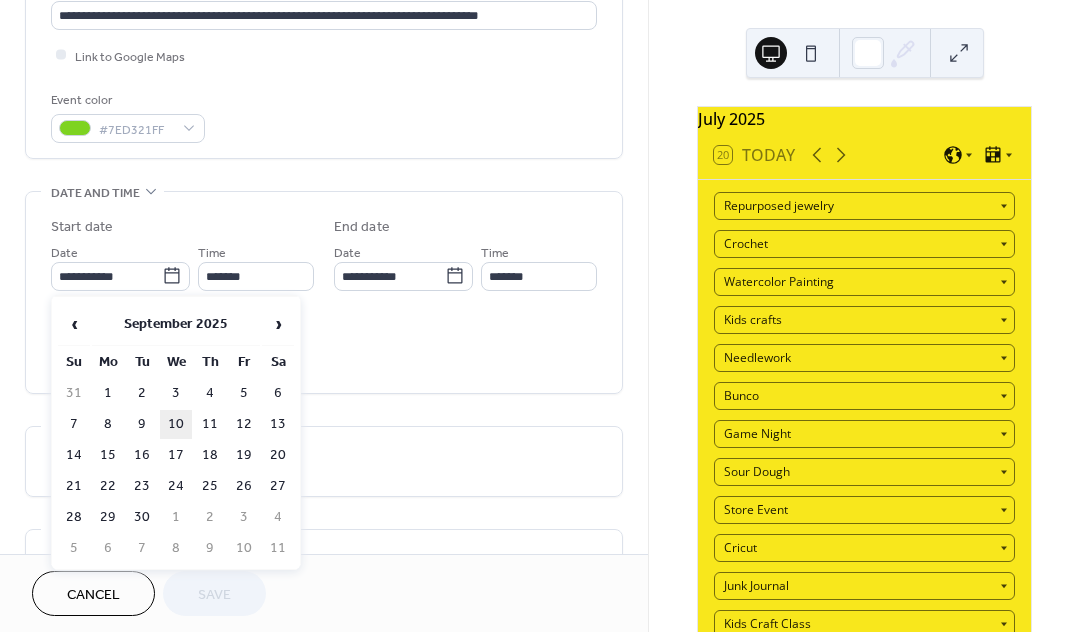 click on "10" at bounding box center (176, 424) 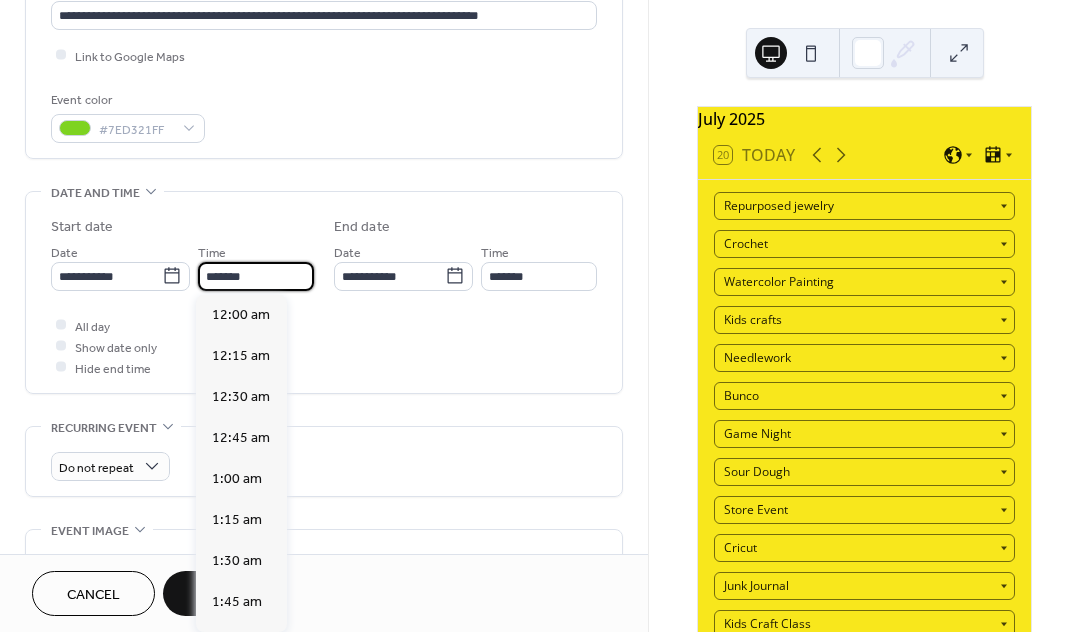 scroll, scrollTop: 2320, scrollLeft: 0, axis: vertical 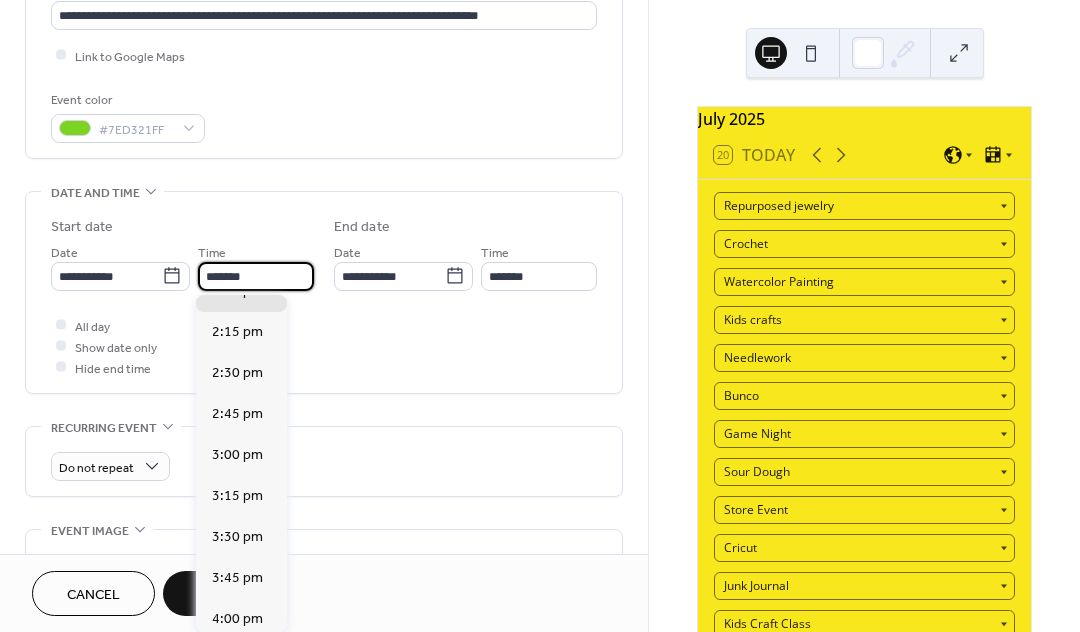 click on "*******" at bounding box center (256, 276) 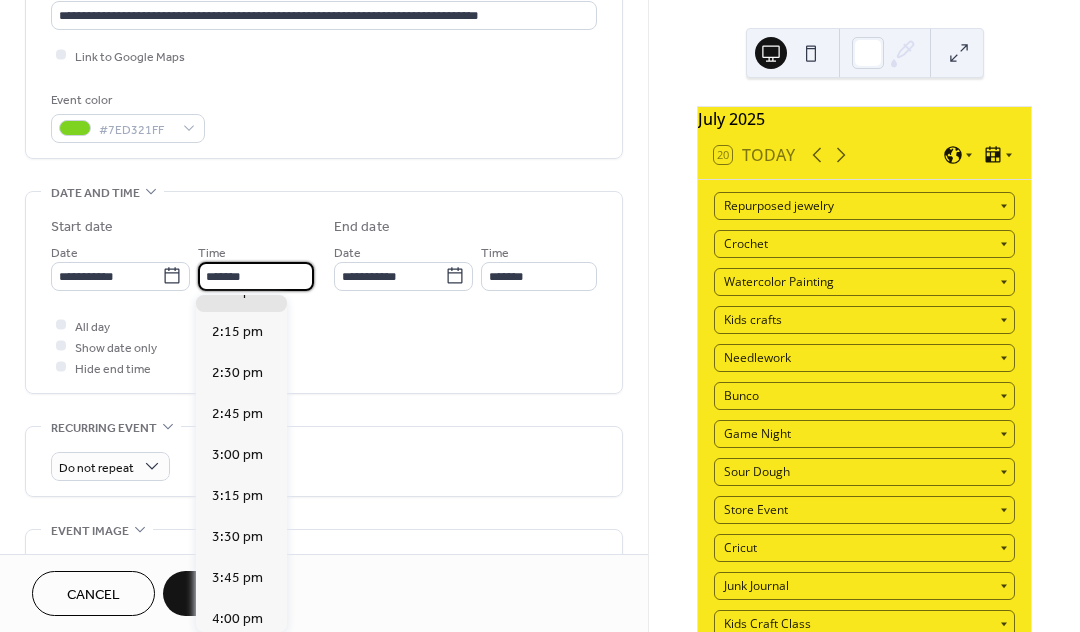 scroll, scrollTop: 2982, scrollLeft: 0, axis: vertical 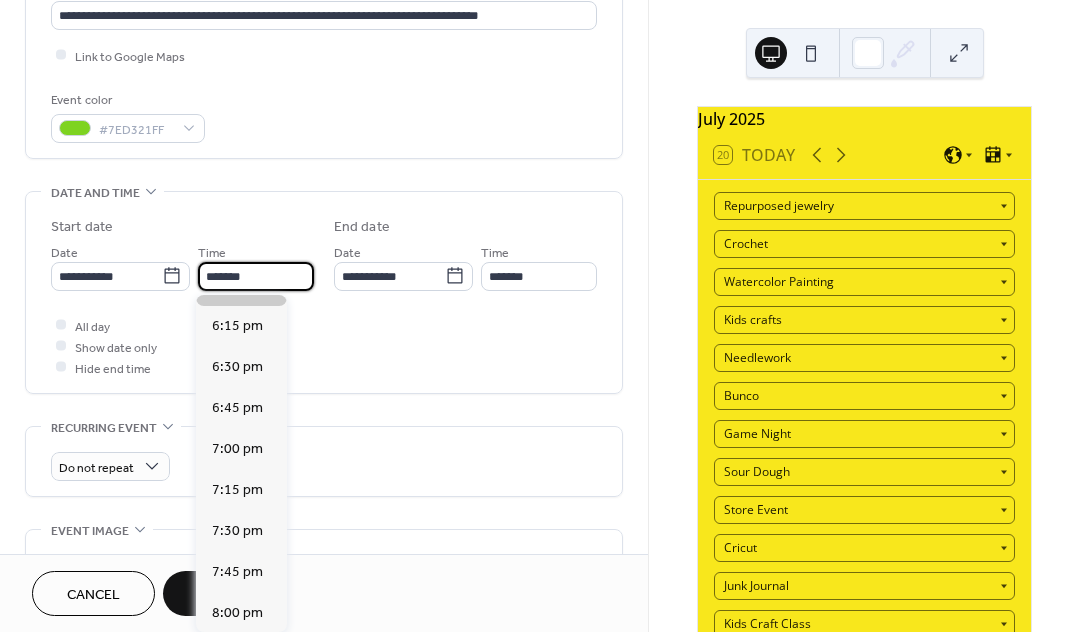 type on "*******" 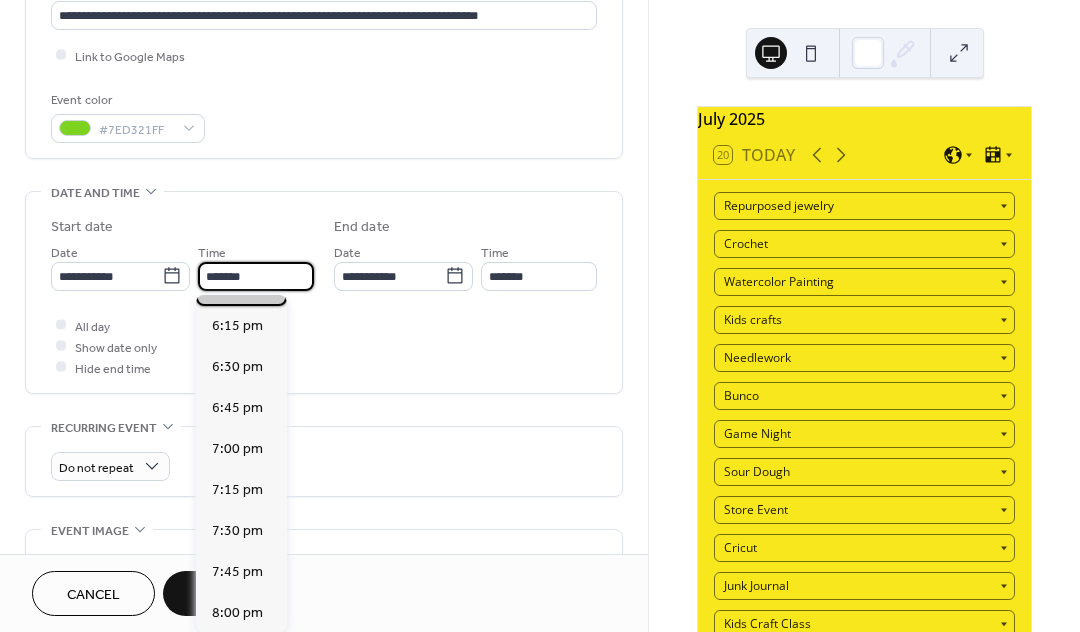 click on "6:00 pm" at bounding box center [237, 285] 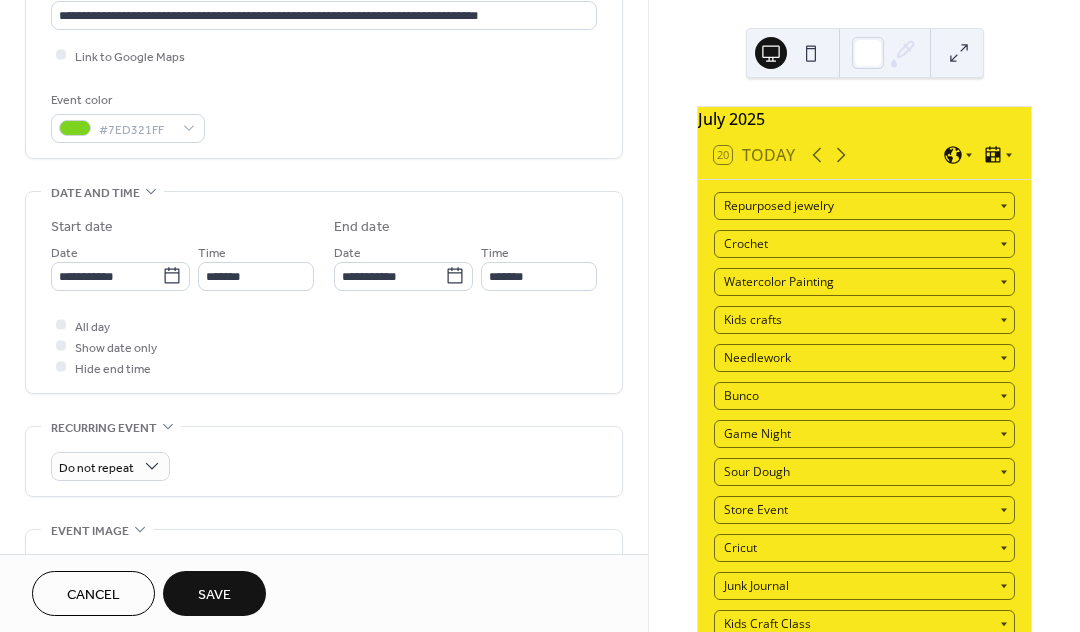 type on "*******" 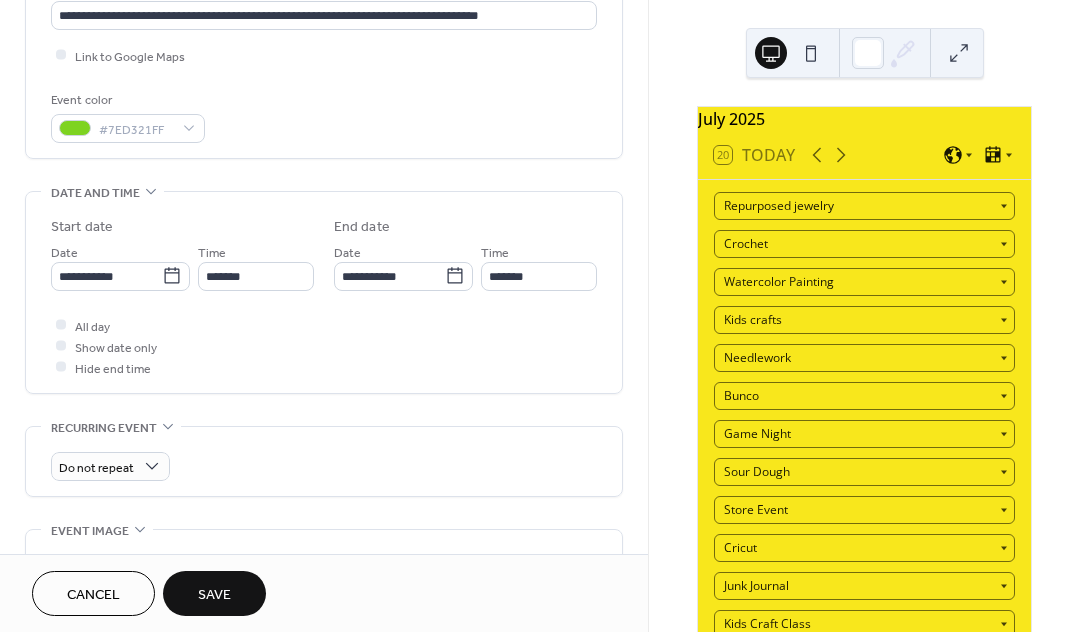 click on "Save" at bounding box center (214, 595) 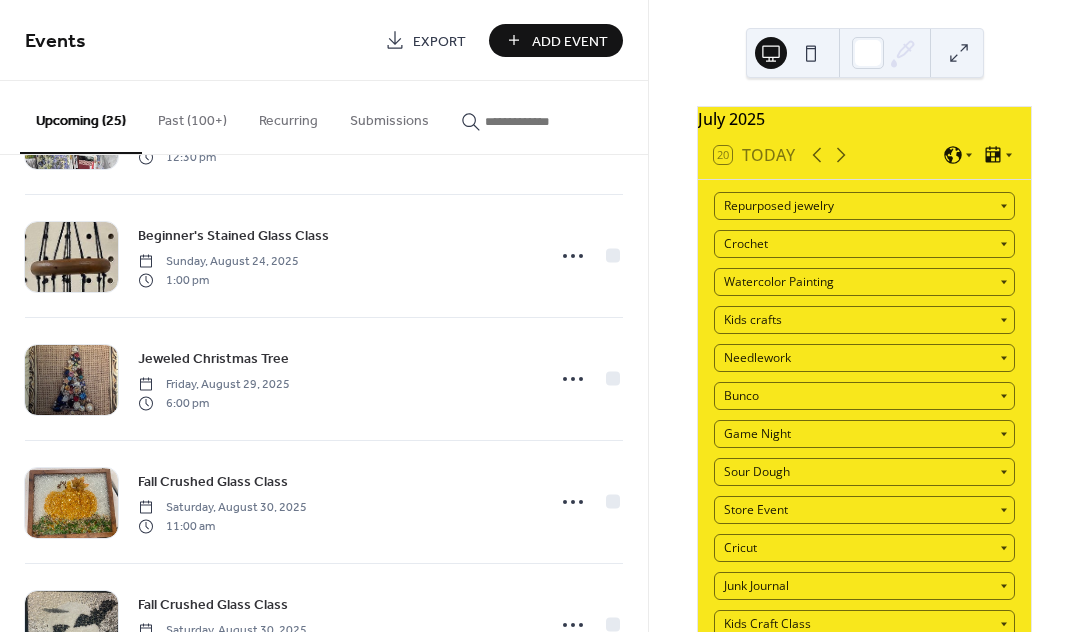 scroll, scrollTop: 1726, scrollLeft: 0, axis: vertical 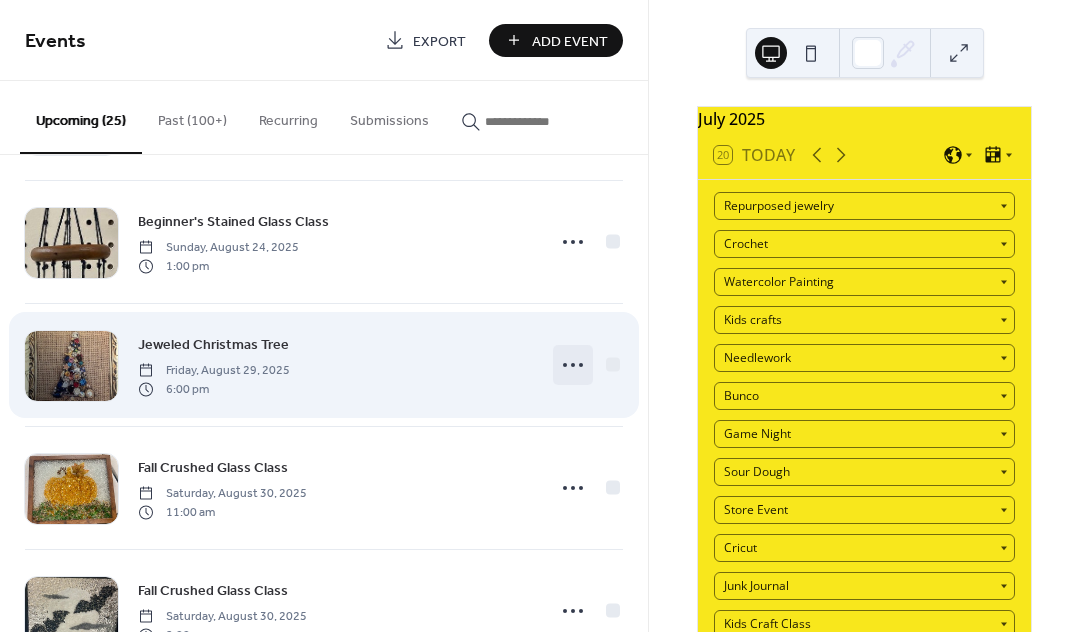 click 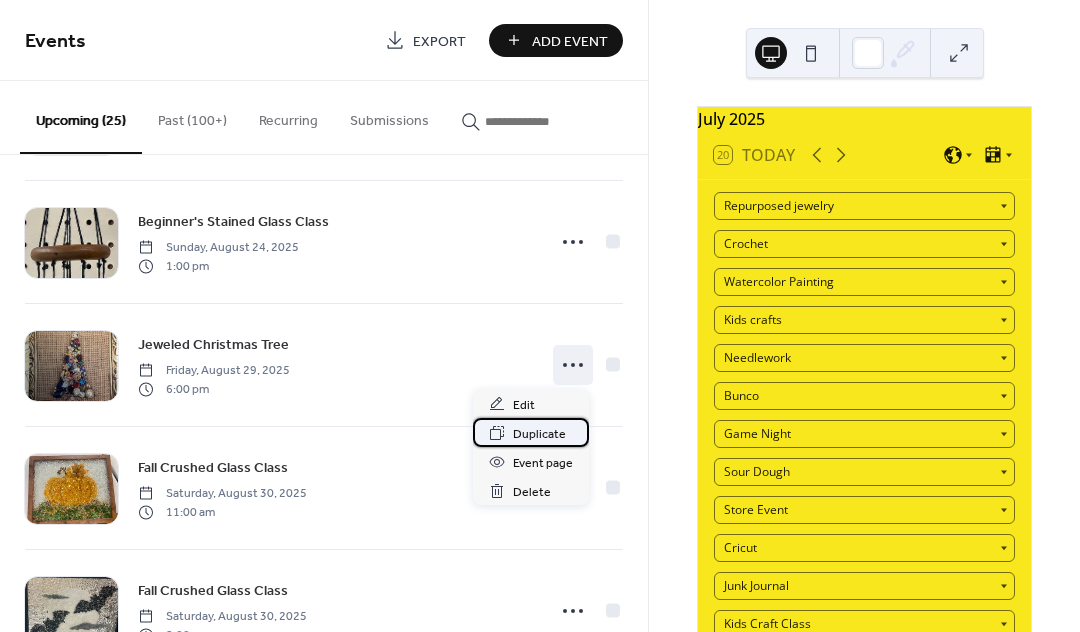 click on "Duplicate" at bounding box center [539, 434] 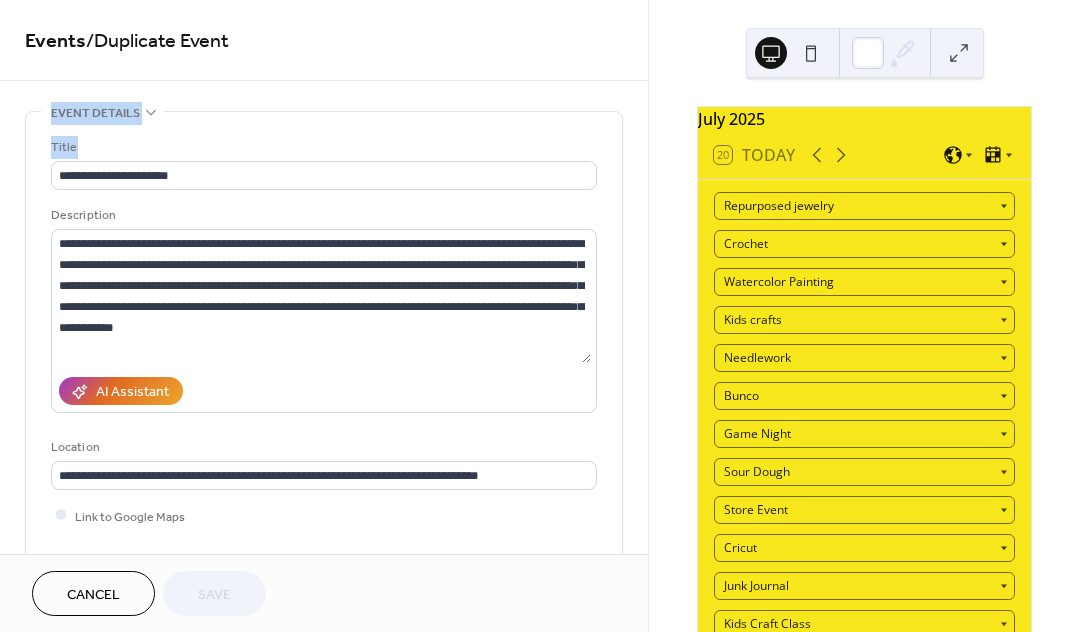 drag, startPoint x: 647, startPoint y: 82, endPoint x: 644, endPoint y: 124, distance: 42.107006 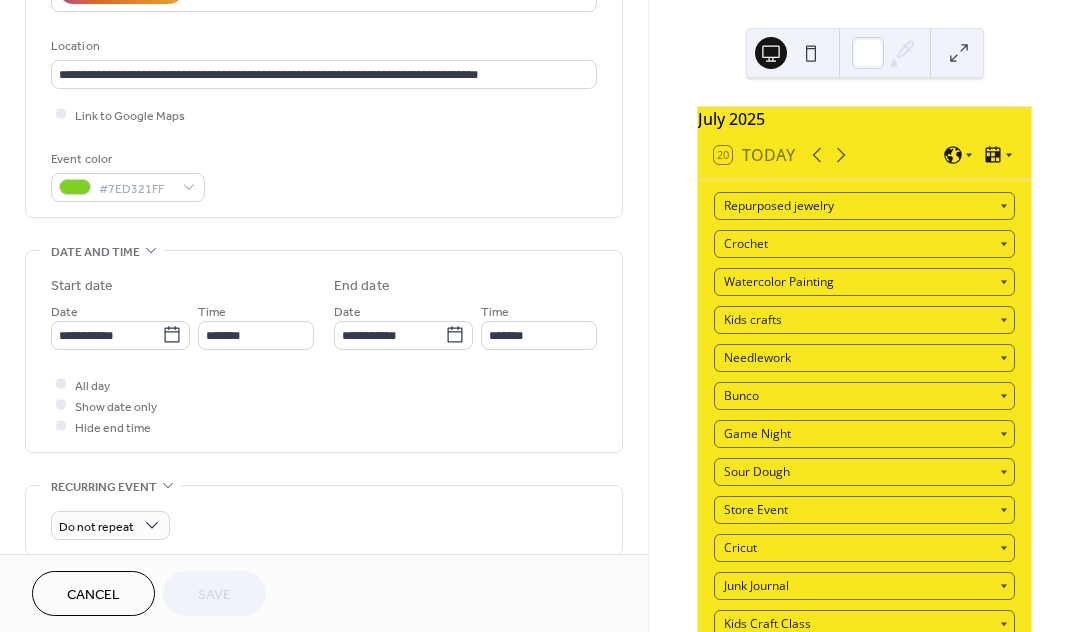 scroll, scrollTop: 406, scrollLeft: 0, axis: vertical 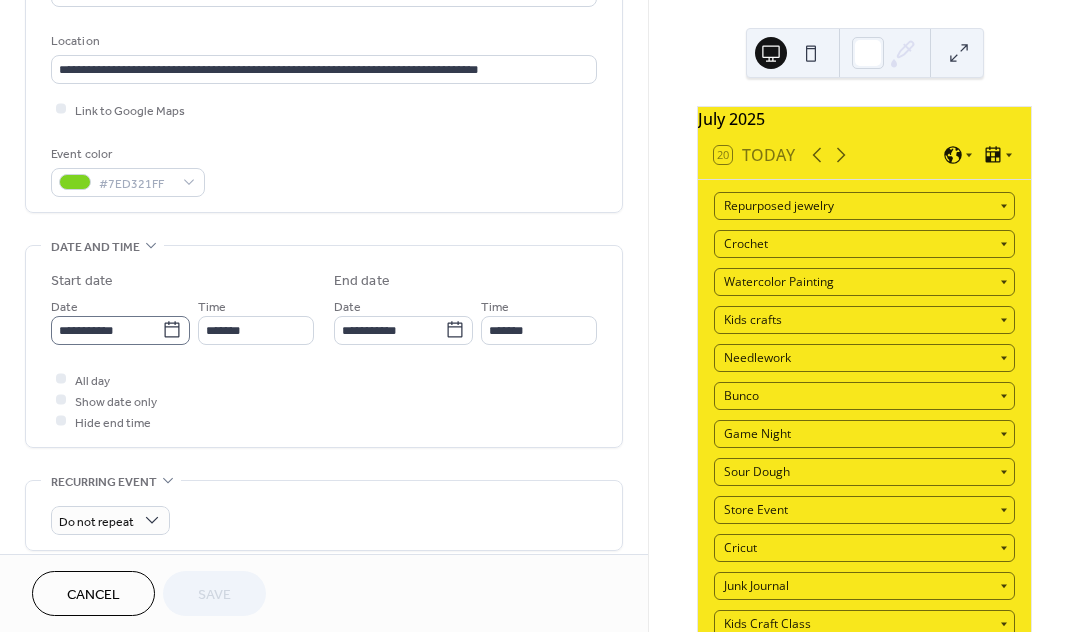 click 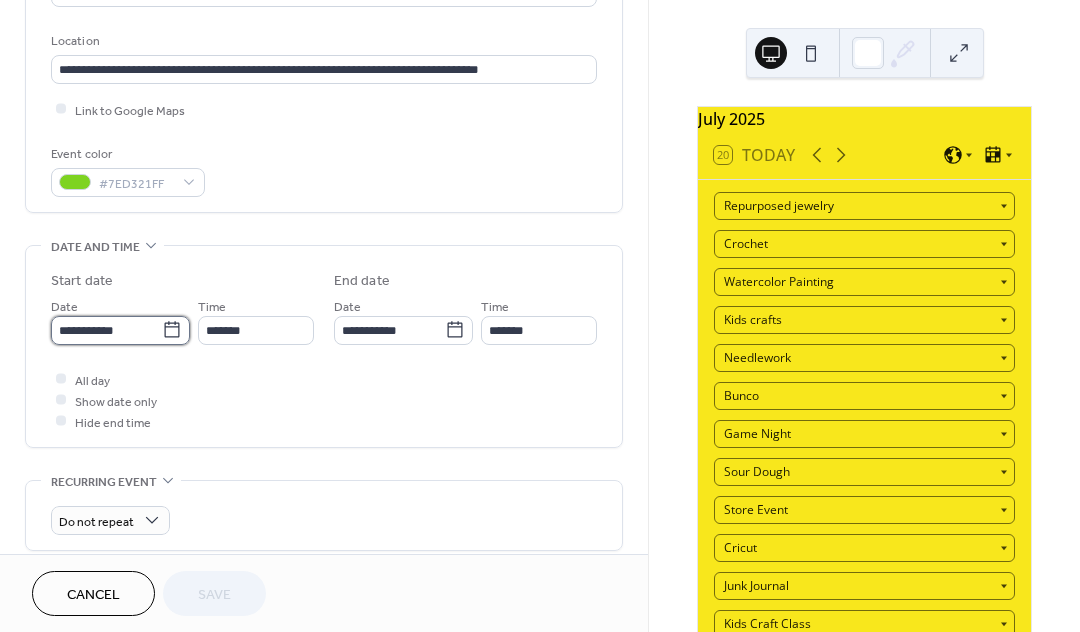 click on "**********" at bounding box center (106, 330) 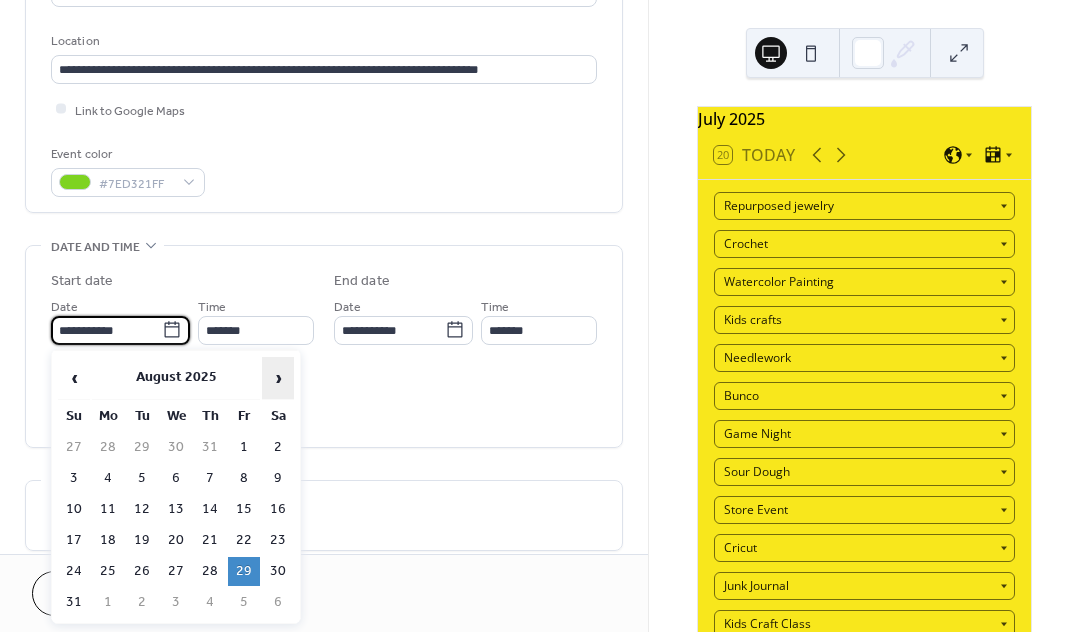 click on "›" at bounding box center (278, 378) 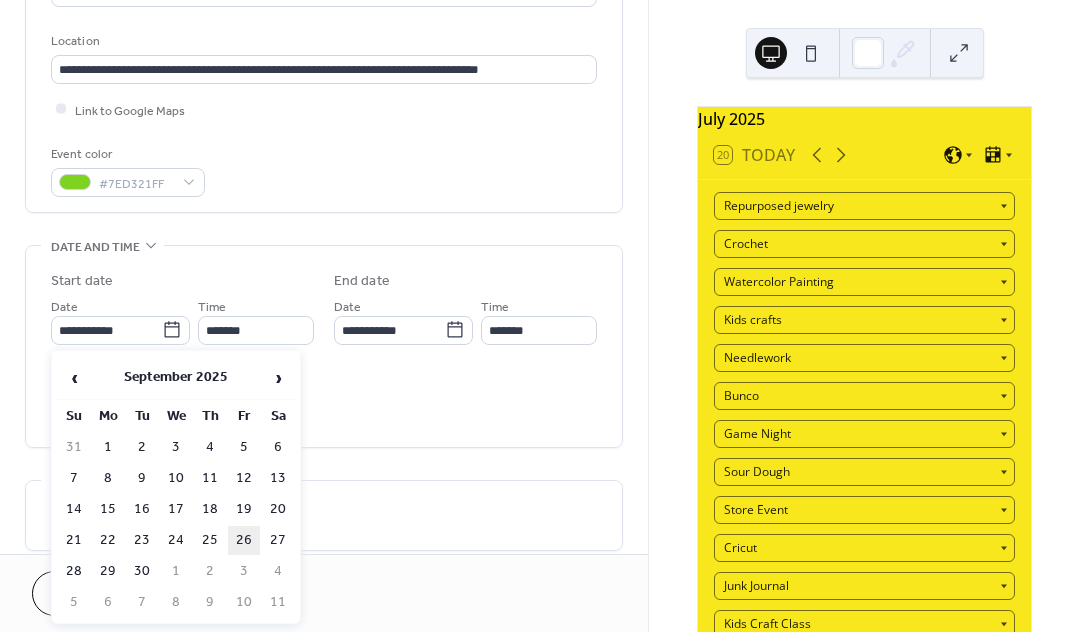 click on "26" at bounding box center [244, 540] 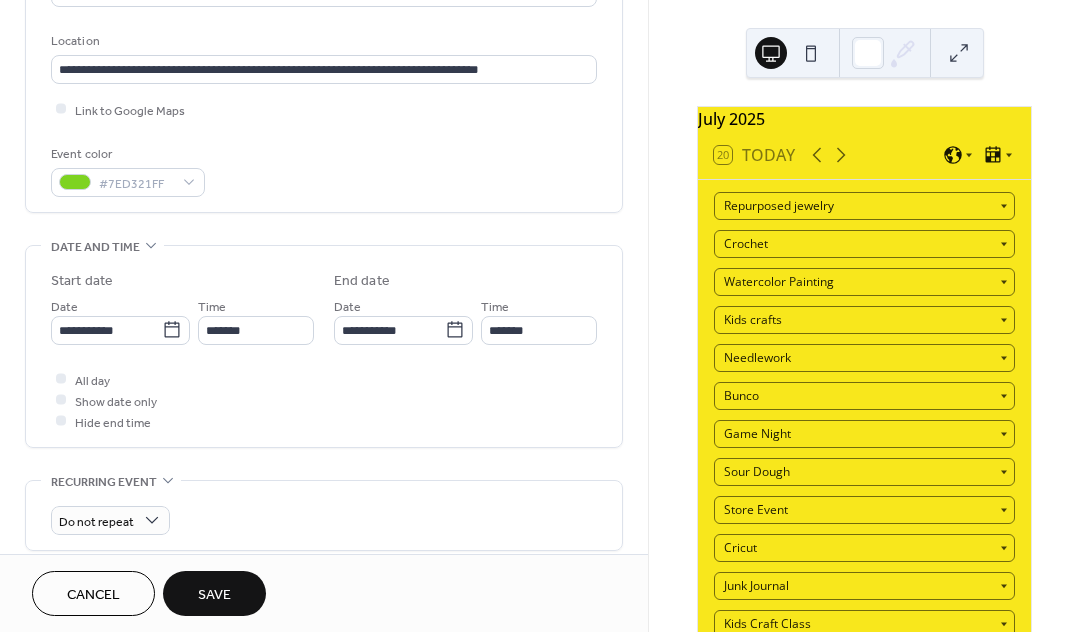 click on "Save" at bounding box center [214, 595] 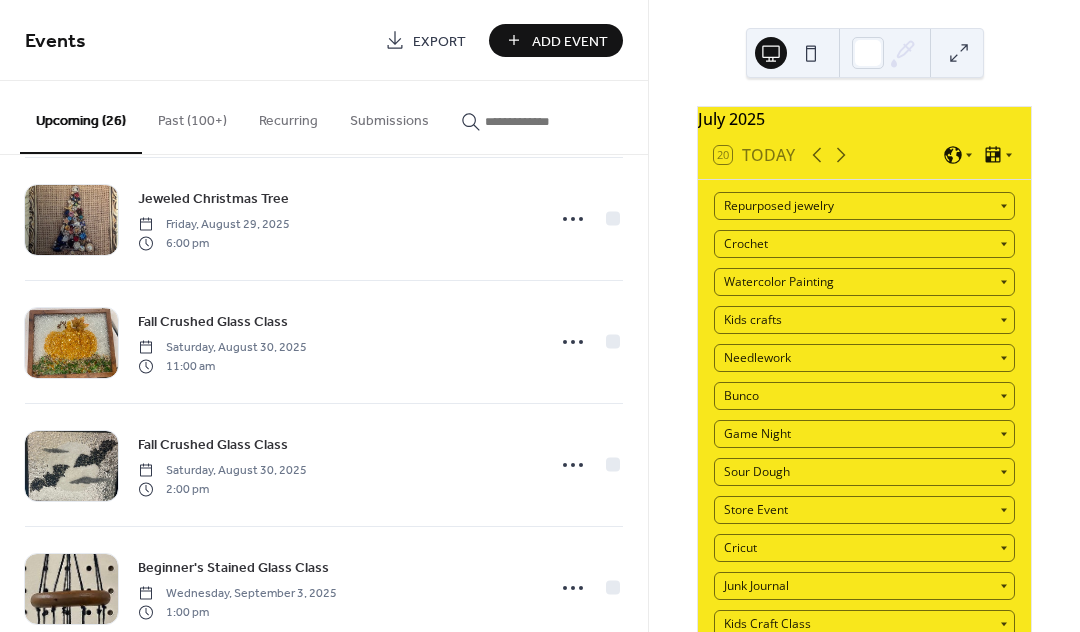 scroll, scrollTop: 1880, scrollLeft: 0, axis: vertical 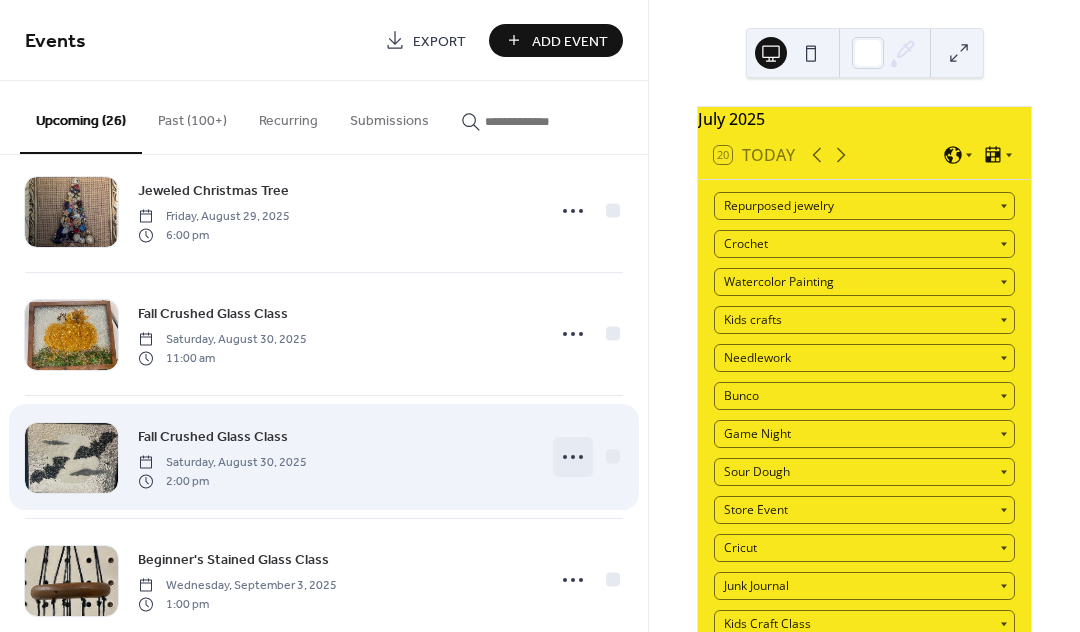 click 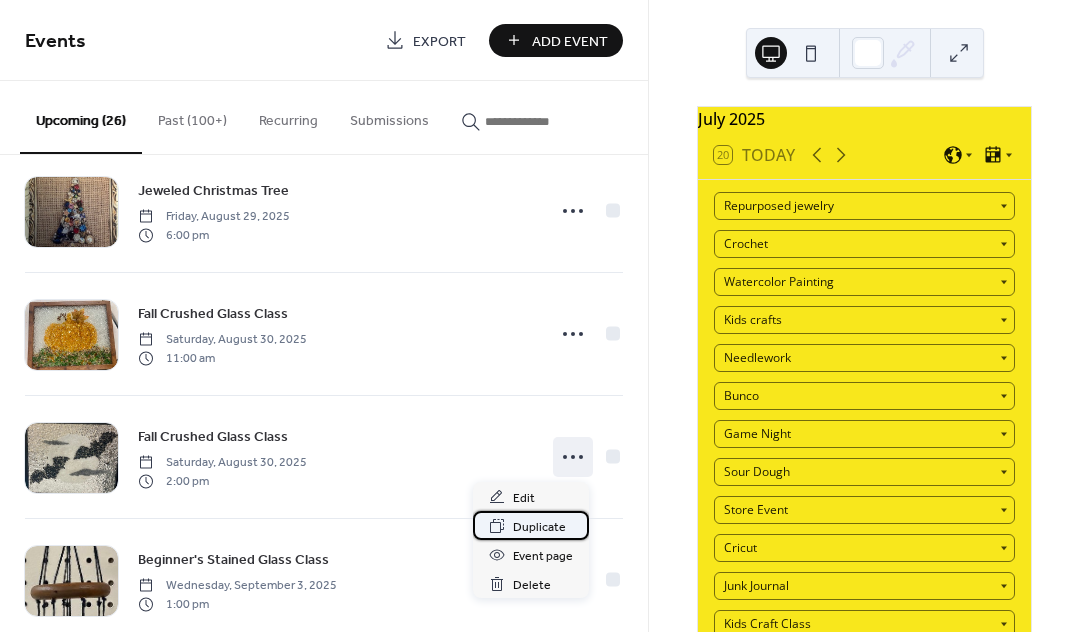 click on "Duplicate" at bounding box center (539, 527) 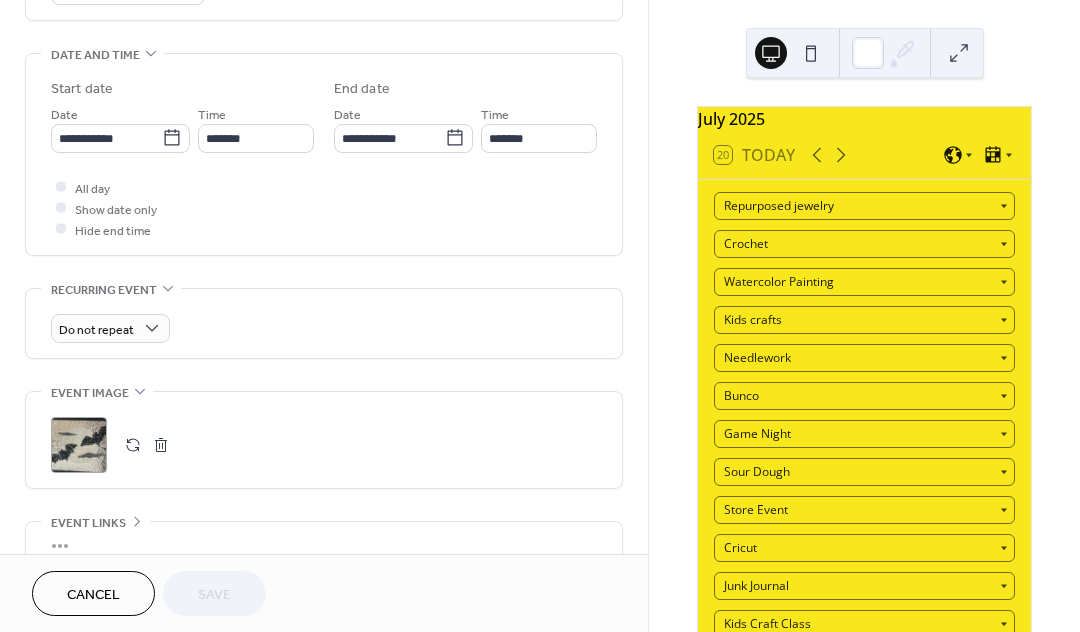 scroll, scrollTop: 604, scrollLeft: 0, axis: vertical 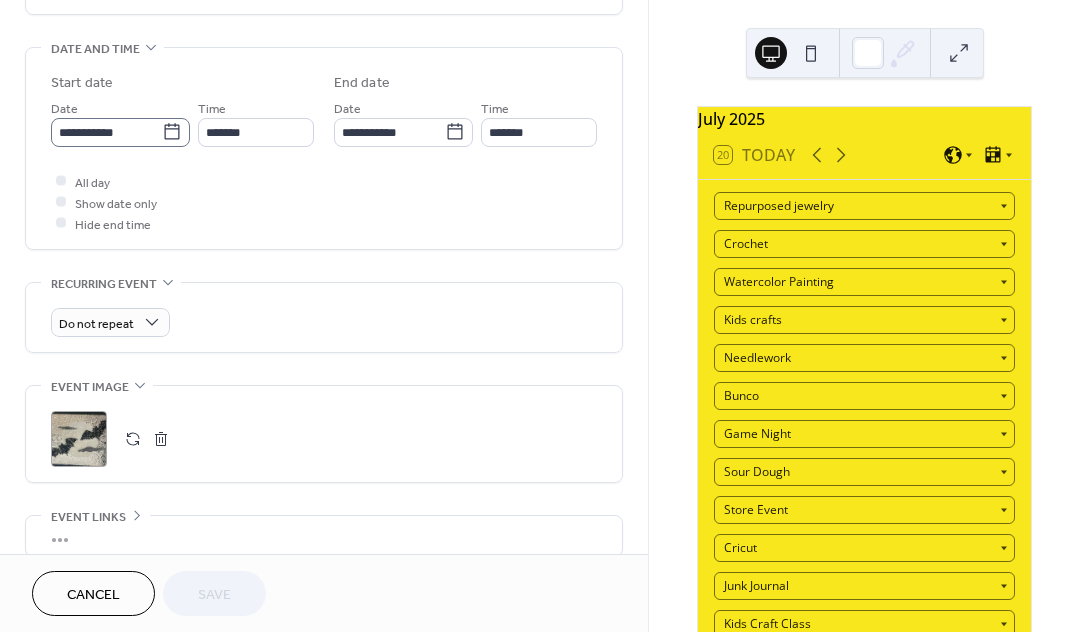 click 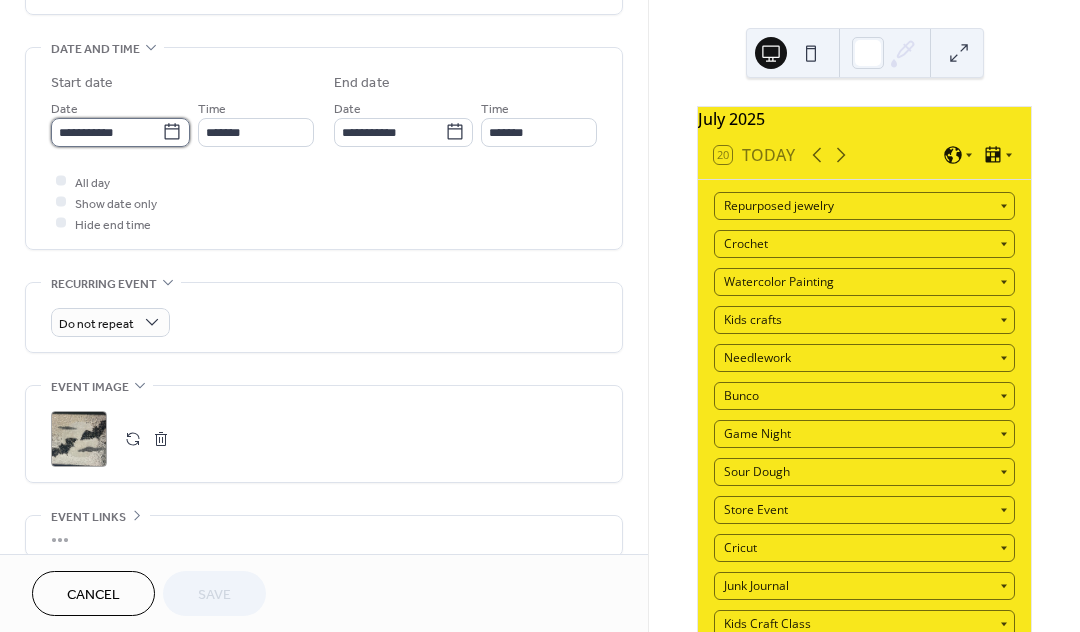 click on "**********" at bounding box center (106, 132) 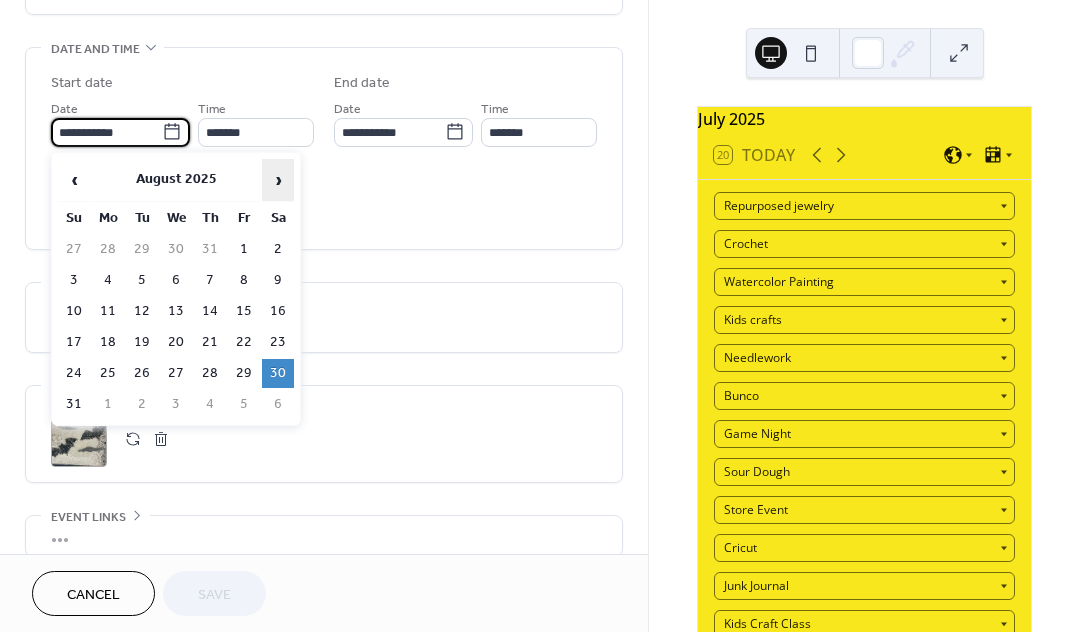 click on "›" at bounding box center (278, 180) 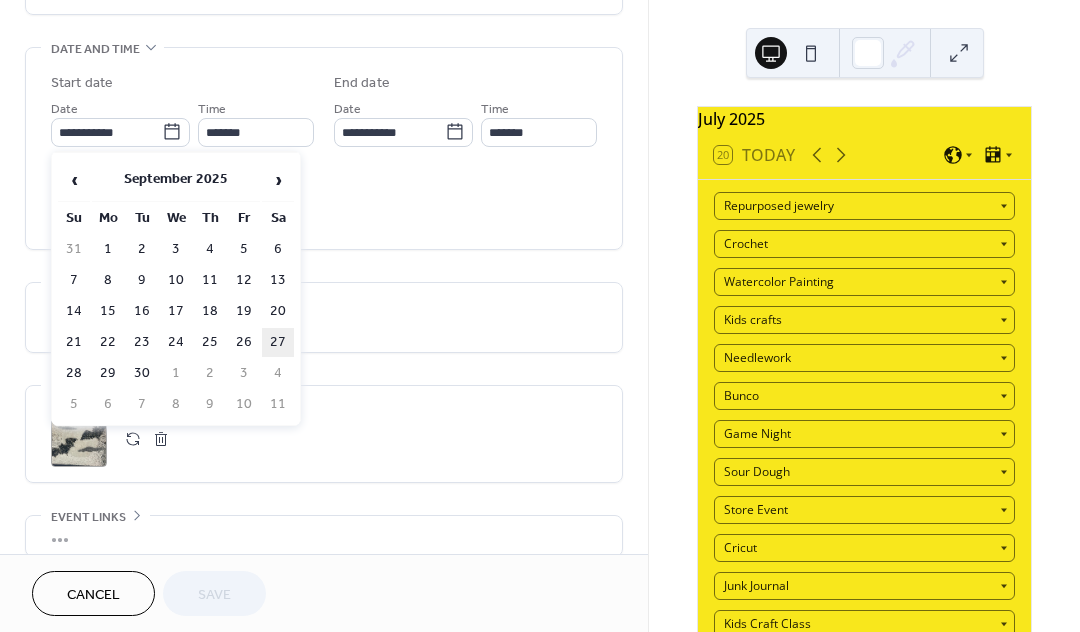 click on "27" at bounding box center (278, 342) 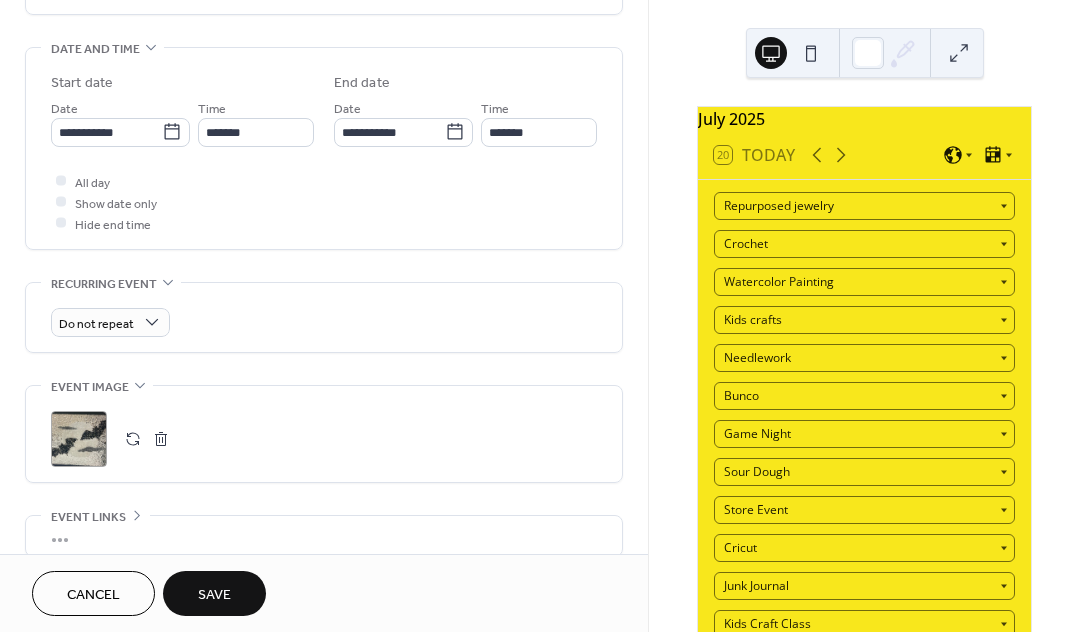 click on "Save" at bounding box center [214, 595] 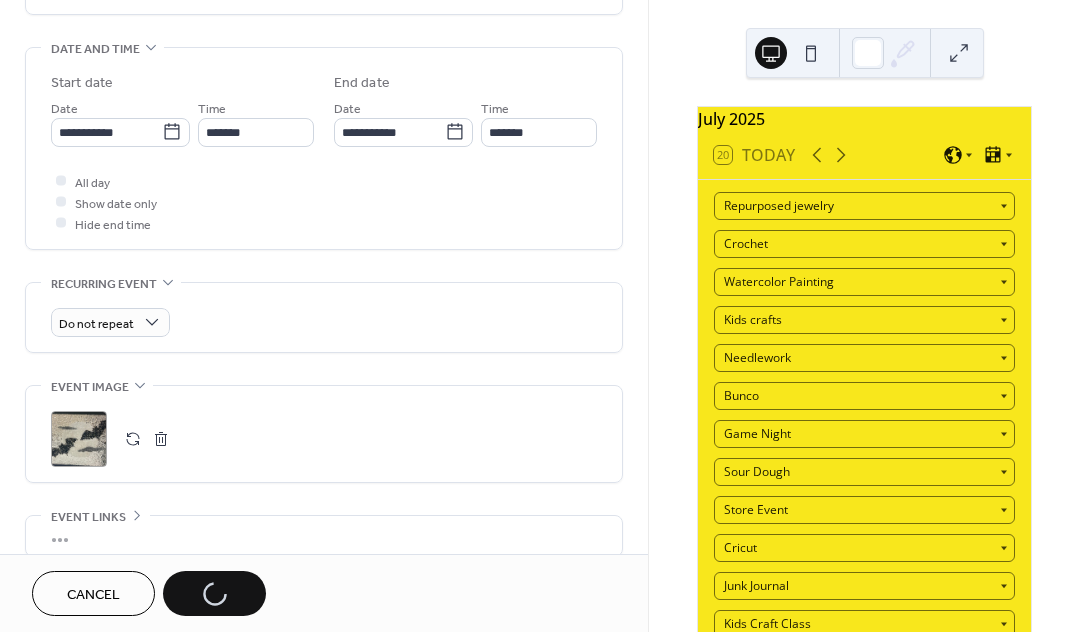 click on "Cancel Save" at bounding box center (149, 593) 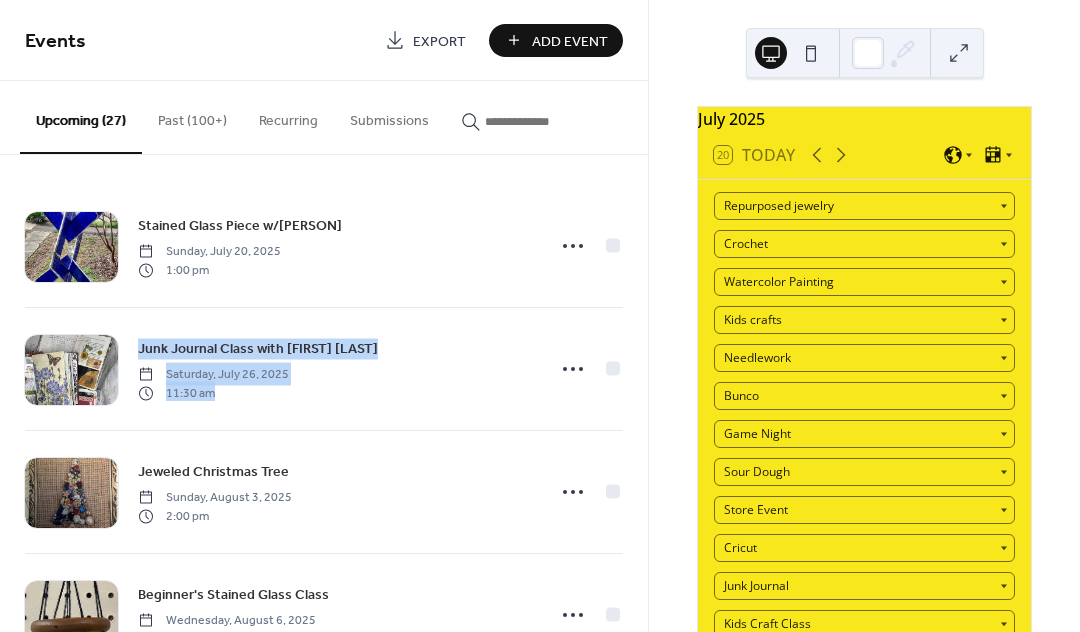 drag, startPoint x: 641, startPoint y: 199, endPoint x: 646, endPoint y: 316, distance: 117.10679 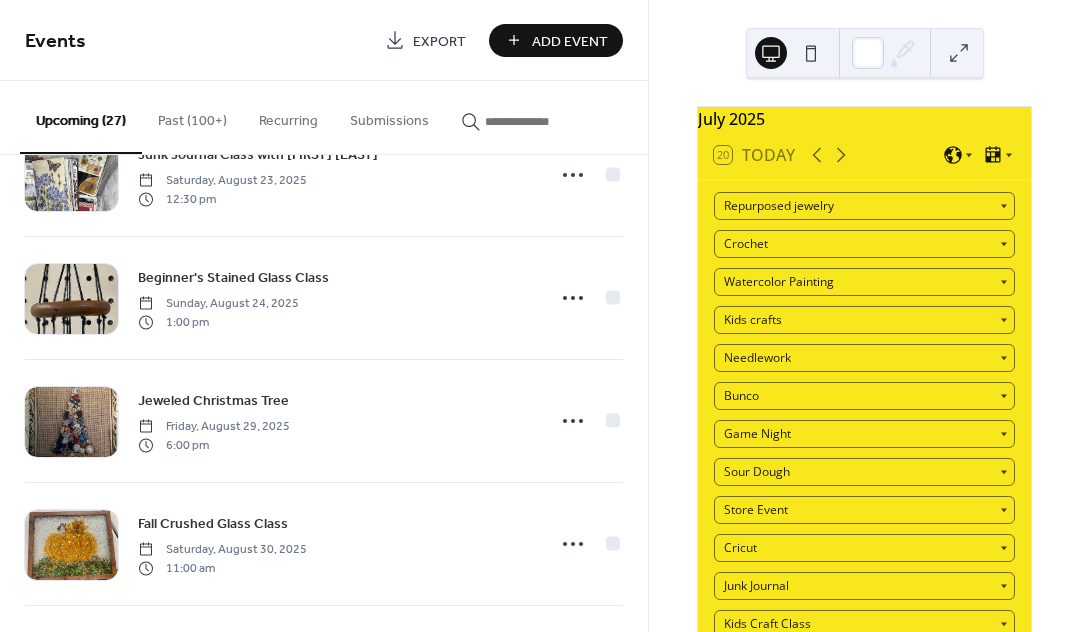 scroll, scrollTop: 1701, scrollLeft: 0, axis: vertical 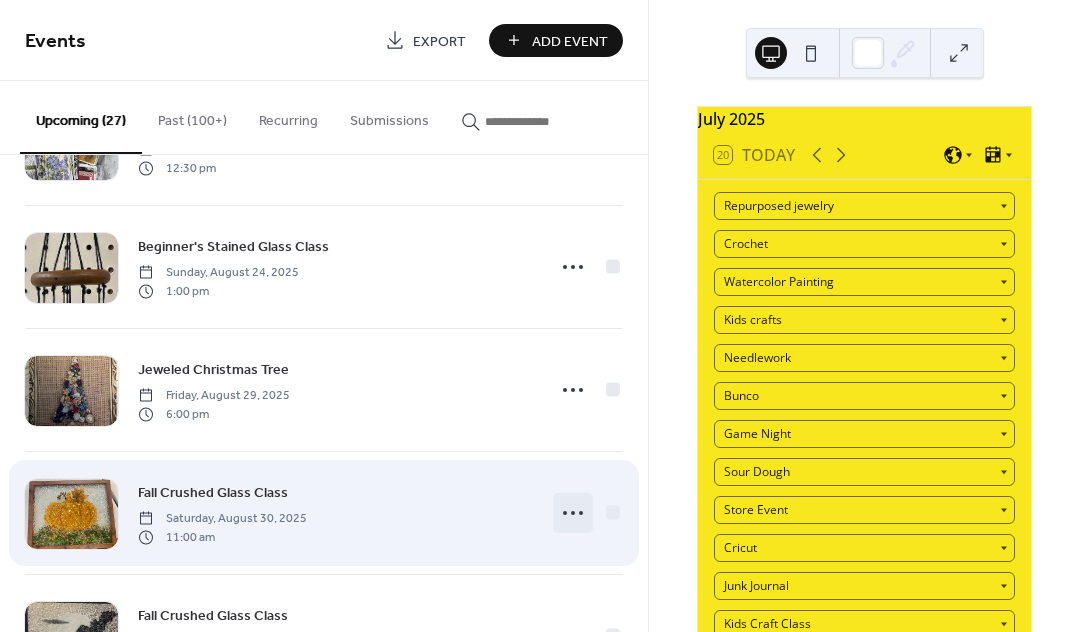 click 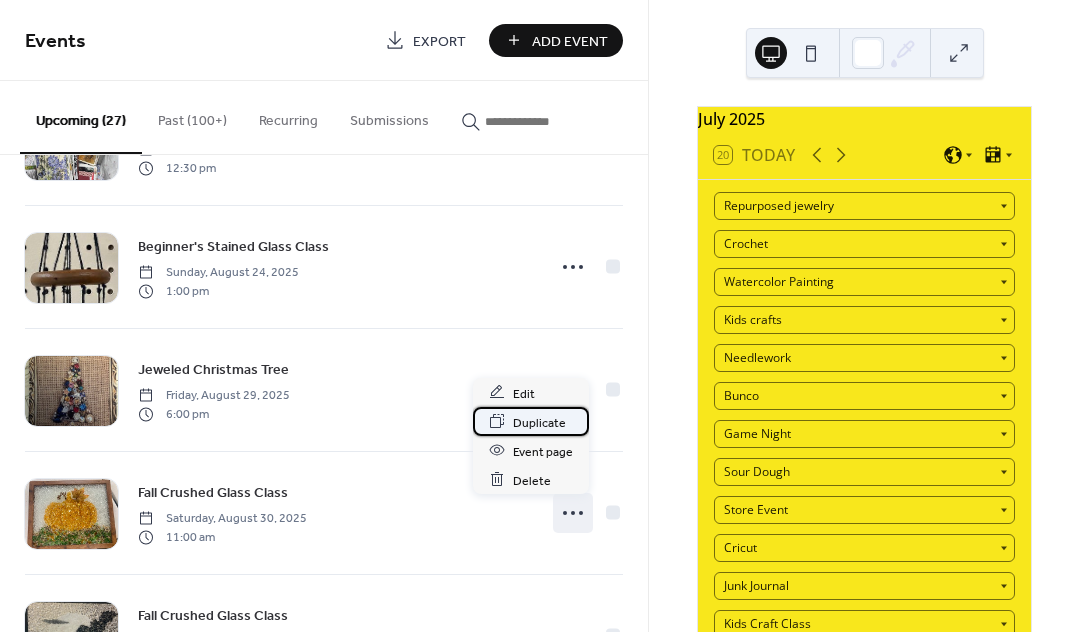 click on "Duplicate" at bounding box center (539, 422) 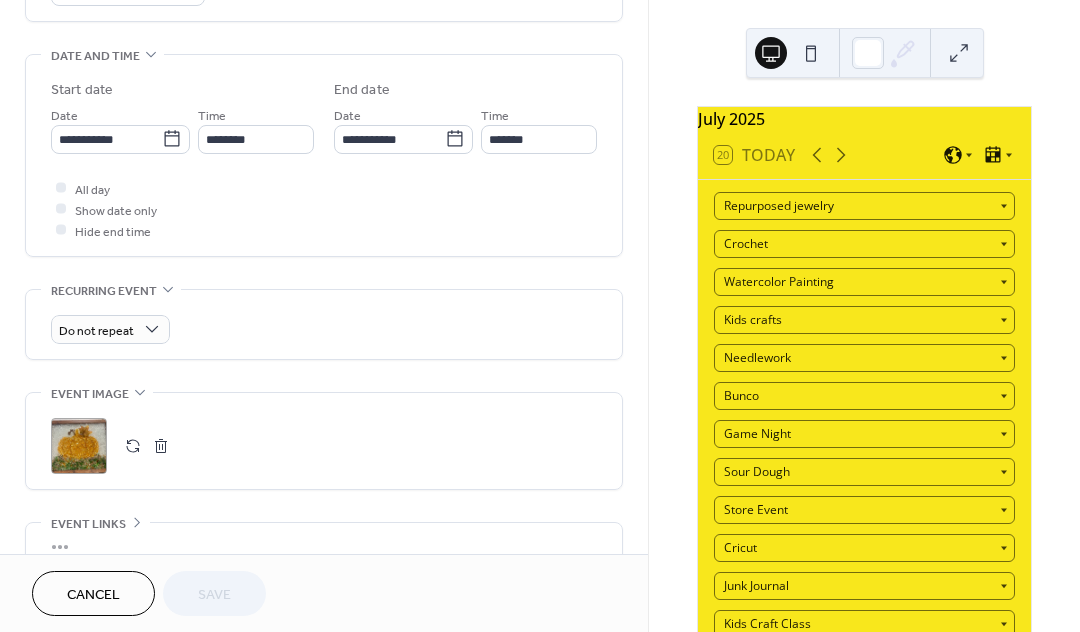 scroll, scrollTop: 650, scrollLeft: 0, axis: vertical 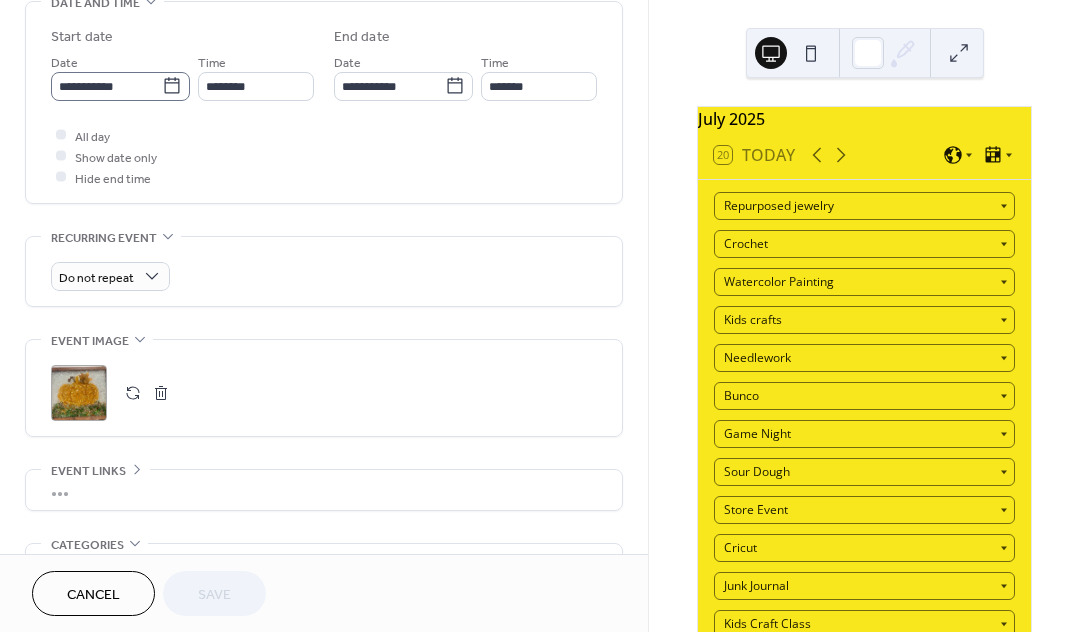 click 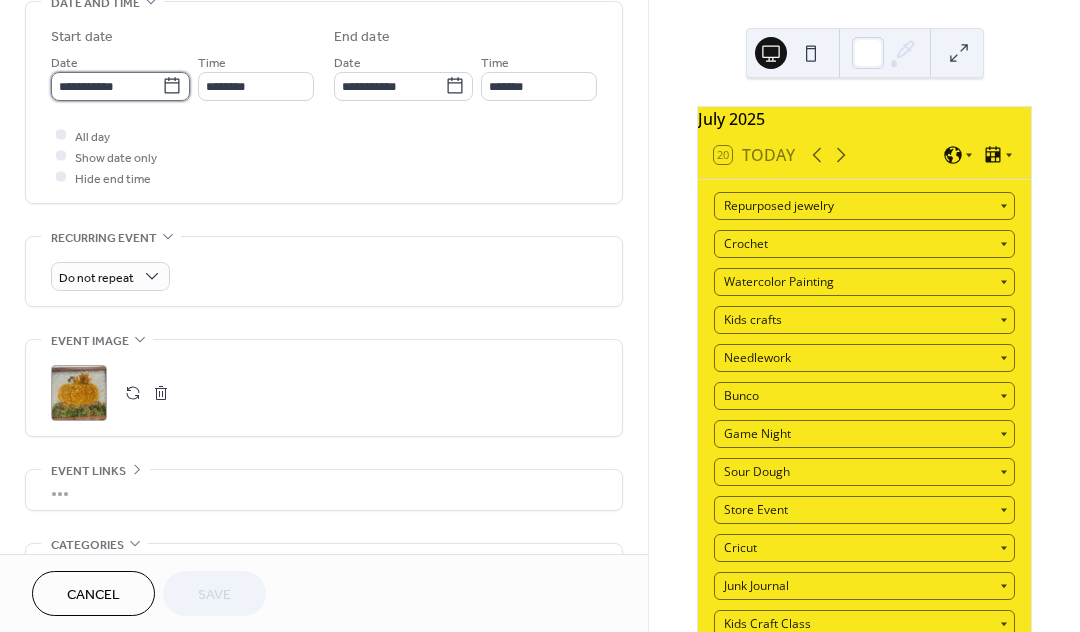 click on "**********" at bounding box center [106, 86] 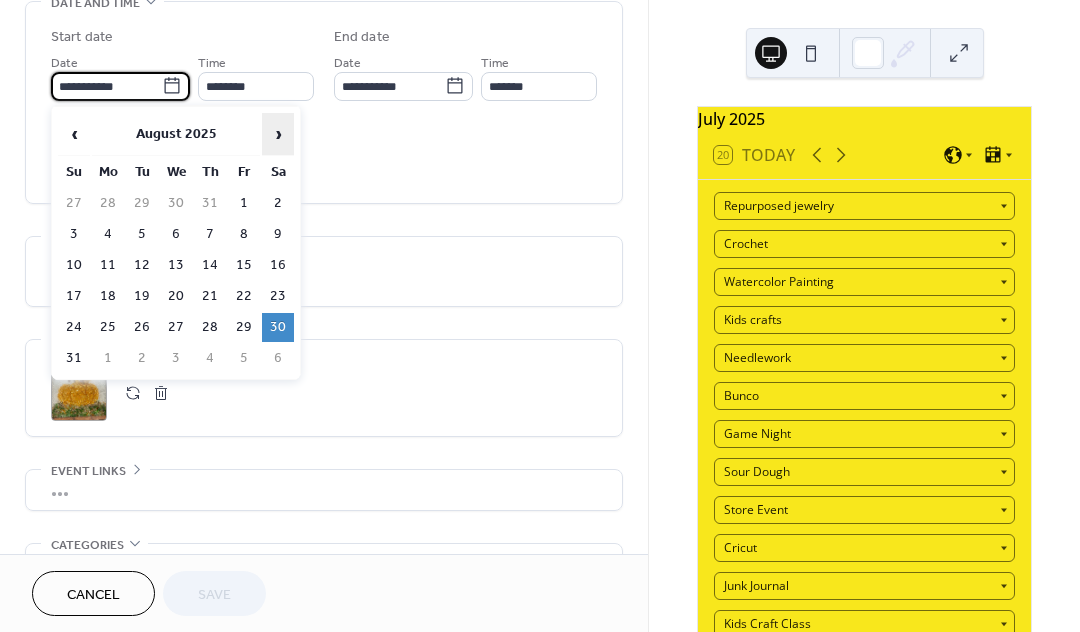 click on "›" at bounding box center (278, 134) 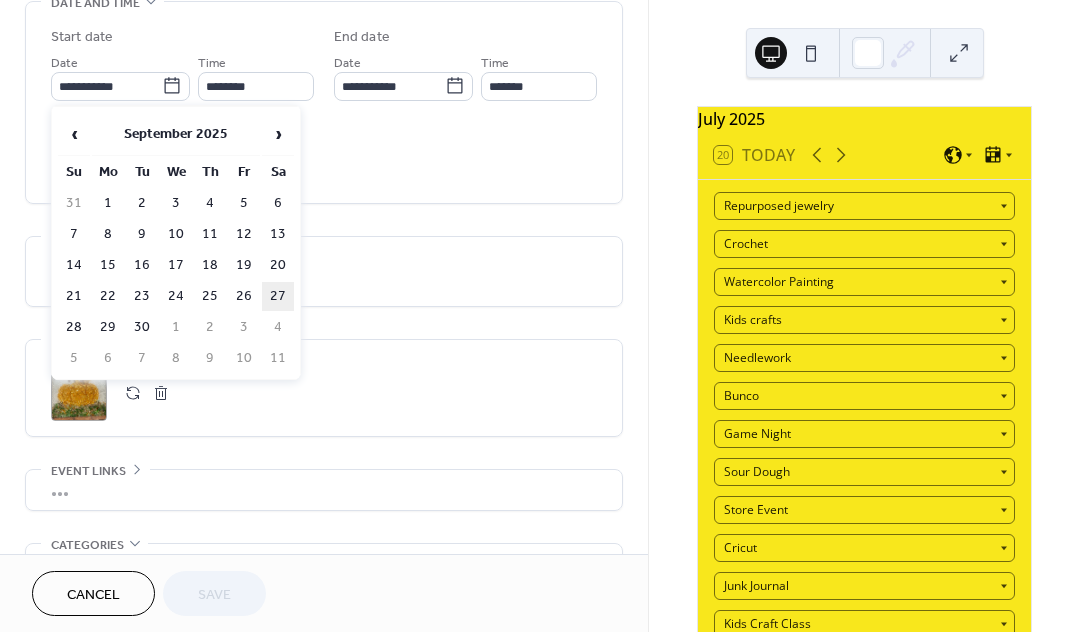 click on "27" at bounding box center [278, 296] 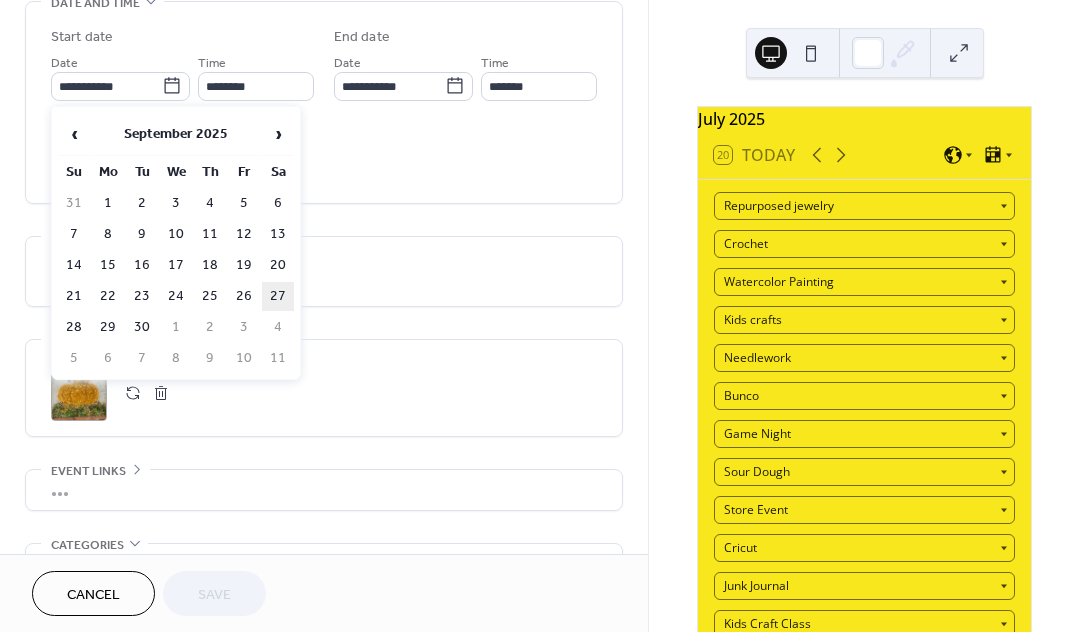 type on "**********" 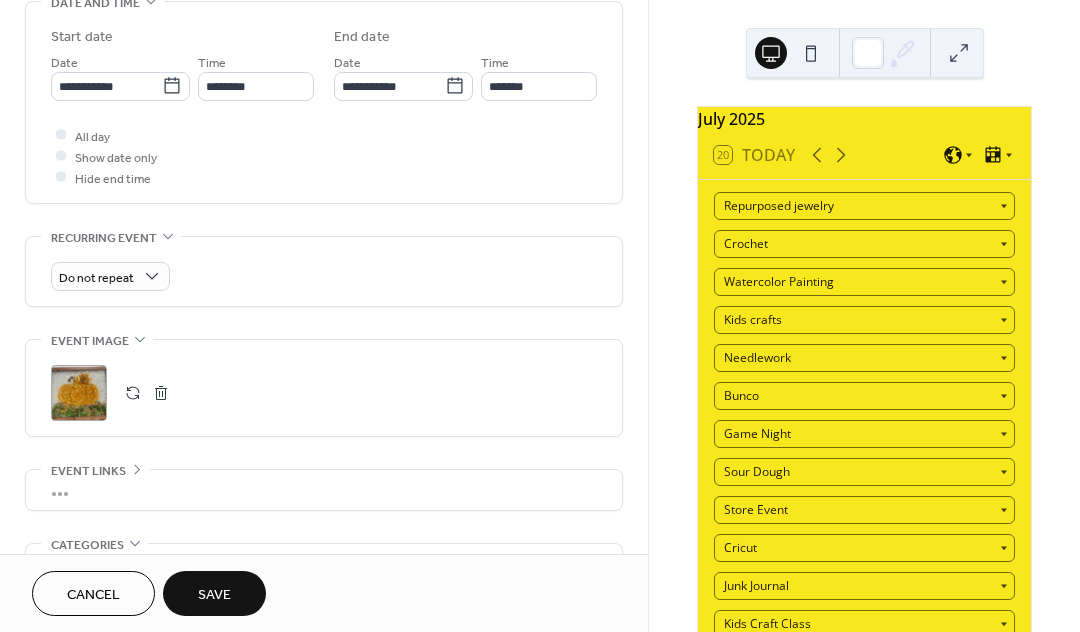 click on "Save" at bounding box center [214, 595] 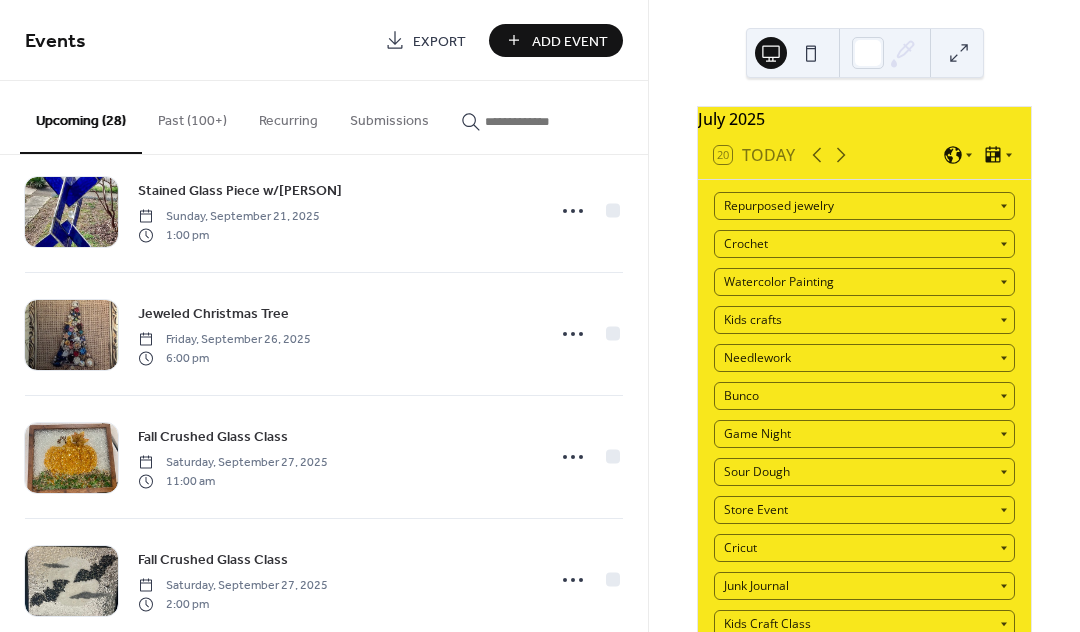 scroll, scrollTop: 3027, scrollLeft: 0, axis: vertical 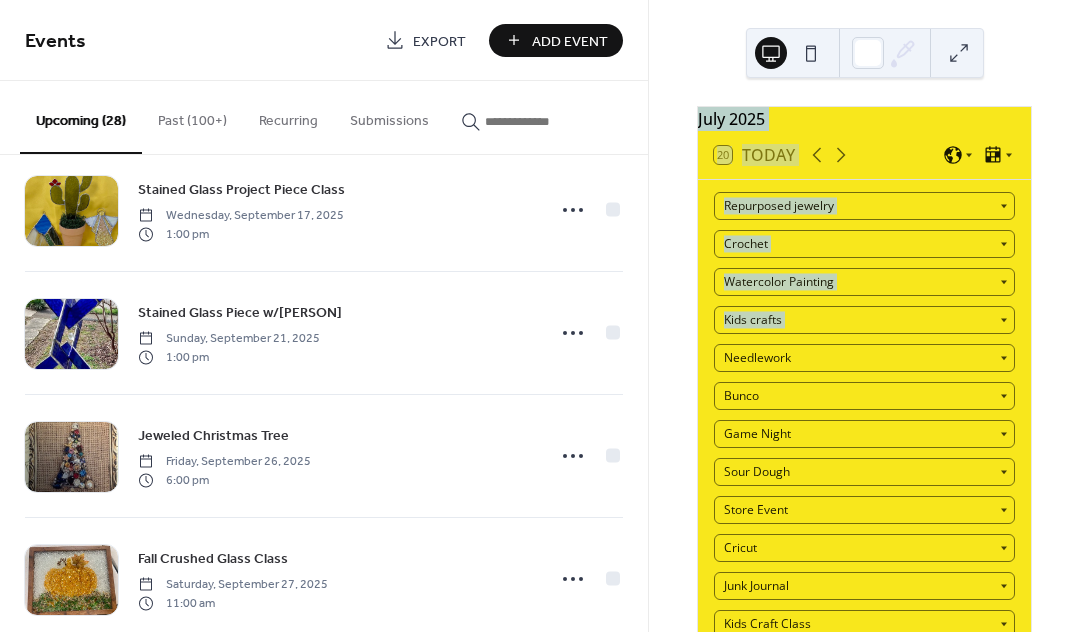 drag, startPoint x: 641, startPoint y: 526, endPoint x: 652, endPoint y: 371, distance: 155.38983 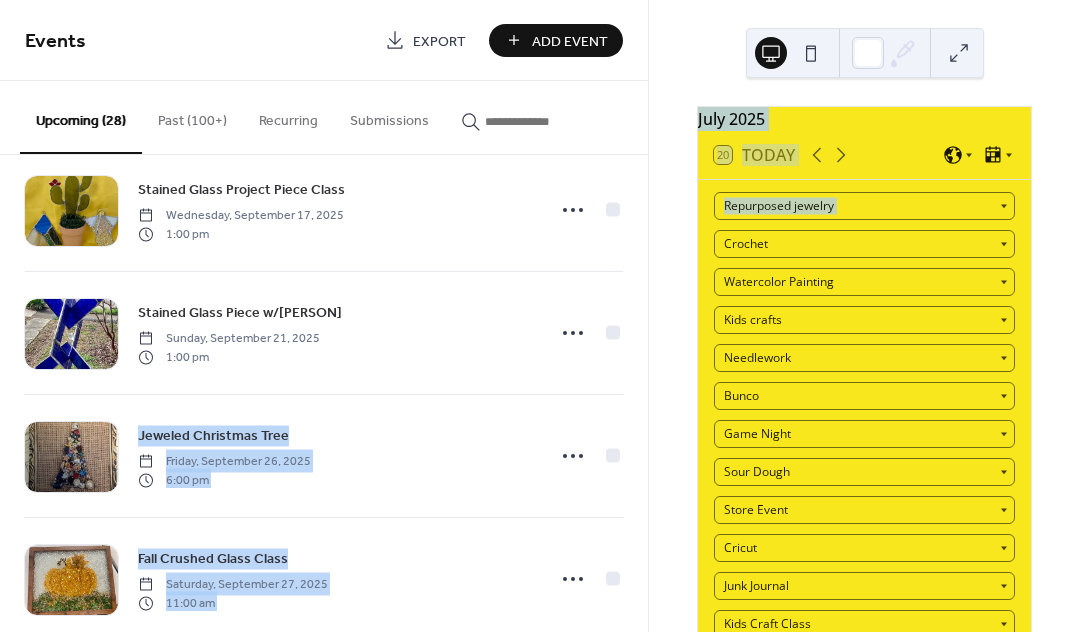 drag, startPoint x: 647, startPoint y: 352, endPoint x: 660, endPoint y: 273, distance: 80.06248 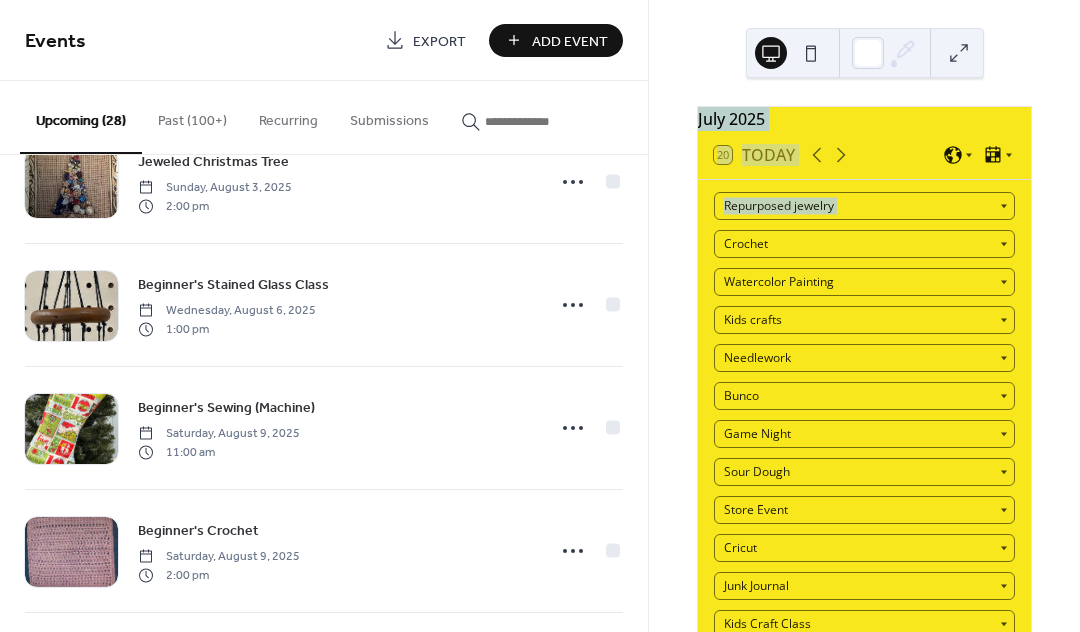 scroll, scrollTop: 342, scrollLeft: 0, axis: vertical 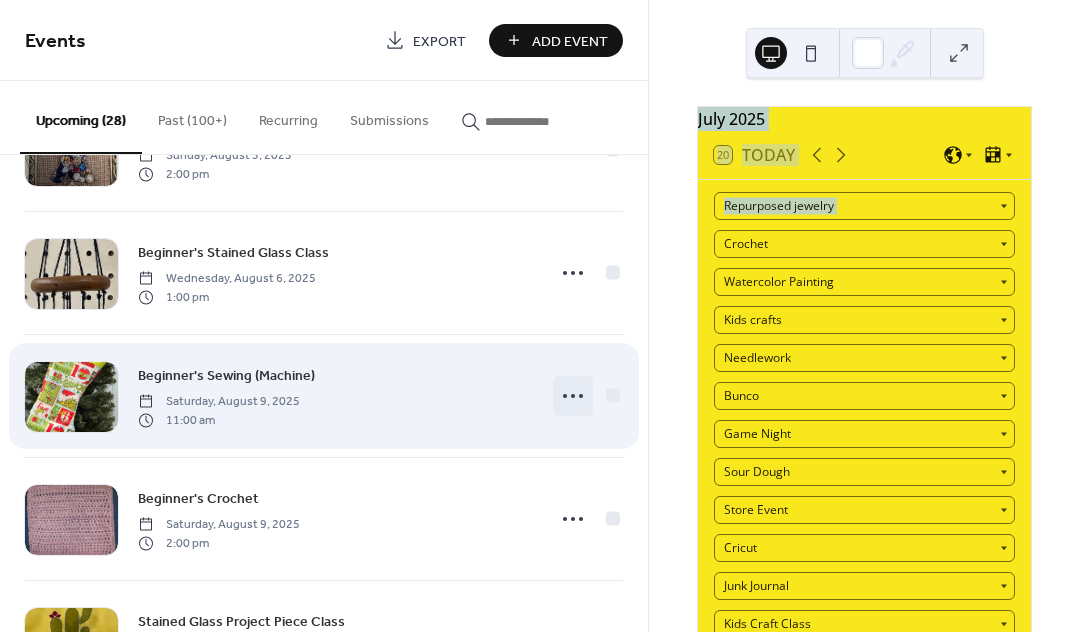 click 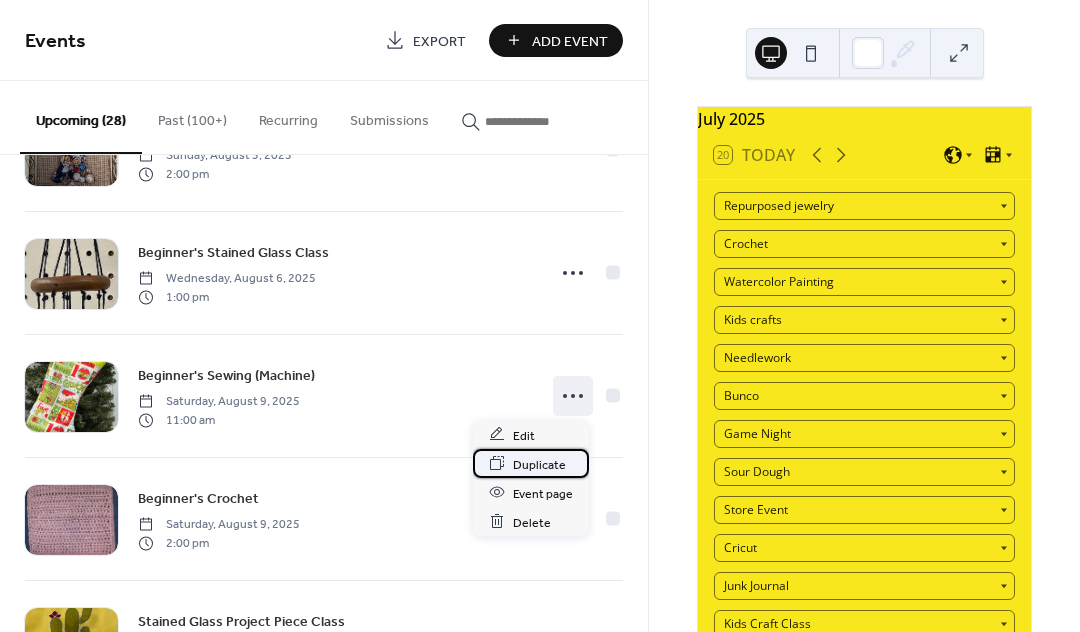 click on "Duplicate" at bounding box center [539, 464] 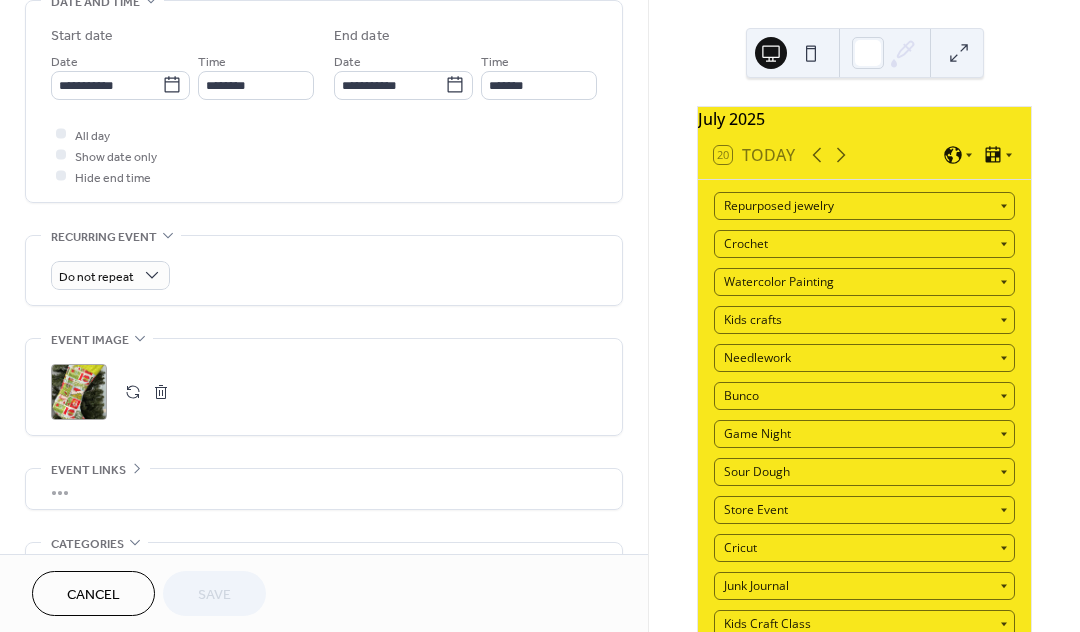 scroll, scrollTop: 668, scrollLeft: 0, axis: vertical 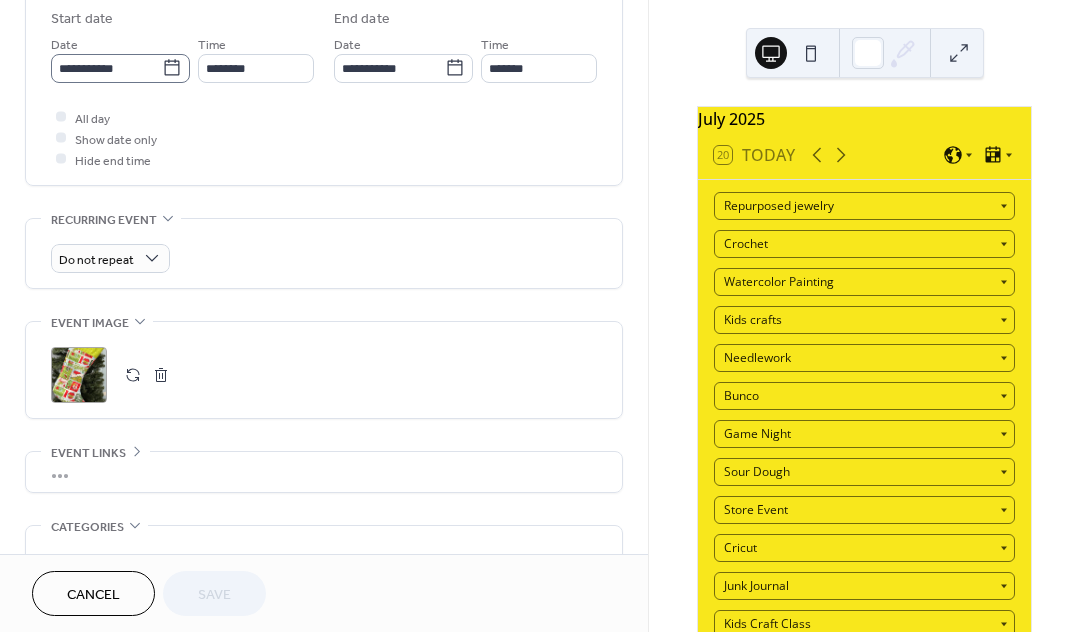 click 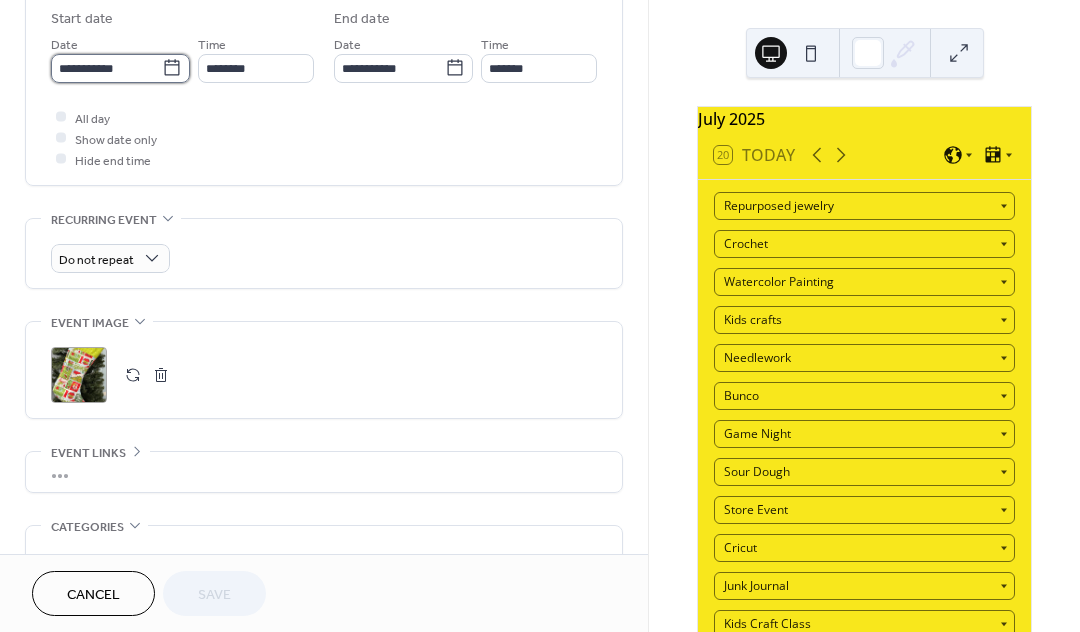 click on "**********" at bounding box center (106, 68) 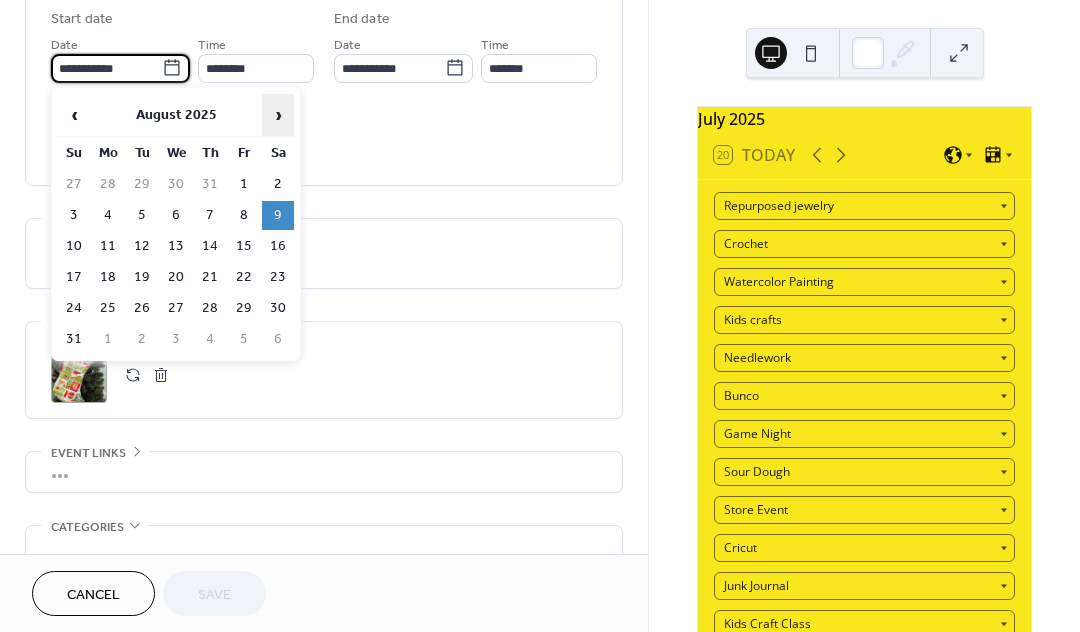 click on "›" at bounding box center [278, 115] 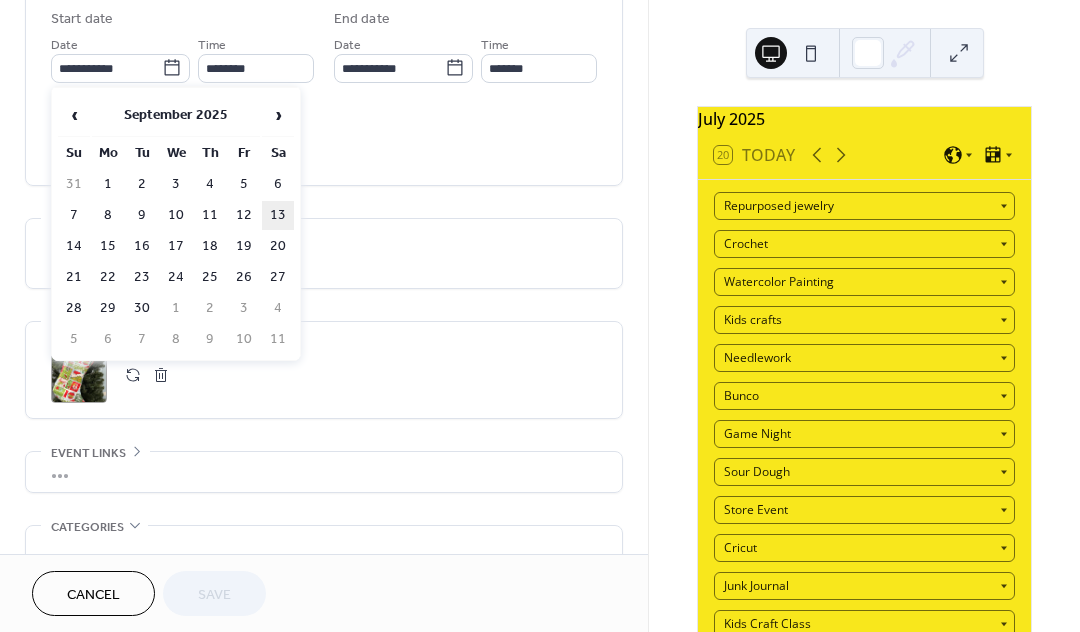 click on "13" at bounding box center [278, 215] 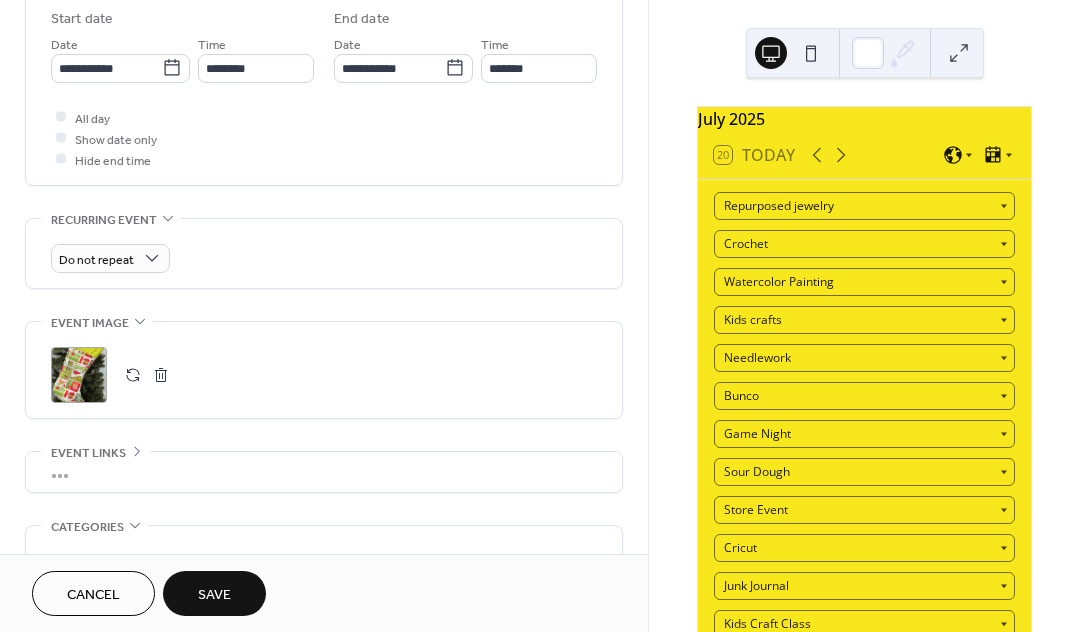 click on "Save" at bounding box center (214, 595) 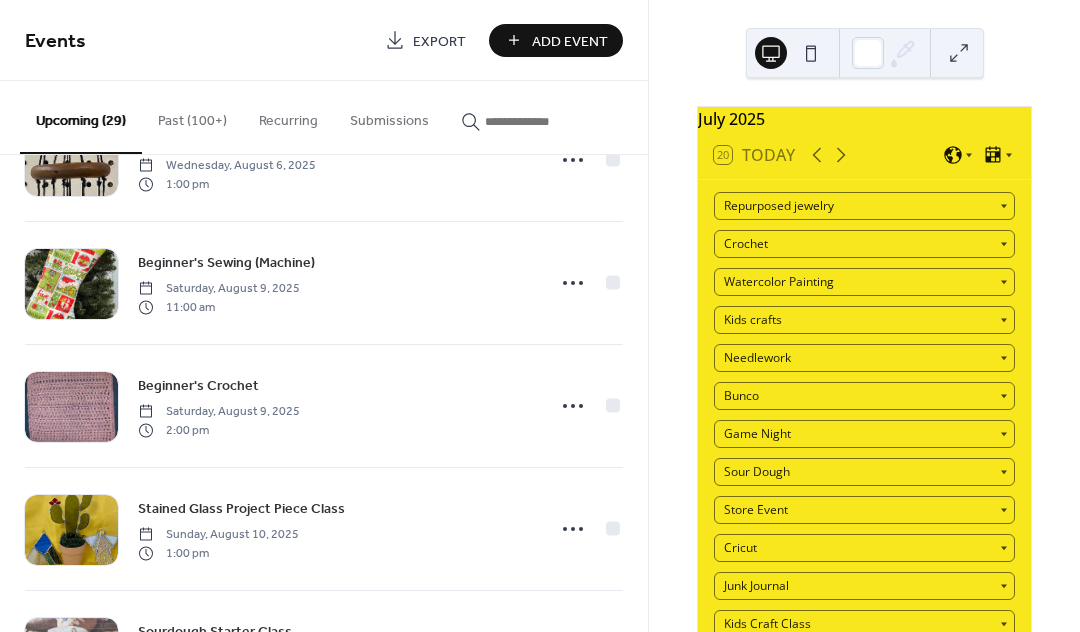 scroll, scrollTop: 464, scrollLeft: 0, axis: vertical 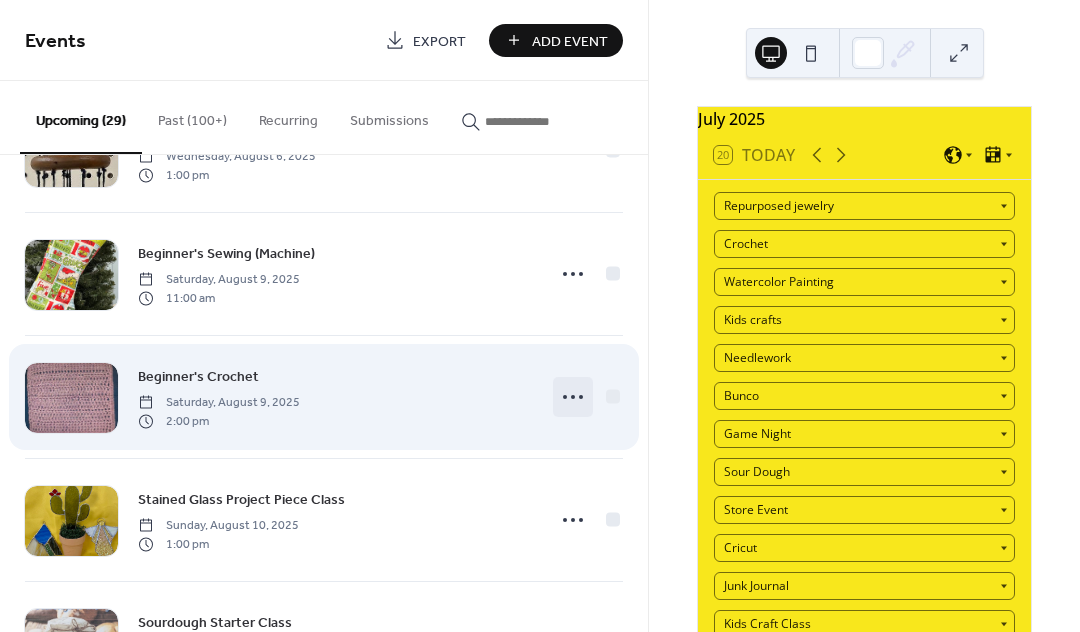 click 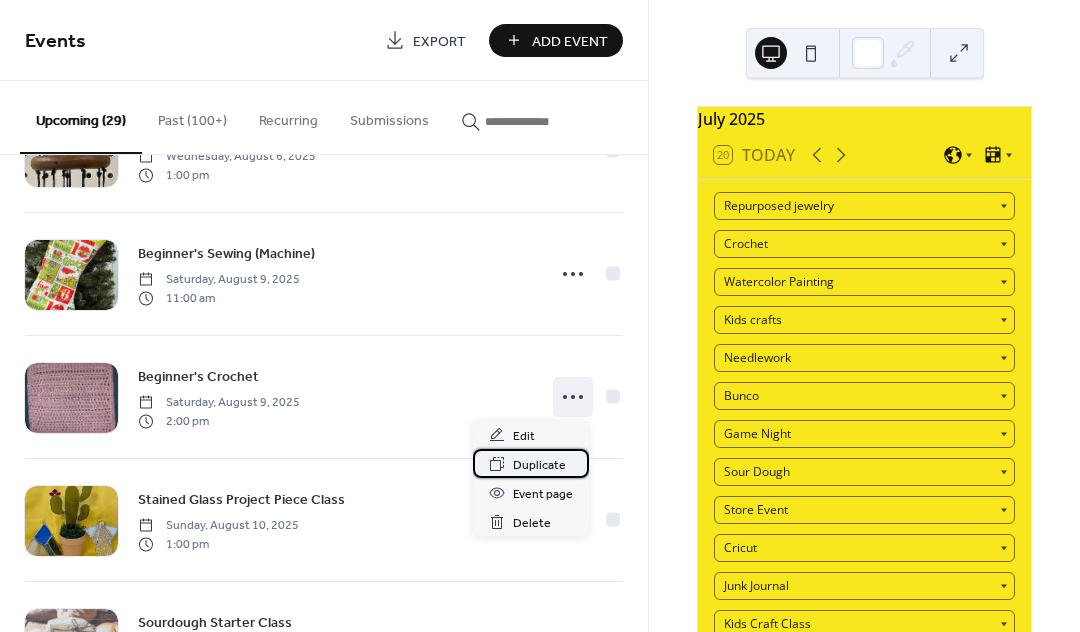 click on "Duplicate" at bounding box center [539, 465] 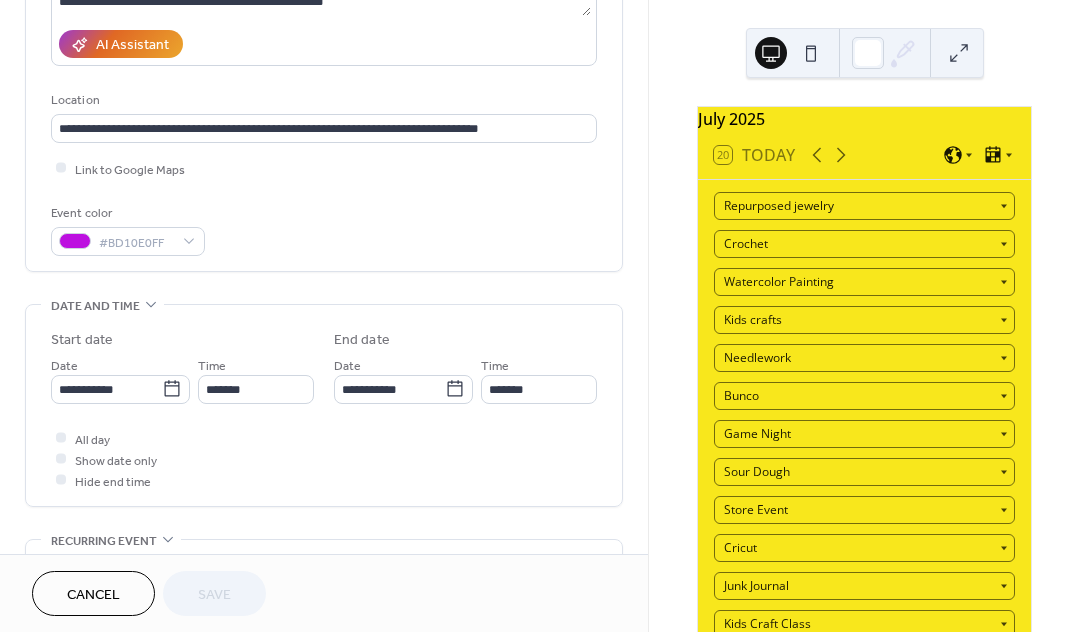 scroll, scrollTop: 430, scrollLeft: 0, axis: vertical 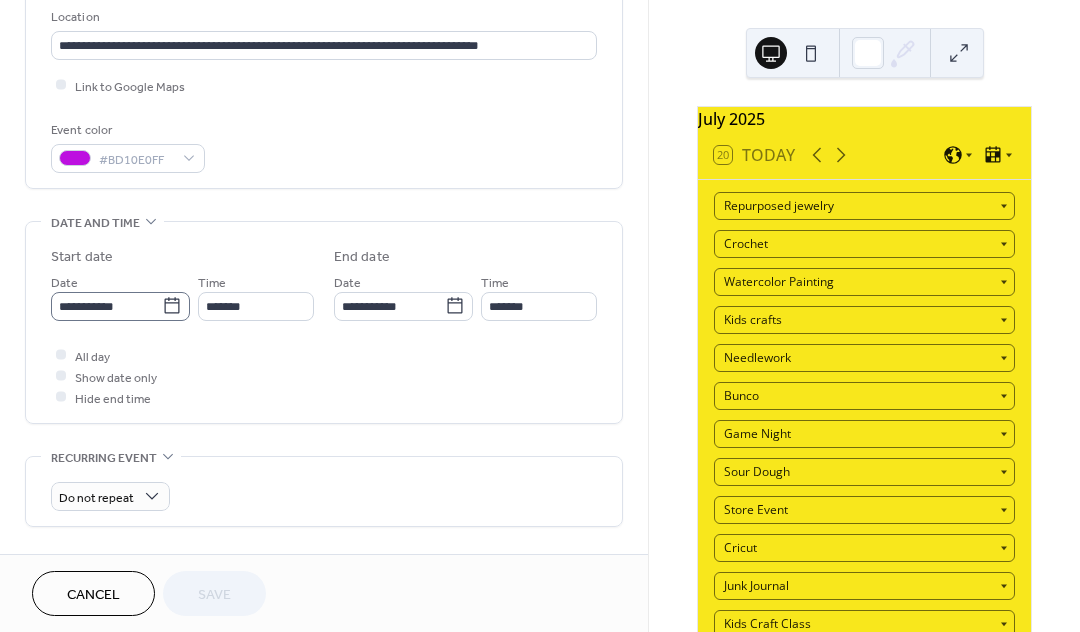 click 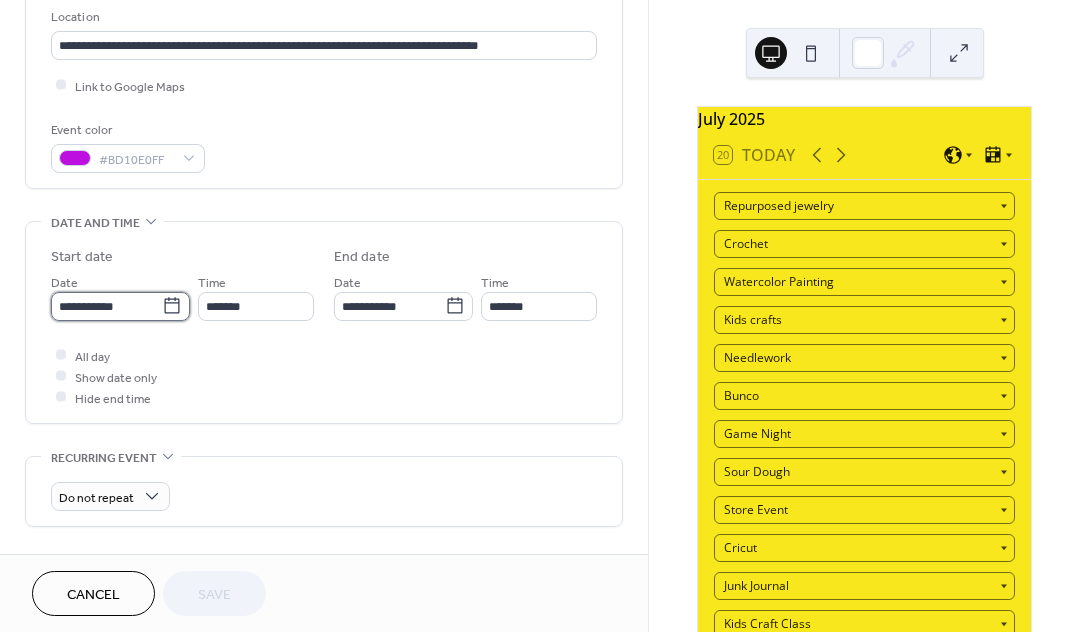 click on "**********" at bounding box center [106, 306] 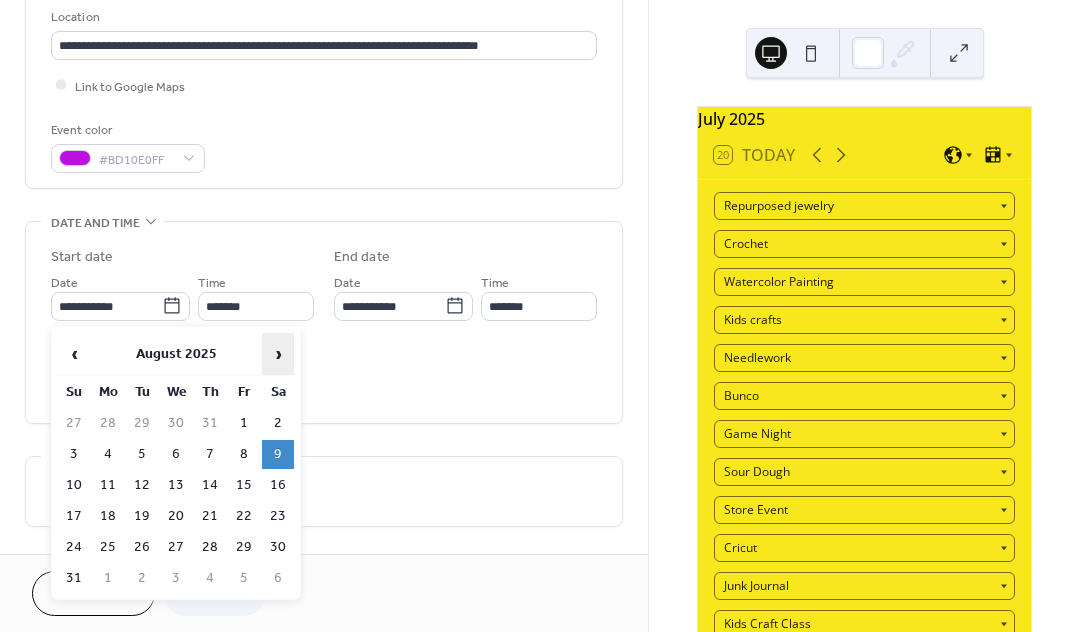 click on "›" at bounding box center (278, 354) 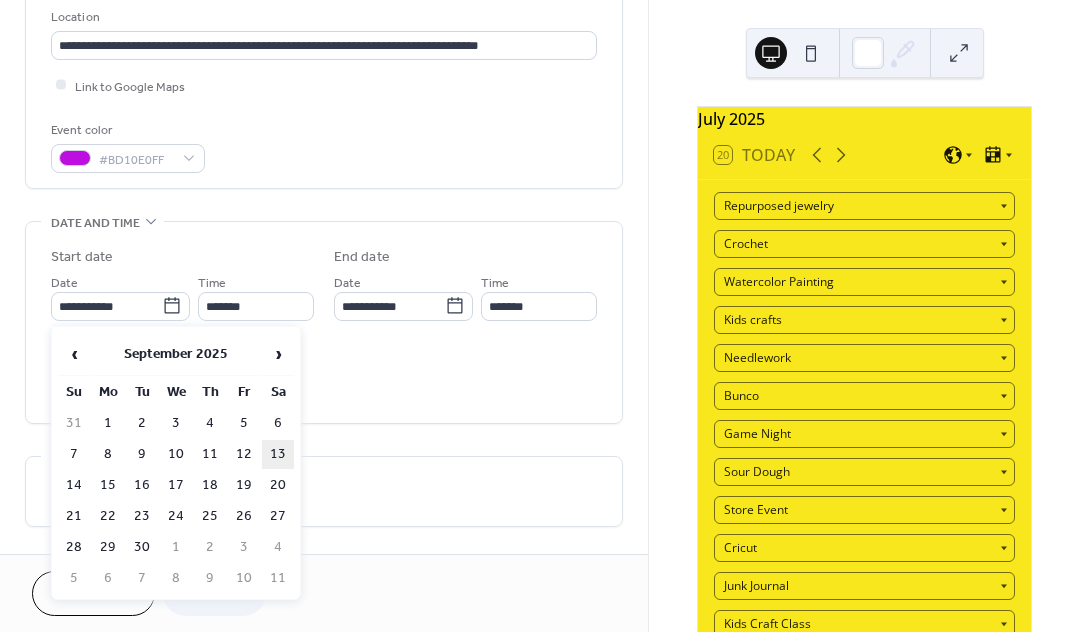 click on "13" at bounding box center (278, 454) 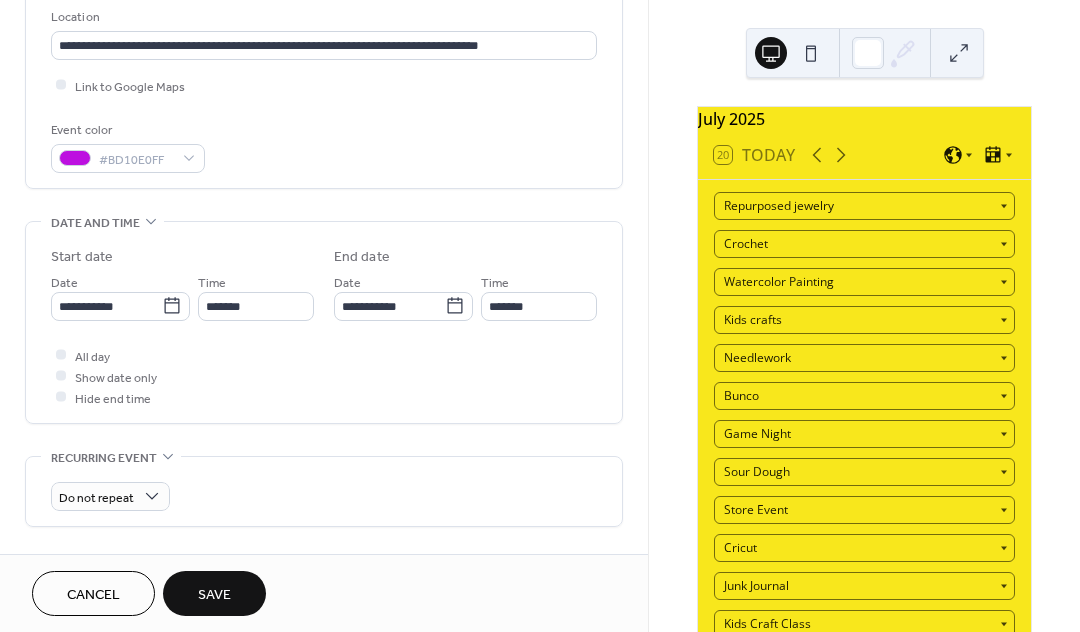 click on "Save" at bounding box center (214, 595) 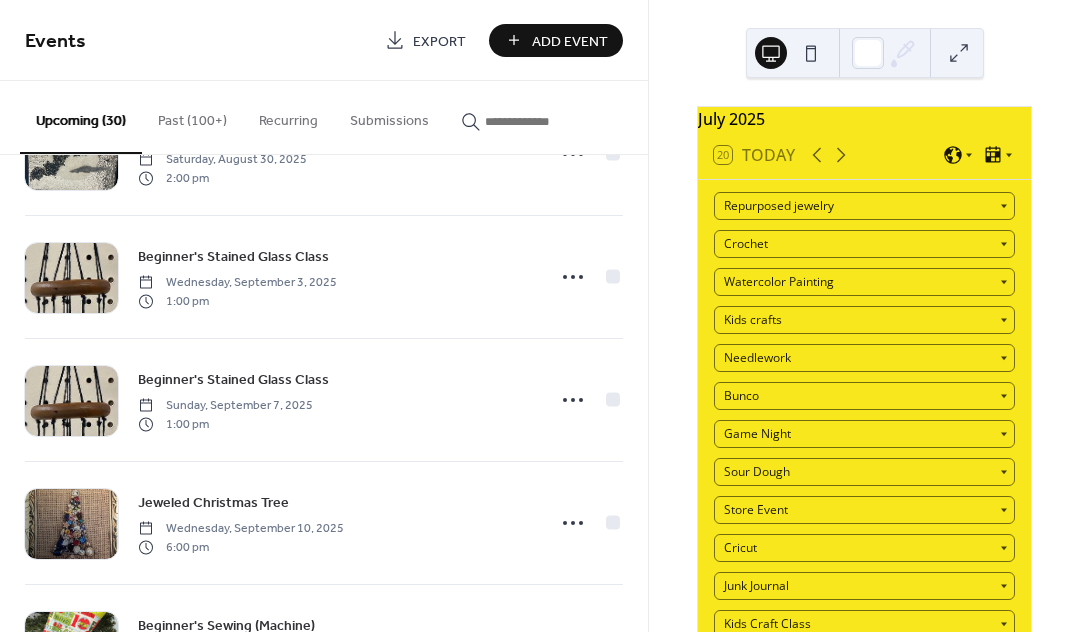 scroll, scrollTop: 2165, scrollLeft: 0, axis: vertical 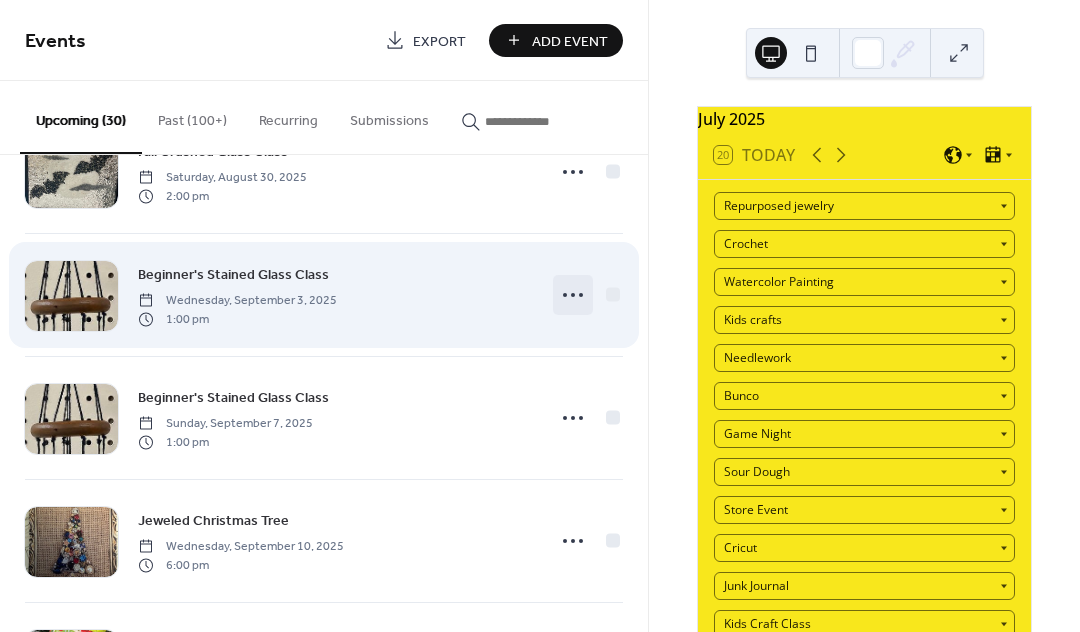 click 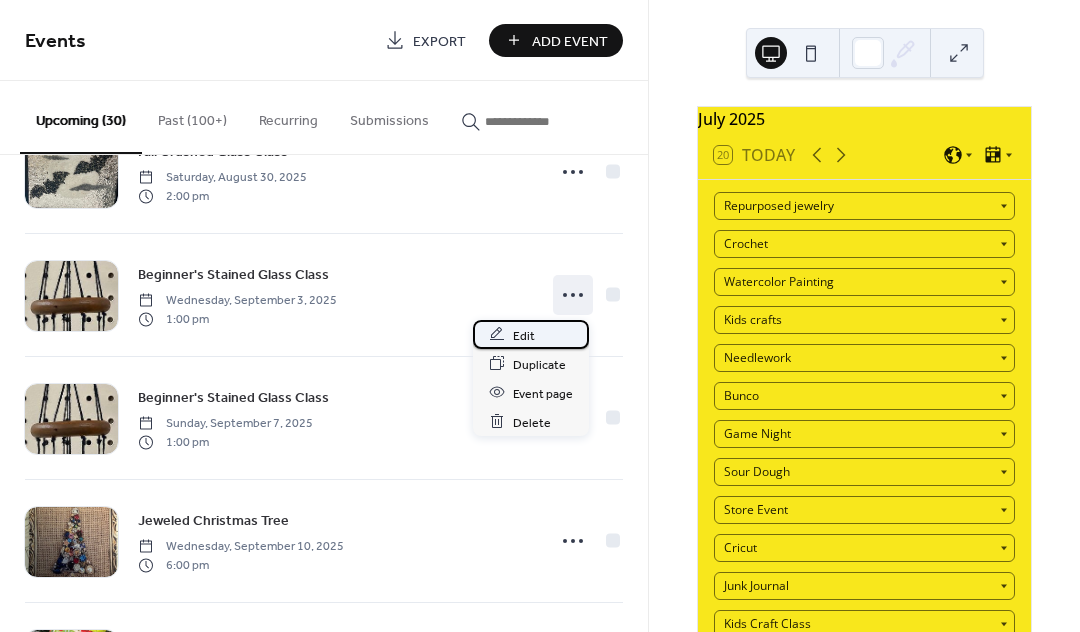click on "Edit" at bounding box center [524, 335] 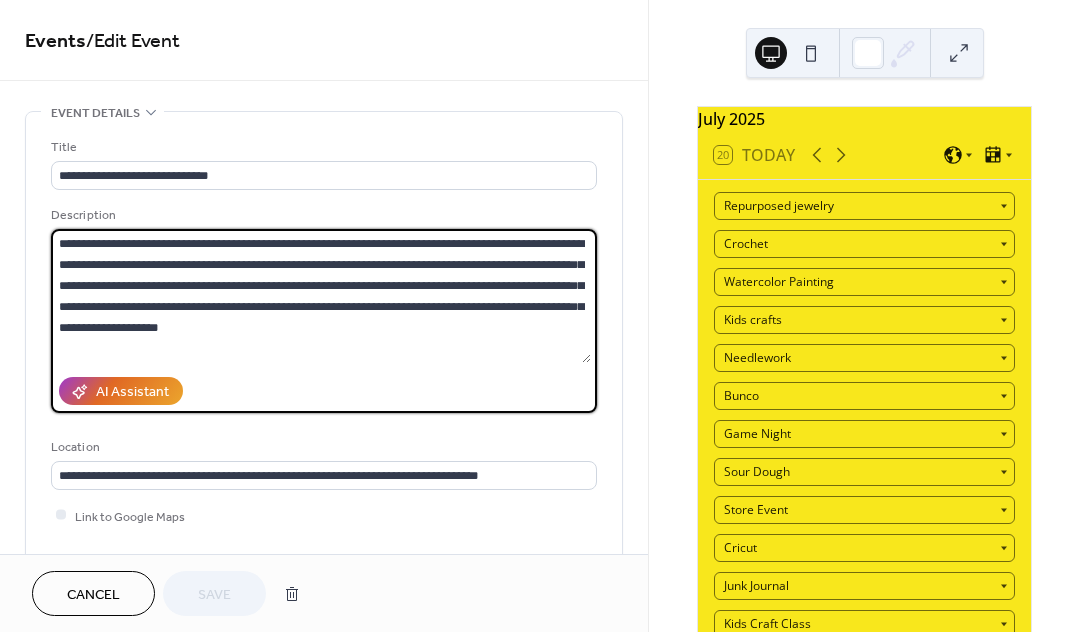 drag, startPoint x: 315, startPoint y: 261, endPoint x: 303, endPoint y: 262, distance: 12.0415945 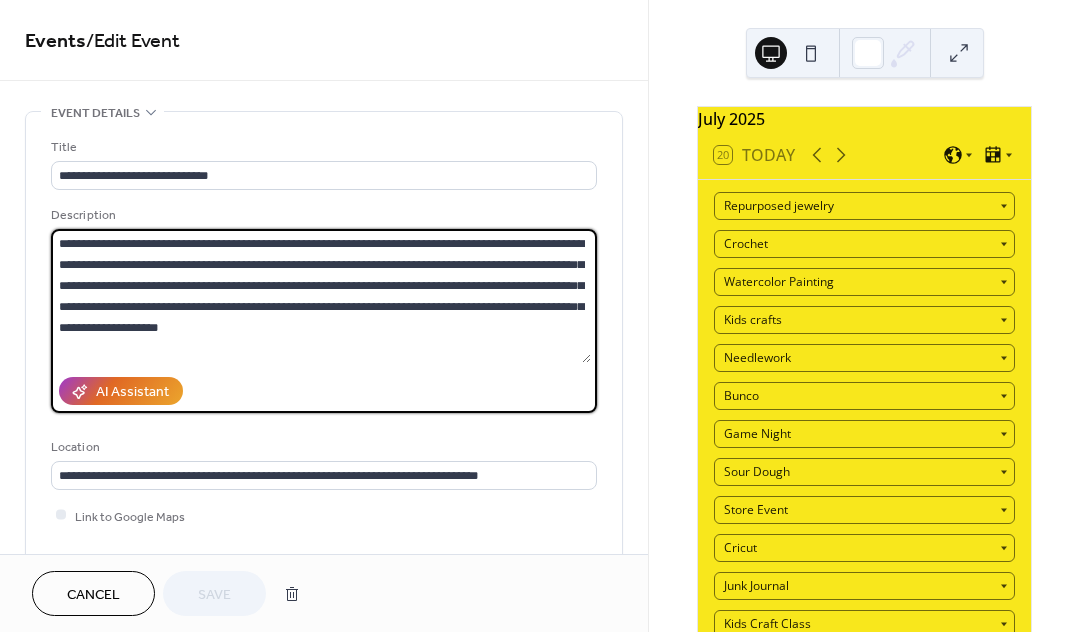 click on "**********" at bounding box center [321, 296] 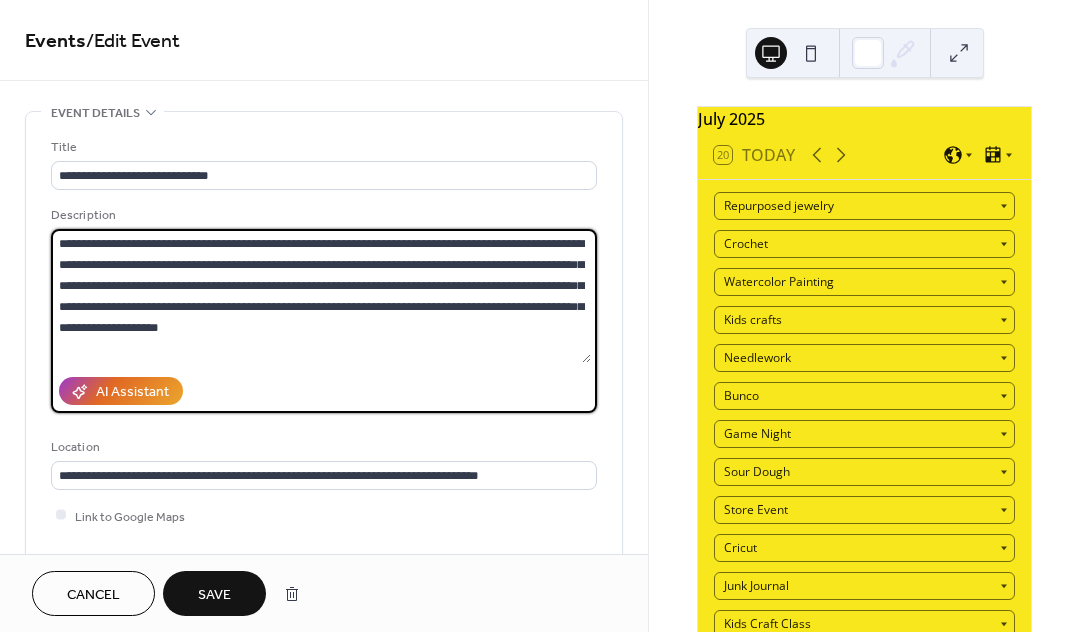 type on "**********" 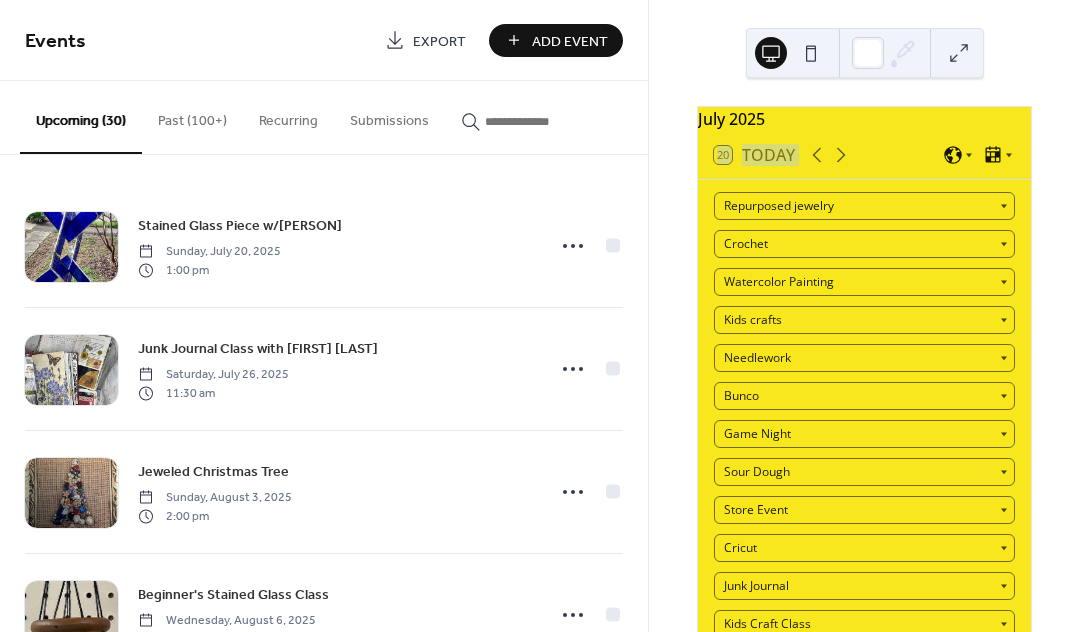 drag, startPoint x: 648, startPoint y: 181, endPoint x: 648, endPoint y: 221, distance: 40 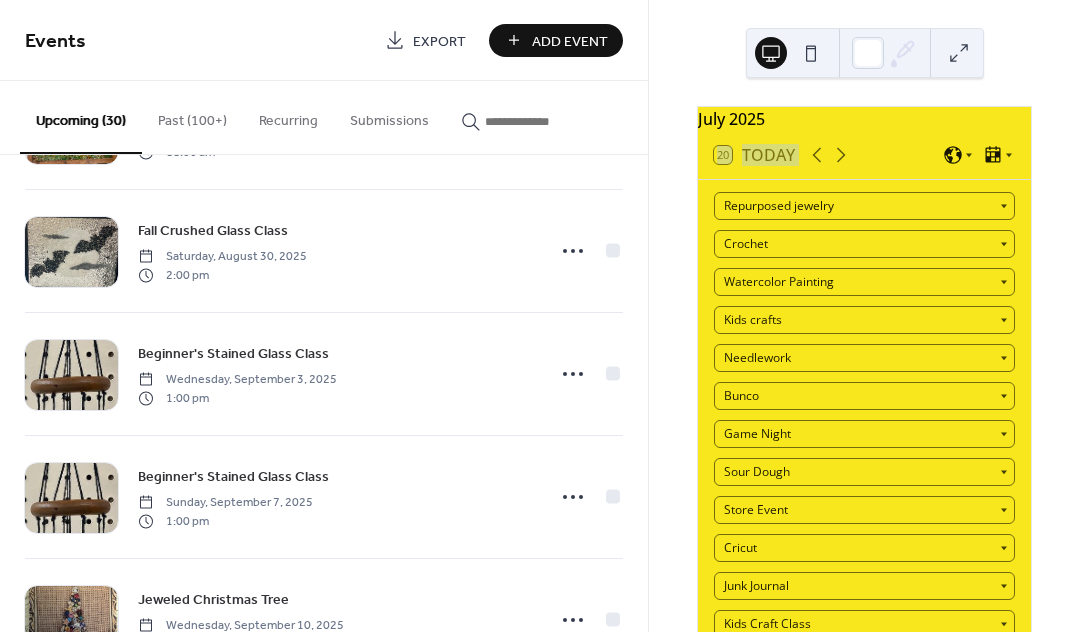 scroll, scrollTop: 2095, scrollLeft: 0, axis: vertical 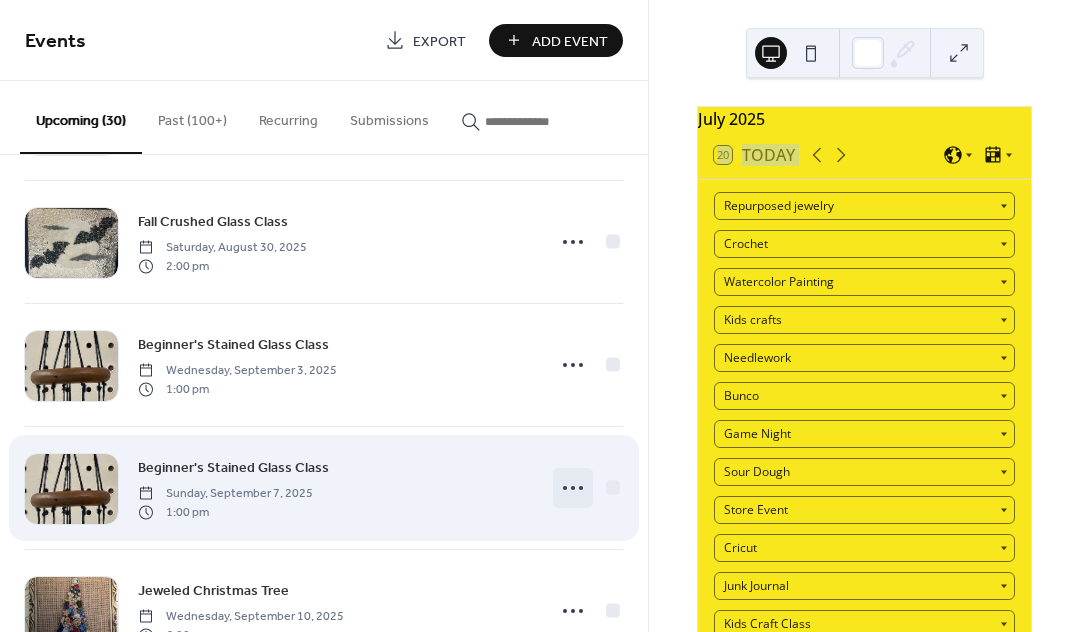 click 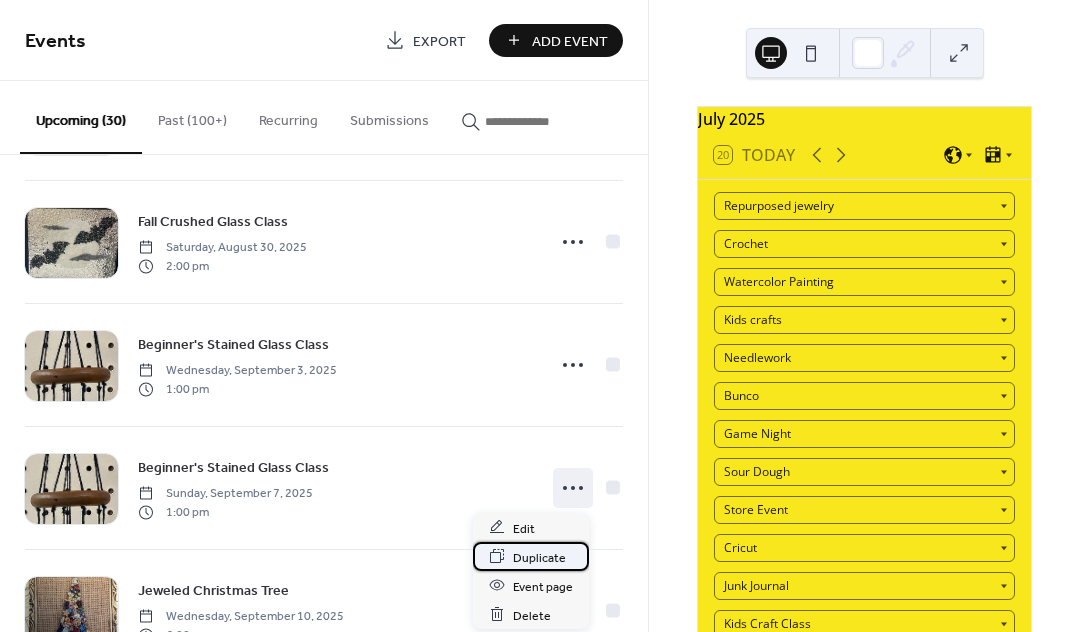 click on "Duplicate" at bounding box center [539, 557] 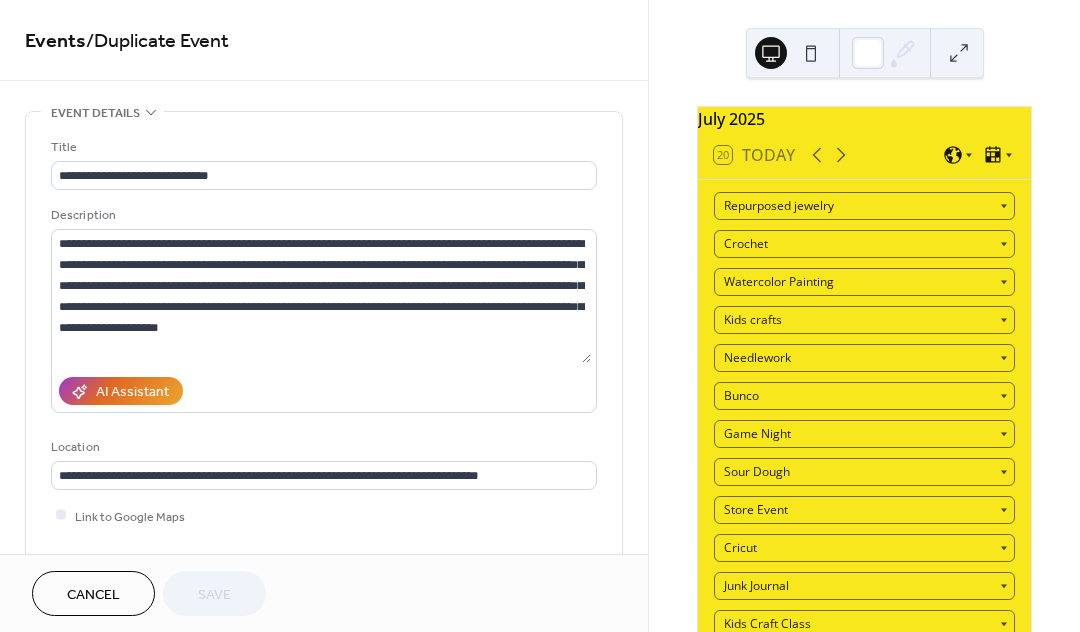 click on "Cancel" at bounding box center (93, 595) 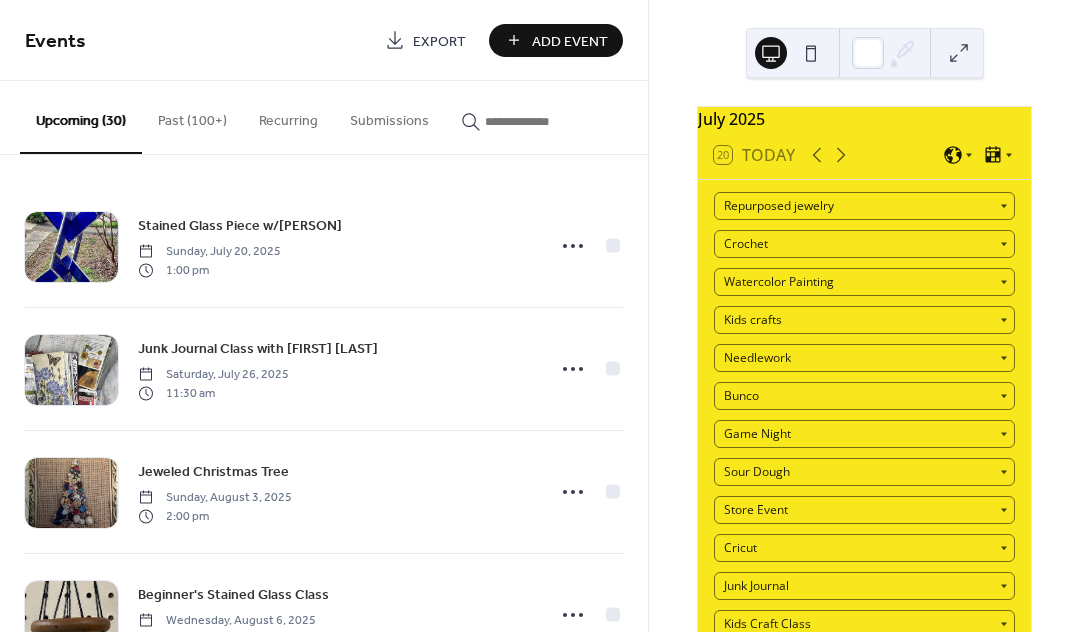 click on "[MONTH] [YEAR] [DAY] Today Repurposed jewelry Crochet Watercolor Painting Kids crafts Needlework Bunco Game Night Sour Dough Store Event Cricut Junk Journal Kids Craft Class Plants Glitter Cup New Category Crocheted Jewlery Stained Glass Craft Classes Crushed Glass Class Su Mo Tu We Th Fr Sa 29 30 1 2 3 4 5 6 7 8 9 10 11 12 13 14 15 16 17 18 19 20 21 22 23 24 25 26 27 28 29 30 31 1 2 3 4 5 6 7 8 9 Subscribe Powered by   EventsCalendar.co" at bounding box center (864, 316) 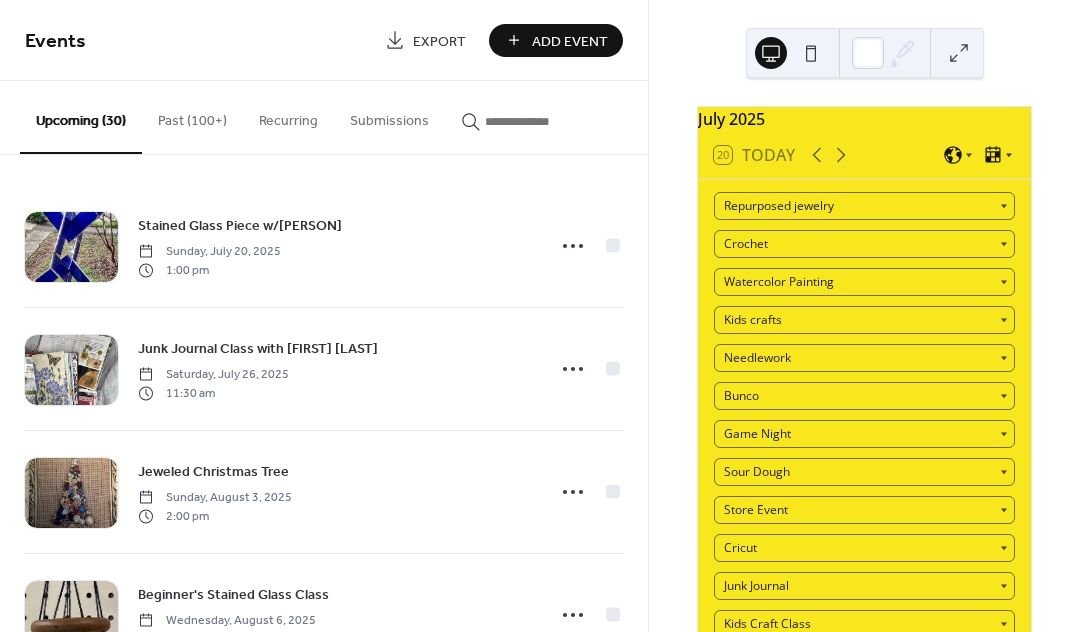 scroll, scrollTop: 175, scrollLeft: 0, axis: vertical 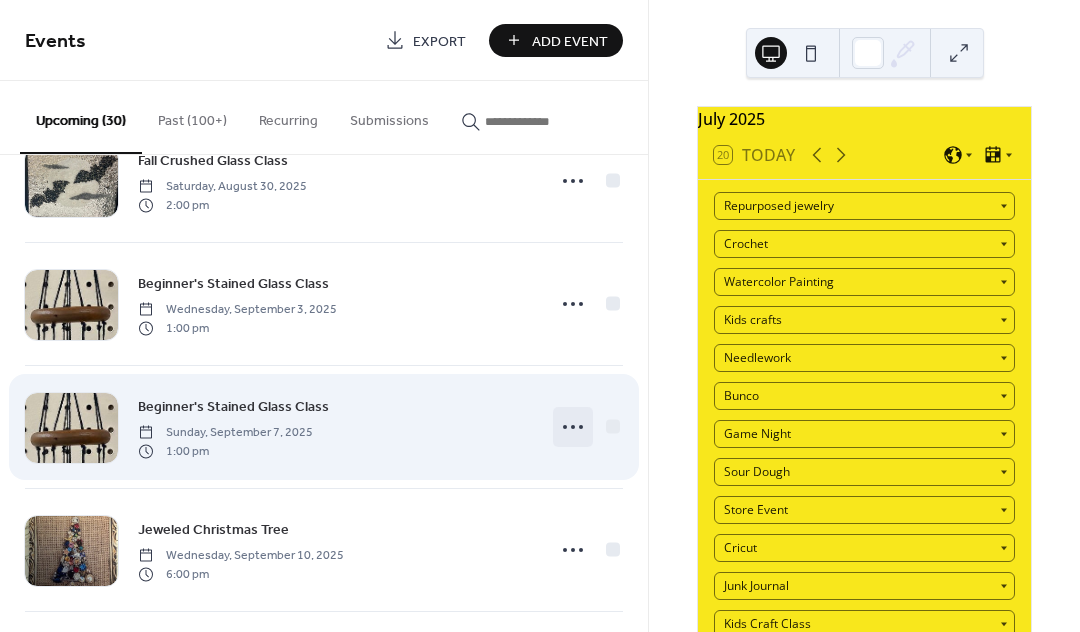 click 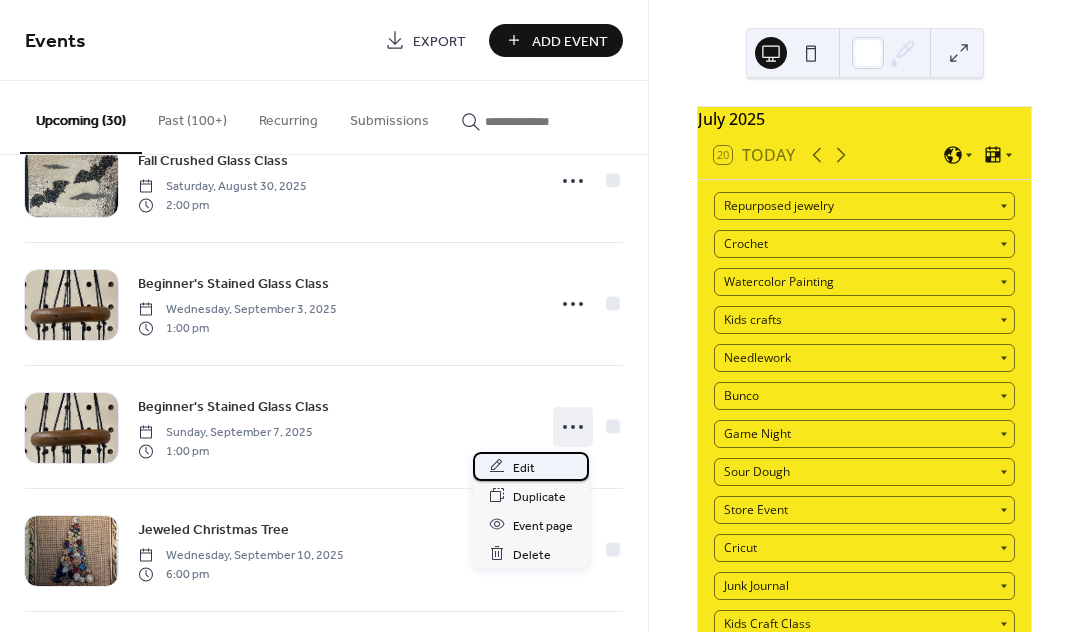 click on "Edit" at bounding box center [524, 467] 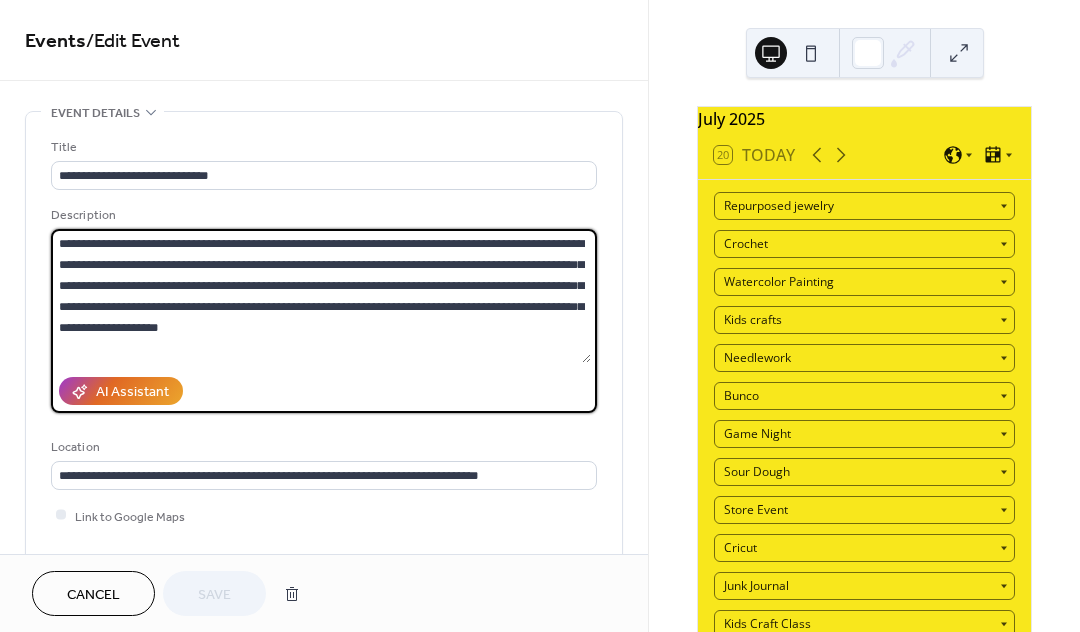 click on "**********" at bounding box center [321, 296] 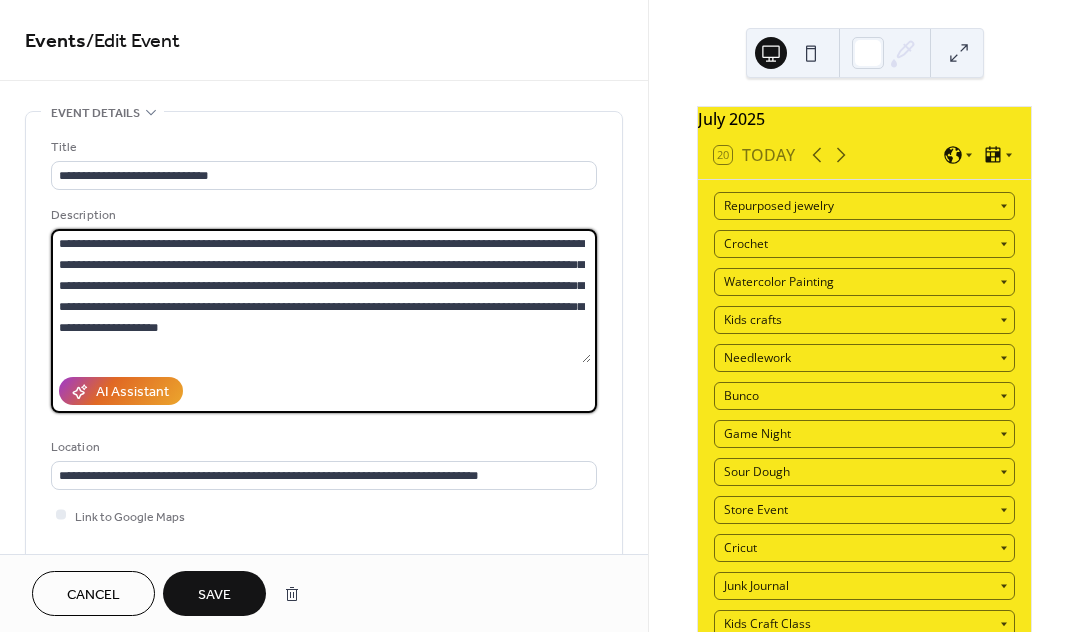 type on "**********" 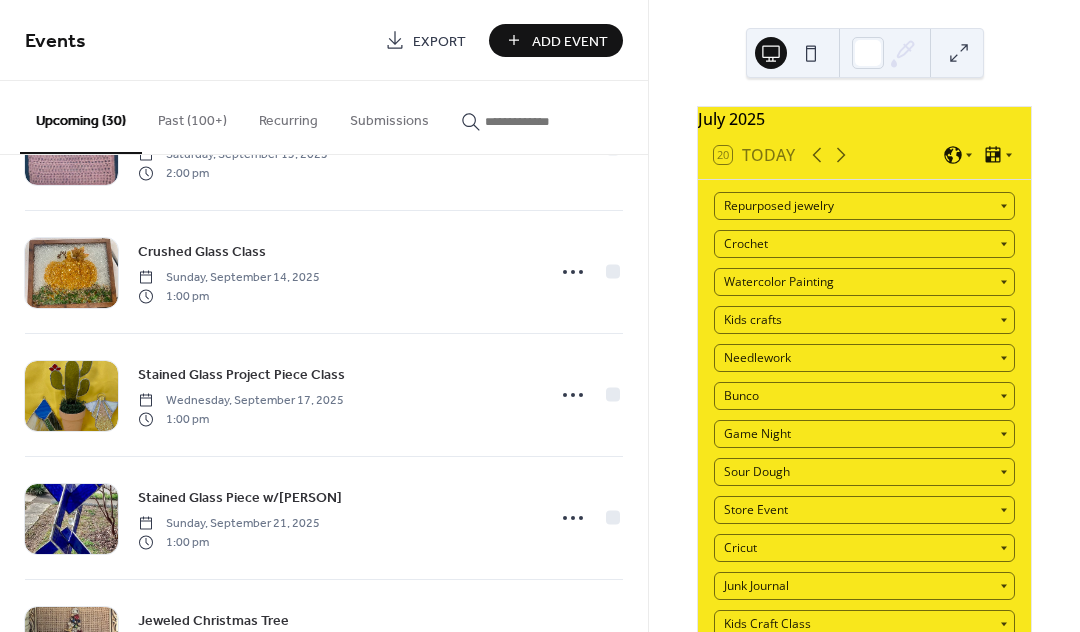 scroll, scrollTop: 2821, scrollLeft: 0, axis: vertical 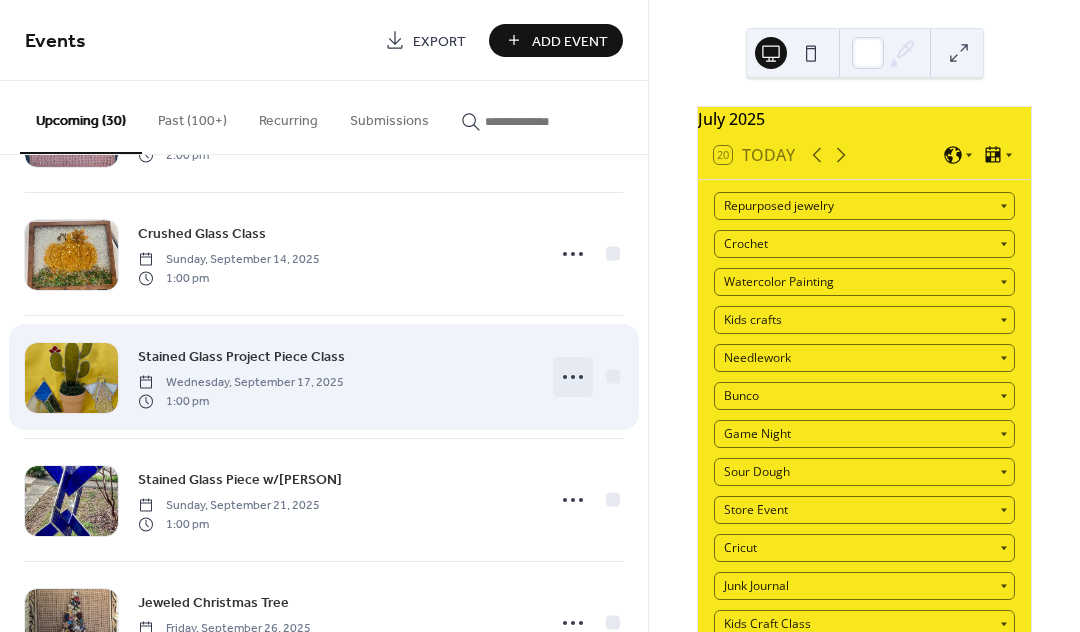 click 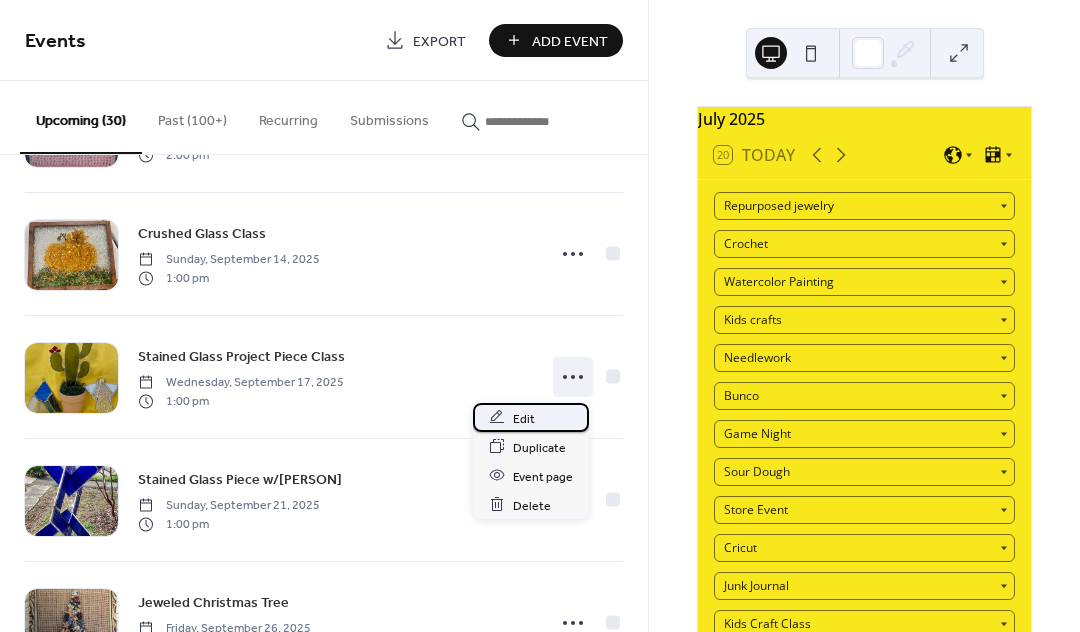 click on "Edit" at bounding box center (524, 418) 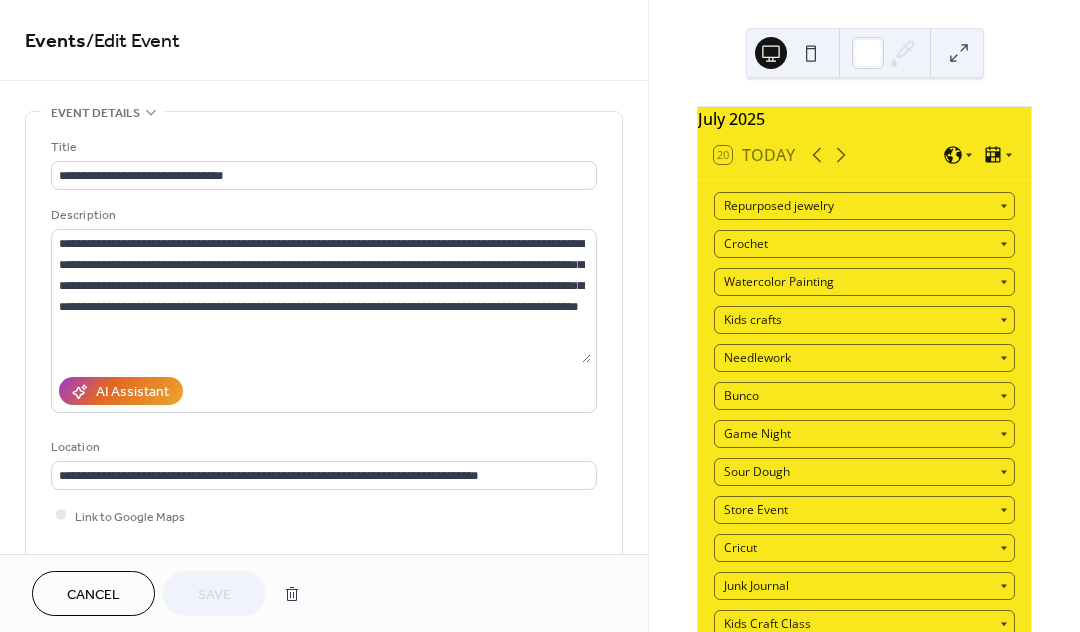 click on "**********" at bounding box center (324, 277) 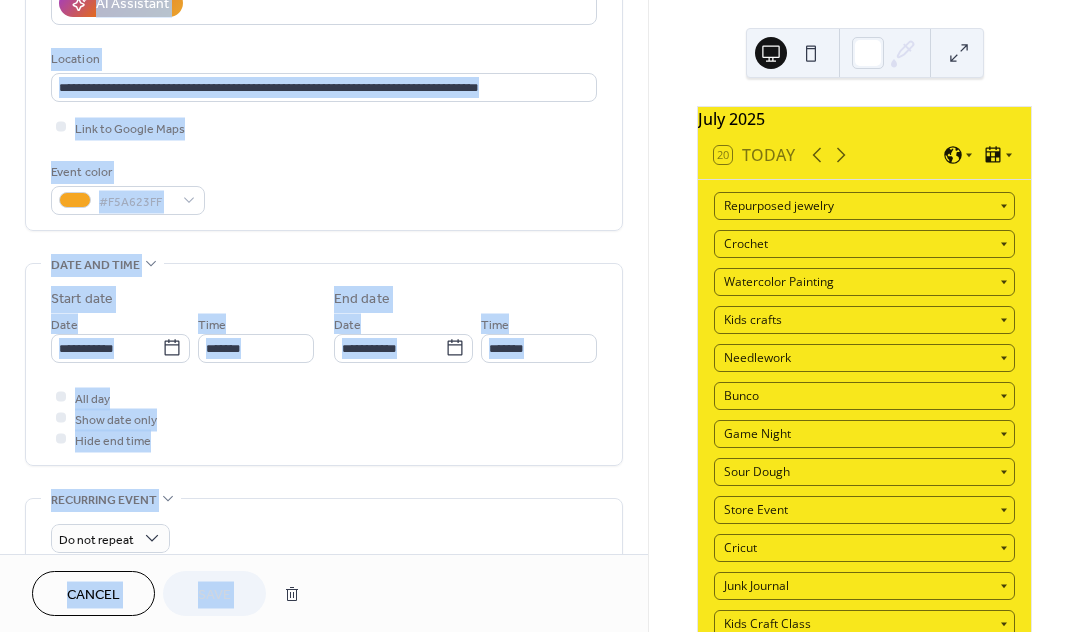 scroll, scrollTop: 395, scrollLeft: 0, axis: vertical 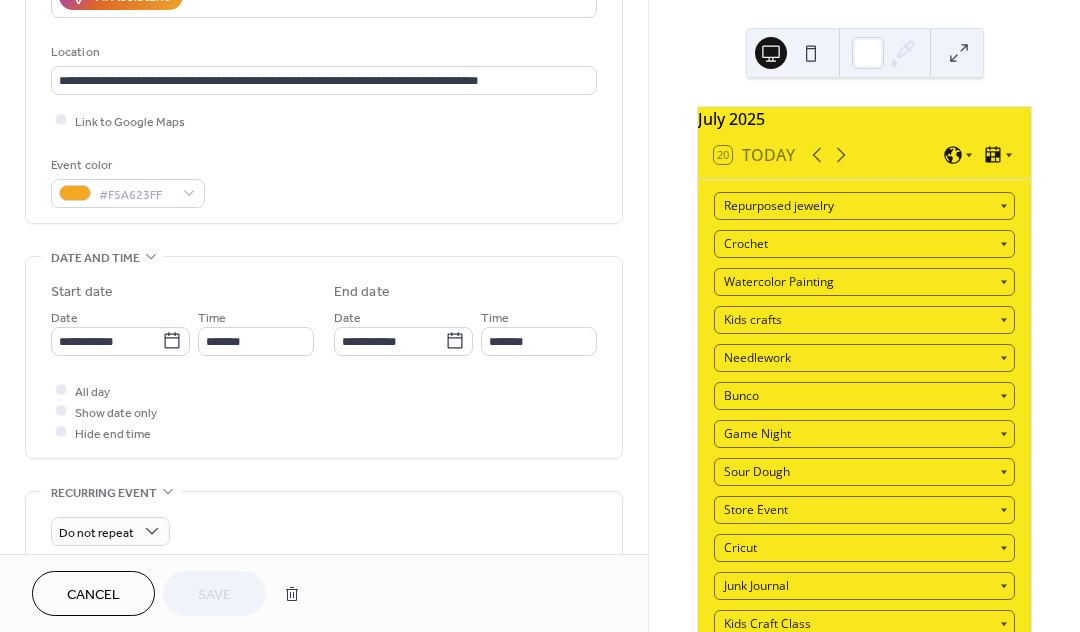 click on "[MONTH] [YEAR] [DAY] Today Repurposed jewelry Crochet Watercolor Painting Kids crafts Needlework Bunco Game Night Sour Dough Store Event Cricut Junk Journal Kids Craft Class Plants Glitter Cup New Category Crocheted Jewlery Stained Glass Craft Classes Crushed Glass Class Su Mo Tu We Th Fr Sa 29 30 1 2 3 4 5 6 7 8 9 10 11 12 13 14 15 16 17 18 19 20 21 22 23 24 25 26 27 28 29 30 31 1 2 3 4 5 6 7 8 9 Subscribe Powered by   EventsCalendar.co" at bounding box center (864, 316) 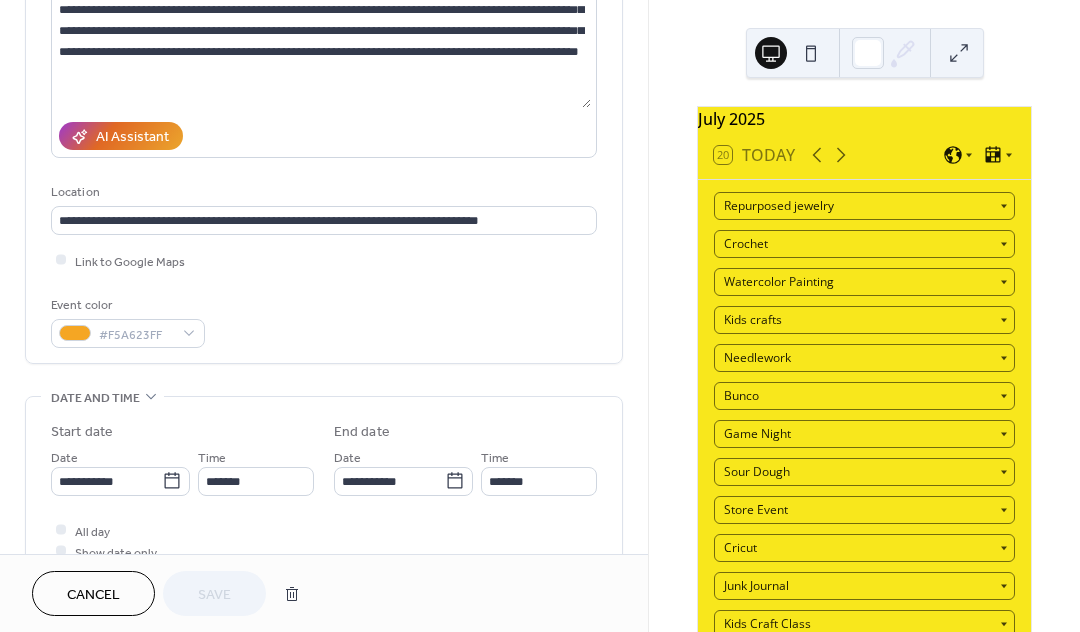 scroll, scrollTop: 244, scrollLeft: 0, axis: vertical 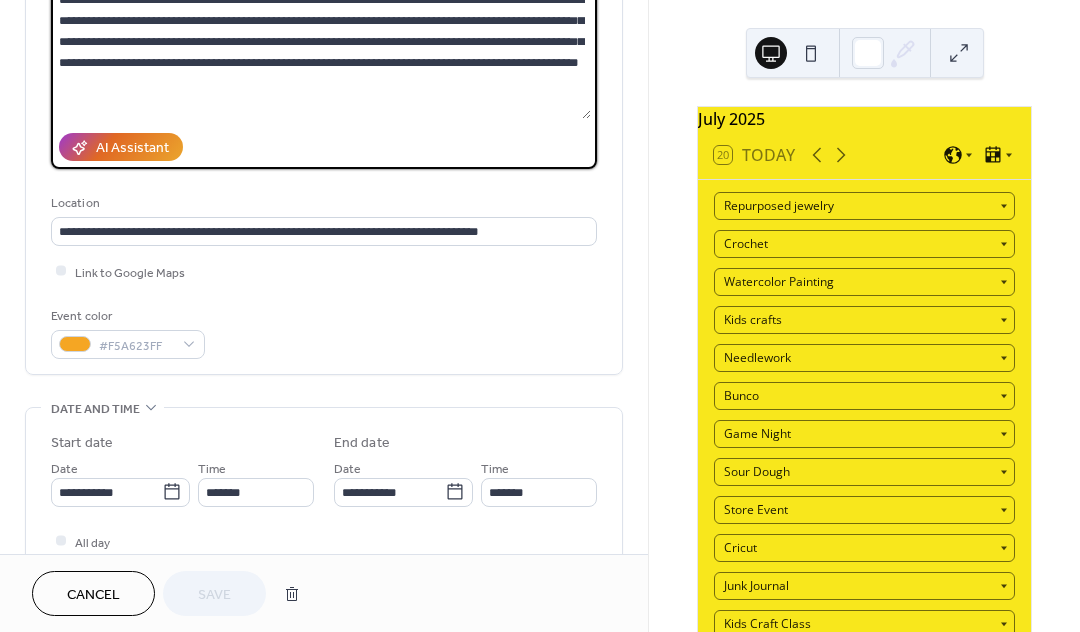 click on "**********" at bounding box center [321, 52] 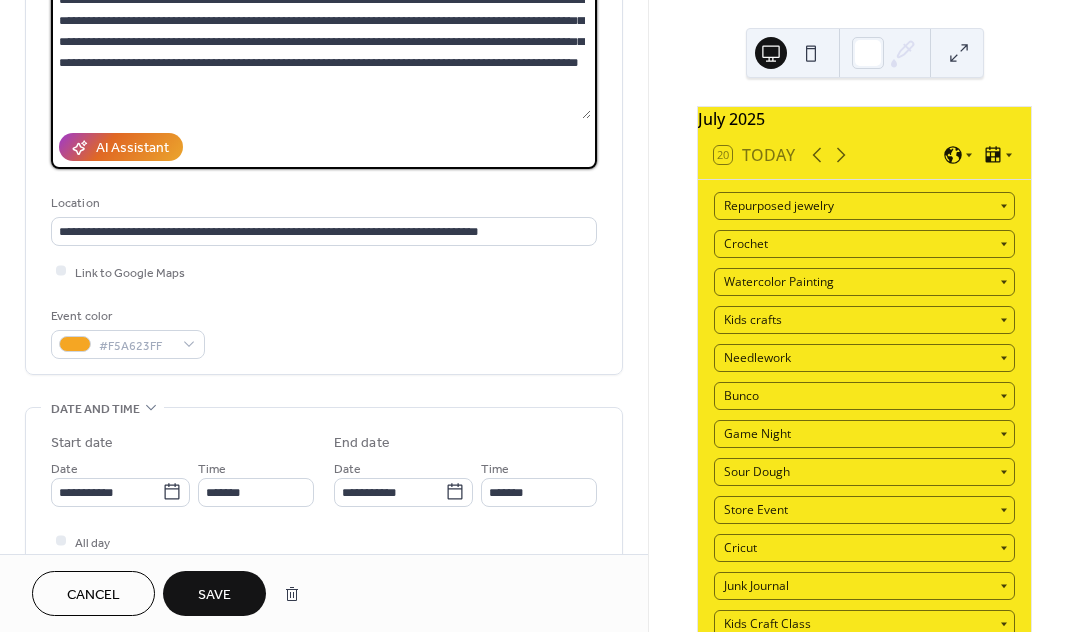 type on "**********" 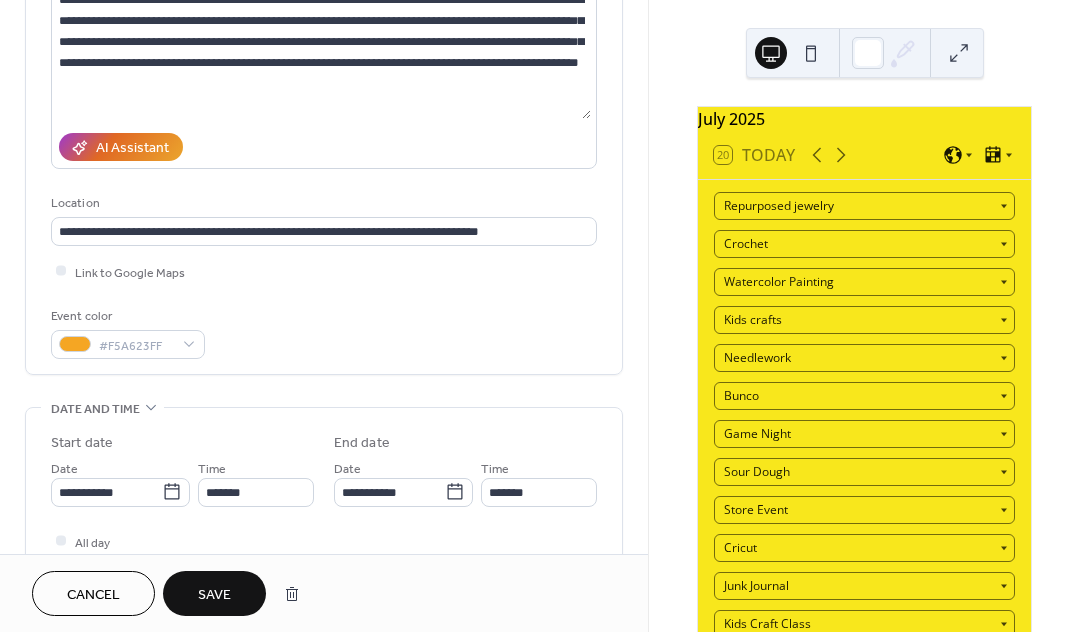 click on "Save" at bounding box center [214, 595] 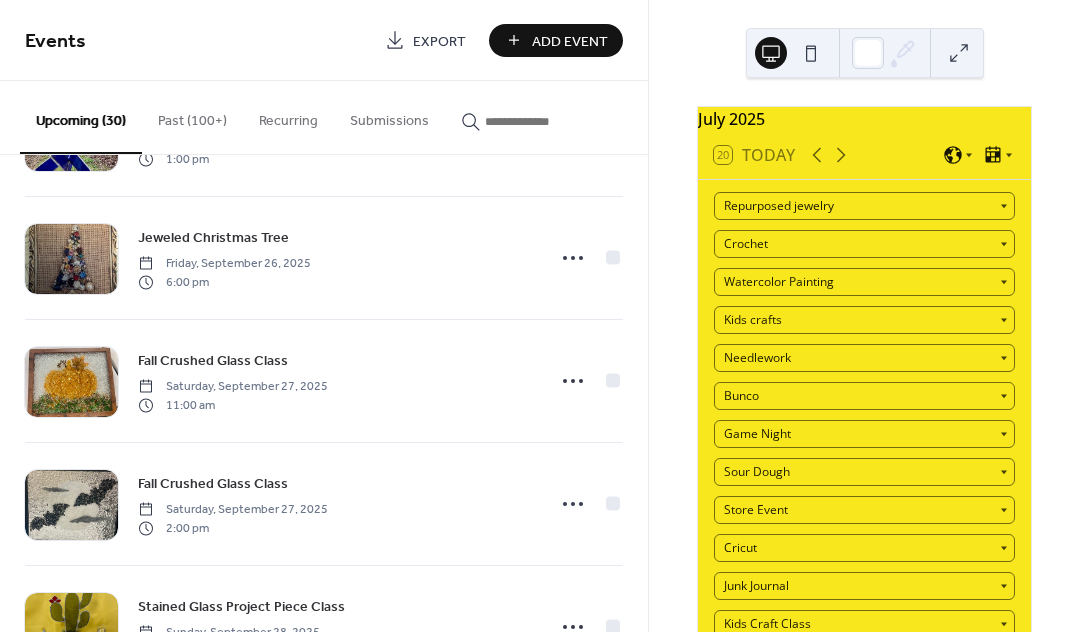 scroll, scrollTop: 3265, scrollLeft: 0, axis: vertical 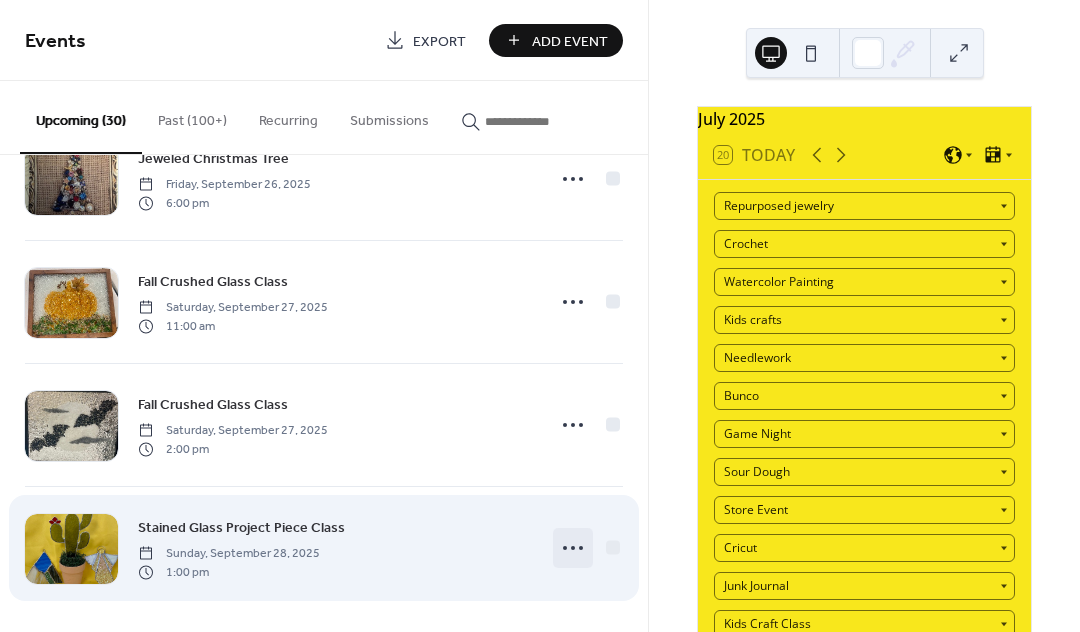 click 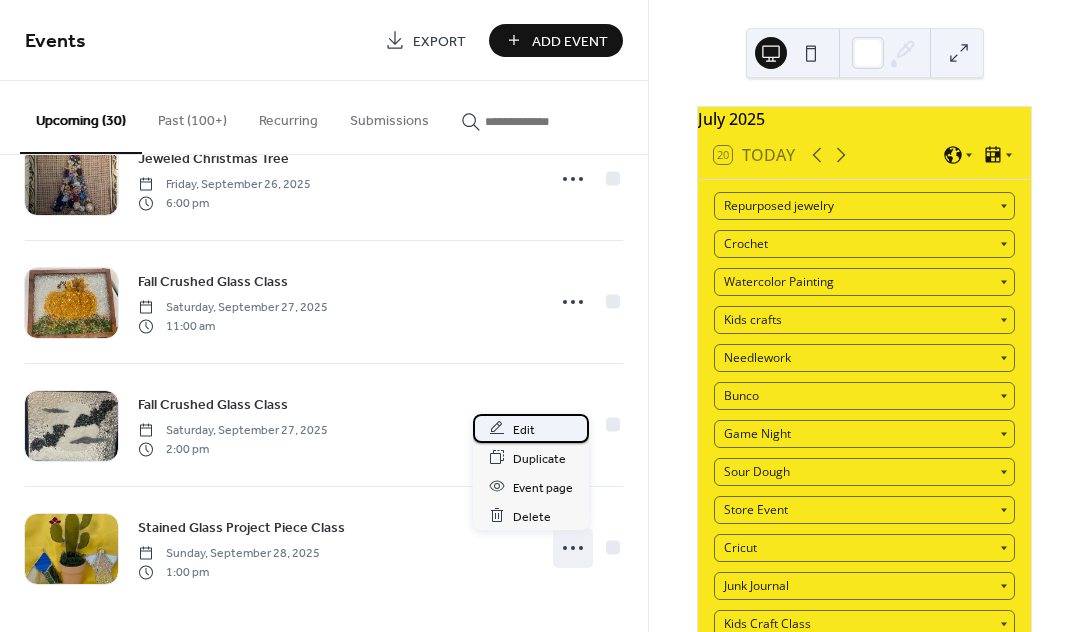 click on "Edit" at bounding box center (524, 429) 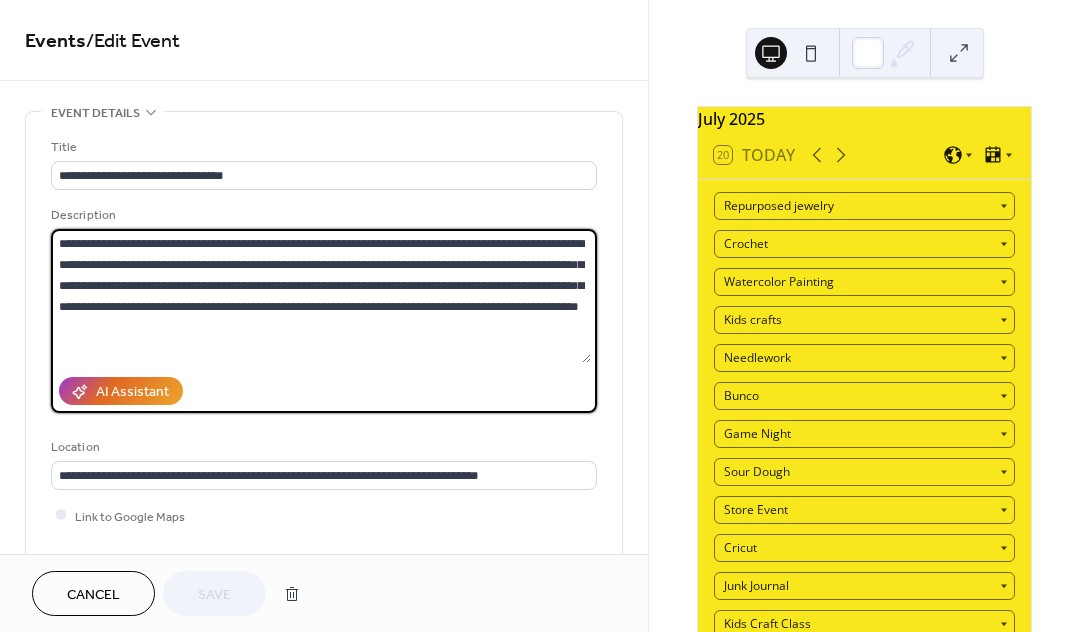 click on "**********" at bounding box center [321, 296] 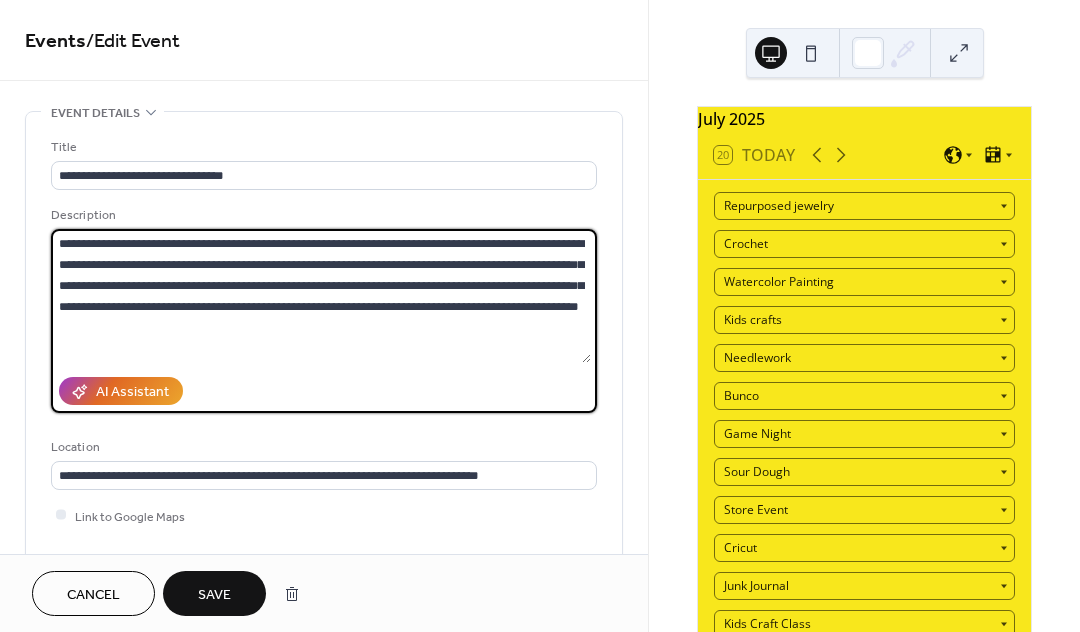 type on "**********" 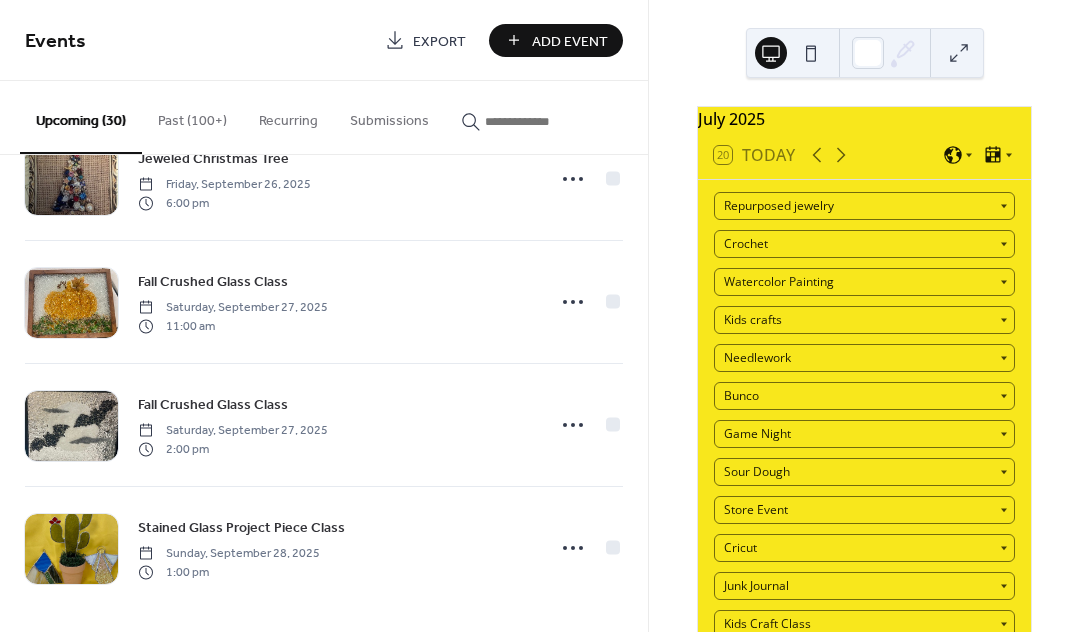 scroll, scrollTop: 3274, scrollLeft: 0, axis: vertical 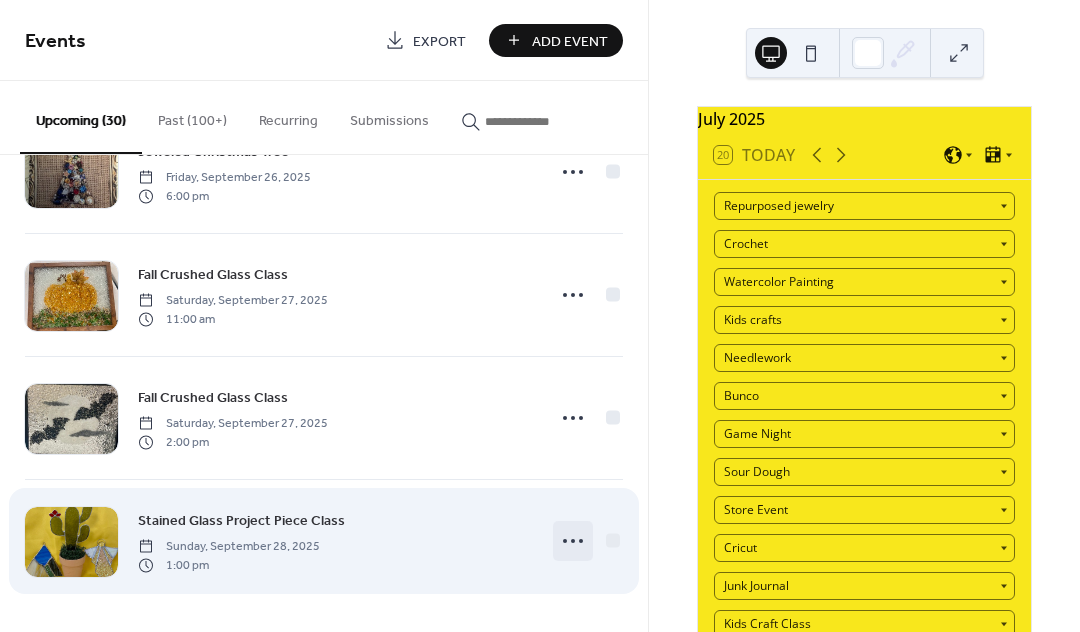 click 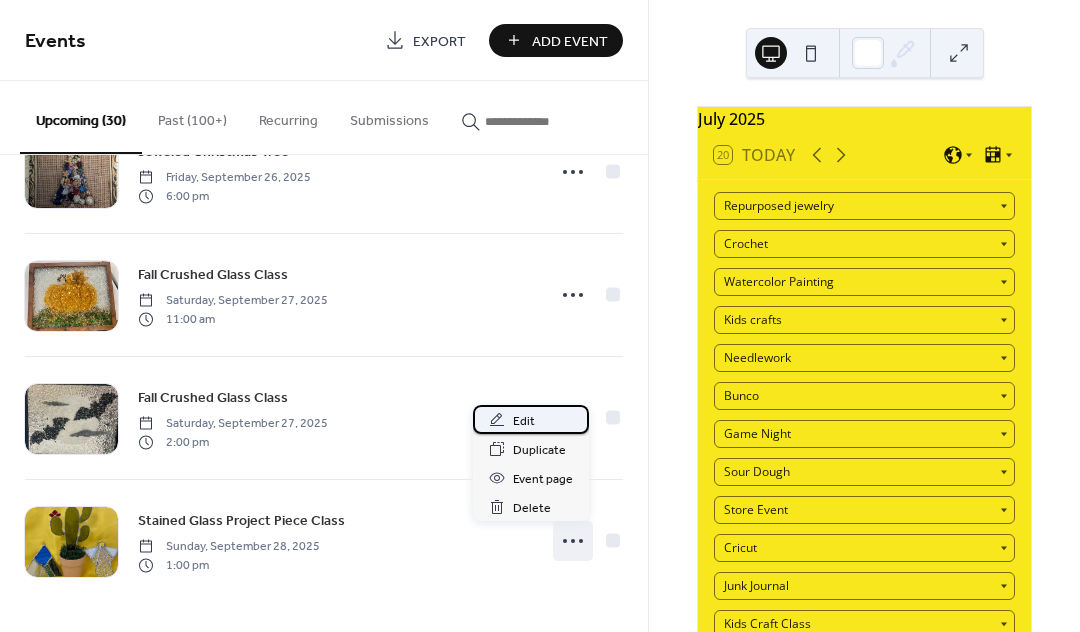click on "Edit" at bounding box center [524, 421] 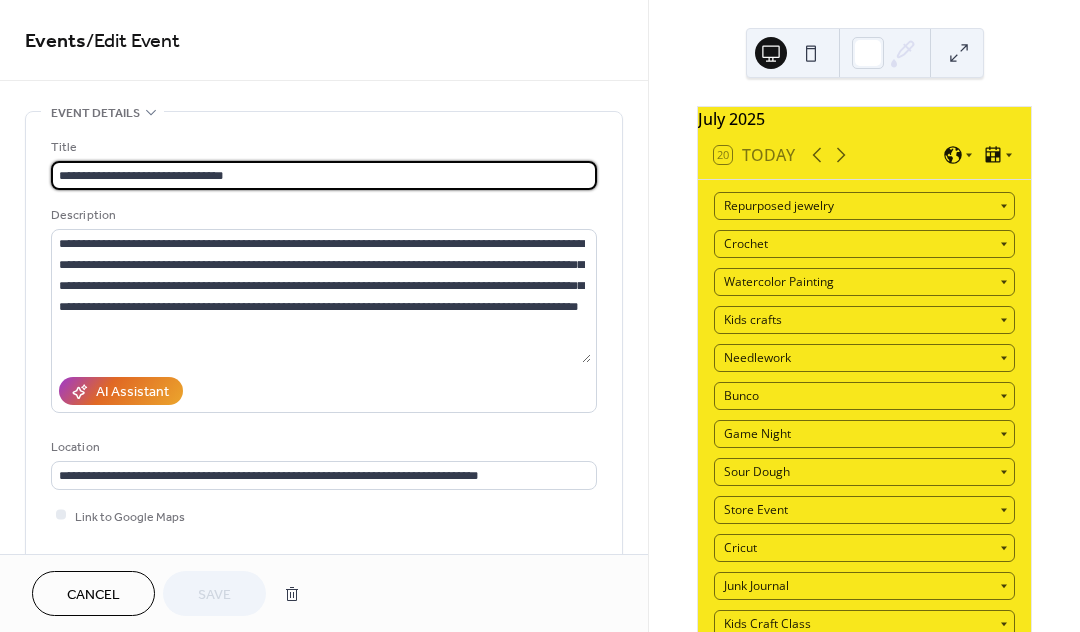 click on "Cancel" at bounding box center (93, 595) 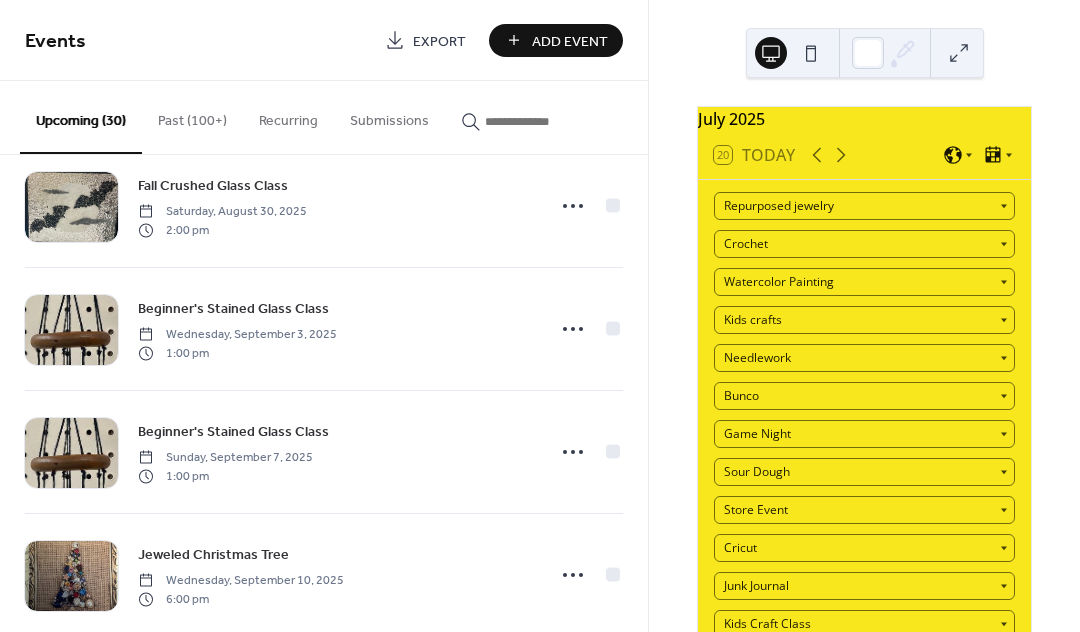 scroll, scrollTop: 2138, scrollLeft: 0, axis: vertical 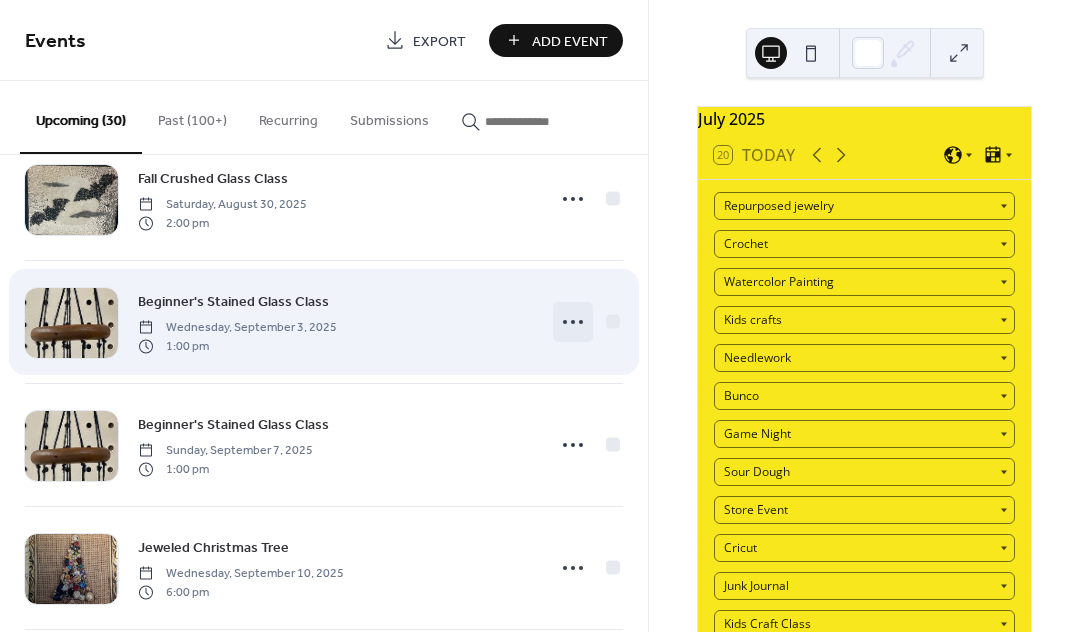 click 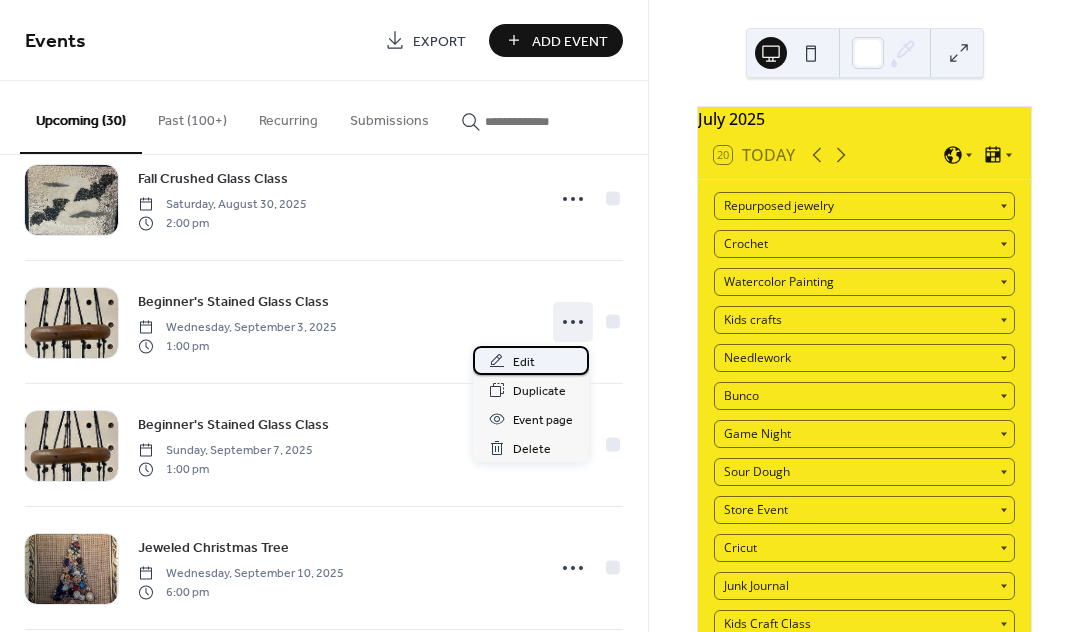 click on "Edit" at bounding box center [524, 362] 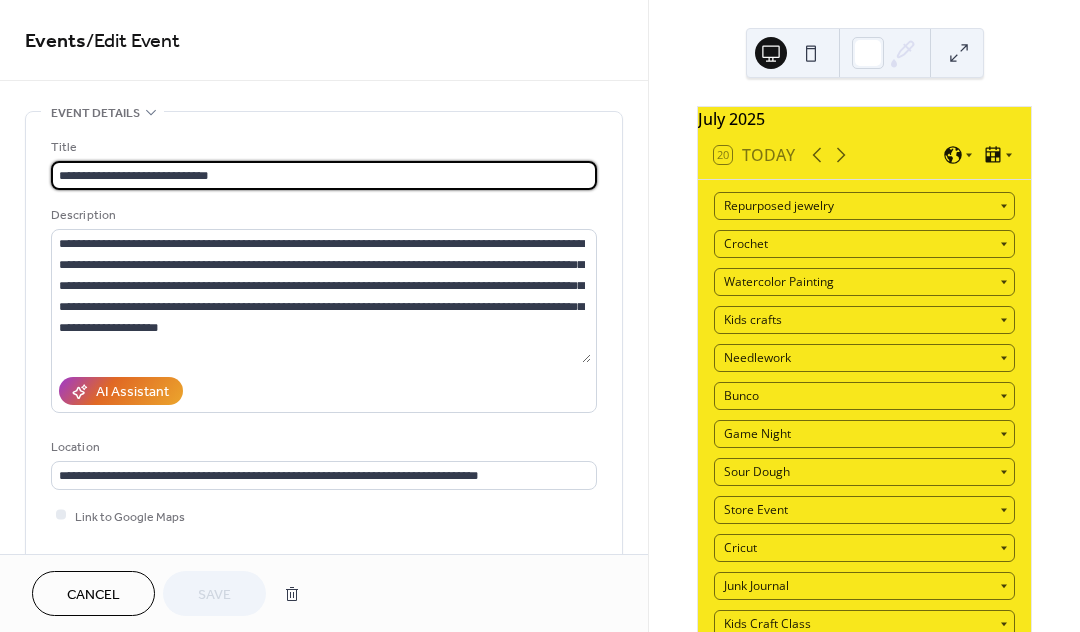 click on "Cancel" at bounding box center (93, 595) 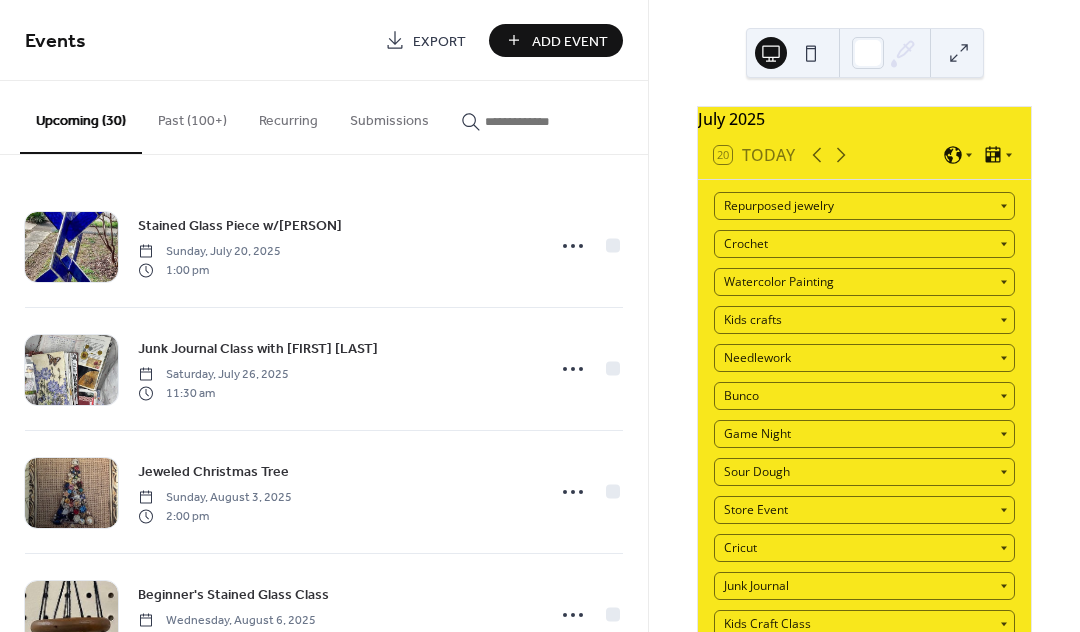 click on "Stained Glass Piece w/[FIRST] [LAST] [DAY], [MONTH] [DAY], [YEAR] [TIME] Junk Journal Class with [FIRST] [LAST] [DAY], [MONTH] [DAY], [YEAR] [TIME] Jeweled Christmas Tree [DAY], [MONTH] [DAY], [YEAR] [TIME] Beginner's Stained Glass Class [DAY], [MONTH] [DAY], [YEAR] [TIME] Beginner's Sewing (Machine) [DAY], [MONTH] [DAY], [YEAR] [TIME] Beginner's Crochet [DAY], [MONTH] [DAY], [YEAR] [TIME] Stained Glass Project Piece Class [DAY], [MONTH] [DAY], [YEAR] [TIME] Sourdough Starter Class [DAY], [MONTH] [DAY], [YEAR] [TIME] Sourdough Starter Class [DAY], [MONTH] [DAY], [YEAR] [TIME] Beginner's Stained Glass Class [DAY], [MONTH] [DAY], [YEAR] [TIME] Stained Glass Piece w/[FIRST] [LAST] [DAY], [MONTH] [DAY], [YEAR] [TIME] Painting with [FIRST] [LAST] [DAY], [MONTH] [DAY], [YEAR] [TIME] Stained Glass Project Piece Class [DAY], [MONTH] [DAY], [YEAR] [TIME] Junk Journal Class with [FIRST] [LAST] [DAY], [MONTH] [DAY], [YEAR] [TIME] Beginner's Stained Glass Class [DAY], [MONTH] [DAY], [YEAR] [TIME] Jeweled Christmas Tree [DAY], [MONTH] [DAY], [YEAR] [TIME] [TIME] [TIME]" at bounding box center [324, 393] 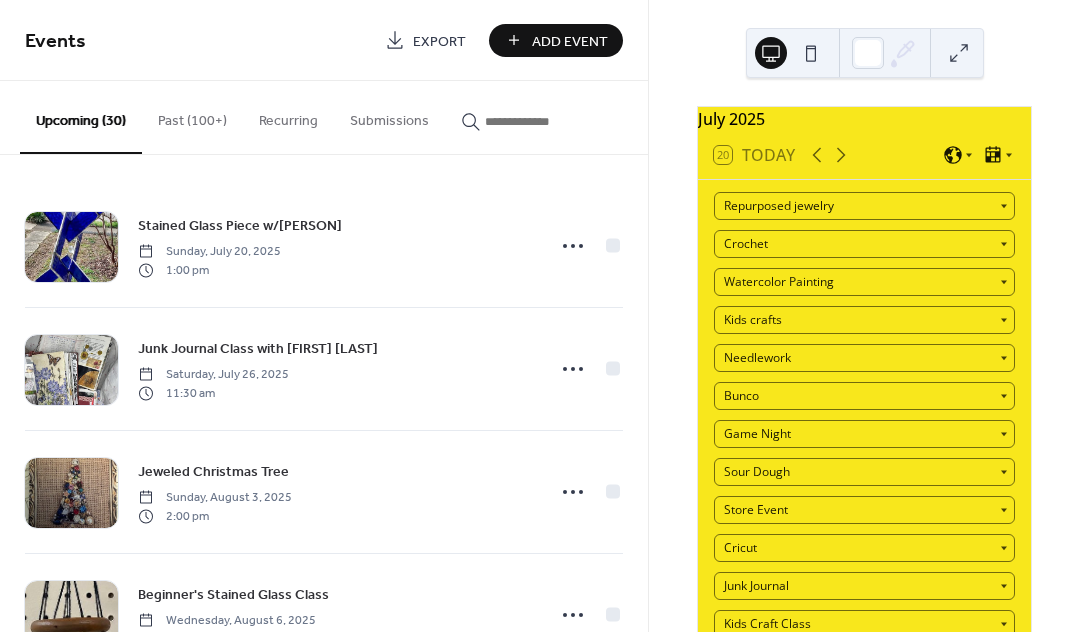 scroll, scrollTop: 403, scrollLeft: 0, axis: vertical 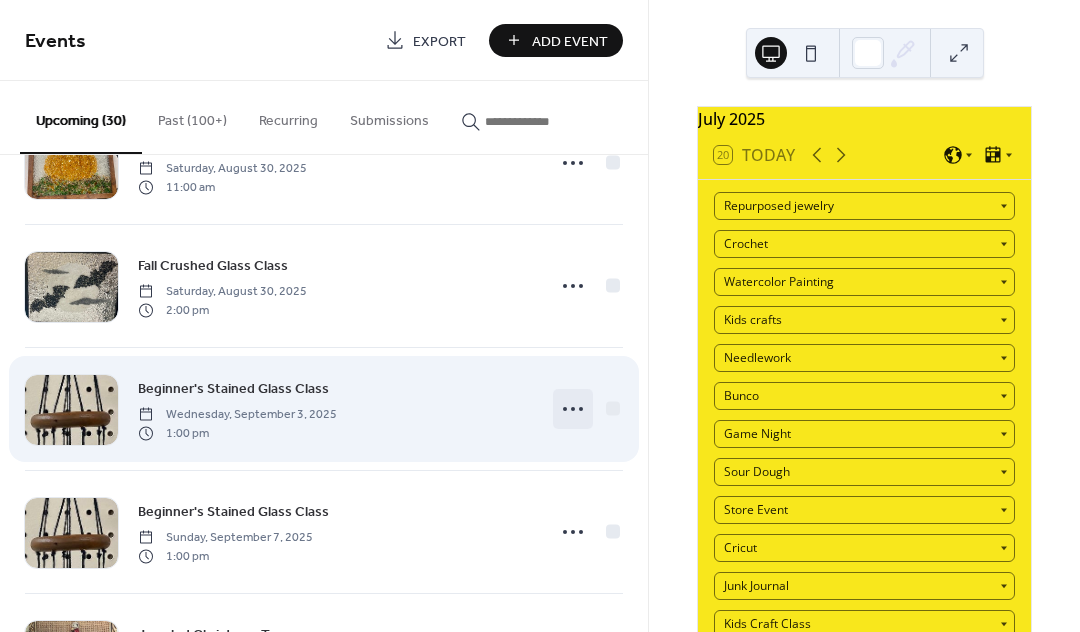 click 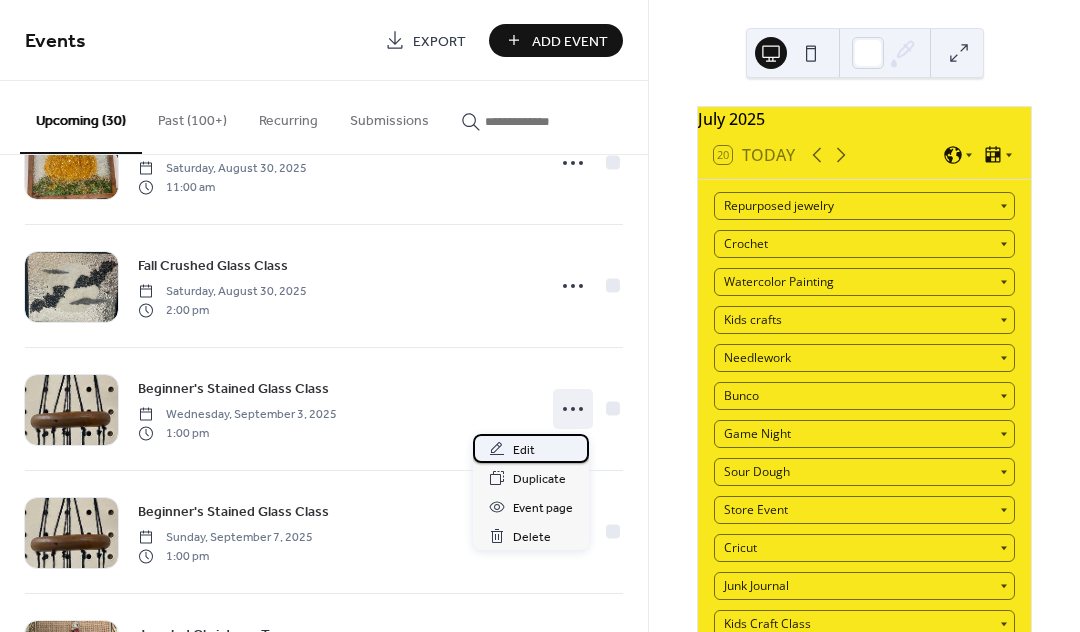 click on "Edit" at bounding box center [524, 450] 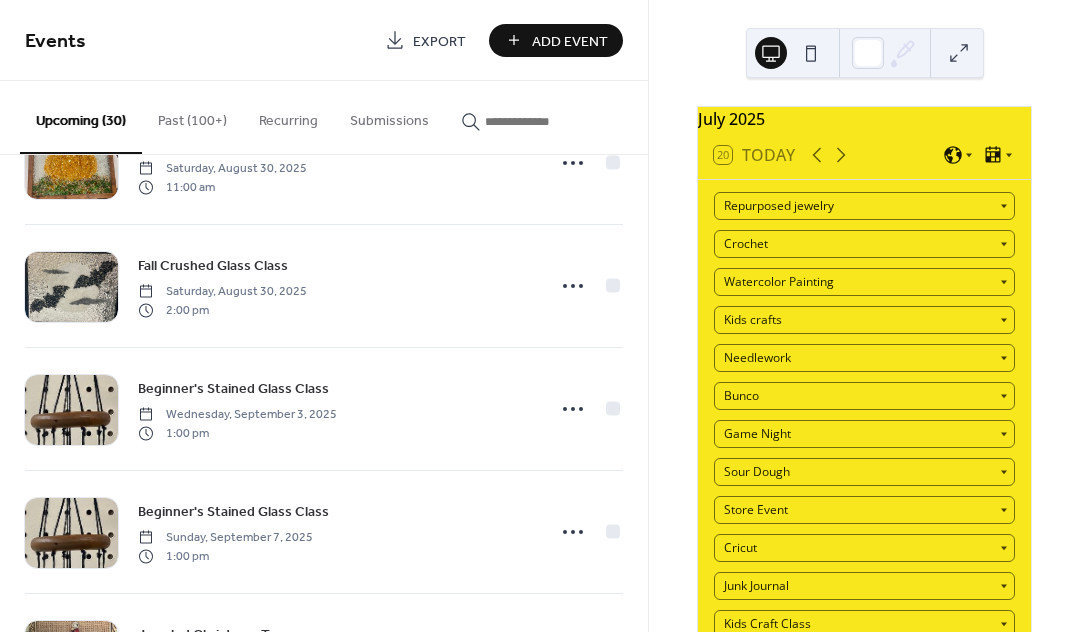 click on "Beginner's Stained Glass Class [DAY], [MONTH] [DAY], [YEAR] [TIME]" at bounding box center [324, 409] 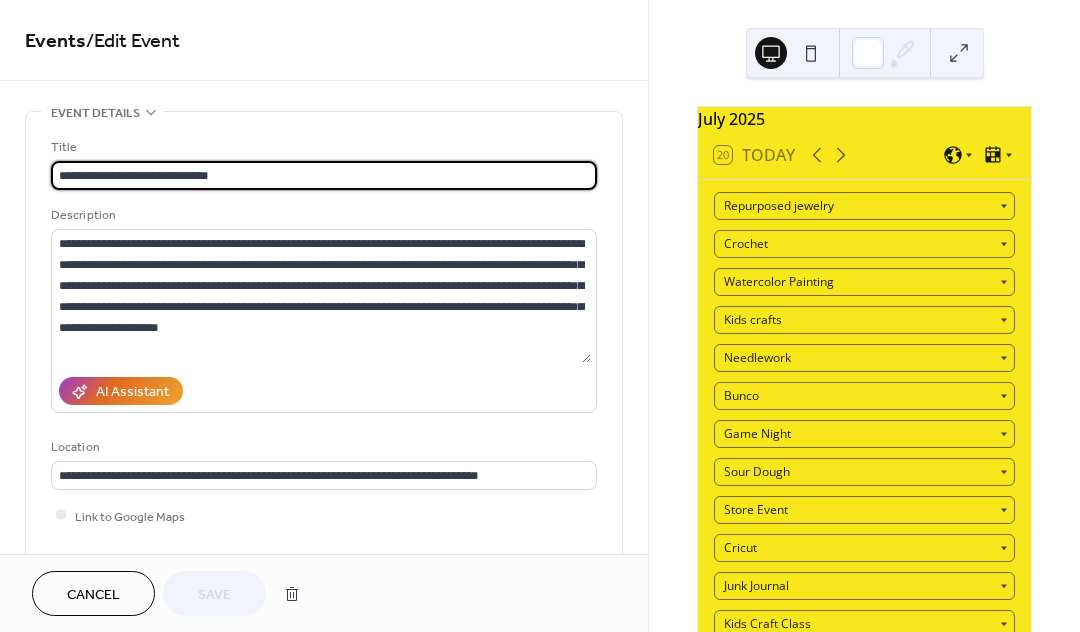 click on "Cancel" at bounding box center [93, 595] 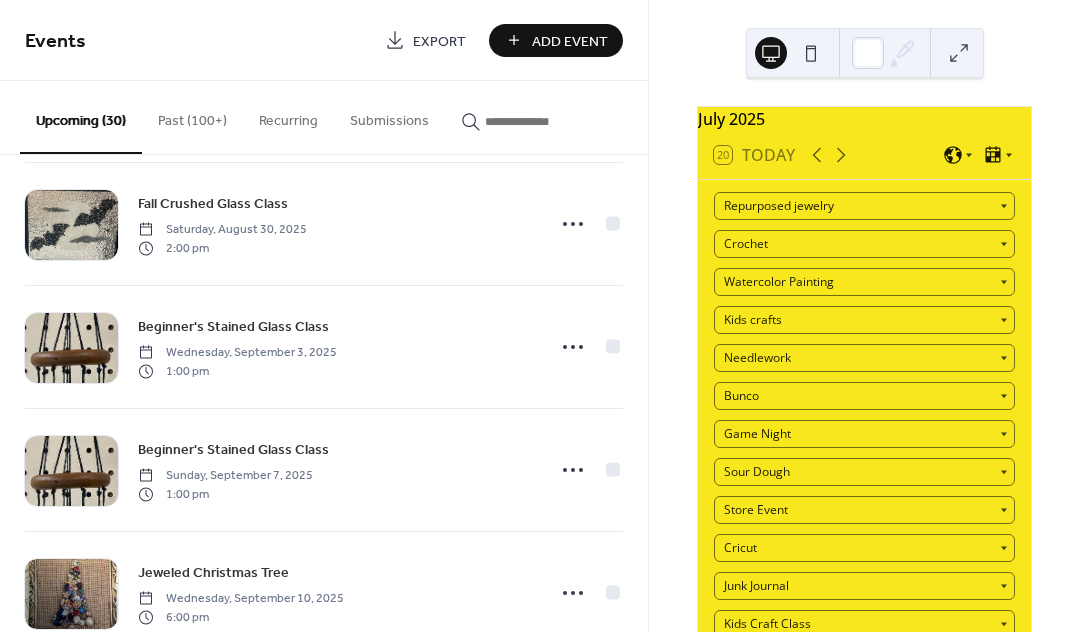 scroll, scrollTop: 2122, scrollLeft: 0, axis: vertical 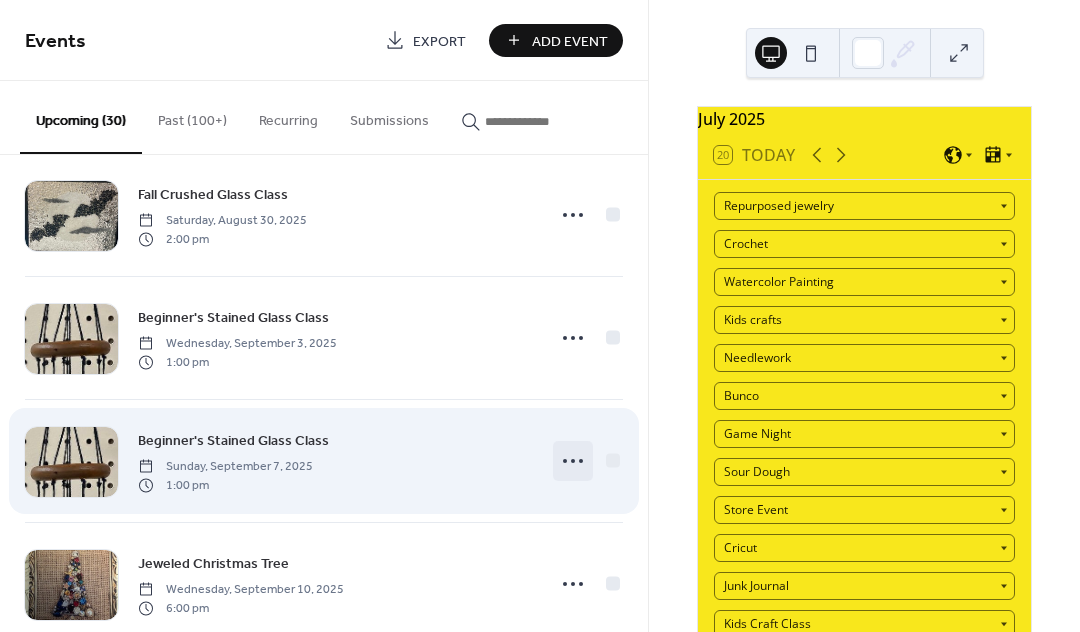 click 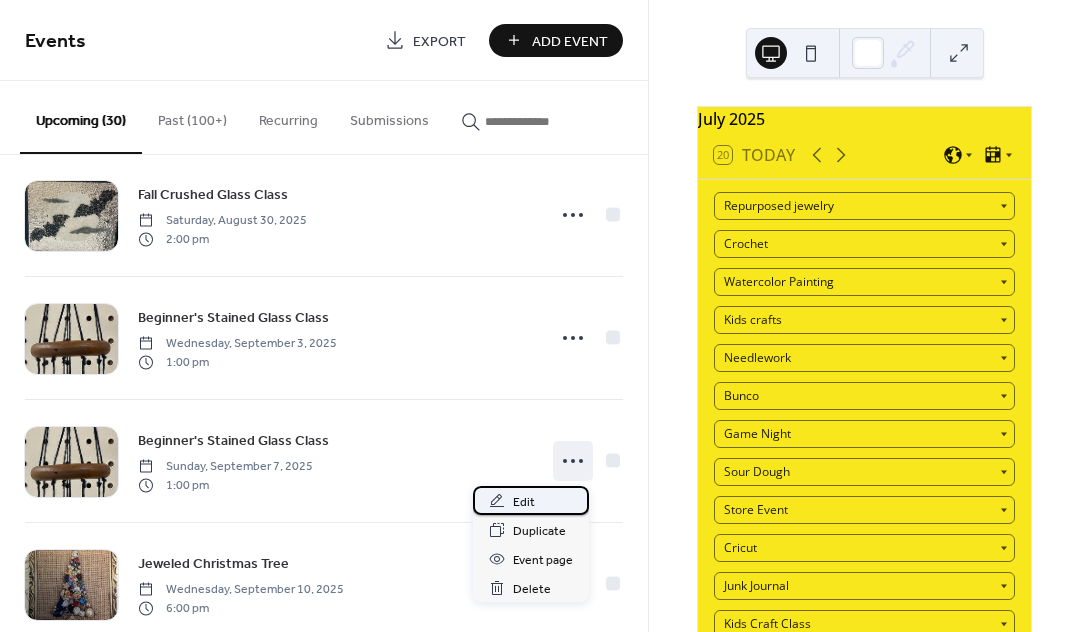 click on "Edit" at bounding box center (524, 502) 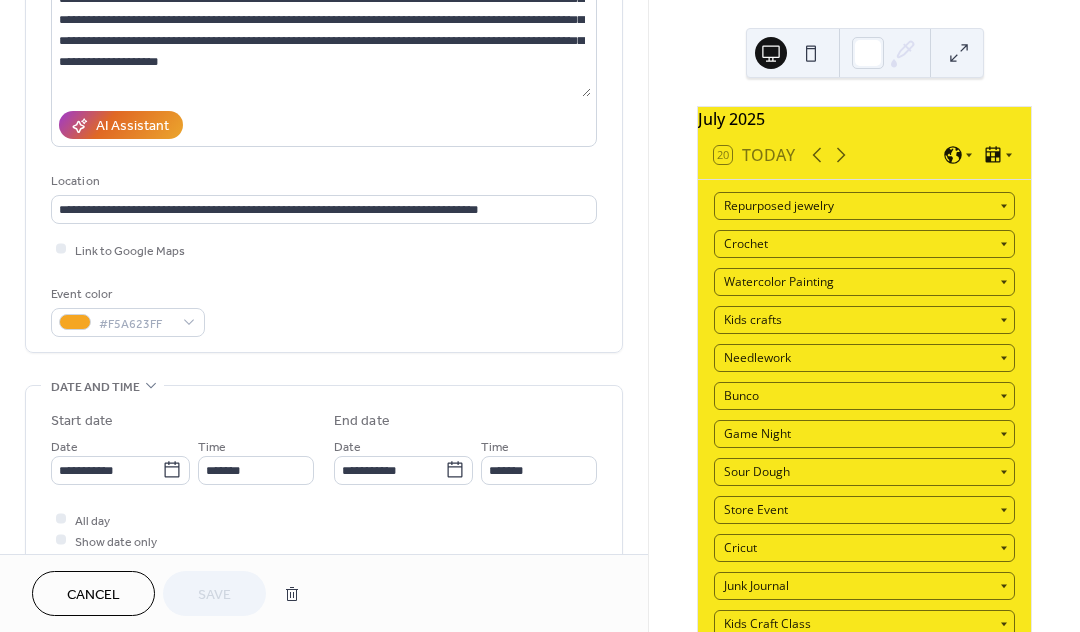 scroll, scrollTop: 237, scrollLeft: 0, axis: vertical 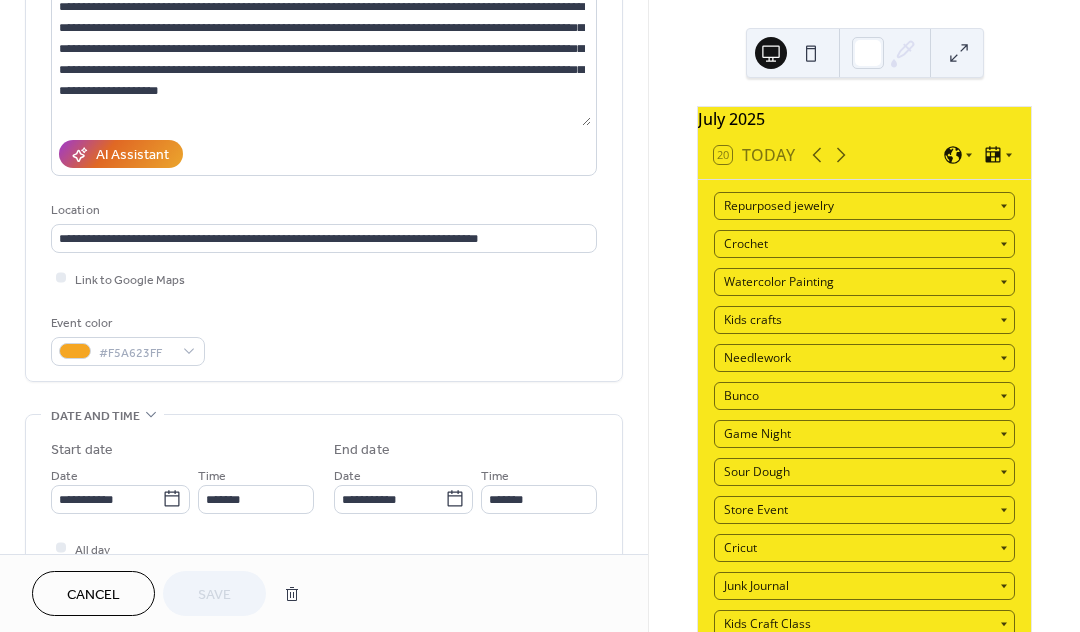 click on "Cancel" at bounding box center (93, 595) 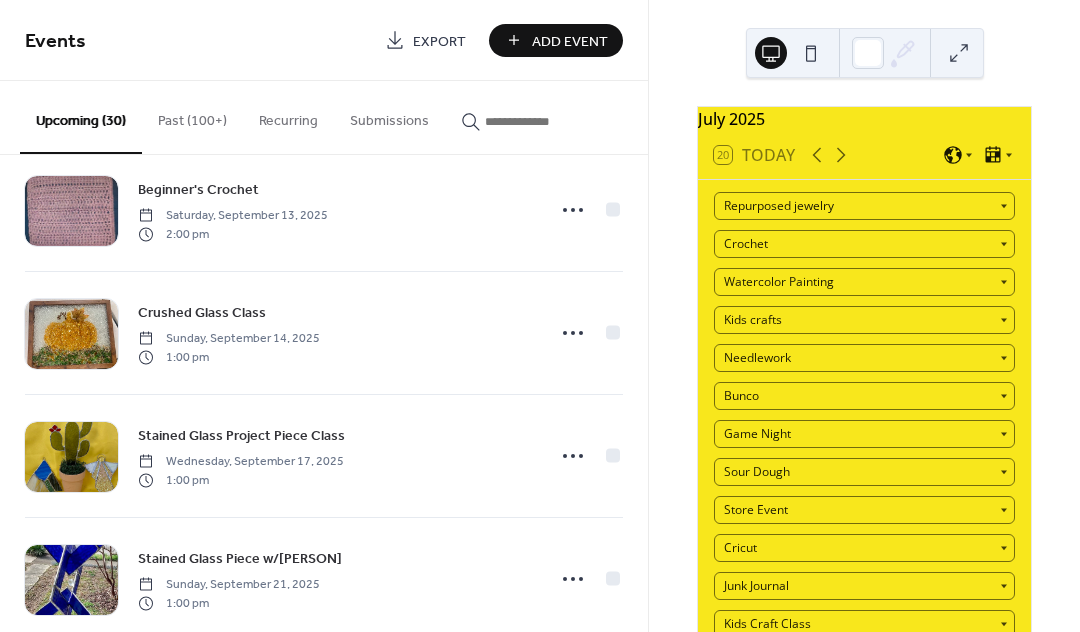 scroll, scrollTop: 2785, scrollLeft: 0, axis: vertical 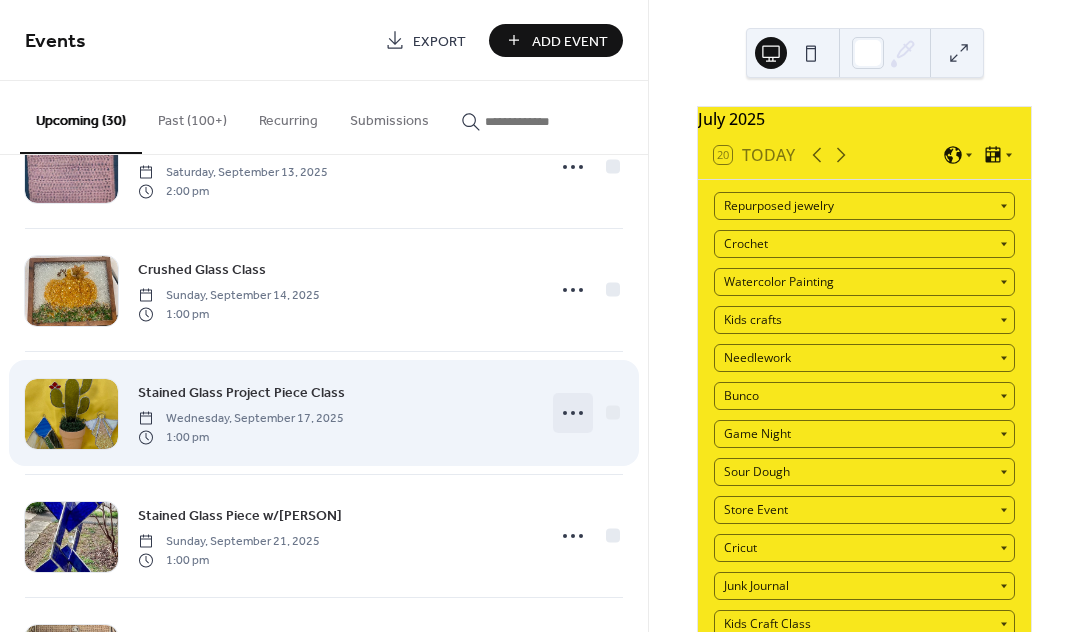 click 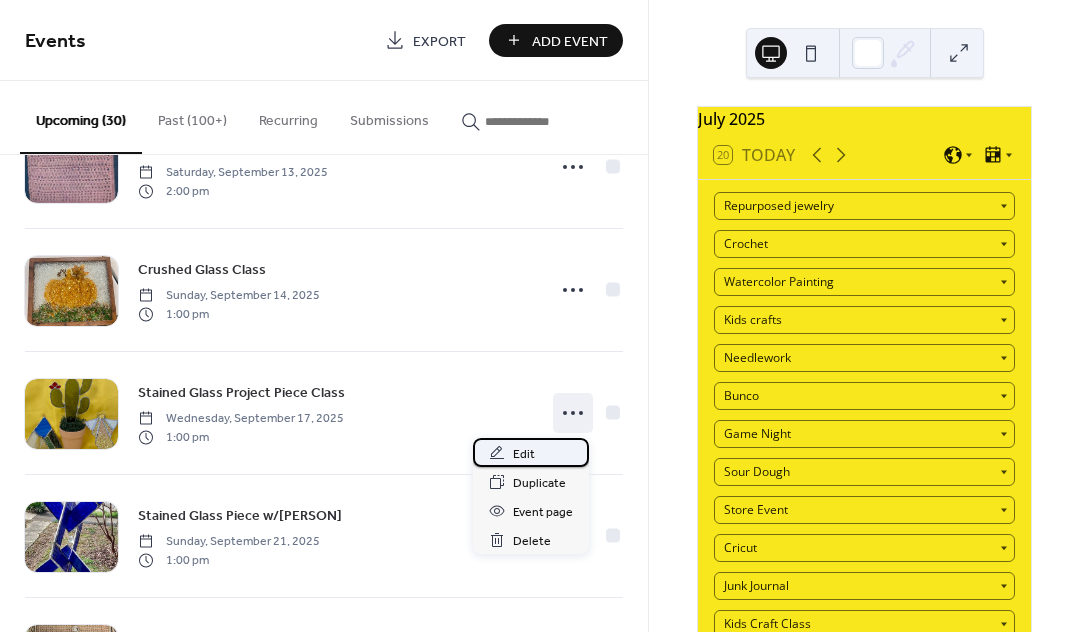 click on "Edit" at bounding box center (524, 454) 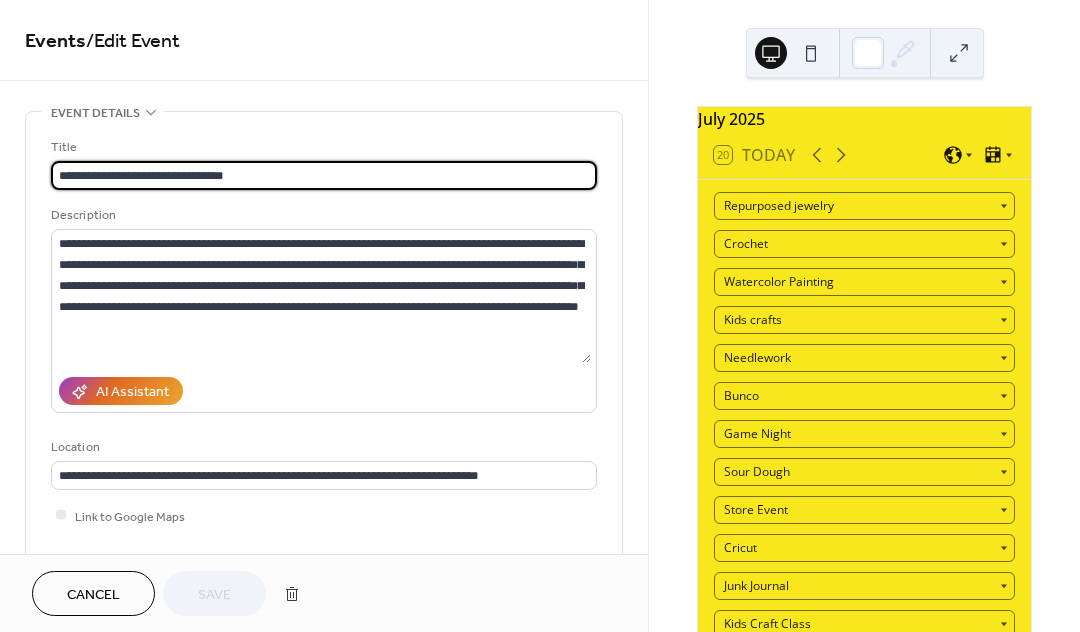 click on "Cancel" at bounding box center (93, 593) 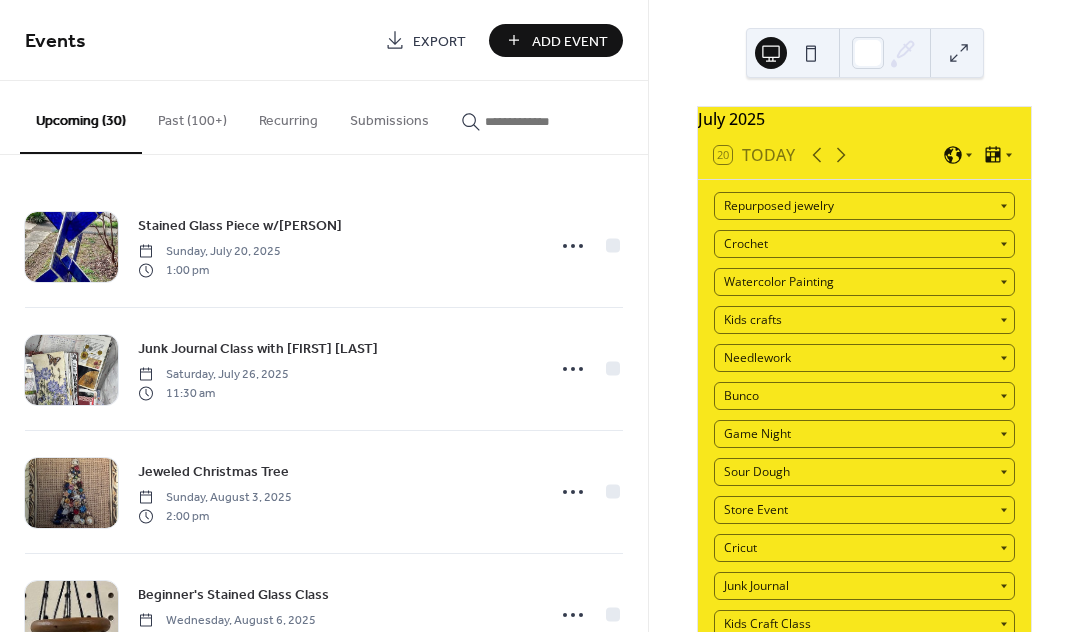 click on "Add Event" at bounding box center [570, 41] 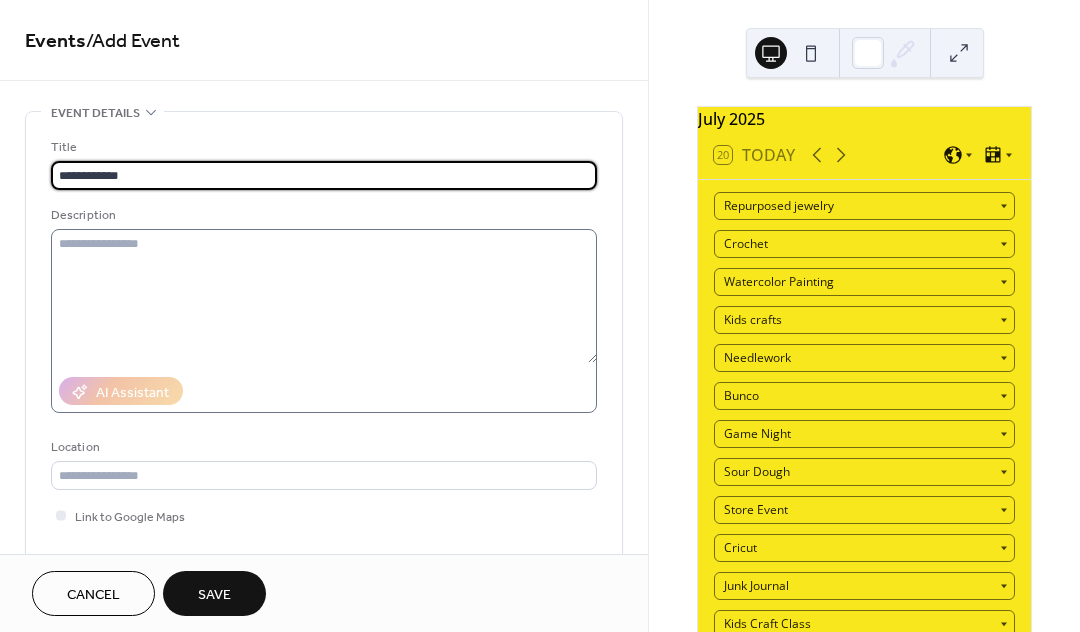 type on "**********" 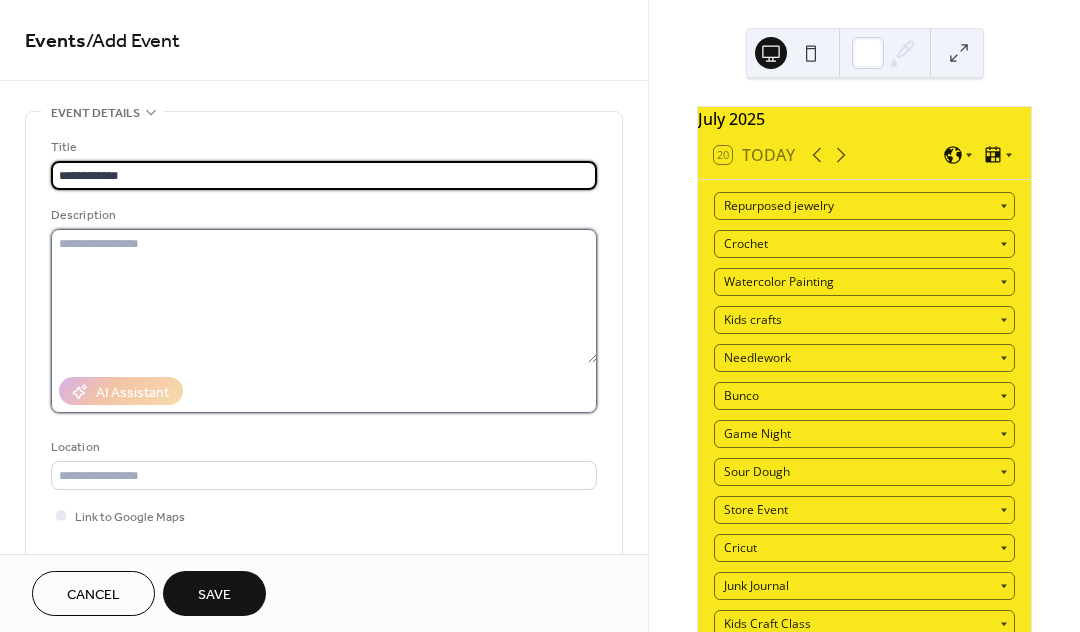 click at bounding box center (324, 296) 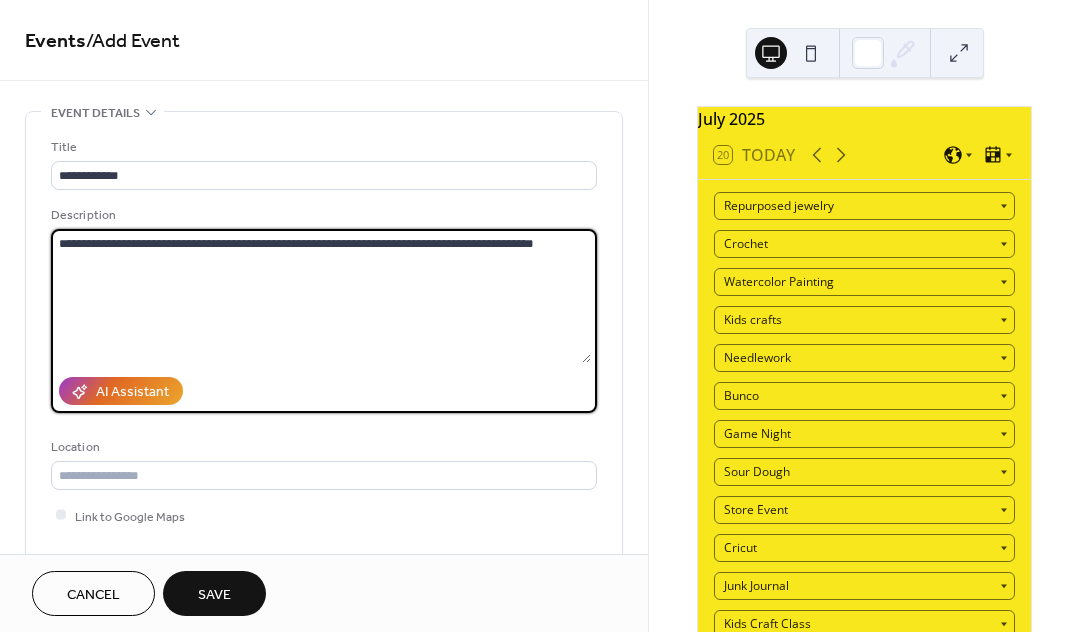 type on "**********" 